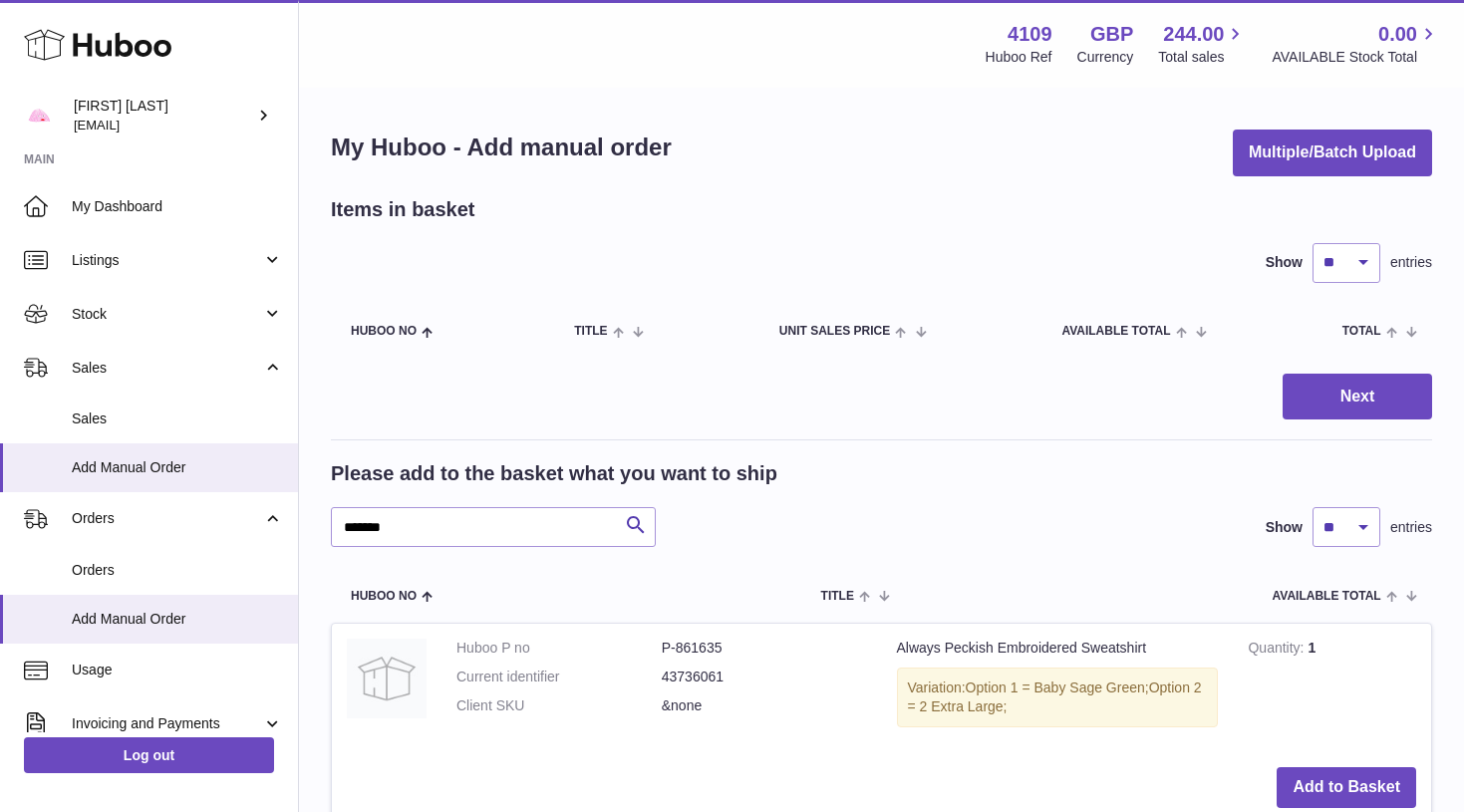 scroll, scrollTop: 0, scrollLeft: 0, axis: both 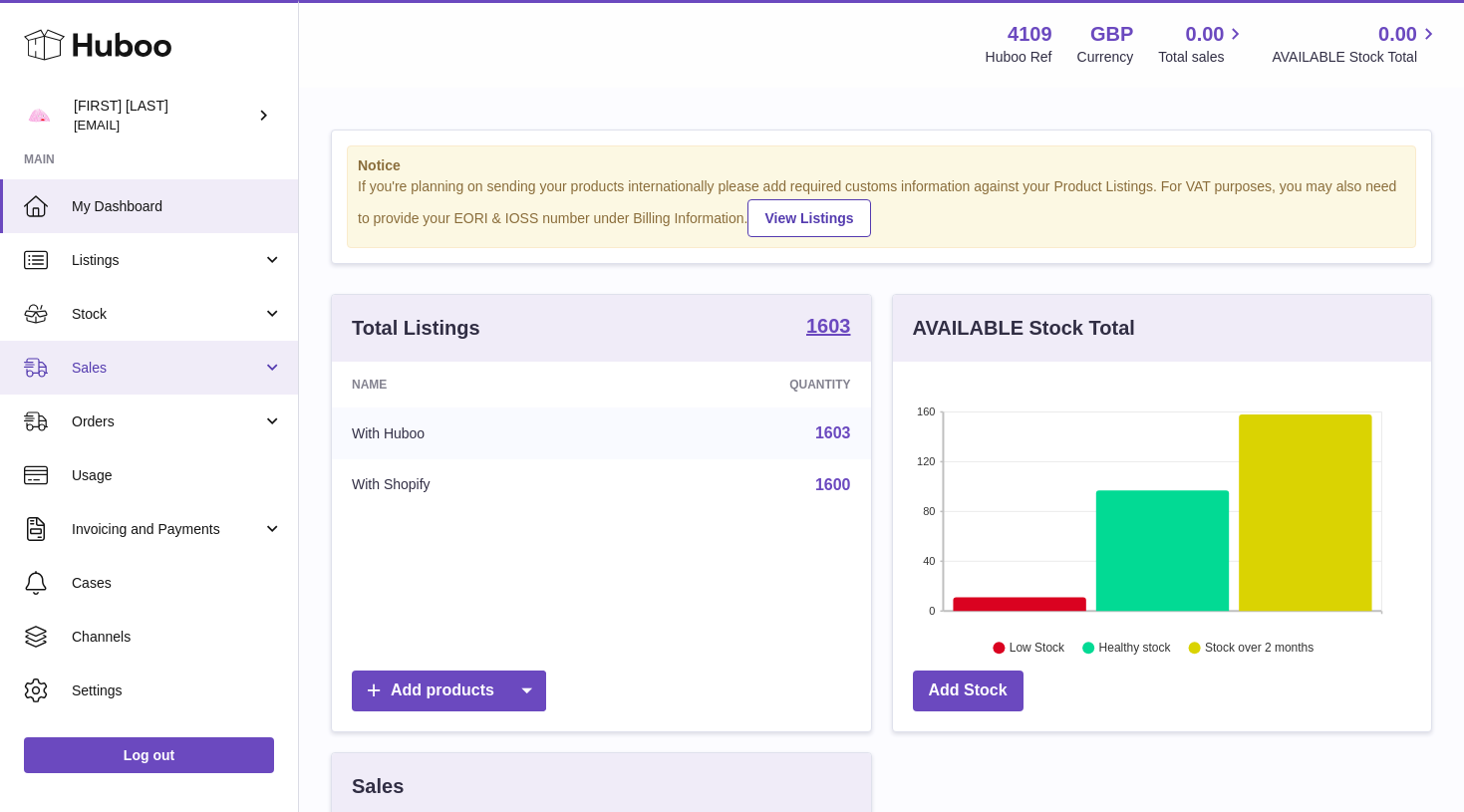 click on "Sales" at bounding box center (166, 368) 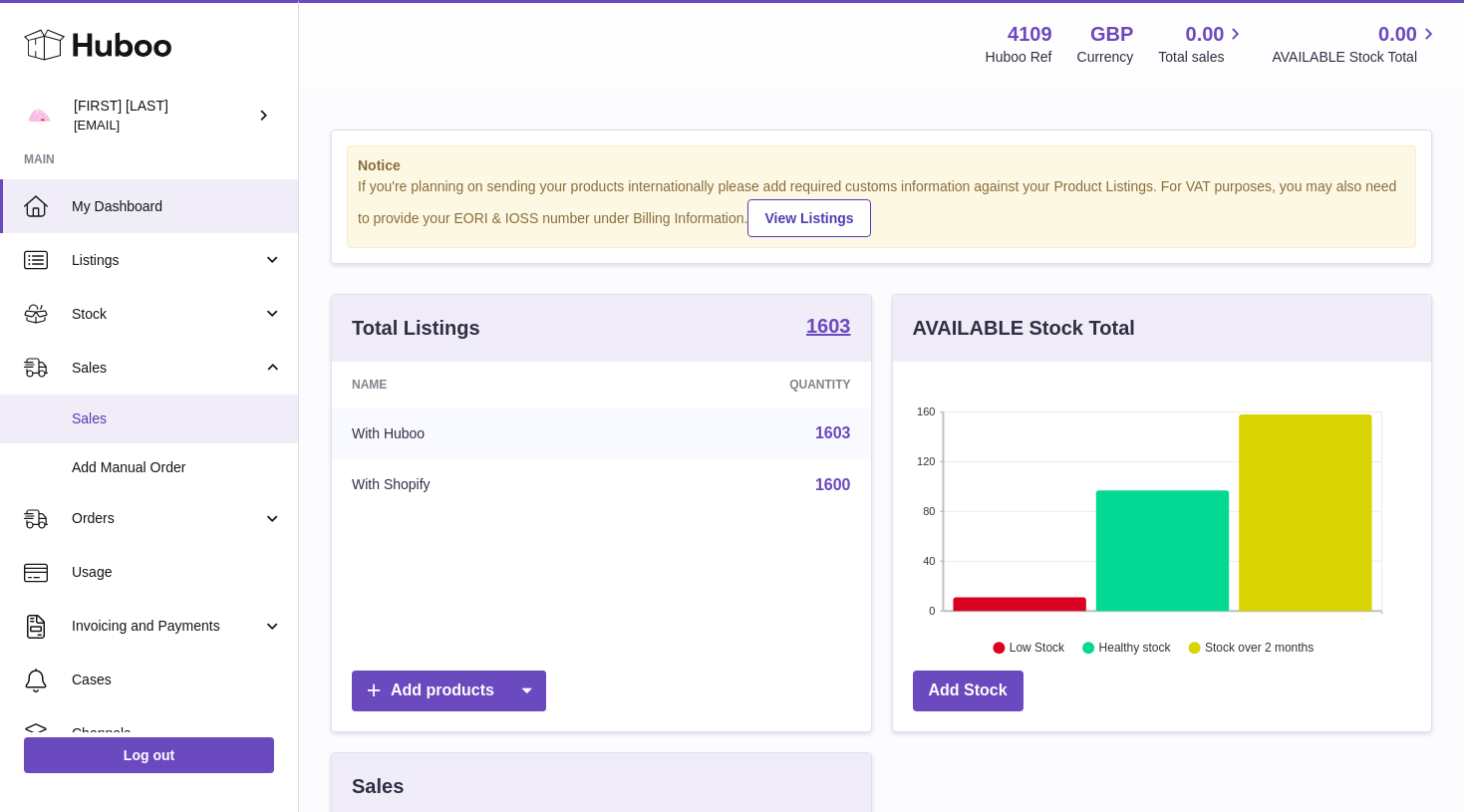 click on "Sales" at bounding box center (148, 418) 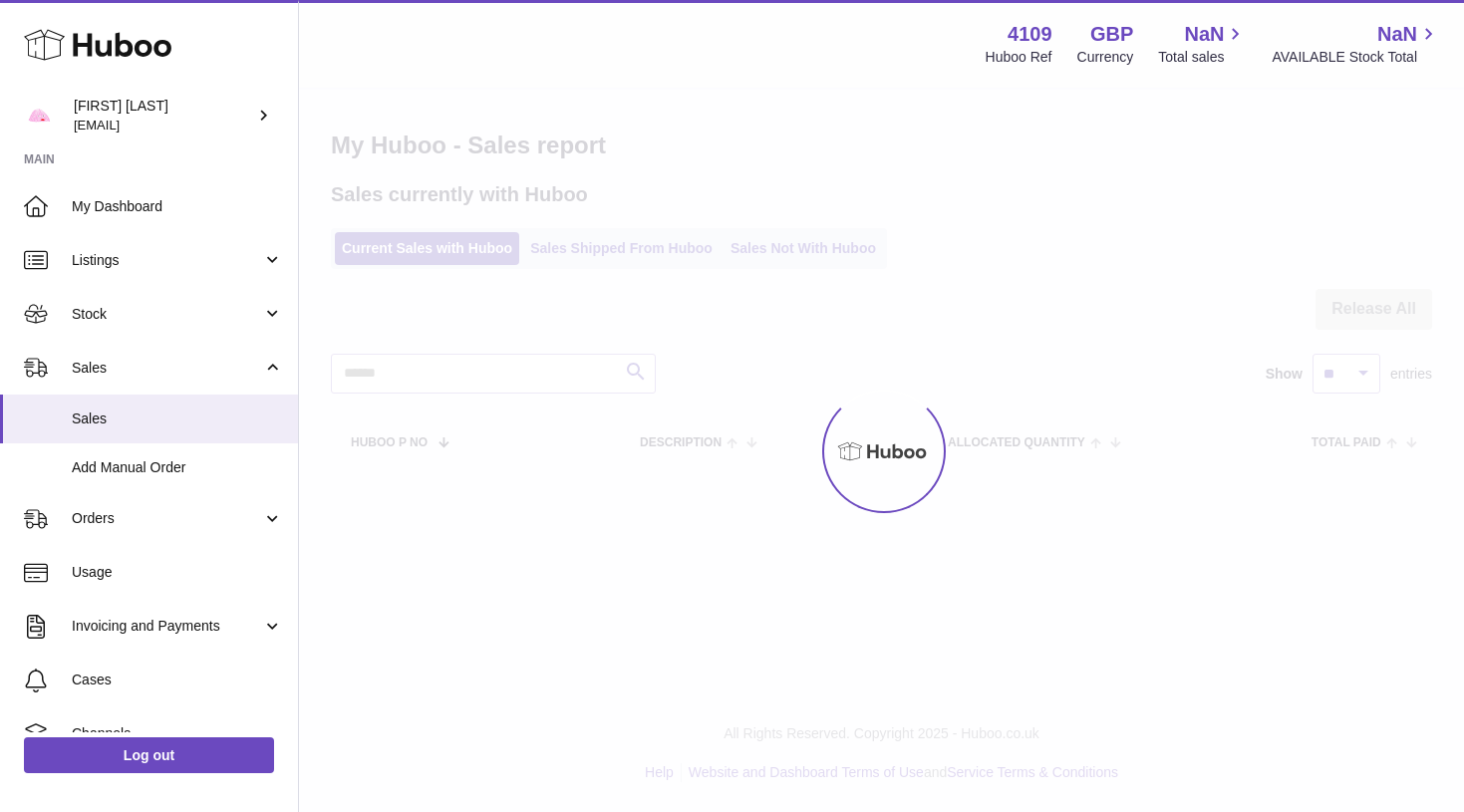 scroll, scrollTop: 0, scrollLeft: 0, axis: both 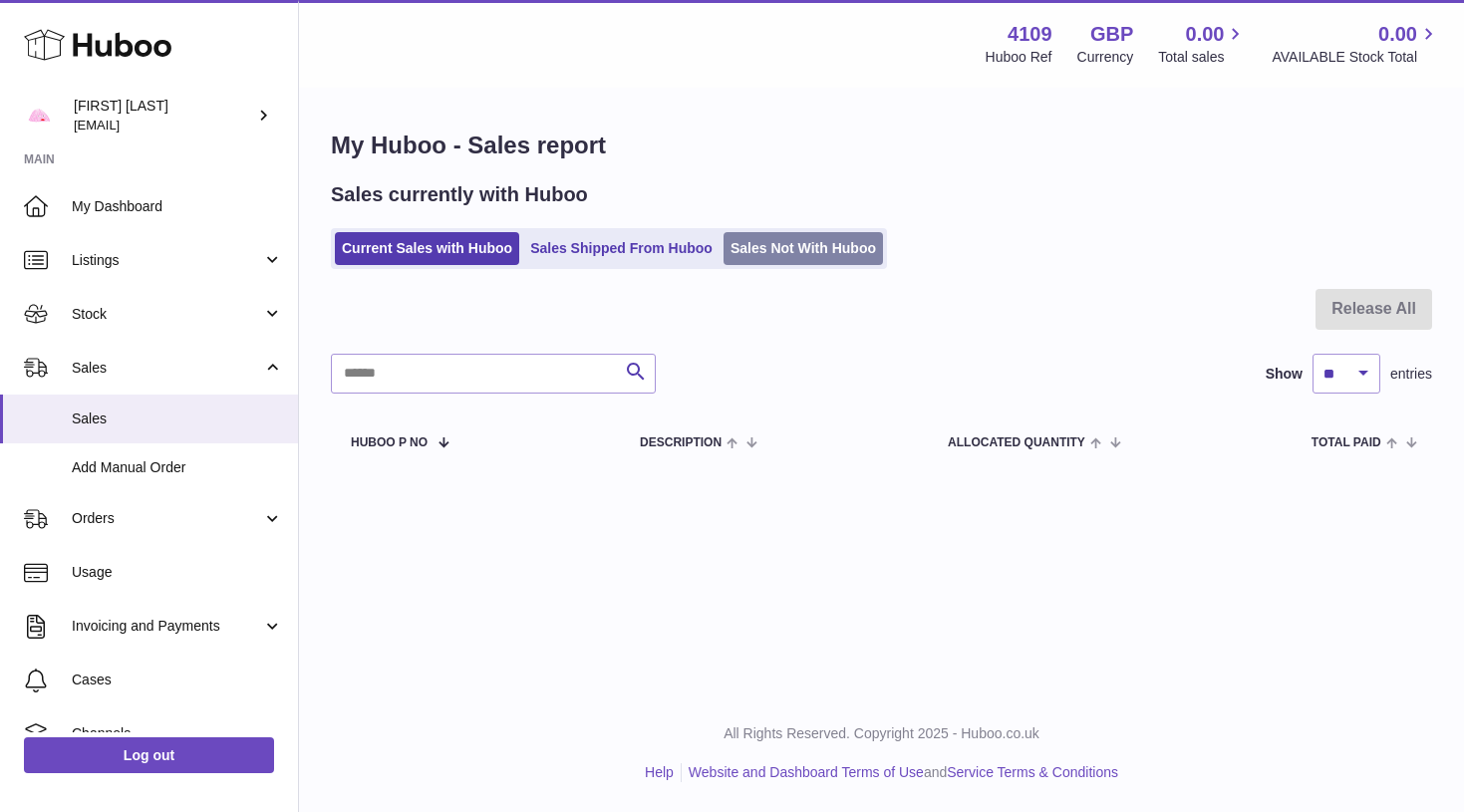 click on "Sales Not With Huboo" at bounding box center [803, 248] 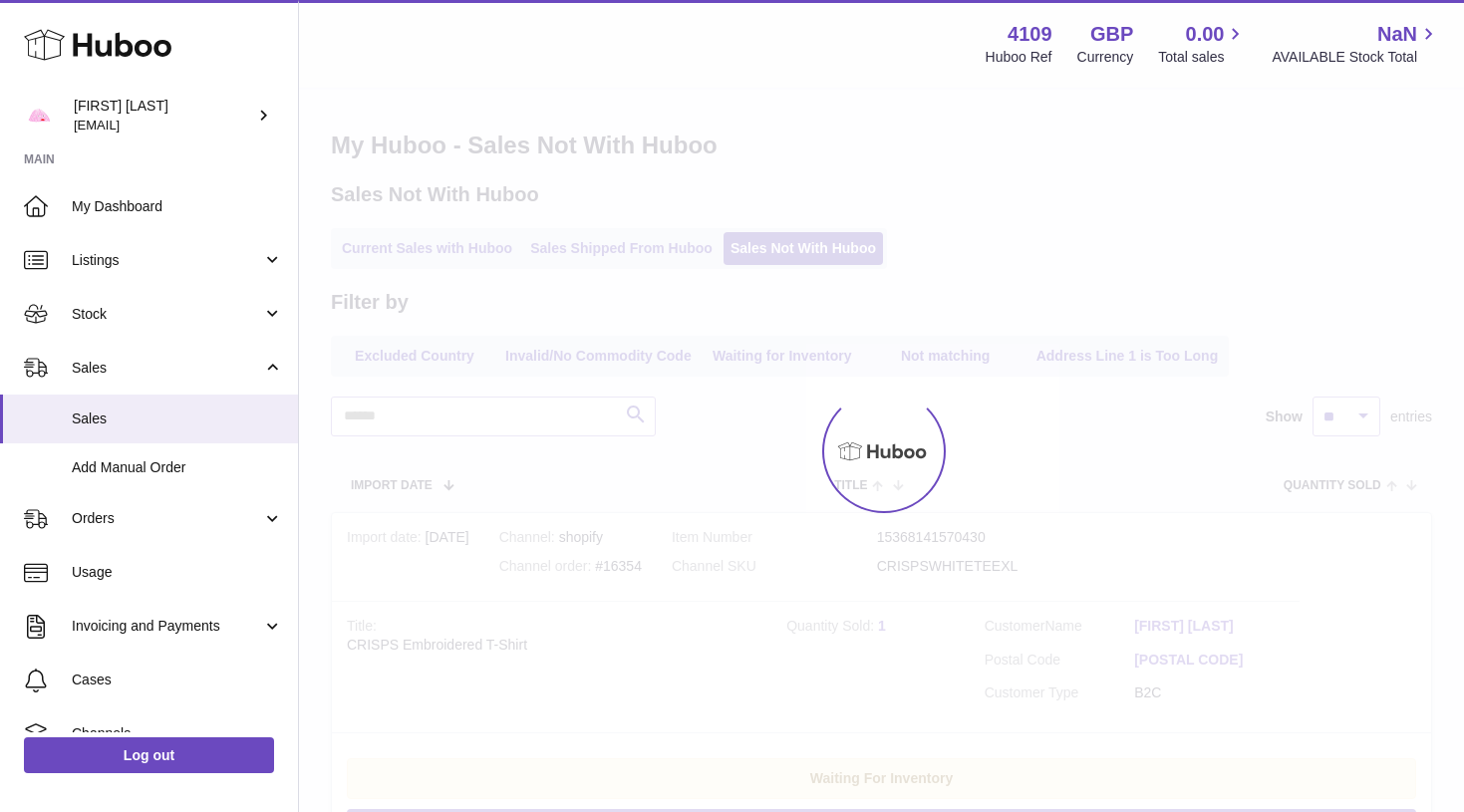scroll, scrollTop: 0, scrollLeft: 0, axis: both 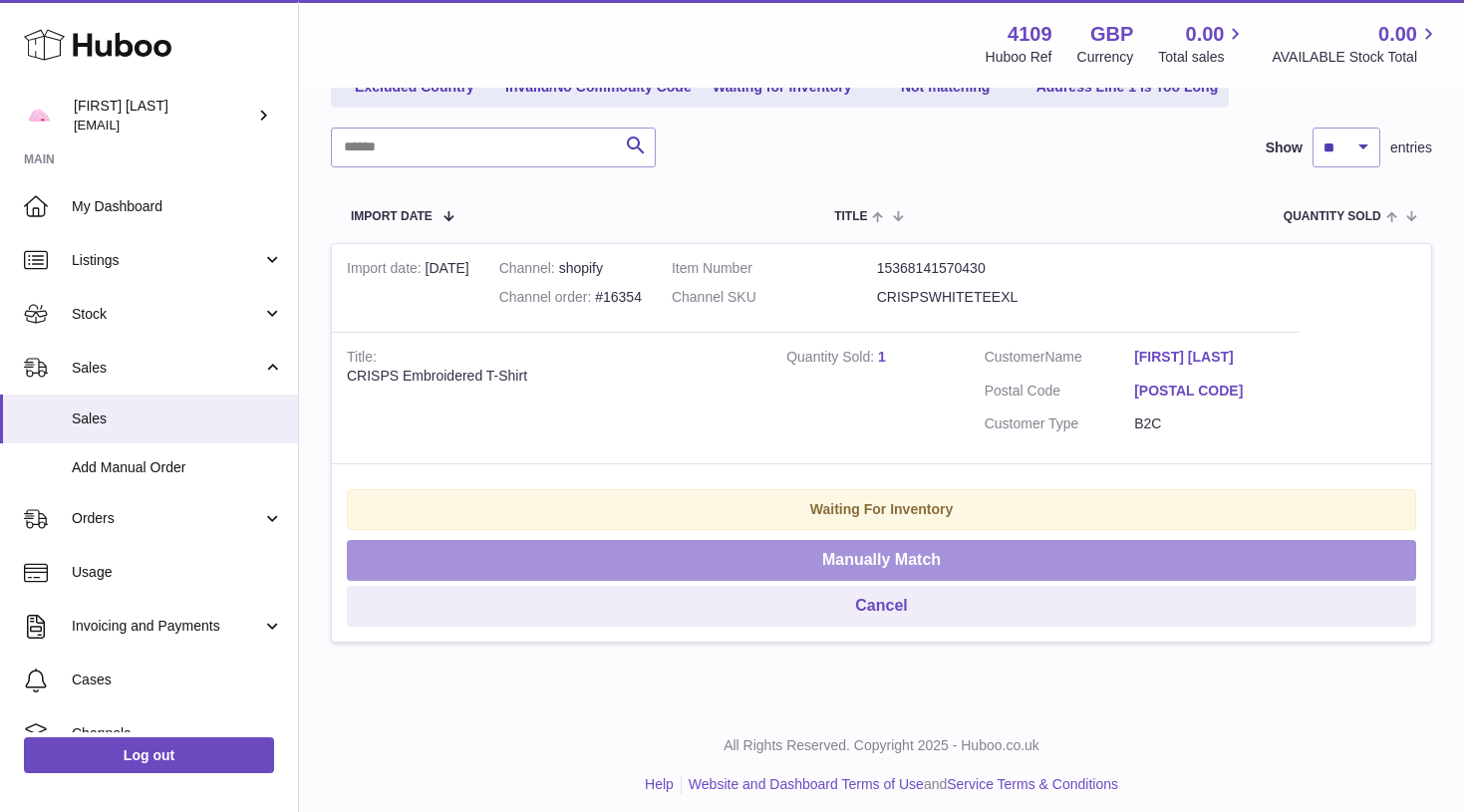 click on "Manually Match" at bounding box center (881, 560) 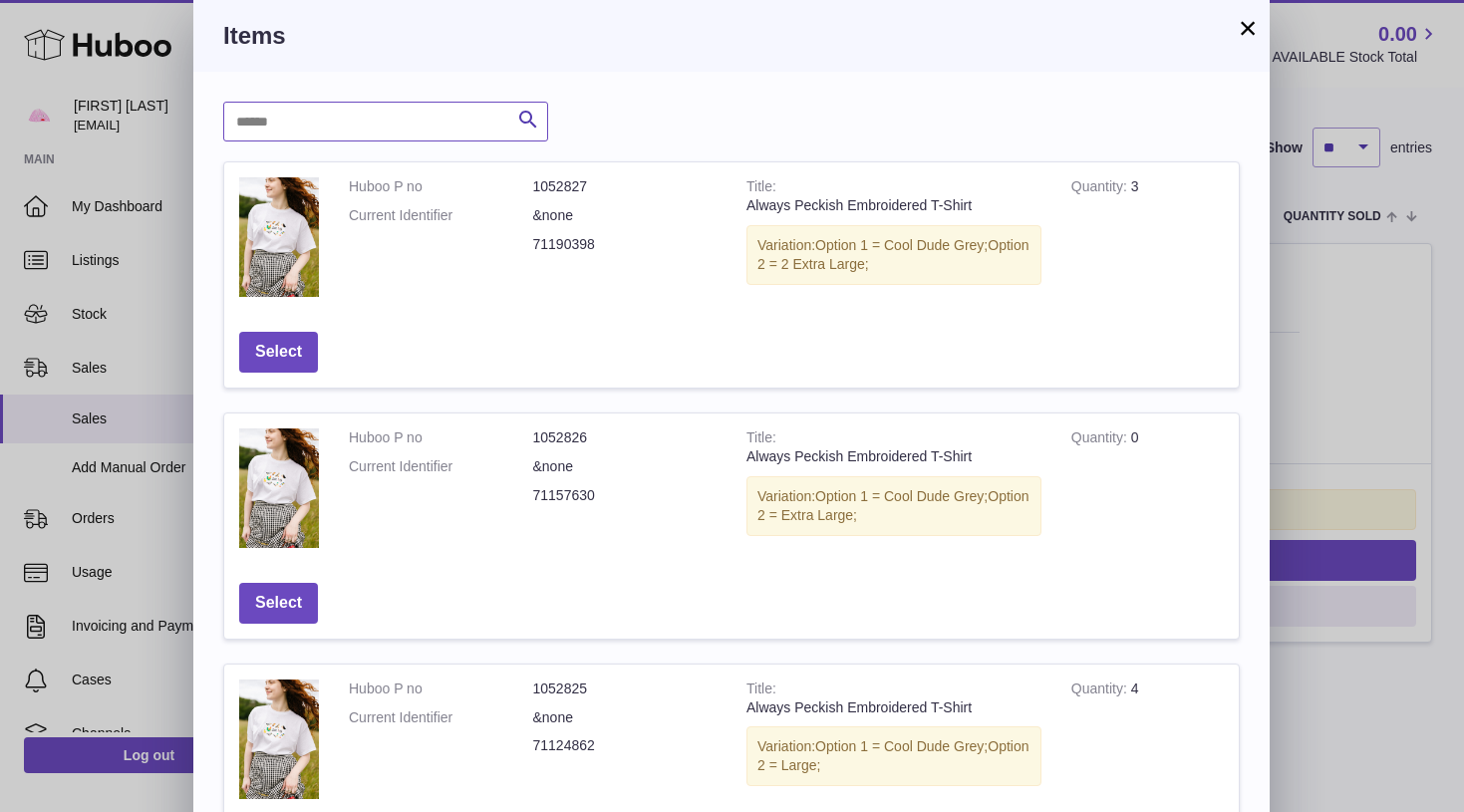click at bounding box center [386, 122] 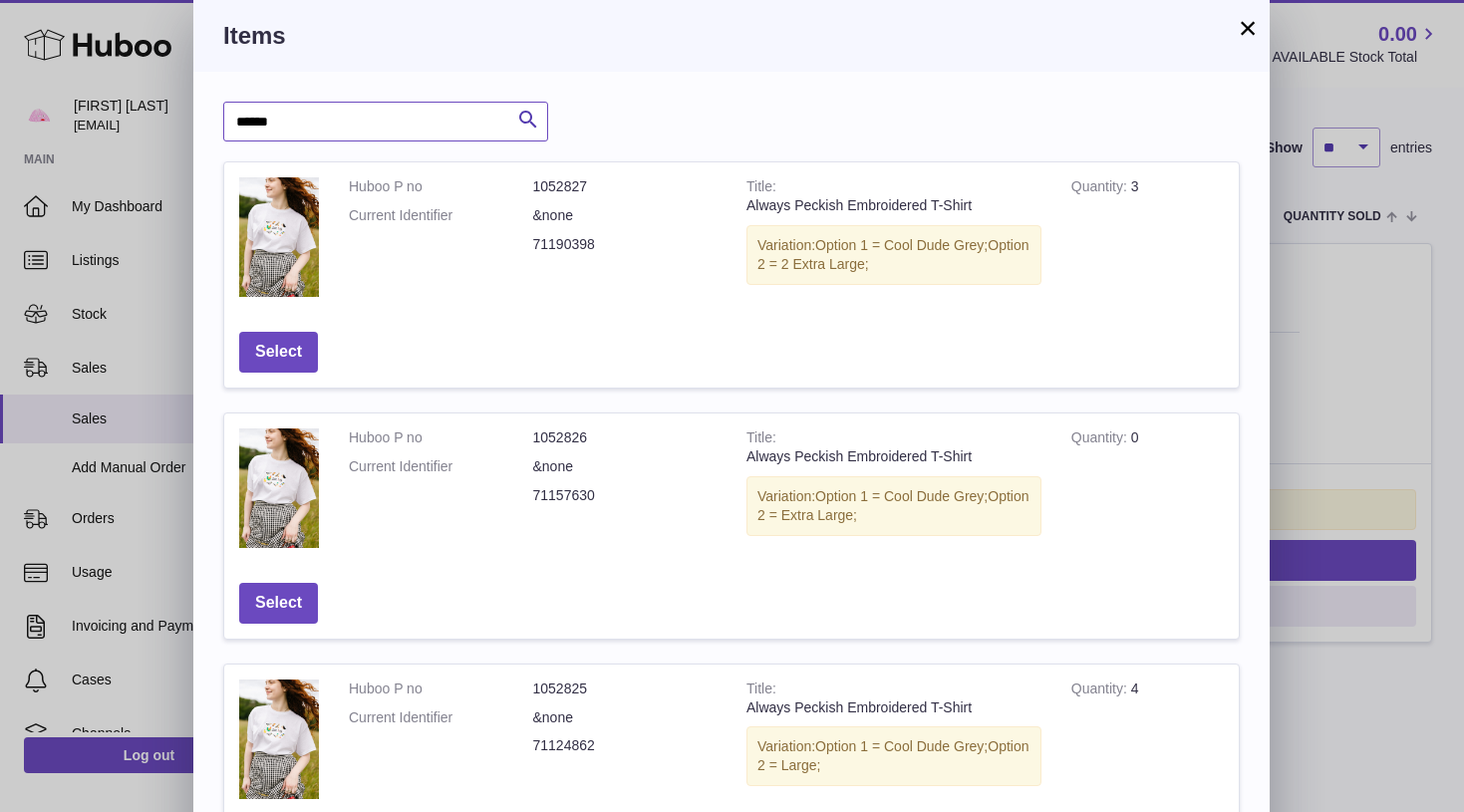type on "******" 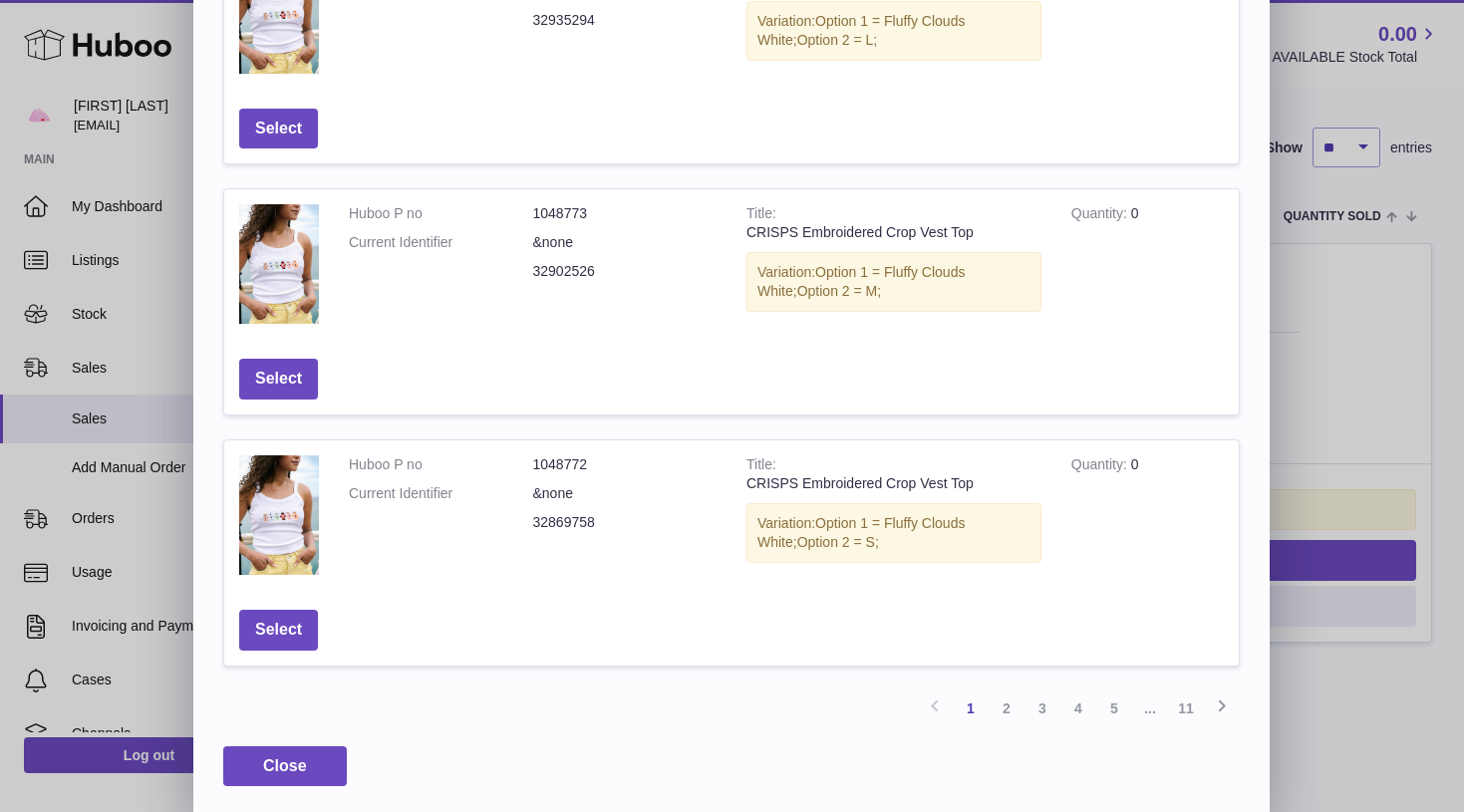 scroll, scrollTop: 722, scrollLeft: 0, axis: vertical 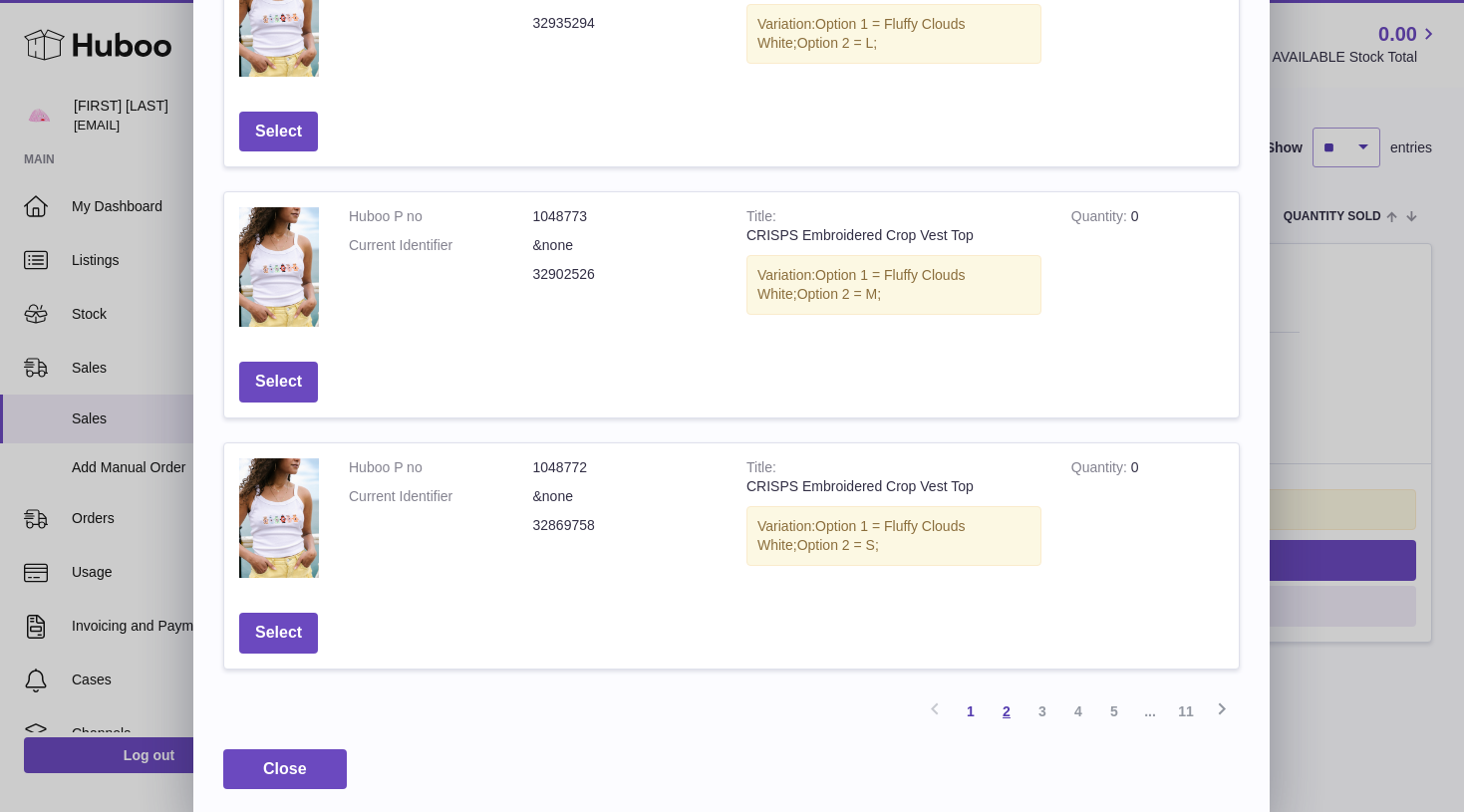 click on "2" at bounding box center [1007, 711] 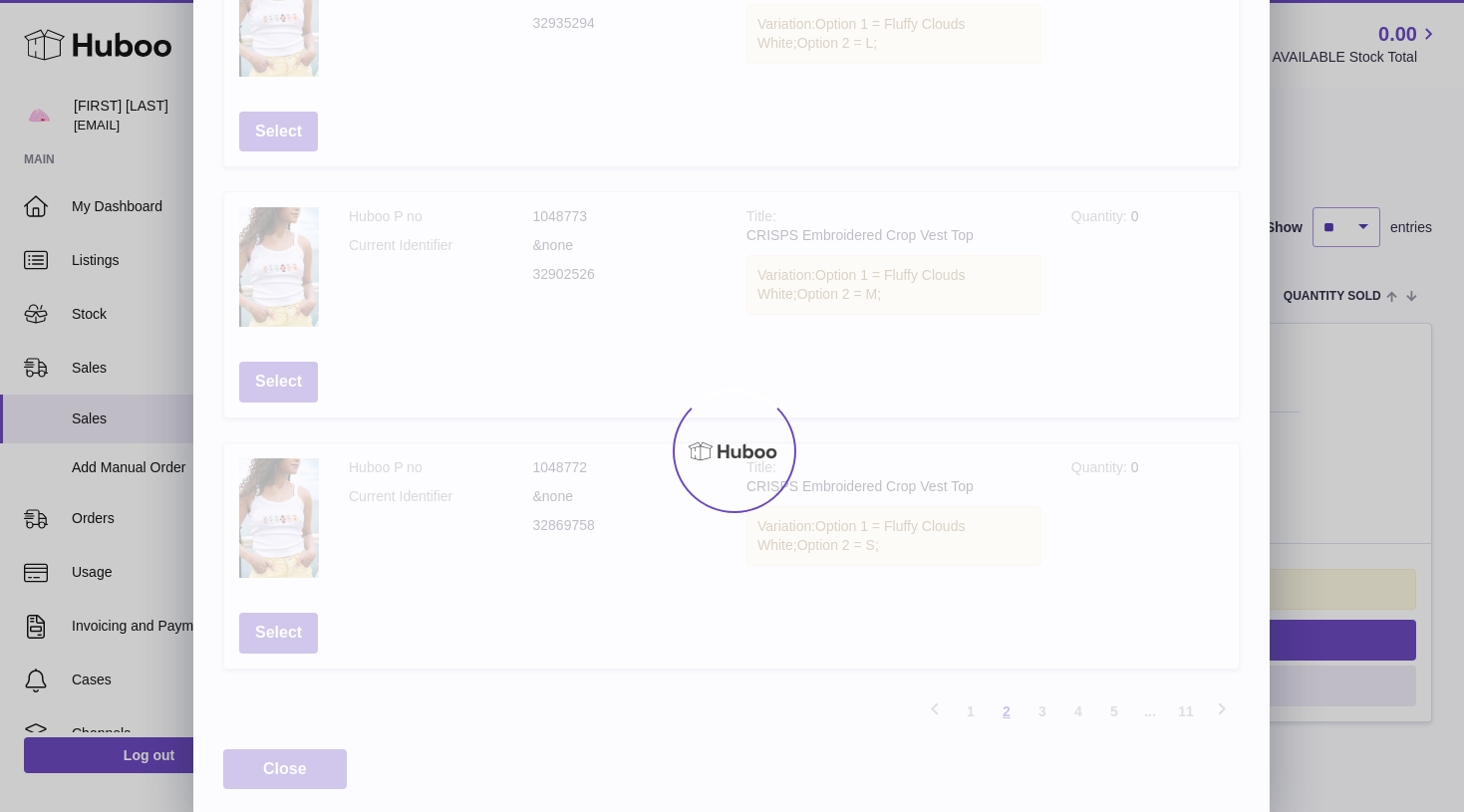 scroll, scrollTop: 139, scrollLeft: 0, axis: vertical 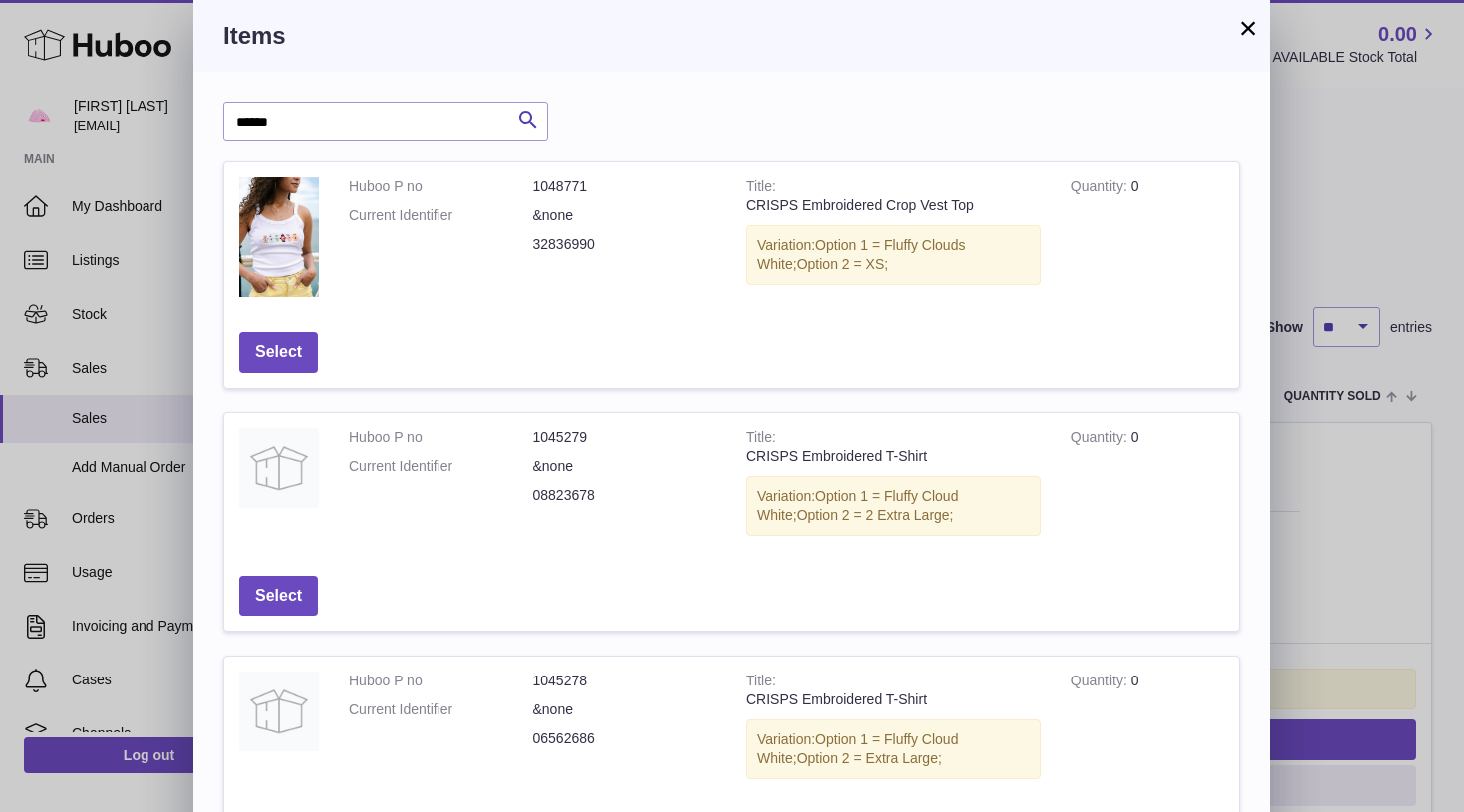 click on "×" at bounding box center (1248, 28) 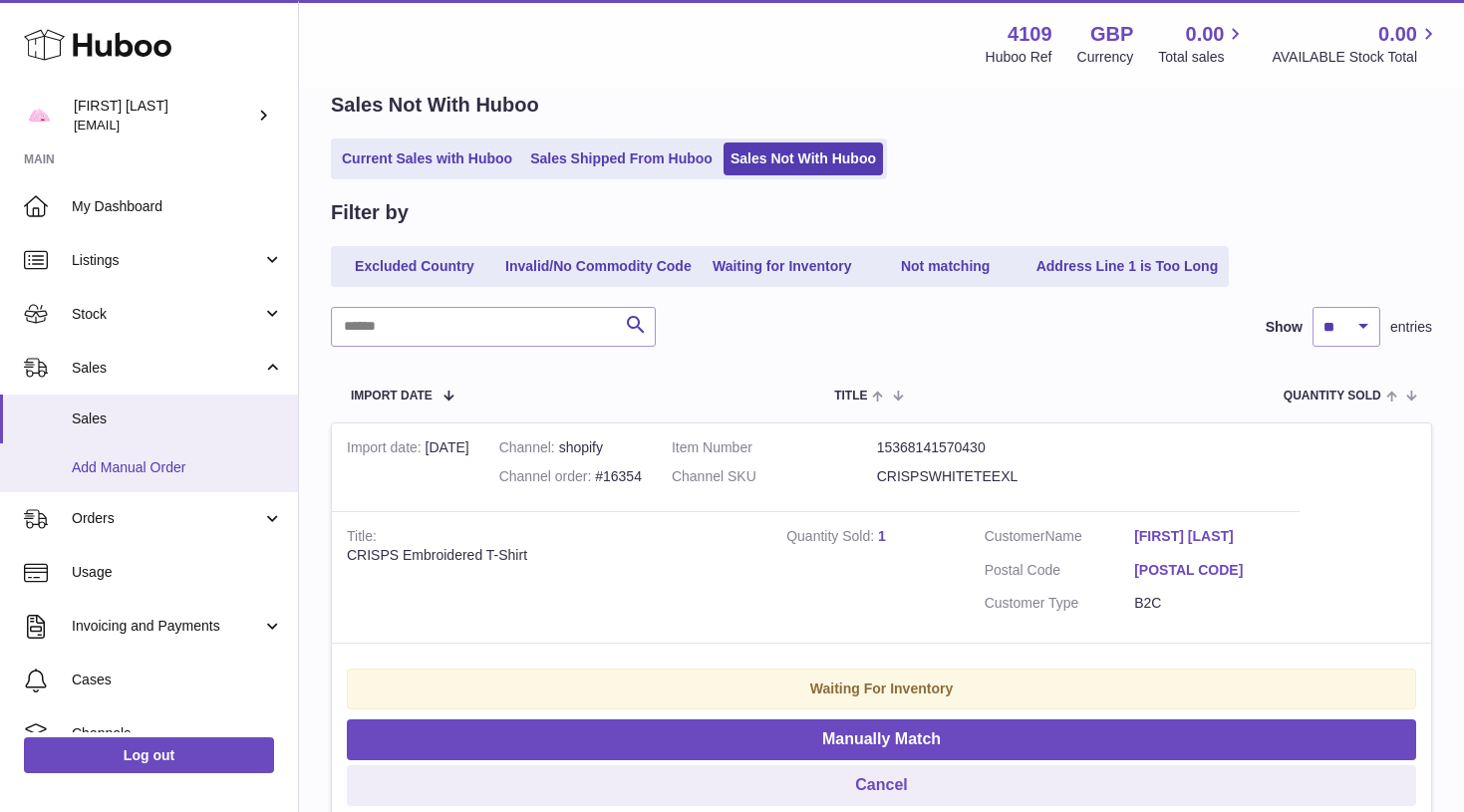 click on "Add Manual Order" at bounding box center (148, 467) 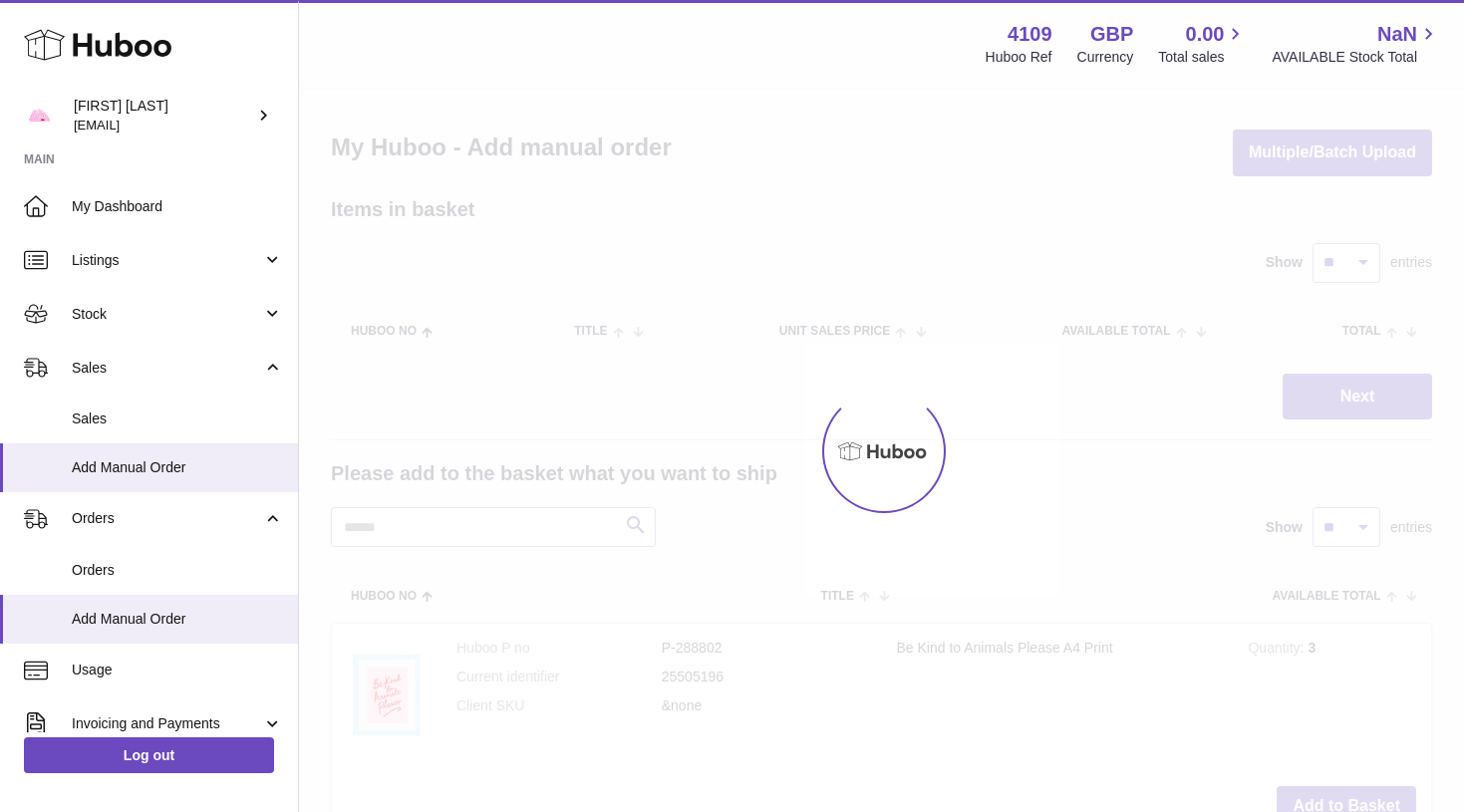 scroll, scrollTop: 0, scrollLeft: 0, axis: both 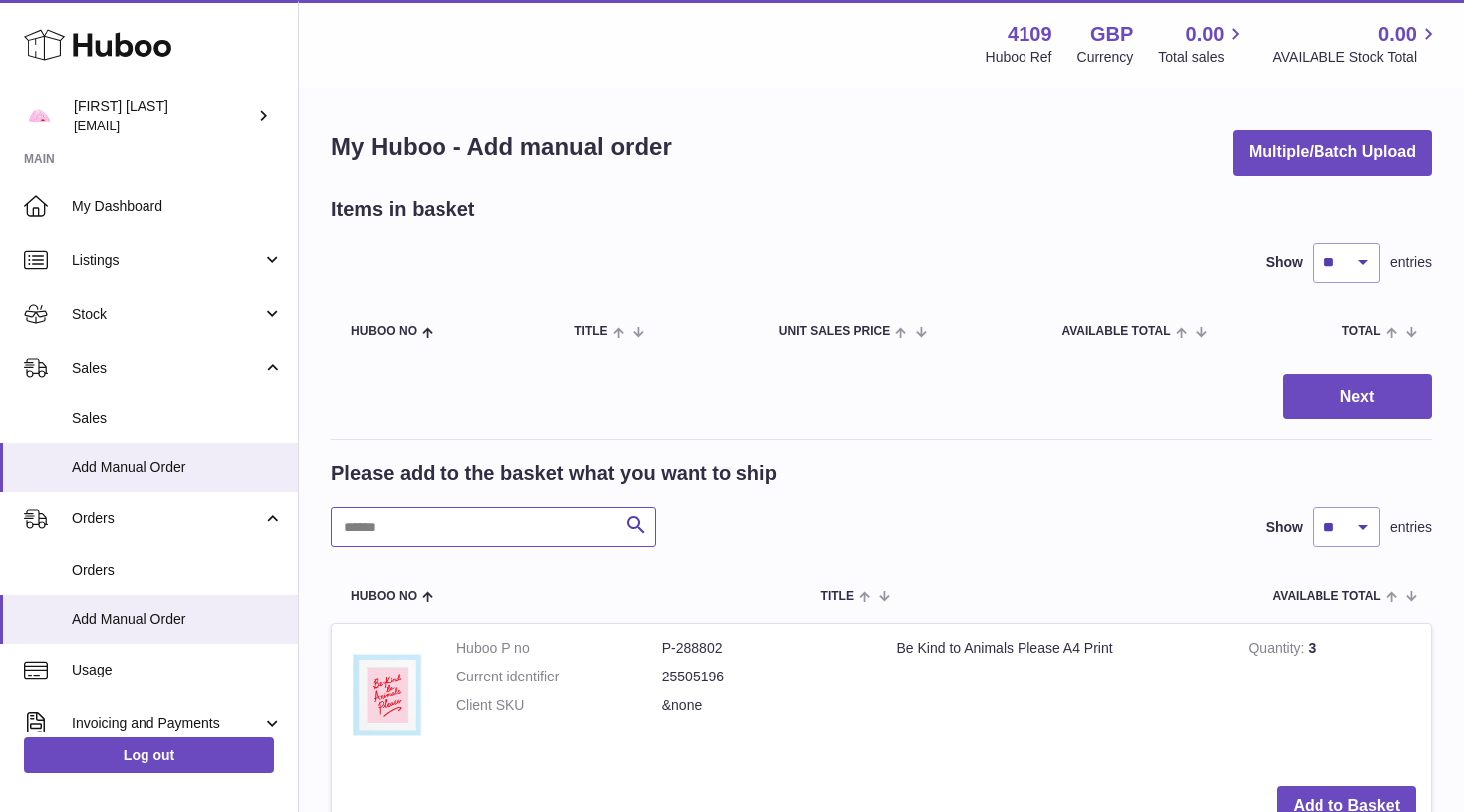 click at bounding box center (493, 527) 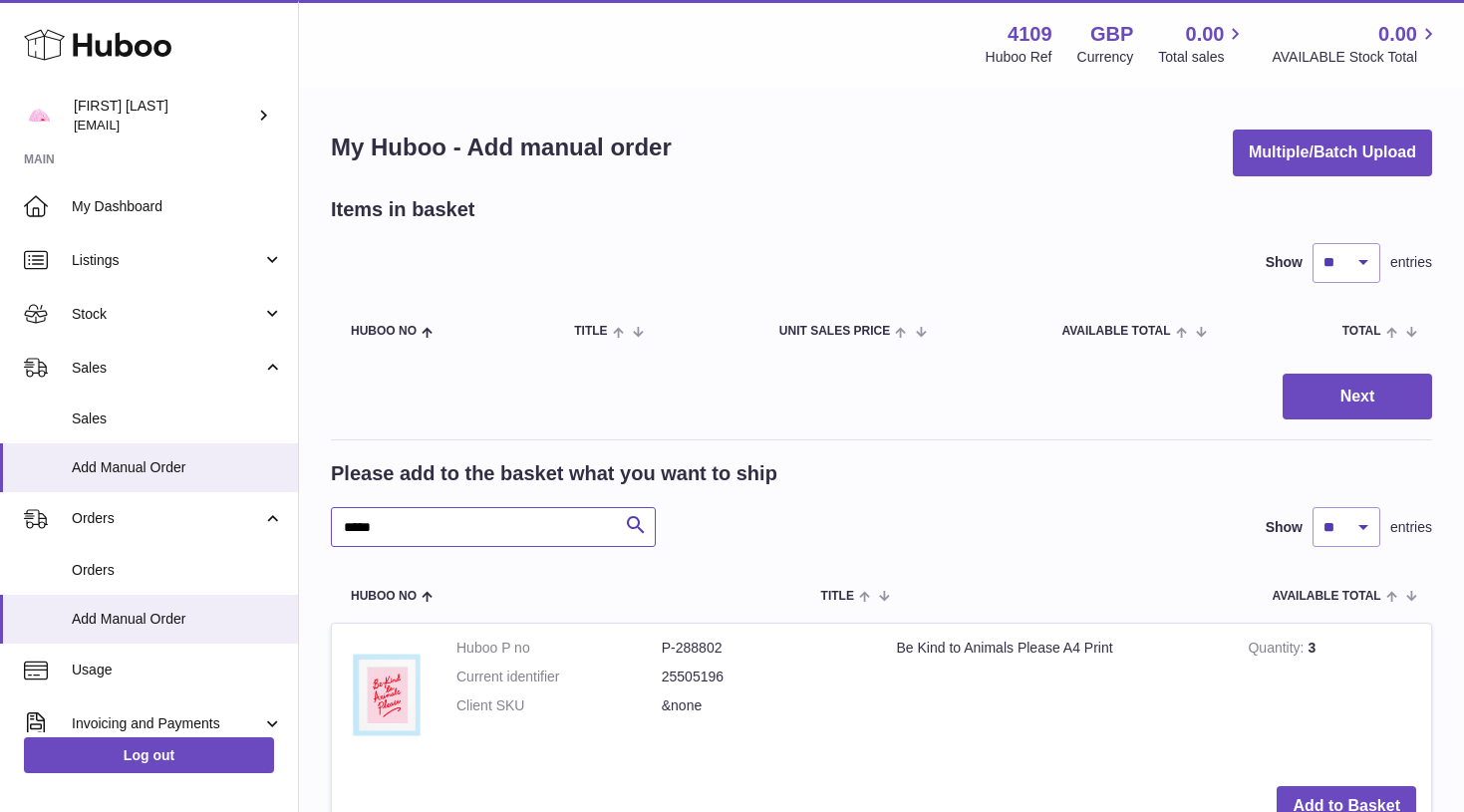 type on "*****" 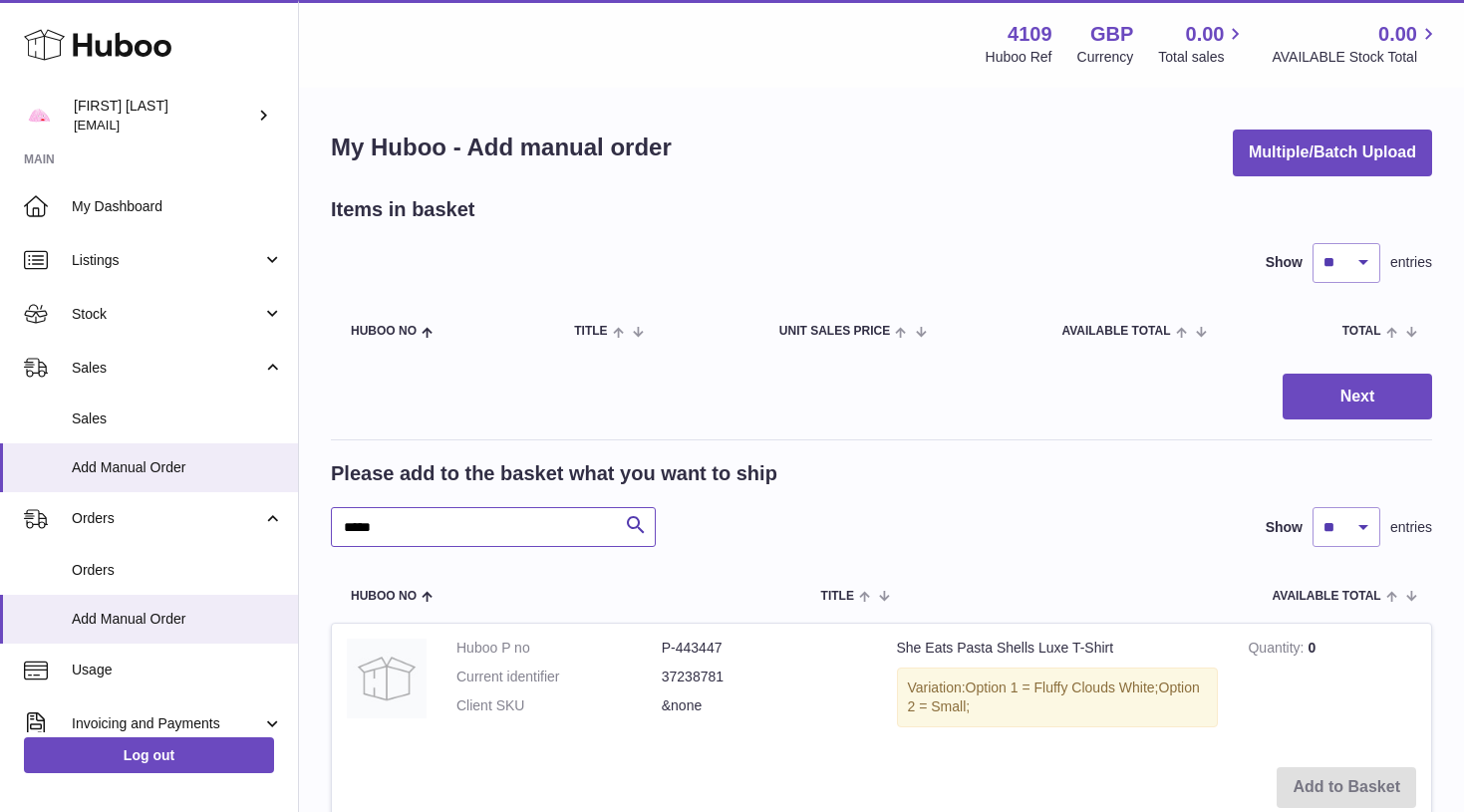 scroll, scrollTop: 0, scrollLeft: 0, axis: both 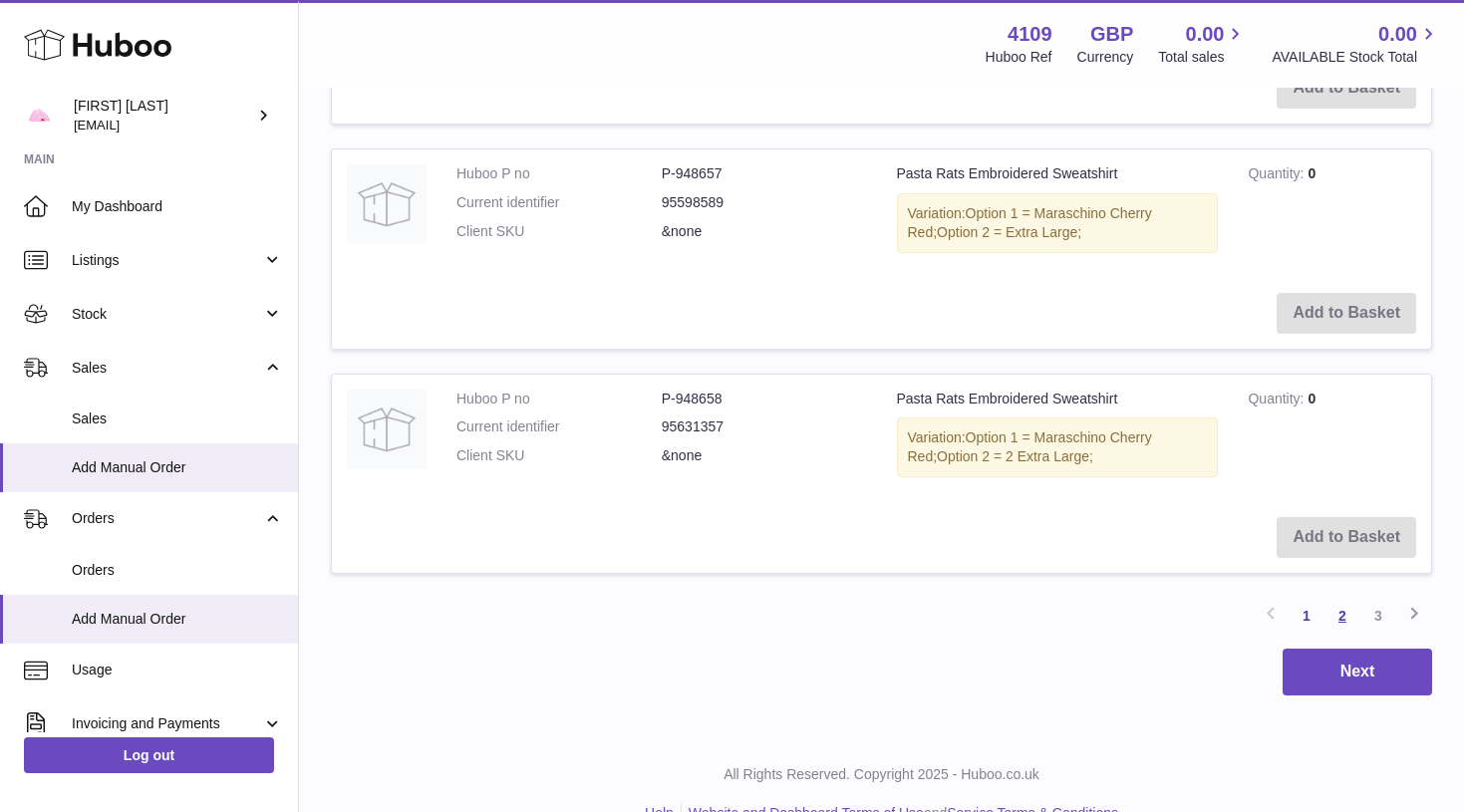 click on "2" at bounding box center (1342, 616) 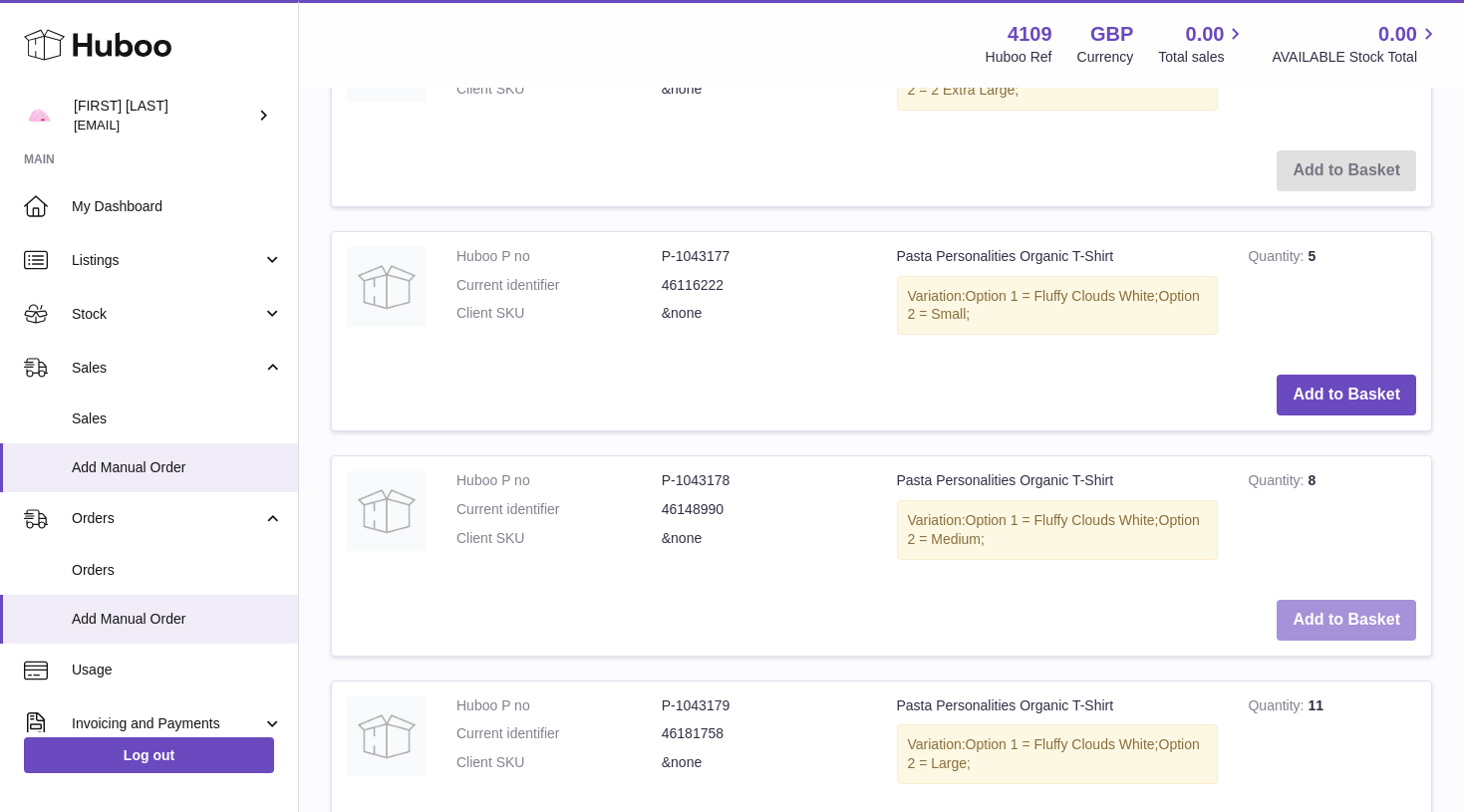 scroll, scrollTop: 1527, scrollLeft: 0, axis: vertical 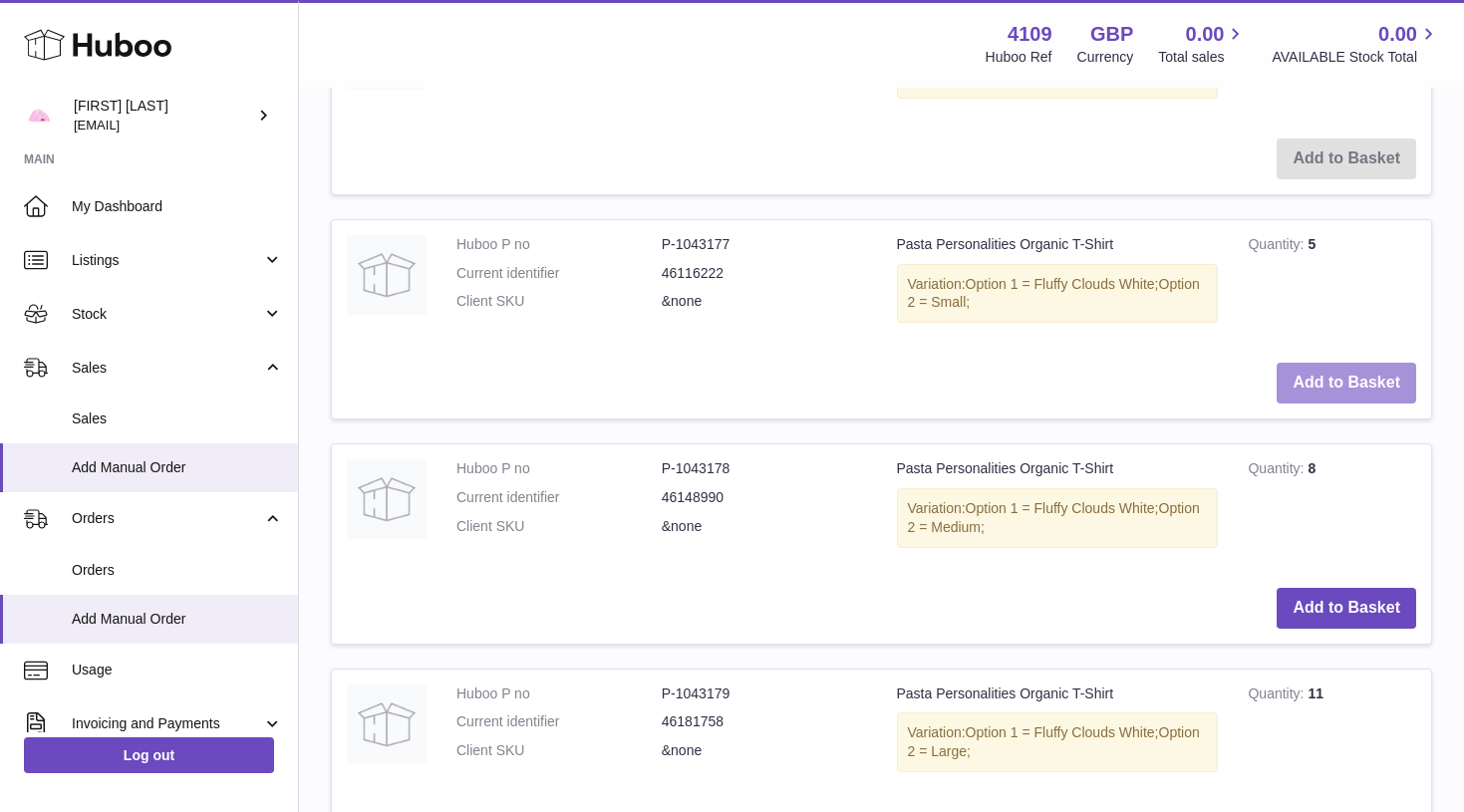 click on "Add to Basket" at bounding box center [1346, 383] 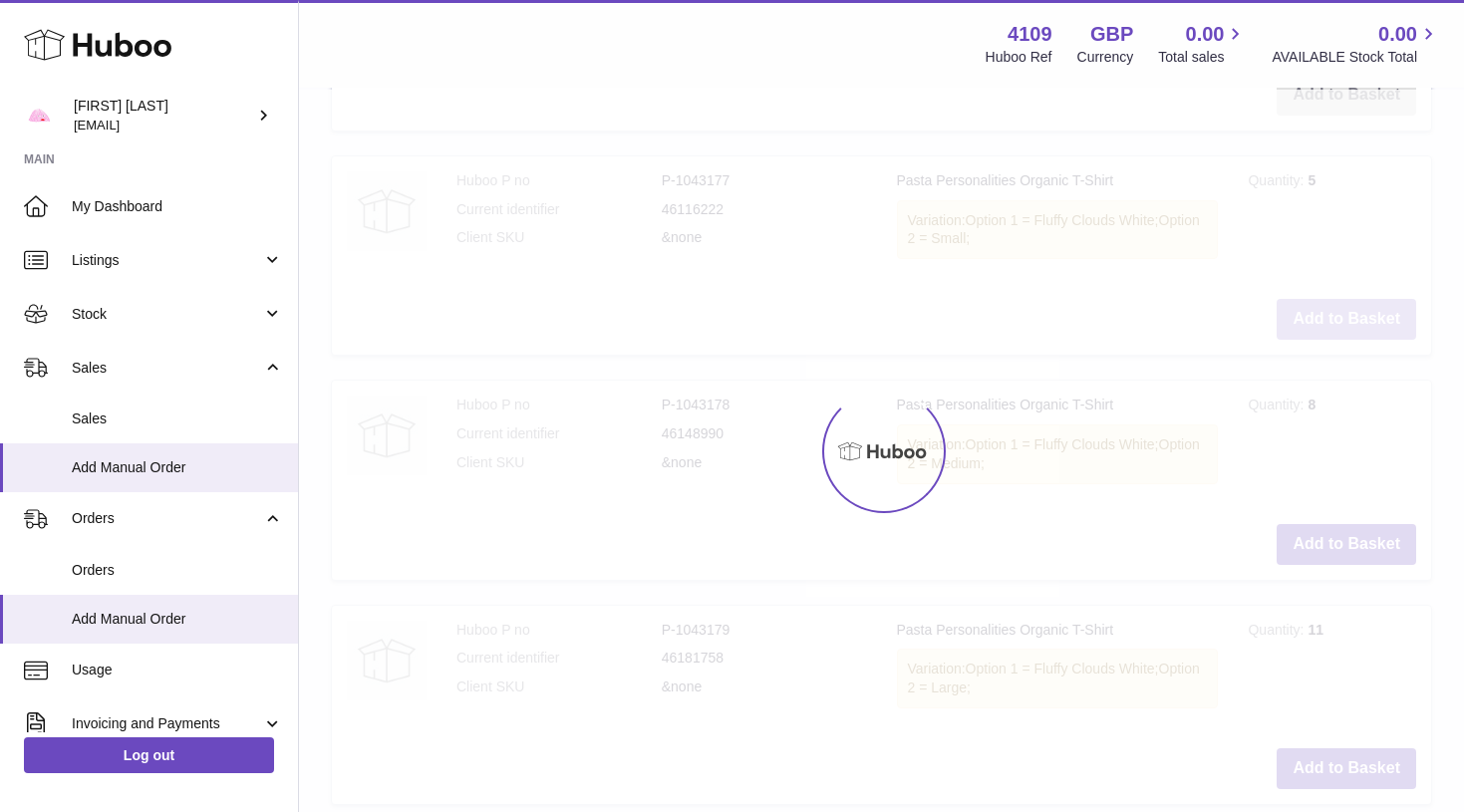 scroll, scrollTop: 1595, scrollLeft: 0, axis: vertical 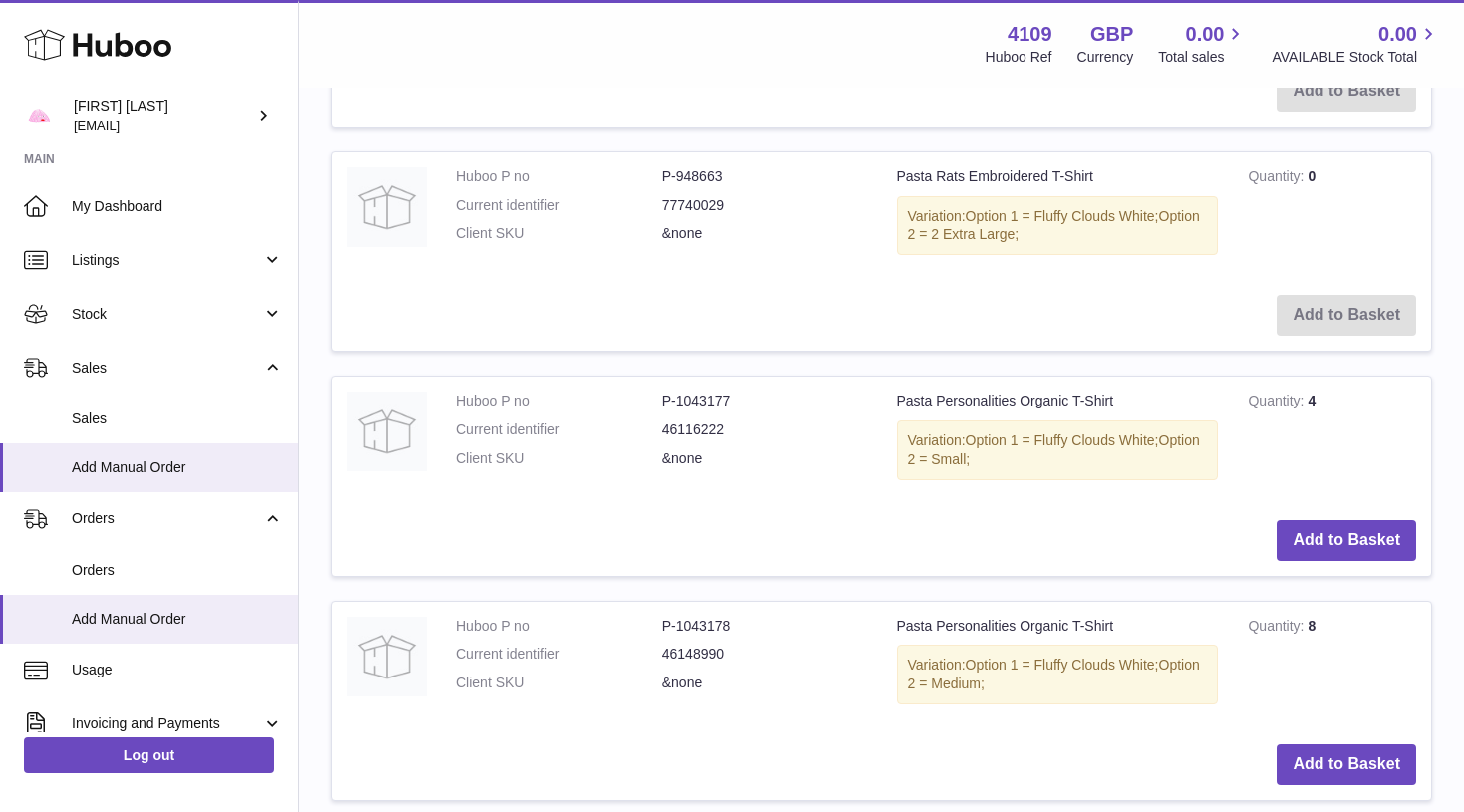 click on "Add to Basket" at bounding box center (881, 764) 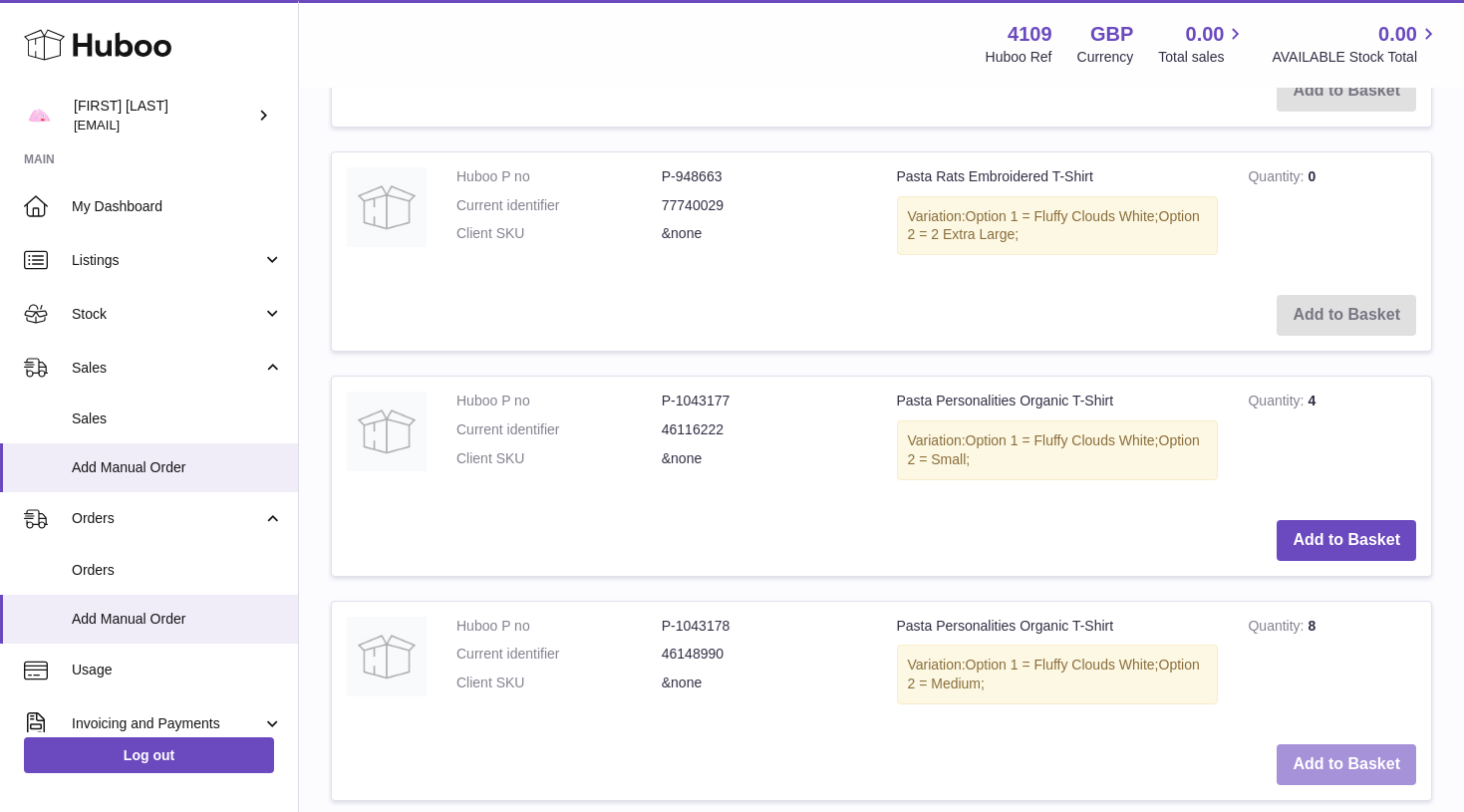 click on "Add to Basket" at bounding box center [1346, 764] 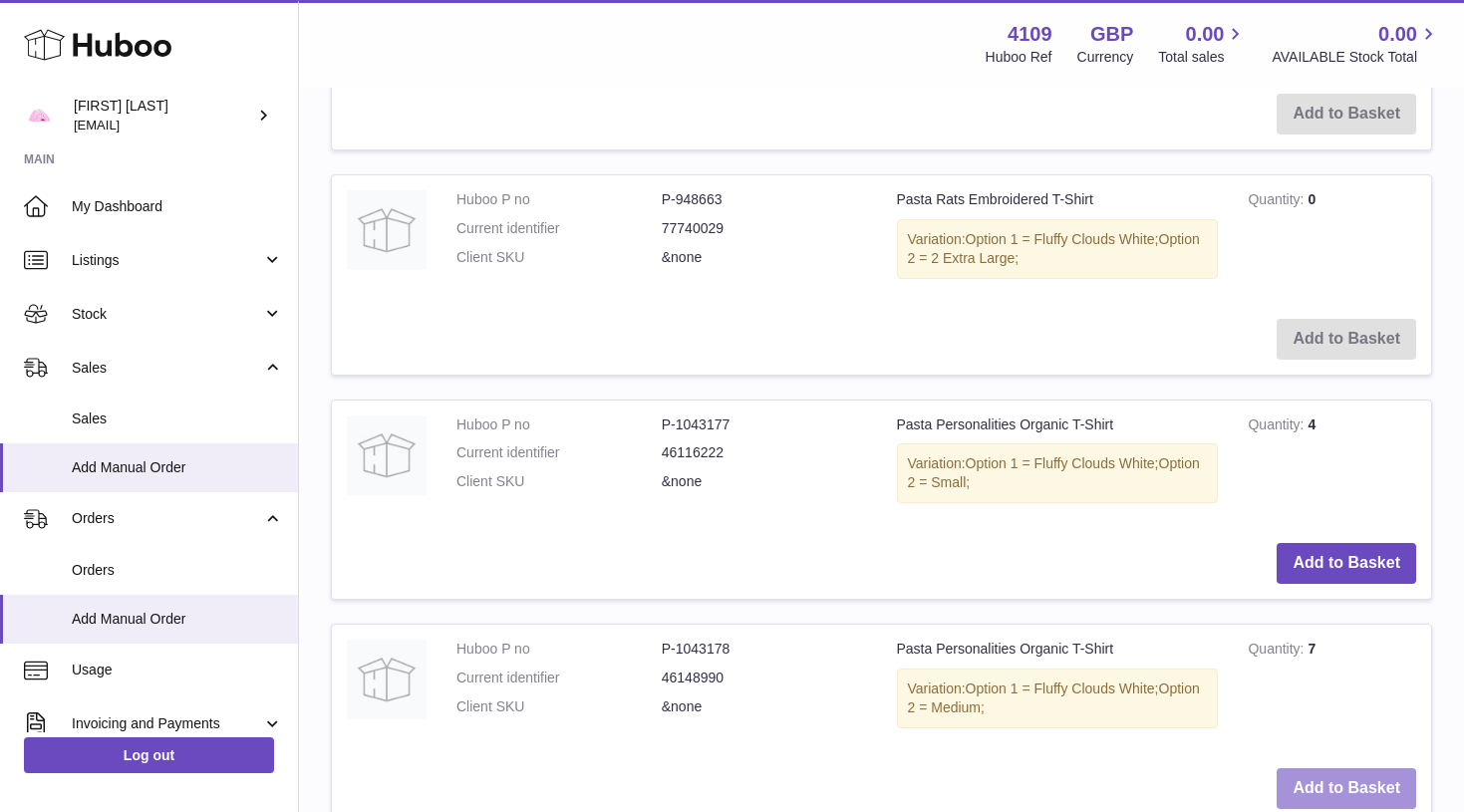 click on "Add to Basket" at bounding box center (1346, 788) 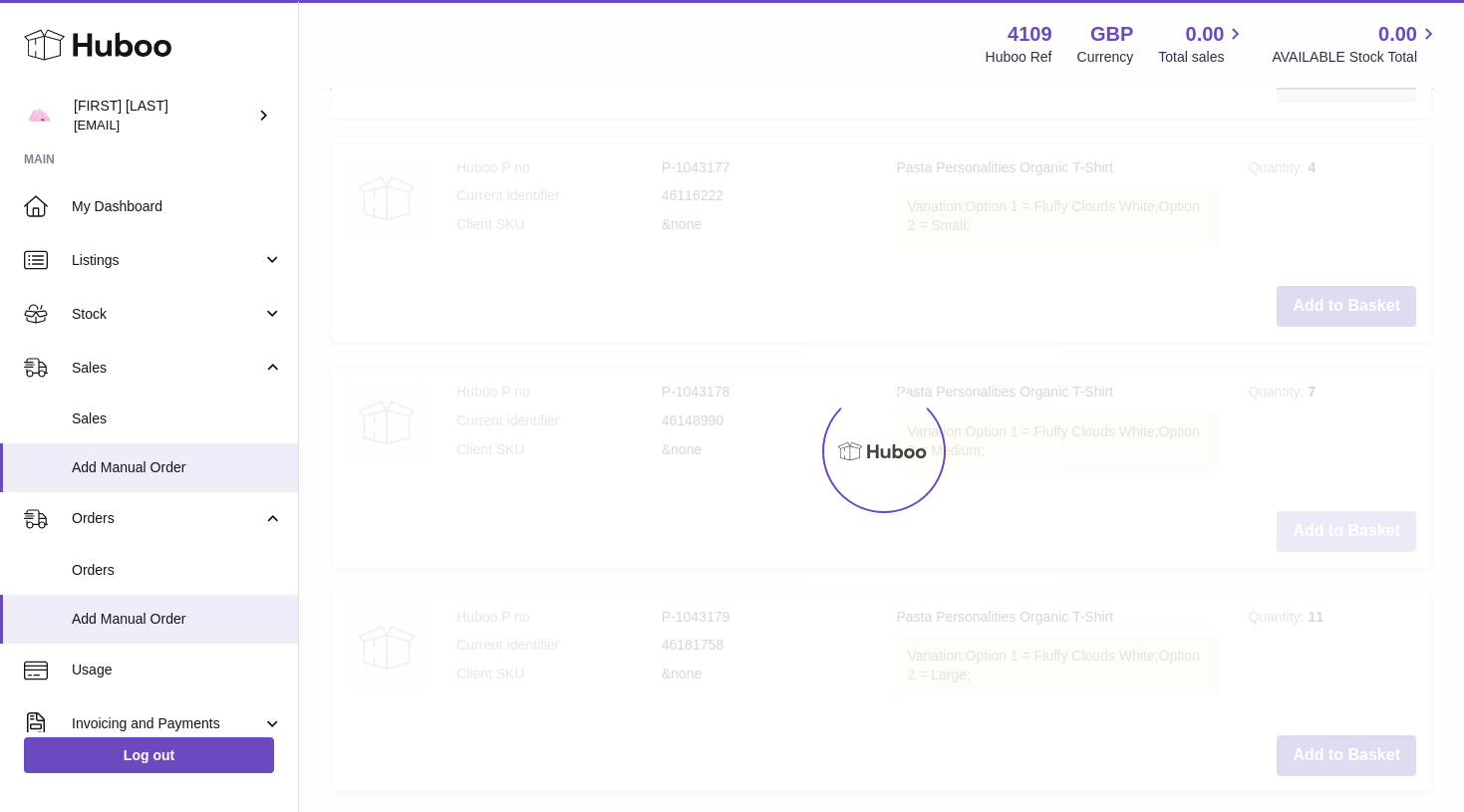 type on "*" 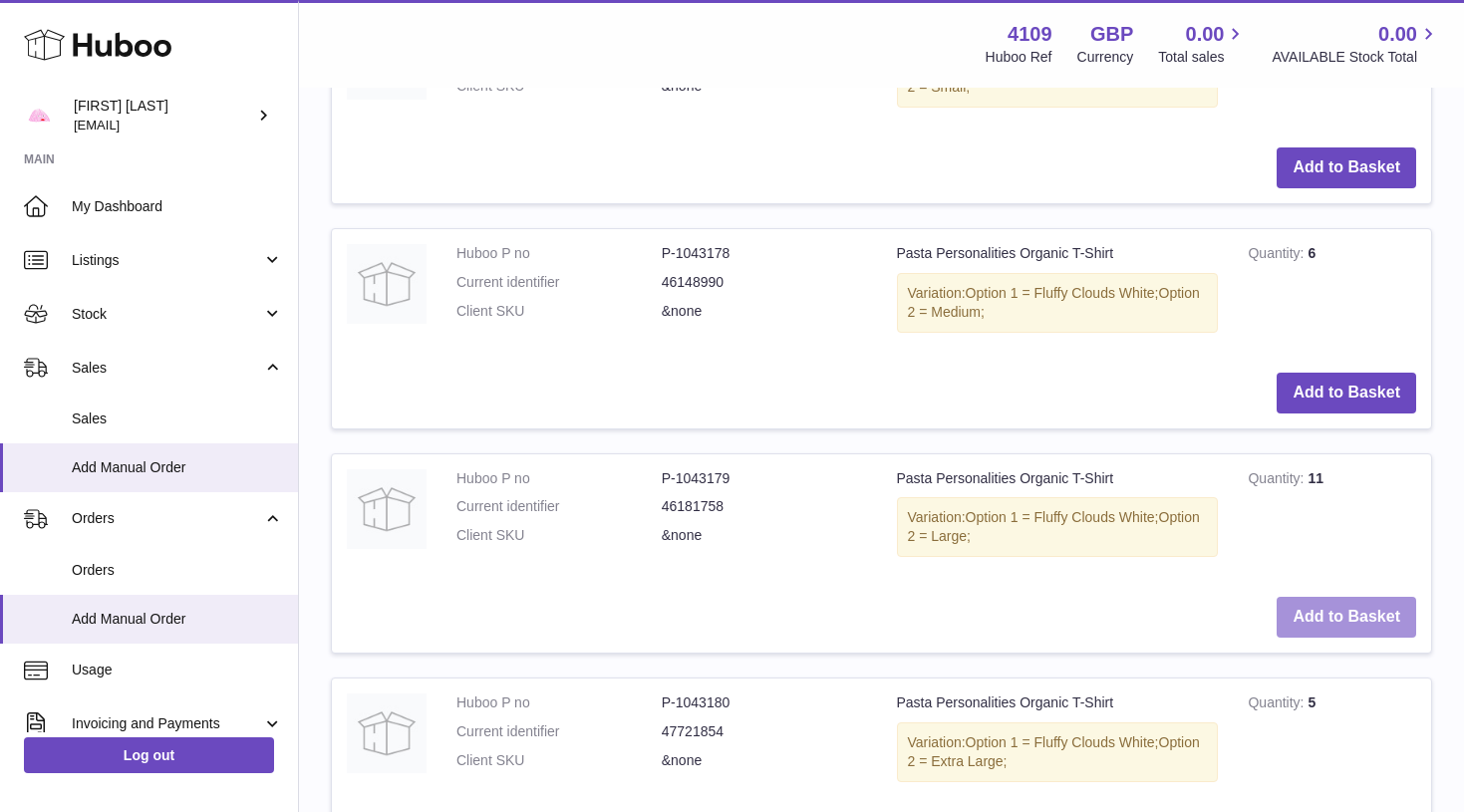 click on "Add to Basket" at bounding box center [1346, 617] 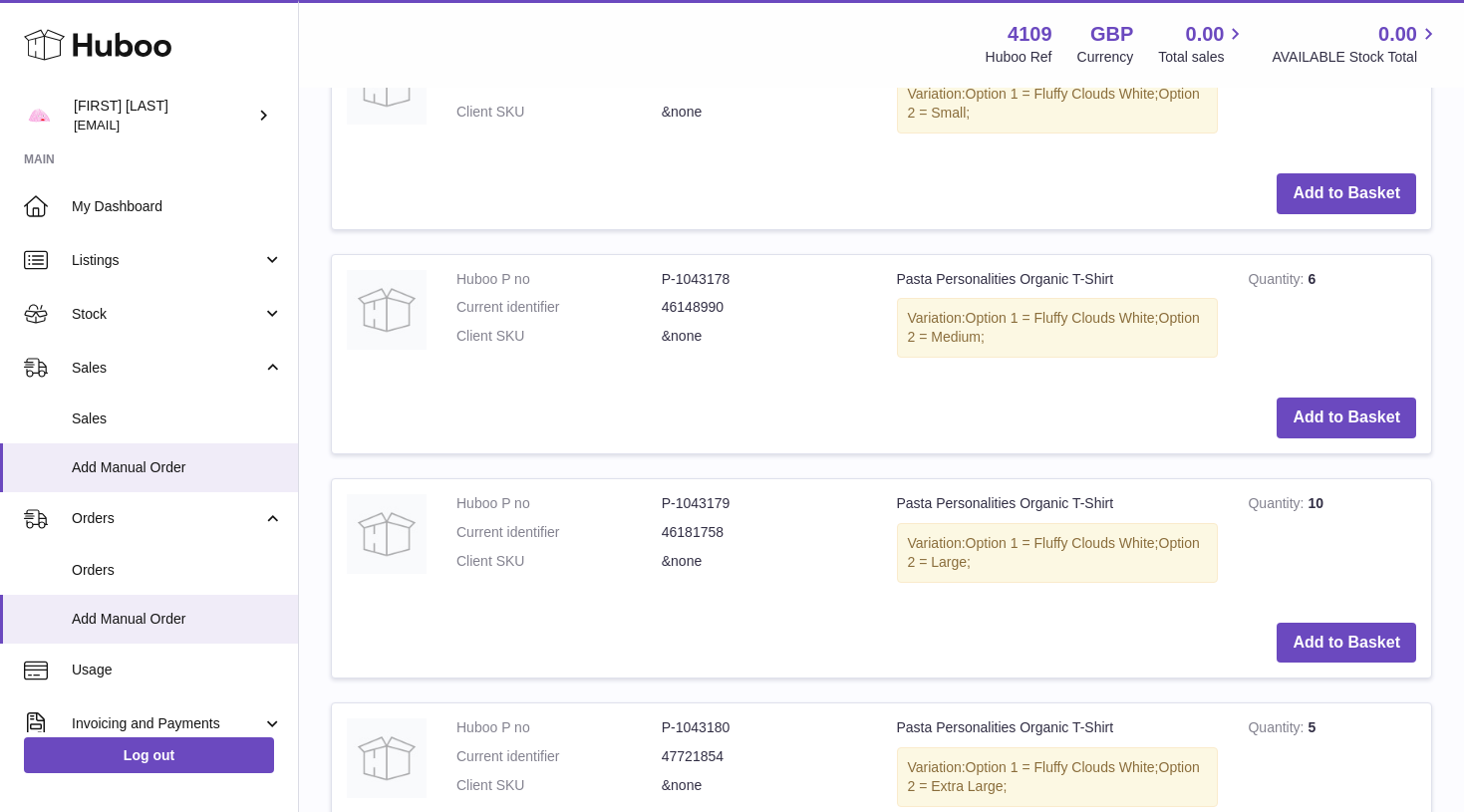scroll, scrollTop: 2471, scrollLeft: 0, axis: vertical 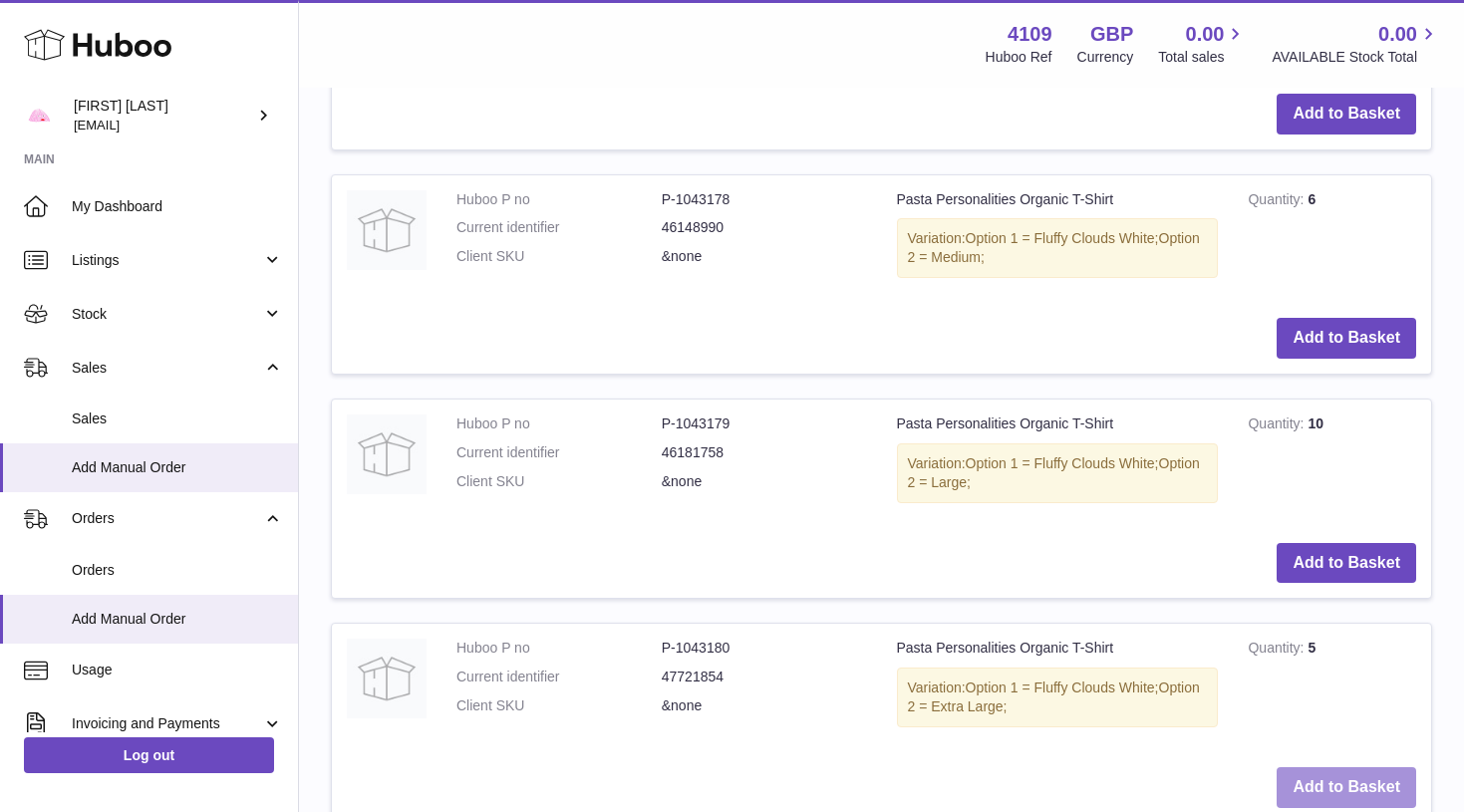 click on "Add to Basket" at bounding box center (1346, 787) 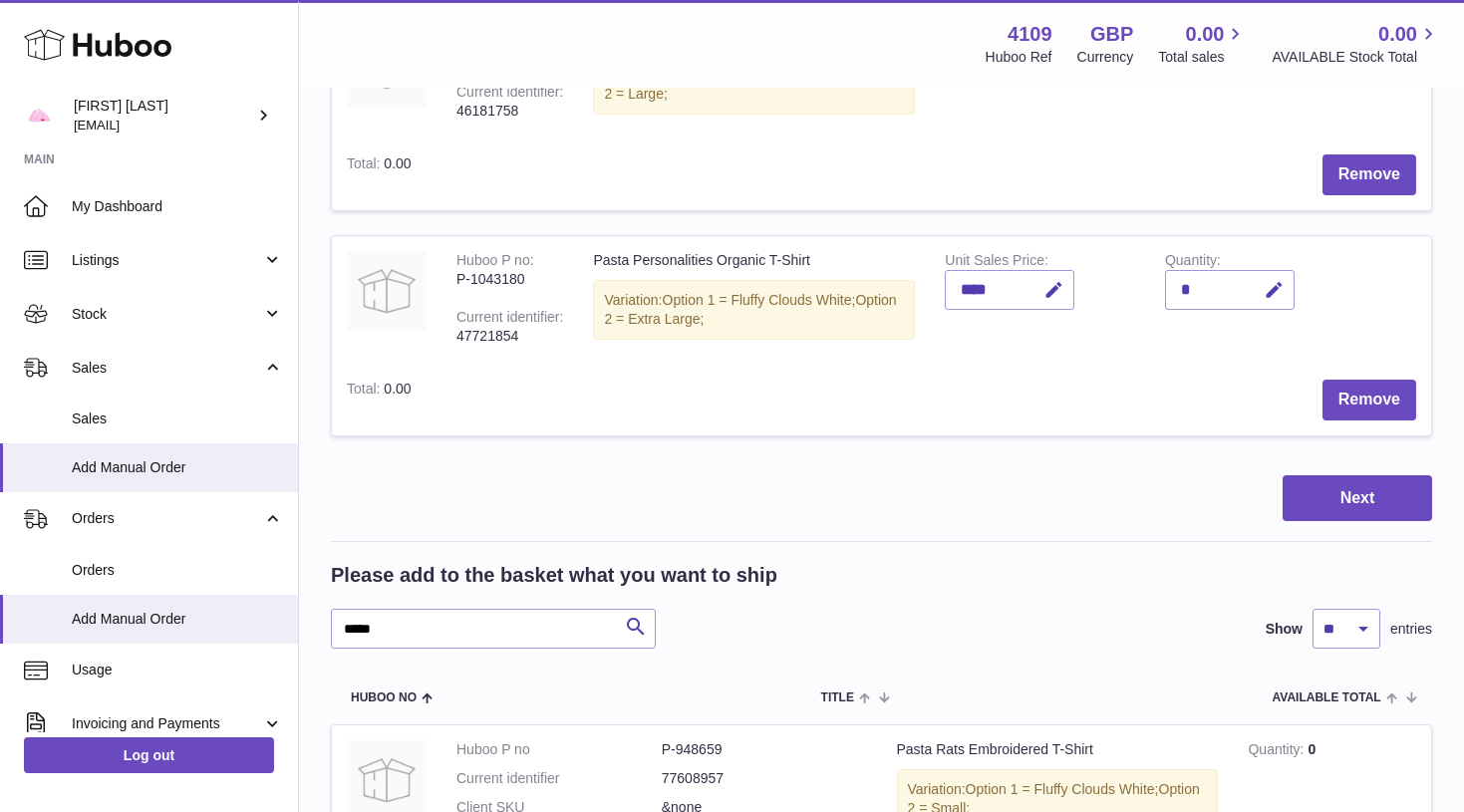 scroll, scrollTop: 796, scrollLeft: 0, axis: vertical 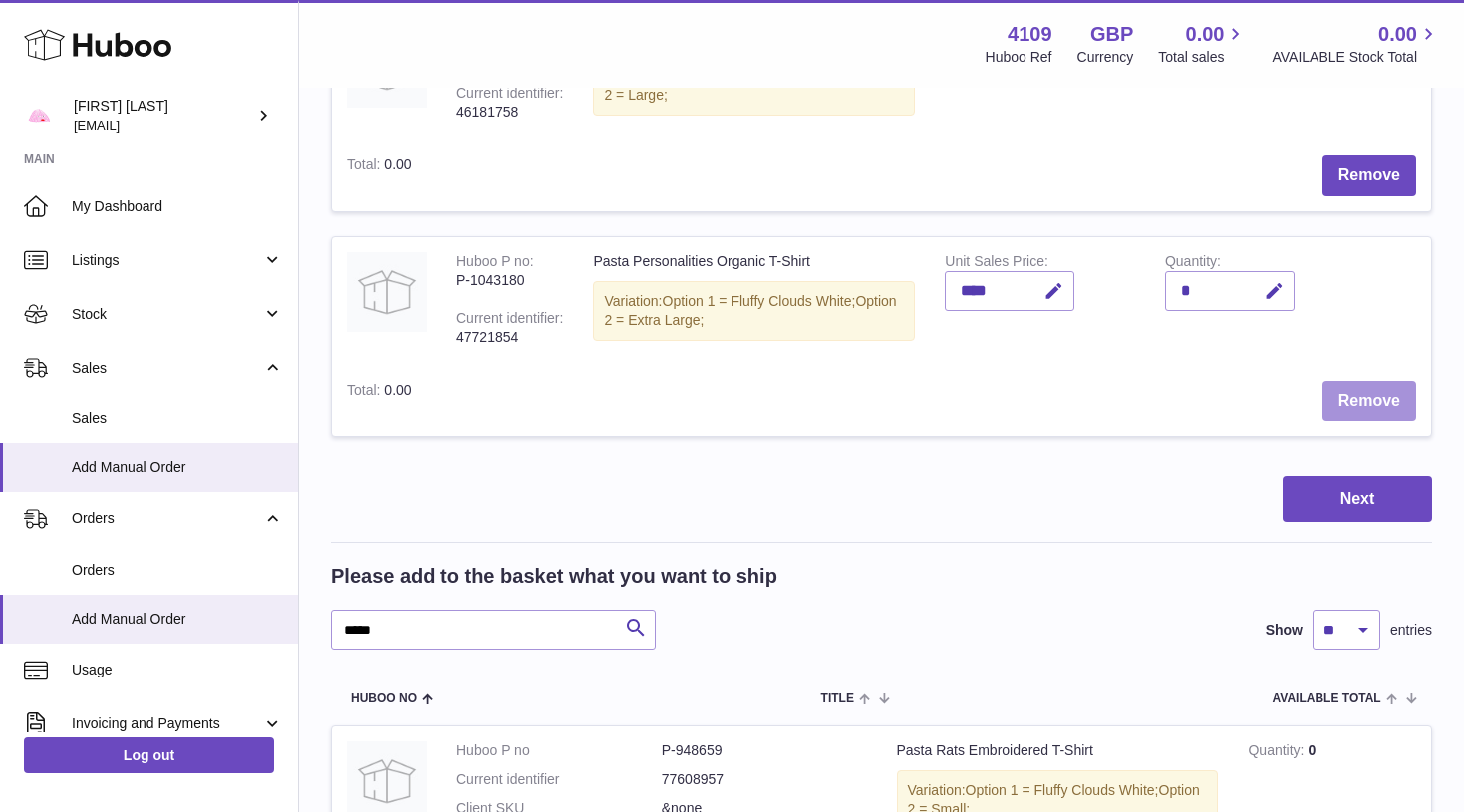 click on "Remove" at bounding box center (1369, 401) 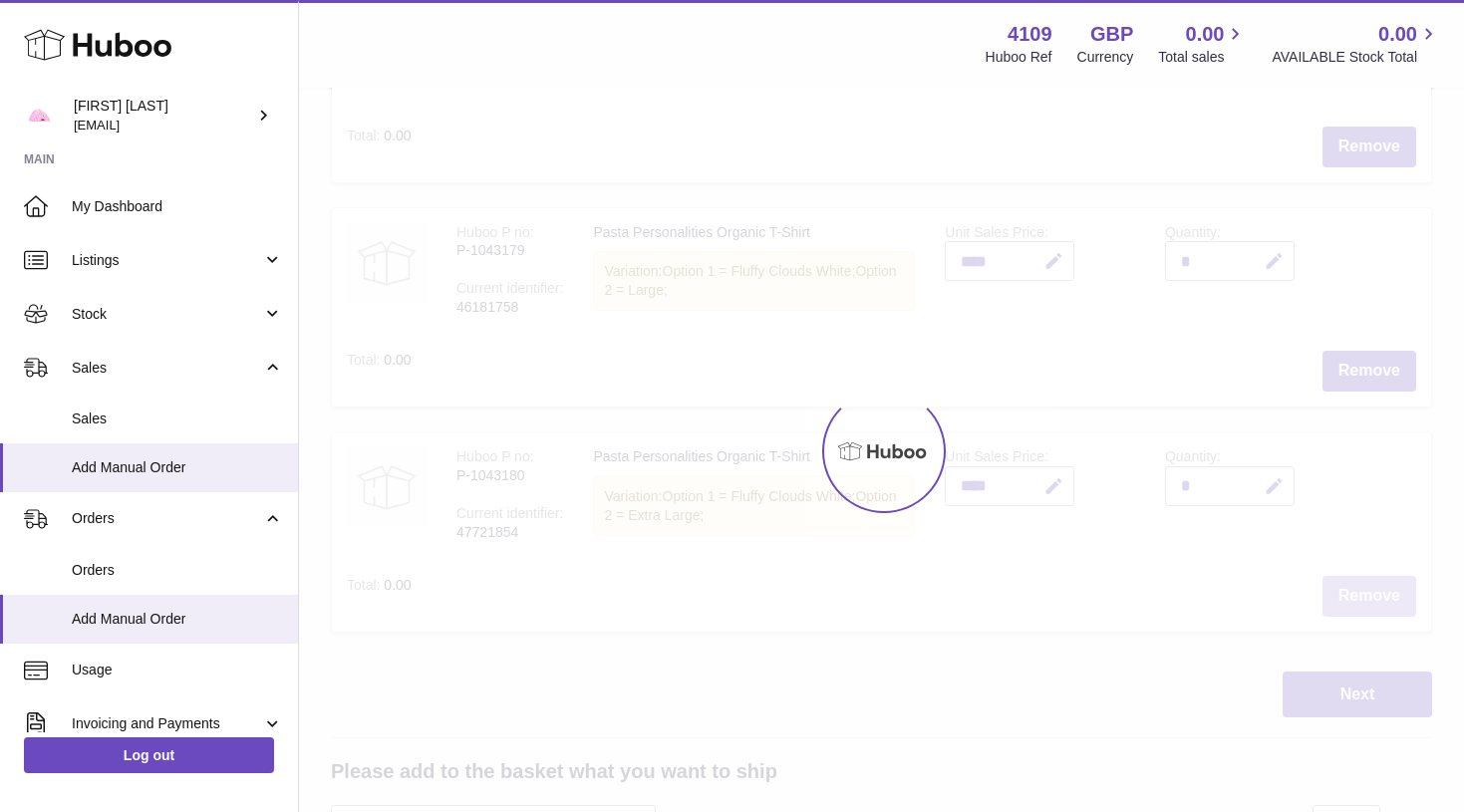 scroll, scrollTop: 586, scrollLeft: 1, axis: both 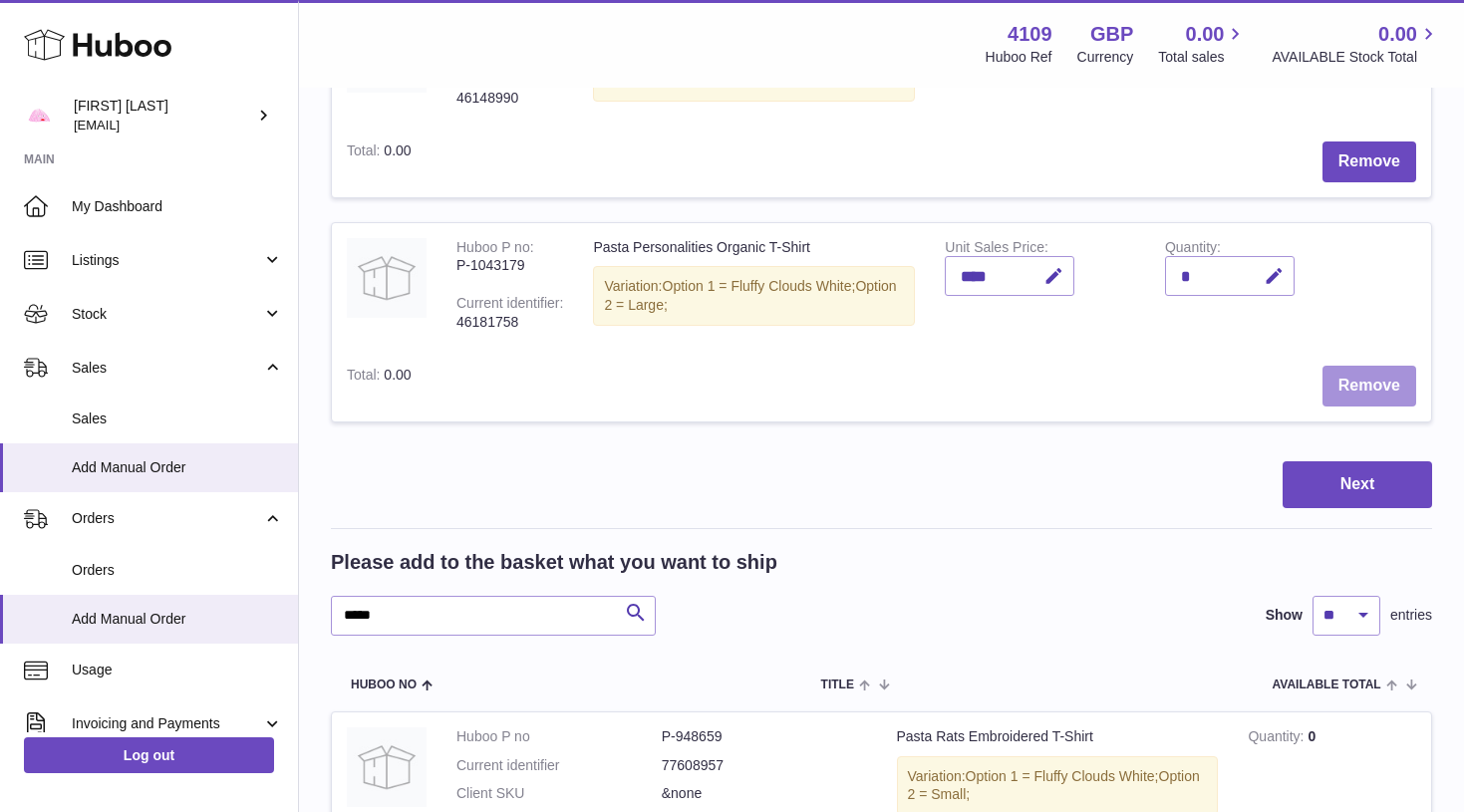 click on "Remove" at bounding box center (1369, 386) 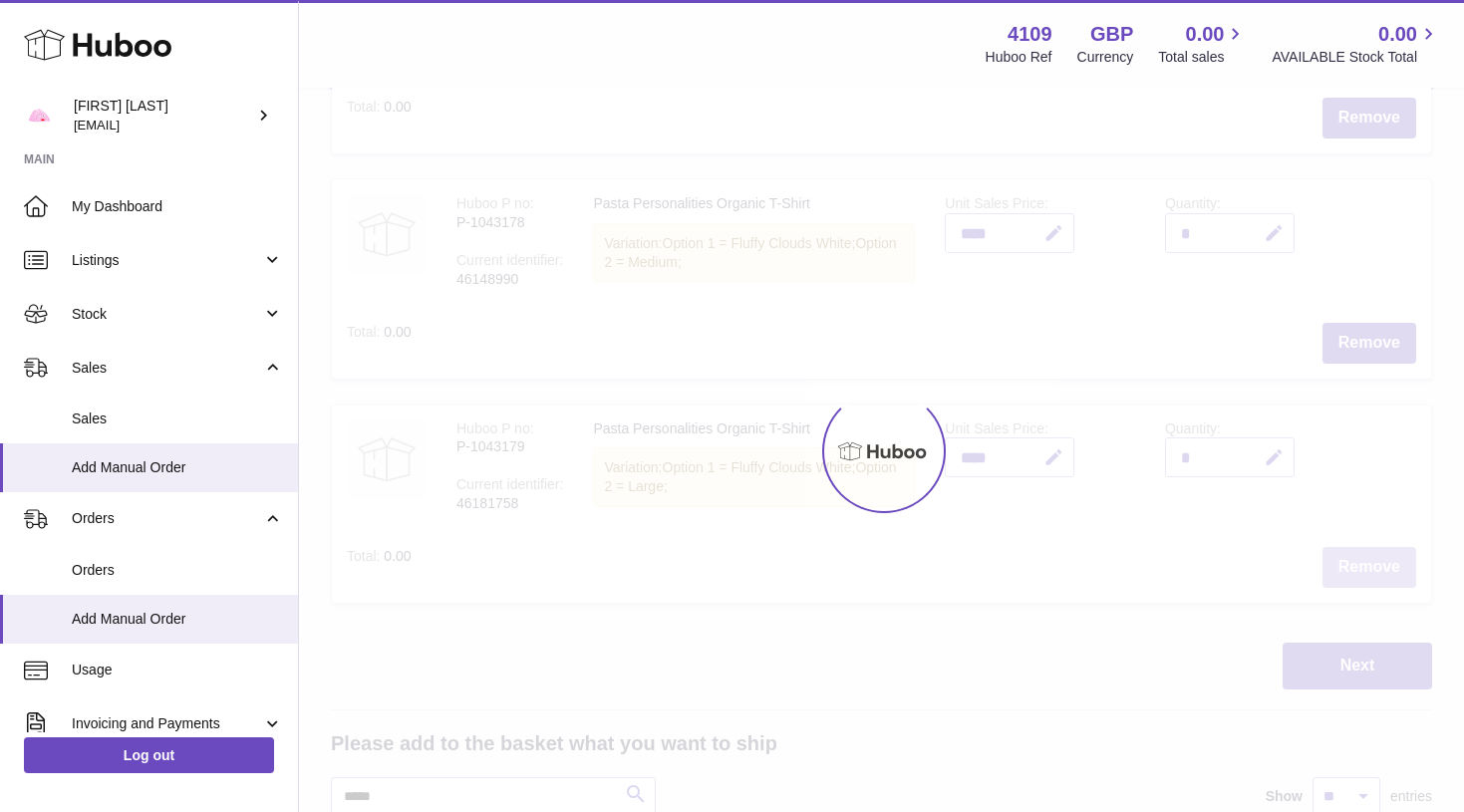 scroll, scrollTop: 403, scrollLeft: 1, axis: both 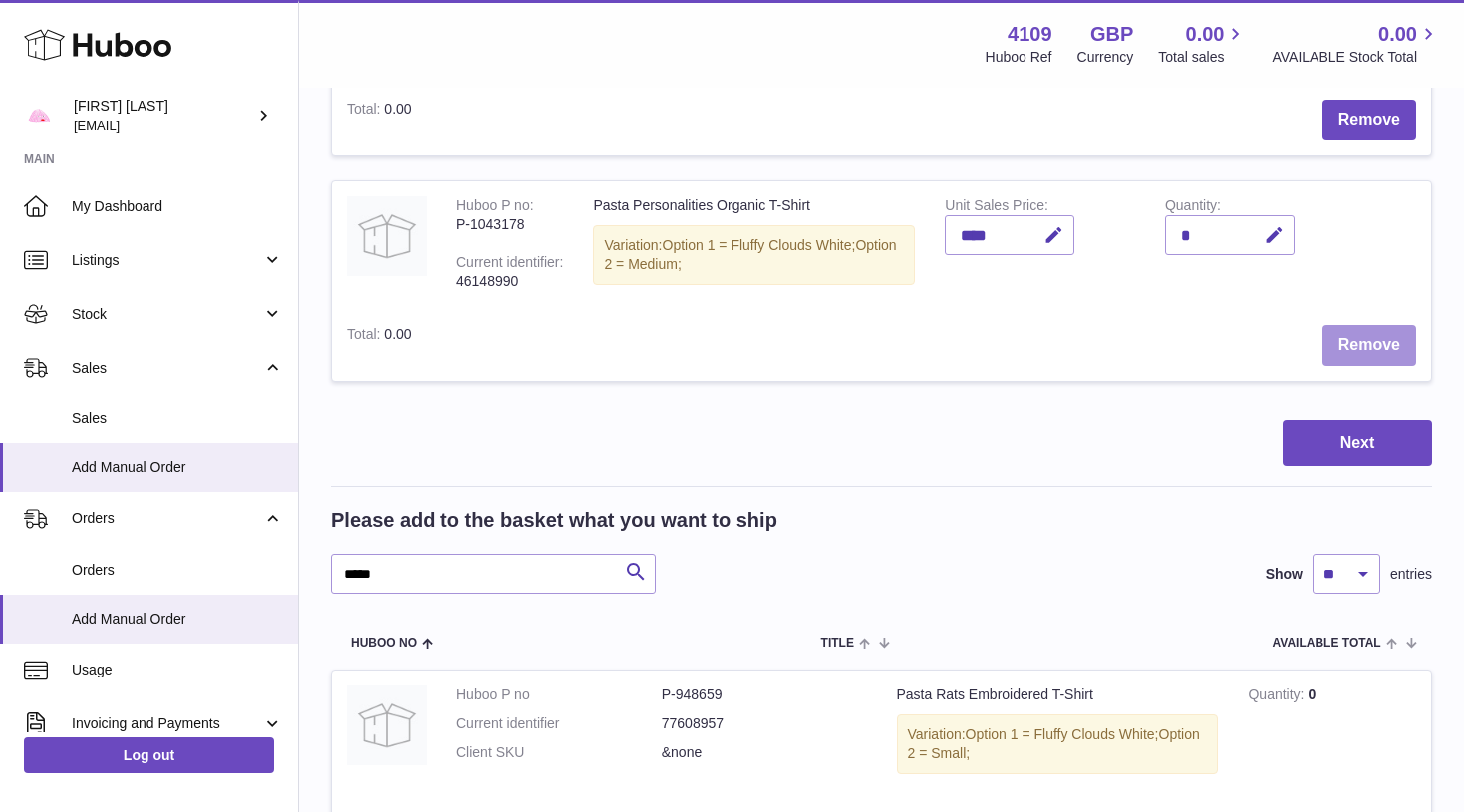 click on "Remove" at bounding box center [1369, 345] 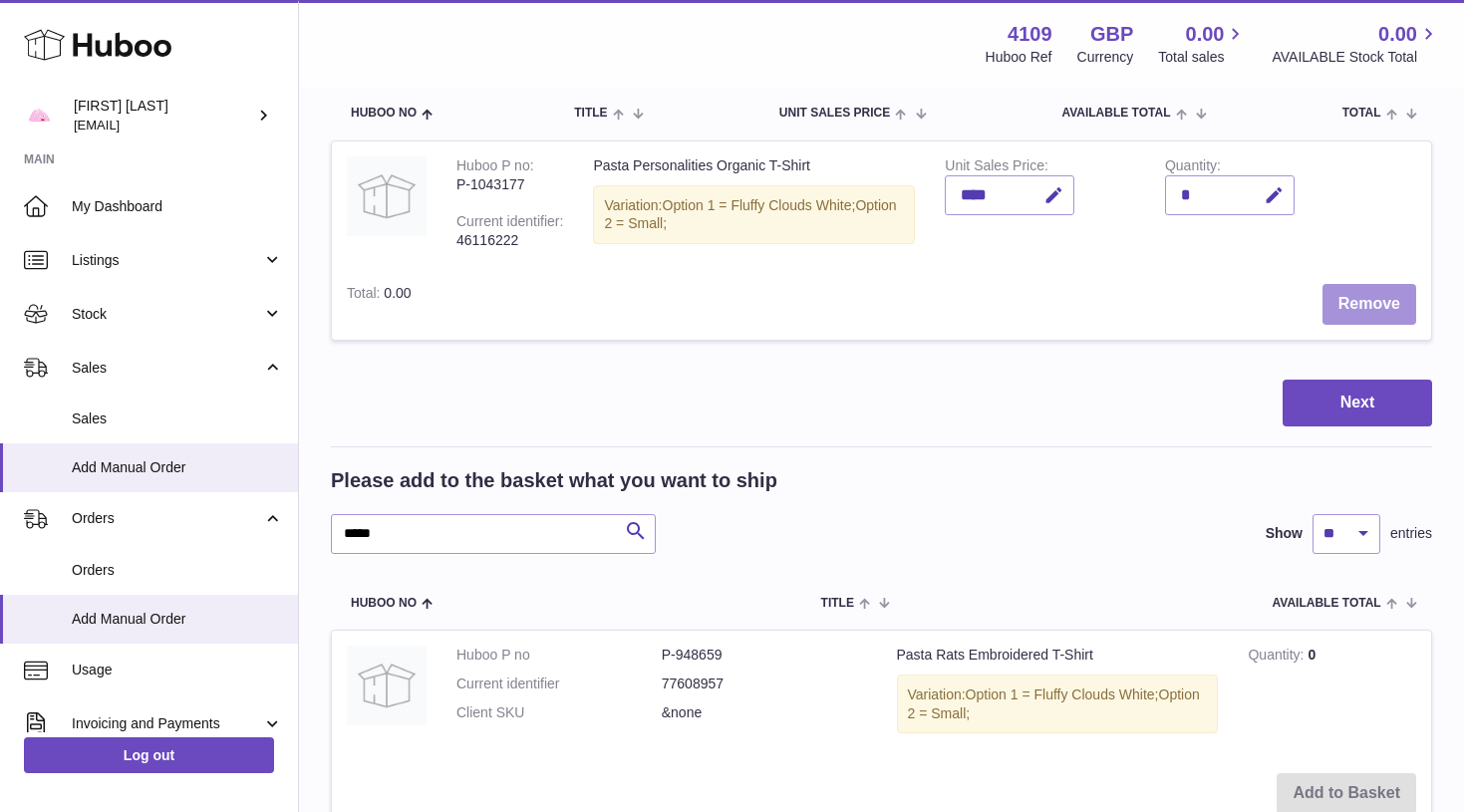 click on "Remove" at bounding box center (1369, 304) 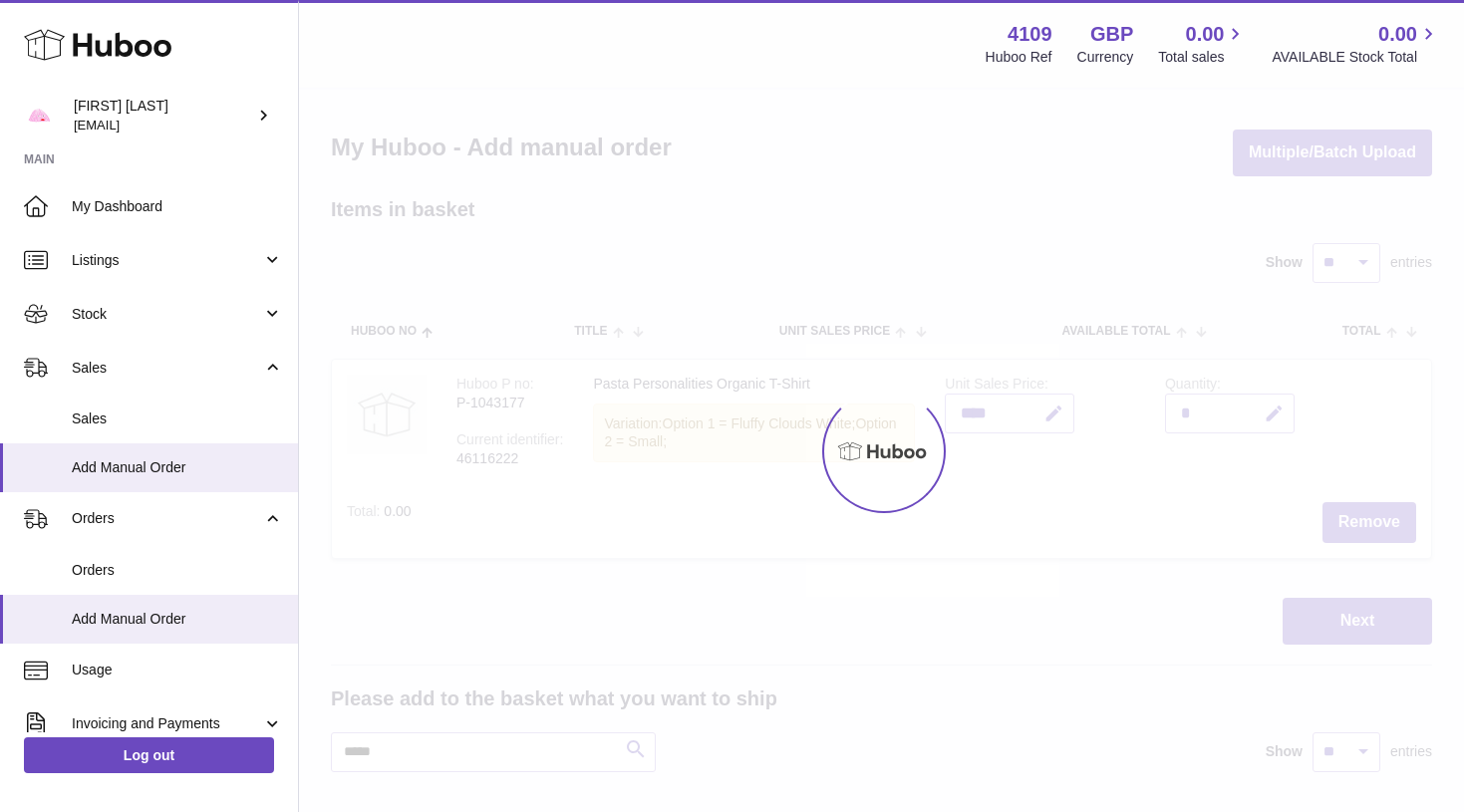 scroll, scrollTop: 0, scrollLeft: 0, axis: both 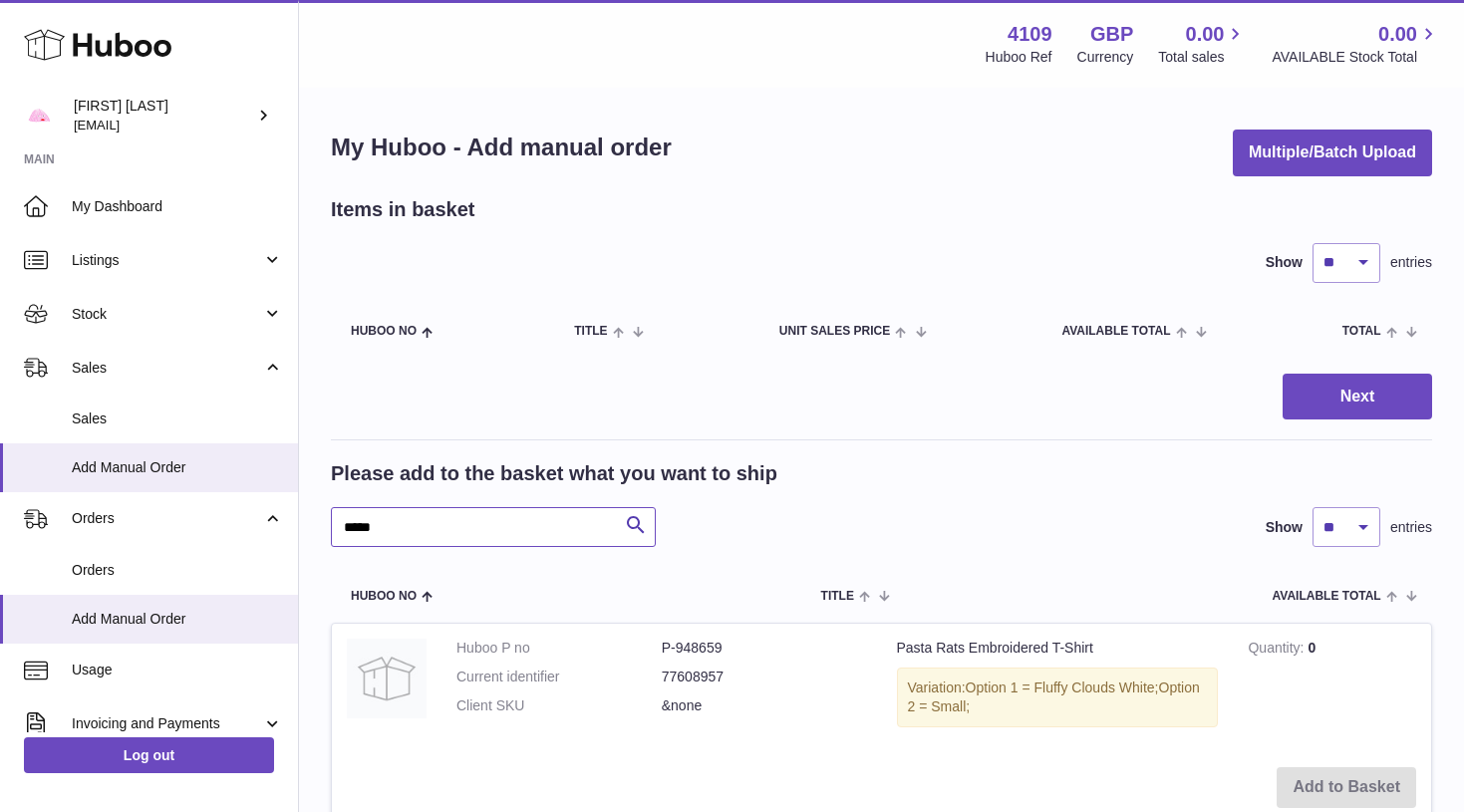 click on "*****" at bounding box center [493, 527] 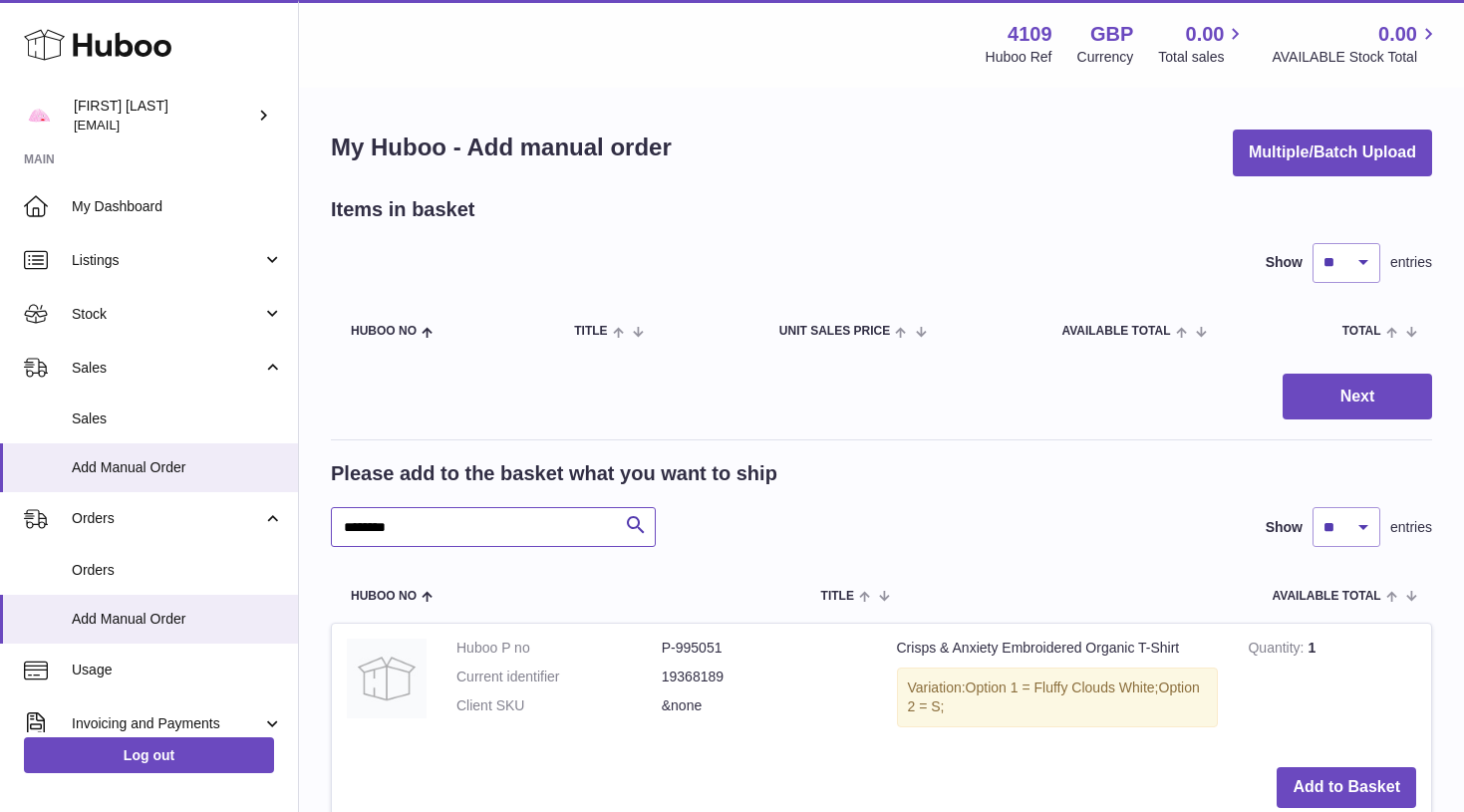 type on "********" 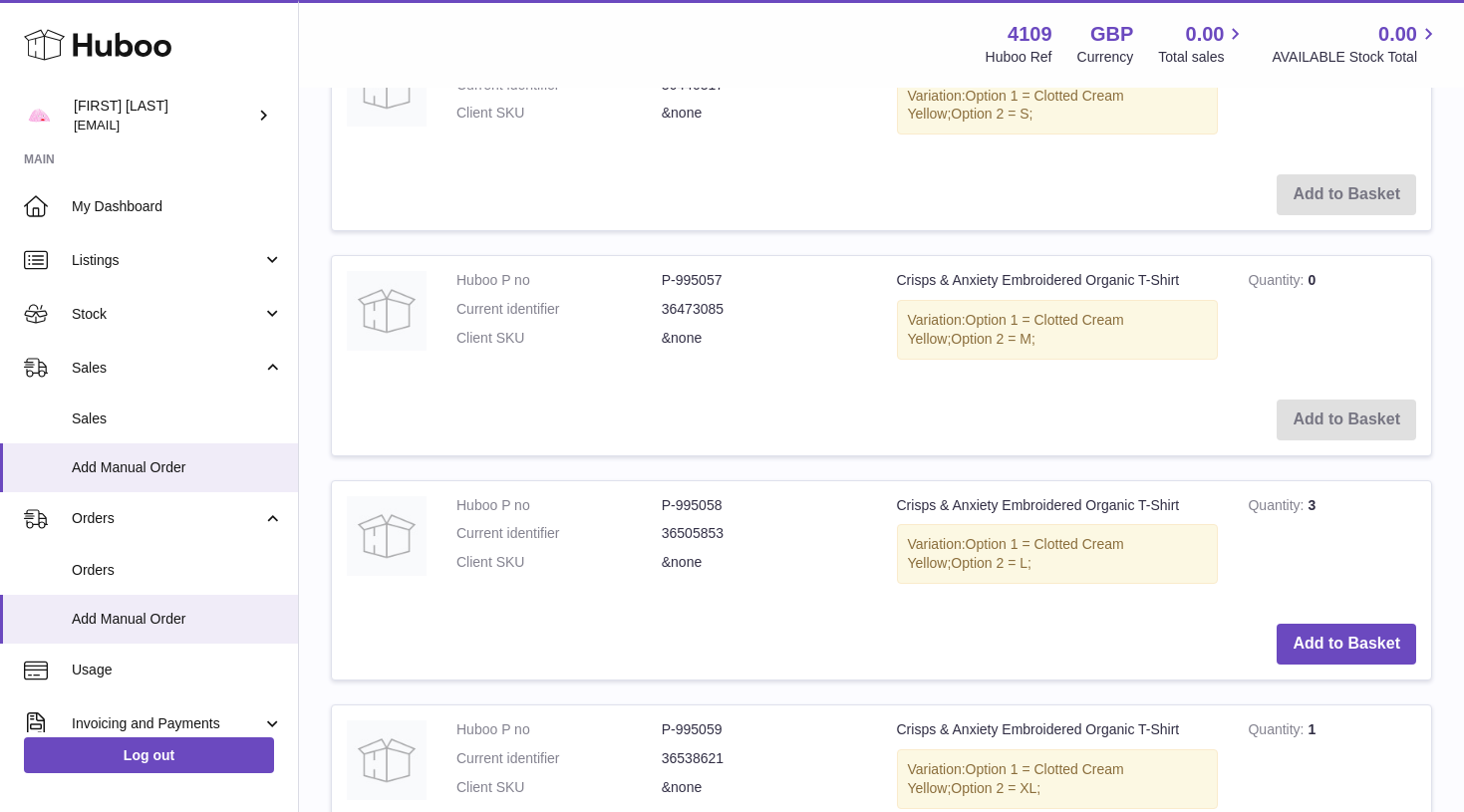 scroll, scrollTop: 2165, scrollLeft: 0, axis: vertical 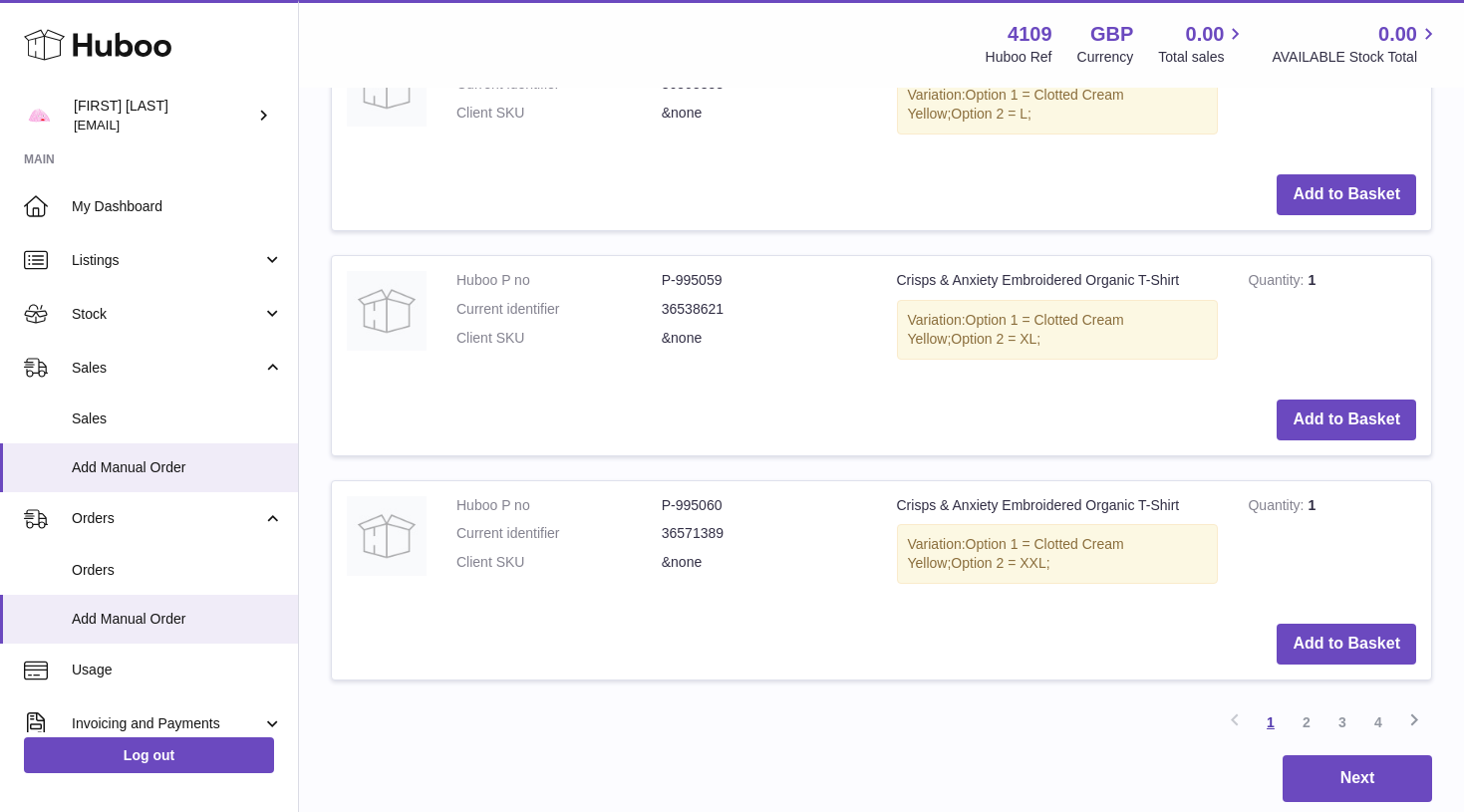 click on "1" at bounding box center (1271, 722) 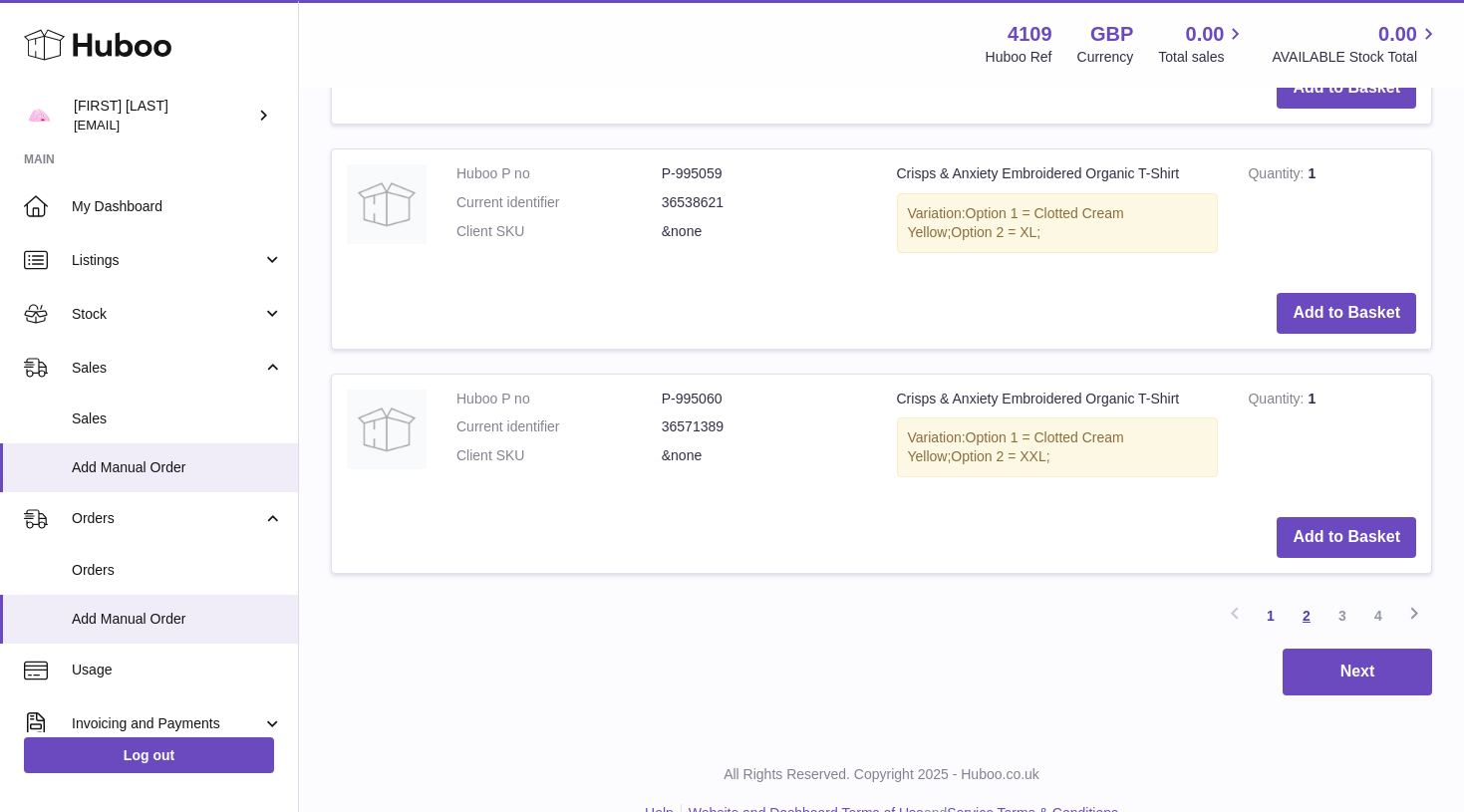 click on "2" at bounding box center (1307, 616) 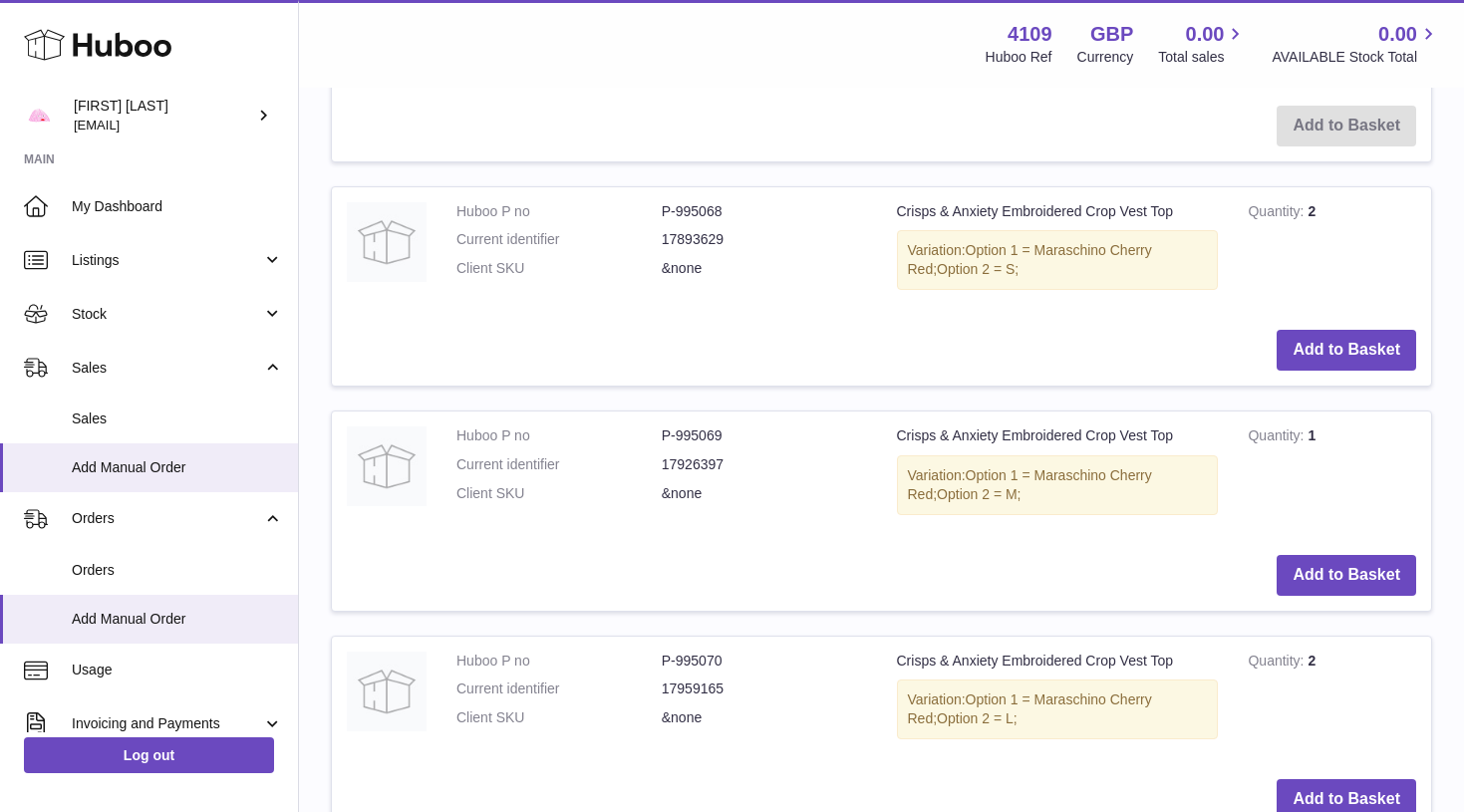 scroll, scrollTop: 2246, scrollLeft: 0, axis: vertical 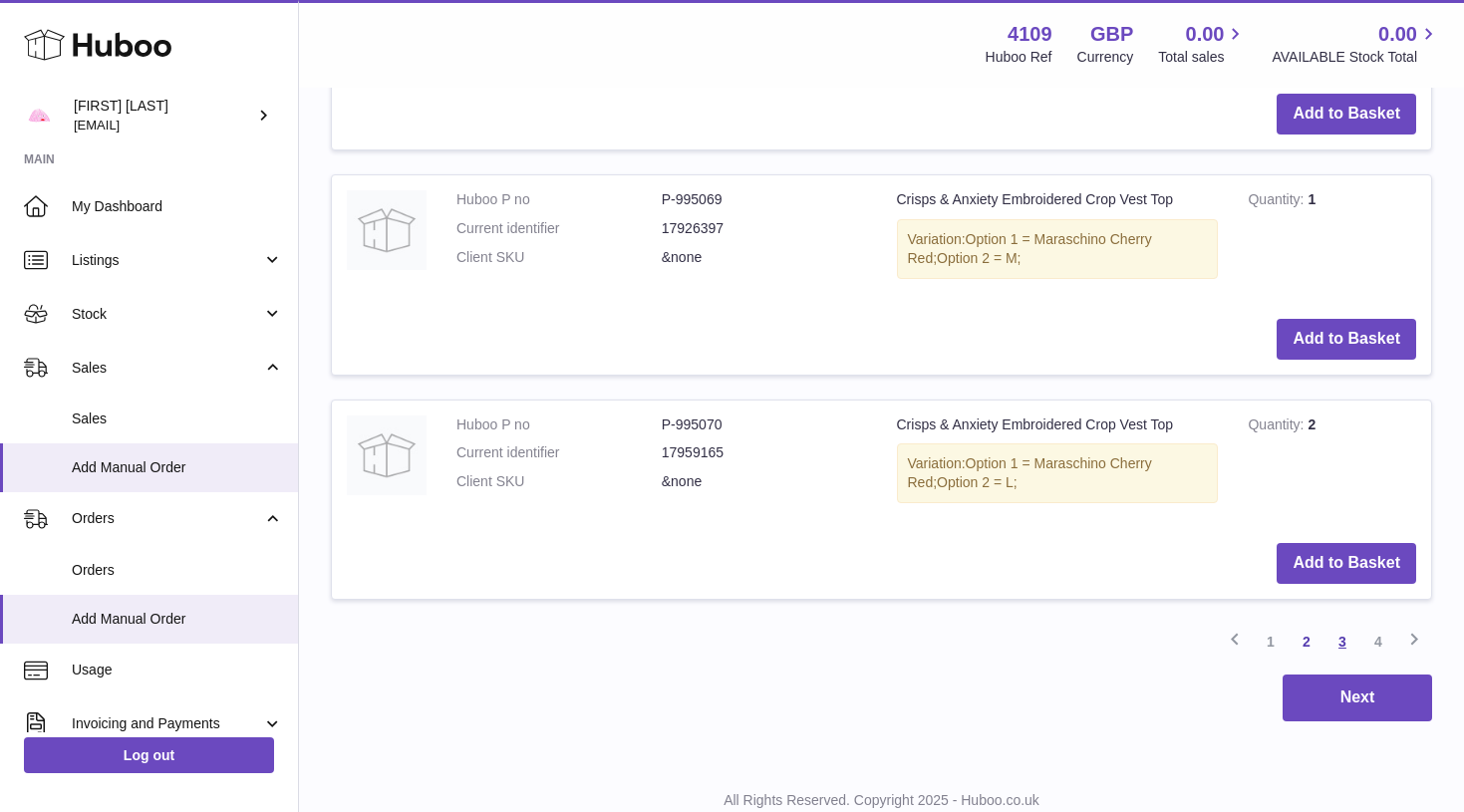 click on "3" at bounding box center [1342, 642] 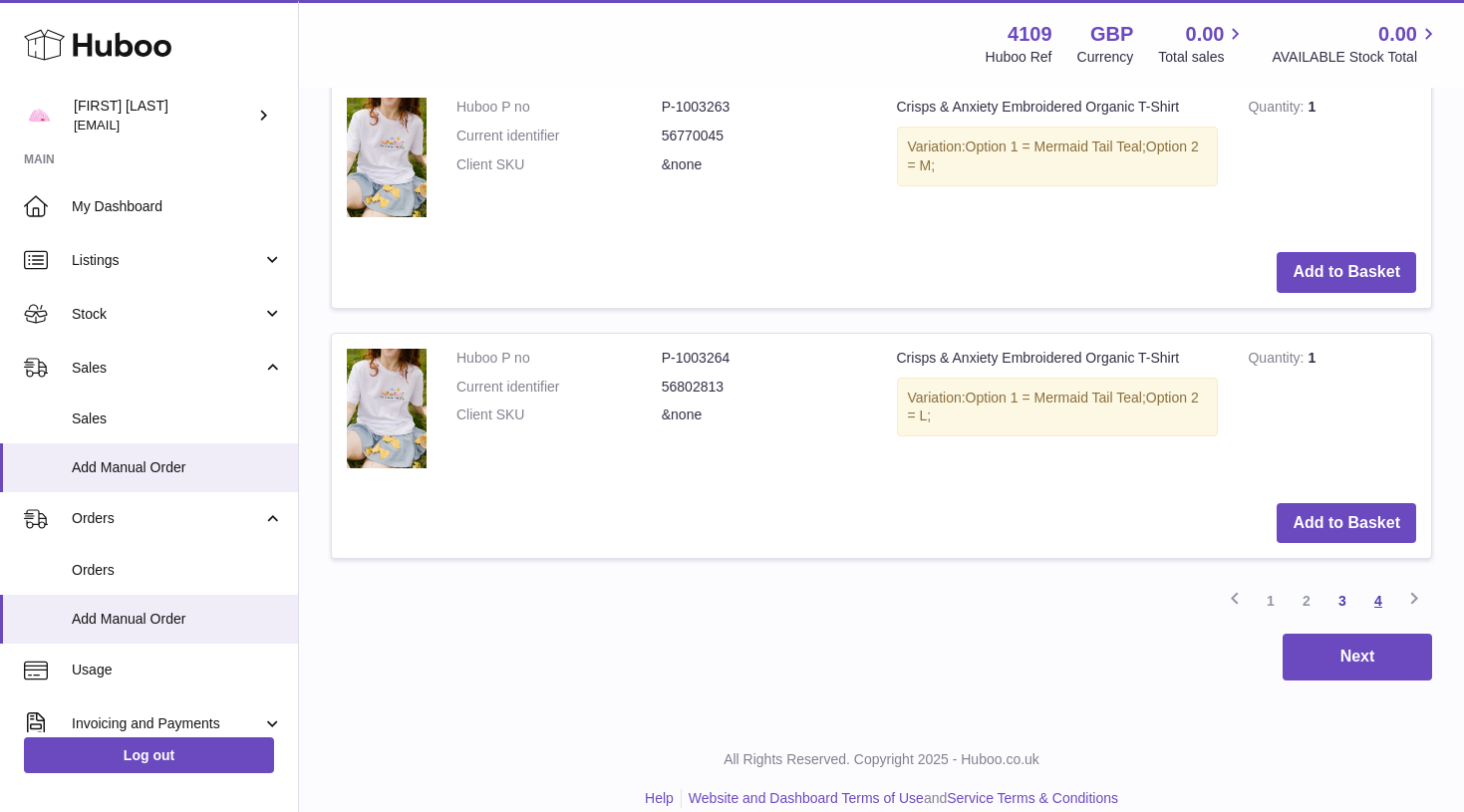 click on "4" at bounding box center (1378, 601) 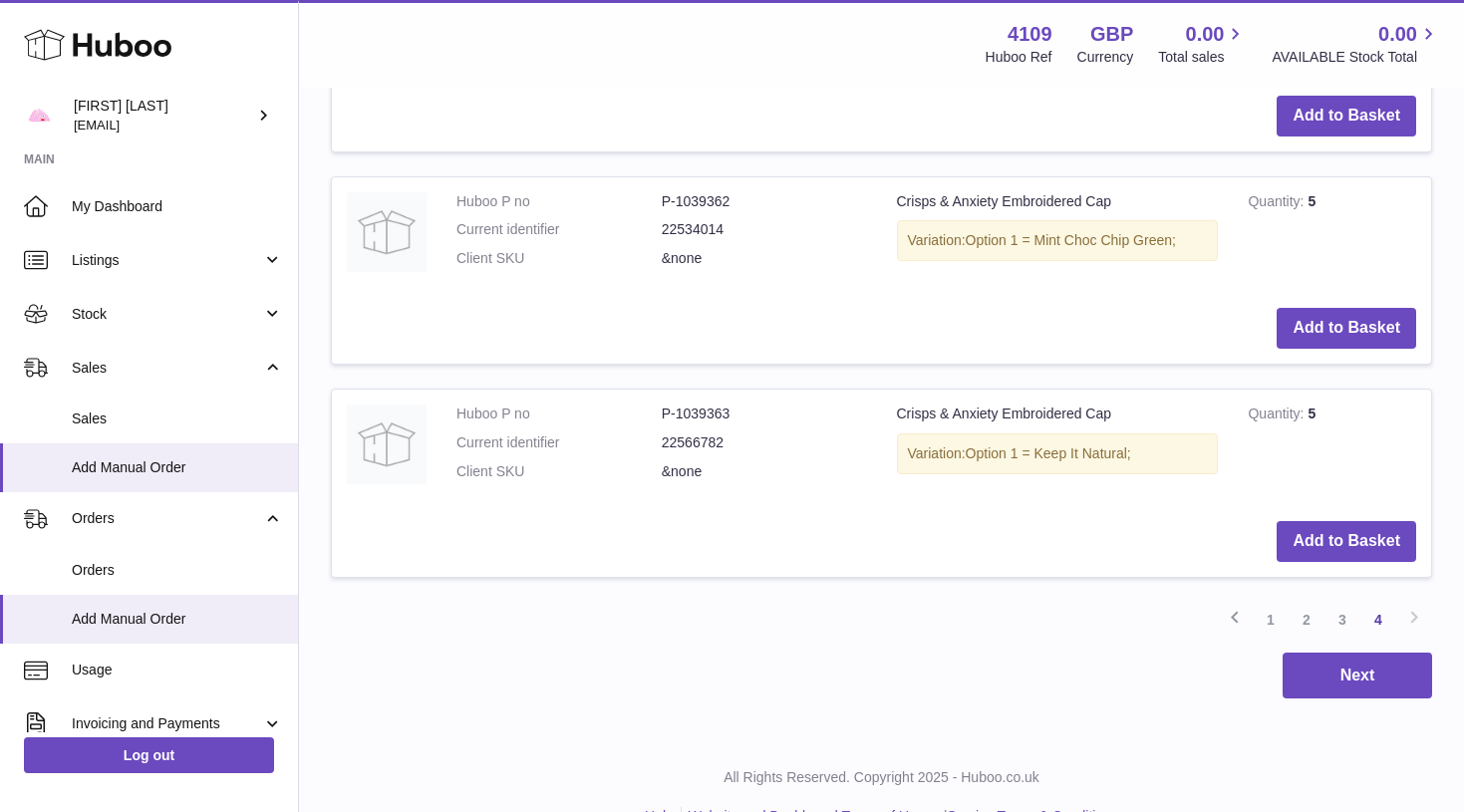 scroll, scrollTop: 955, scrollLeft: 0, axis: vertical 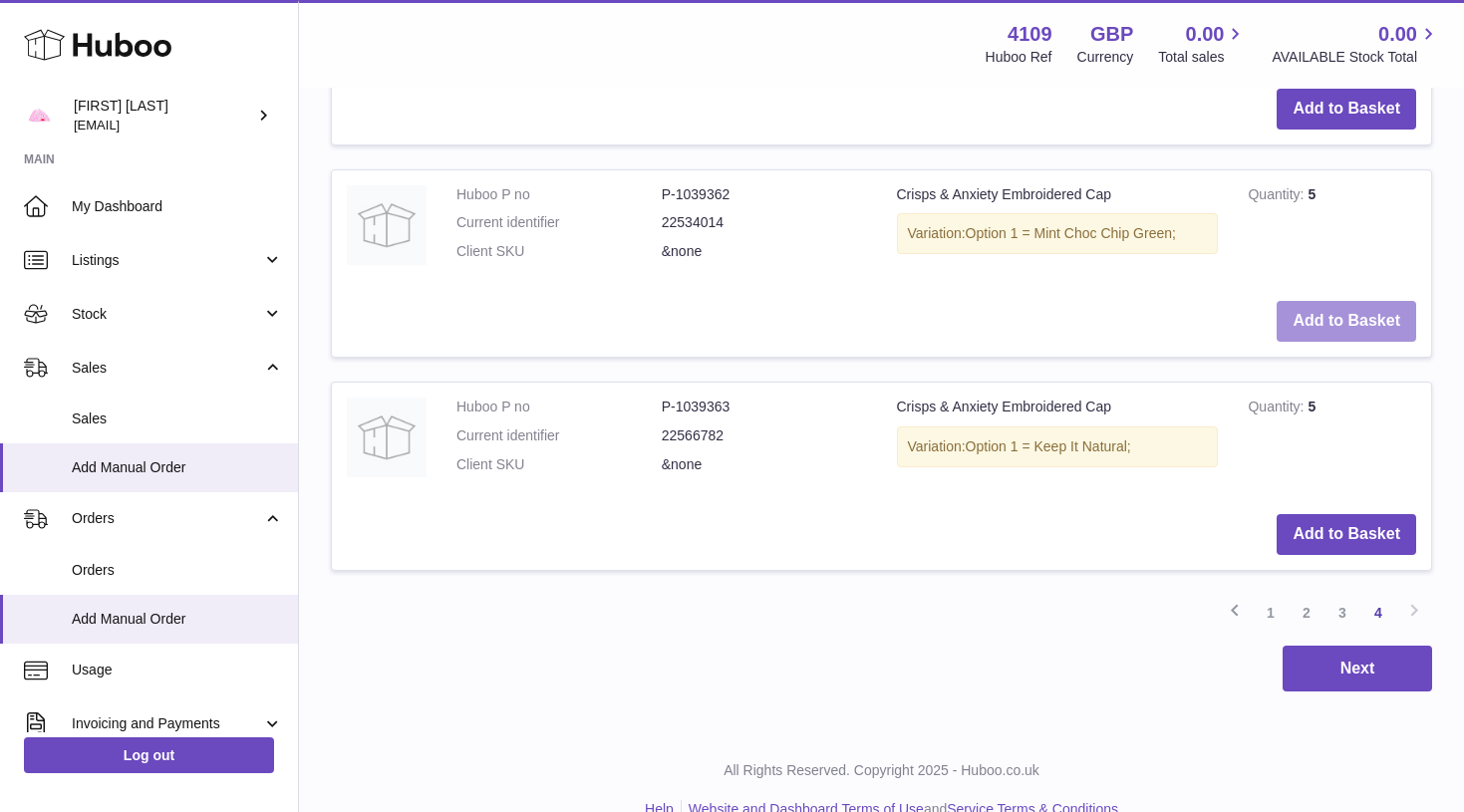 click on "Add to Basket" at bounding box center (1346, 321) 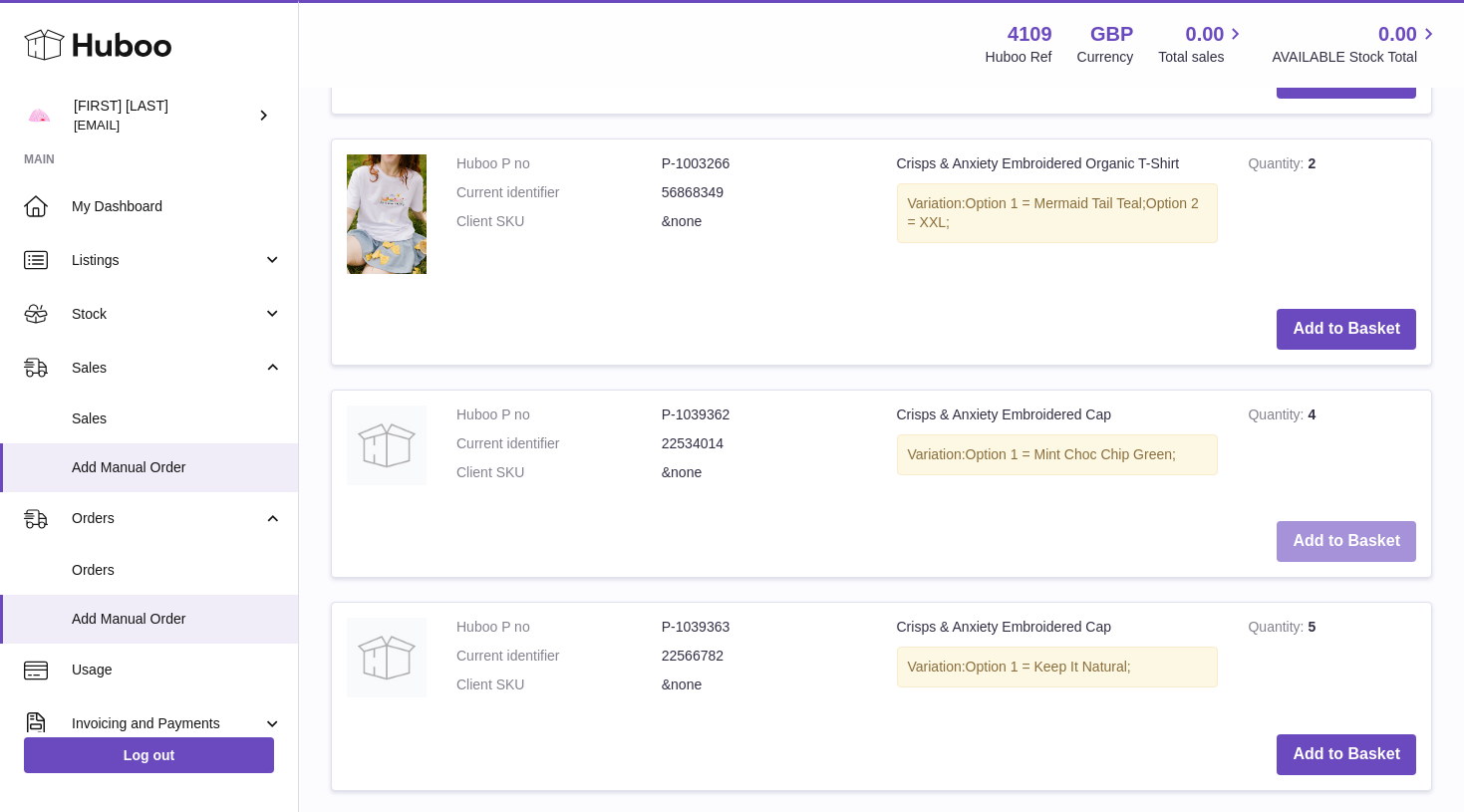click on "Add to Basket" at bounding box center (1346, 541) 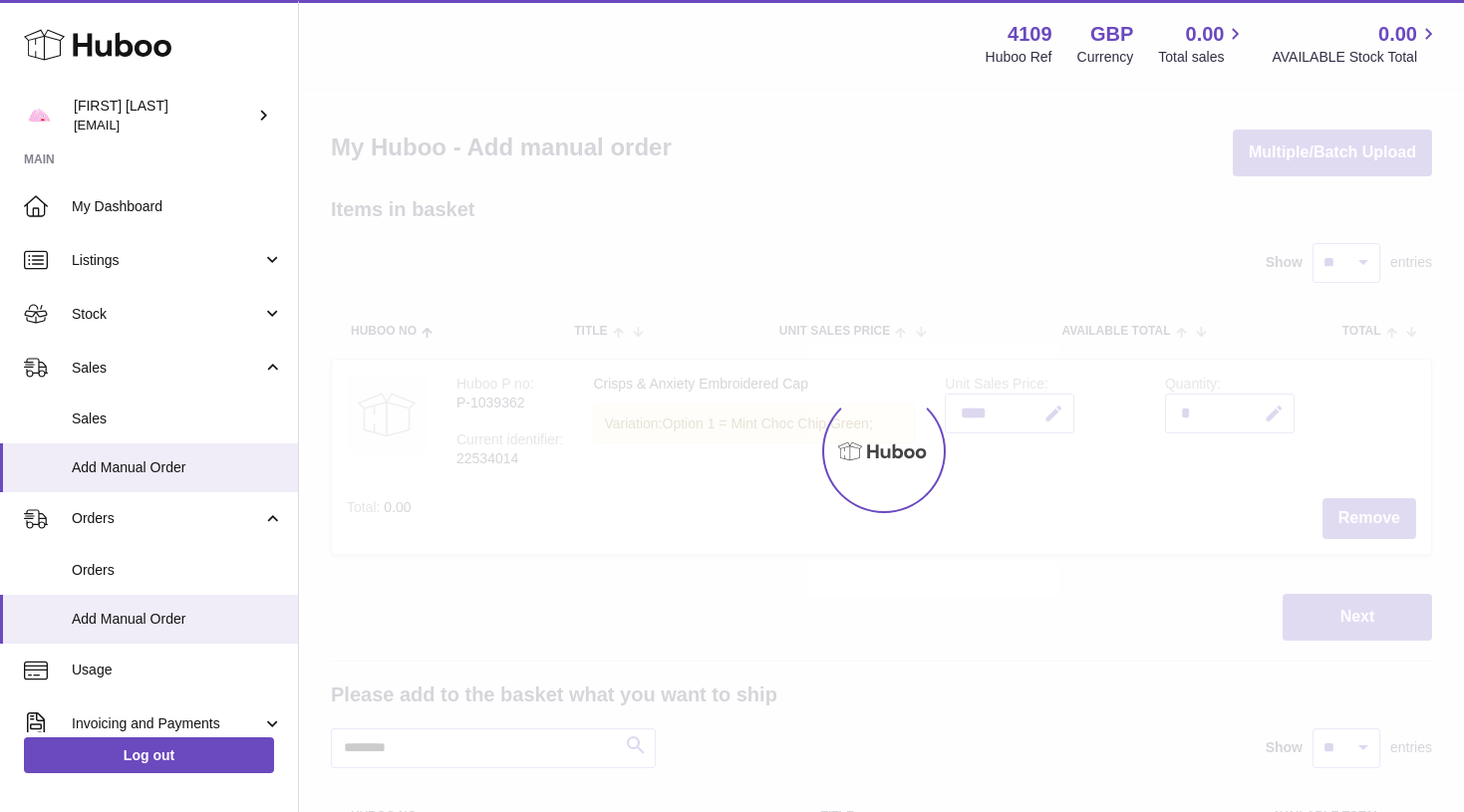 scroll, scrollTop: -1, scrollLeft: 0, axis: vertical 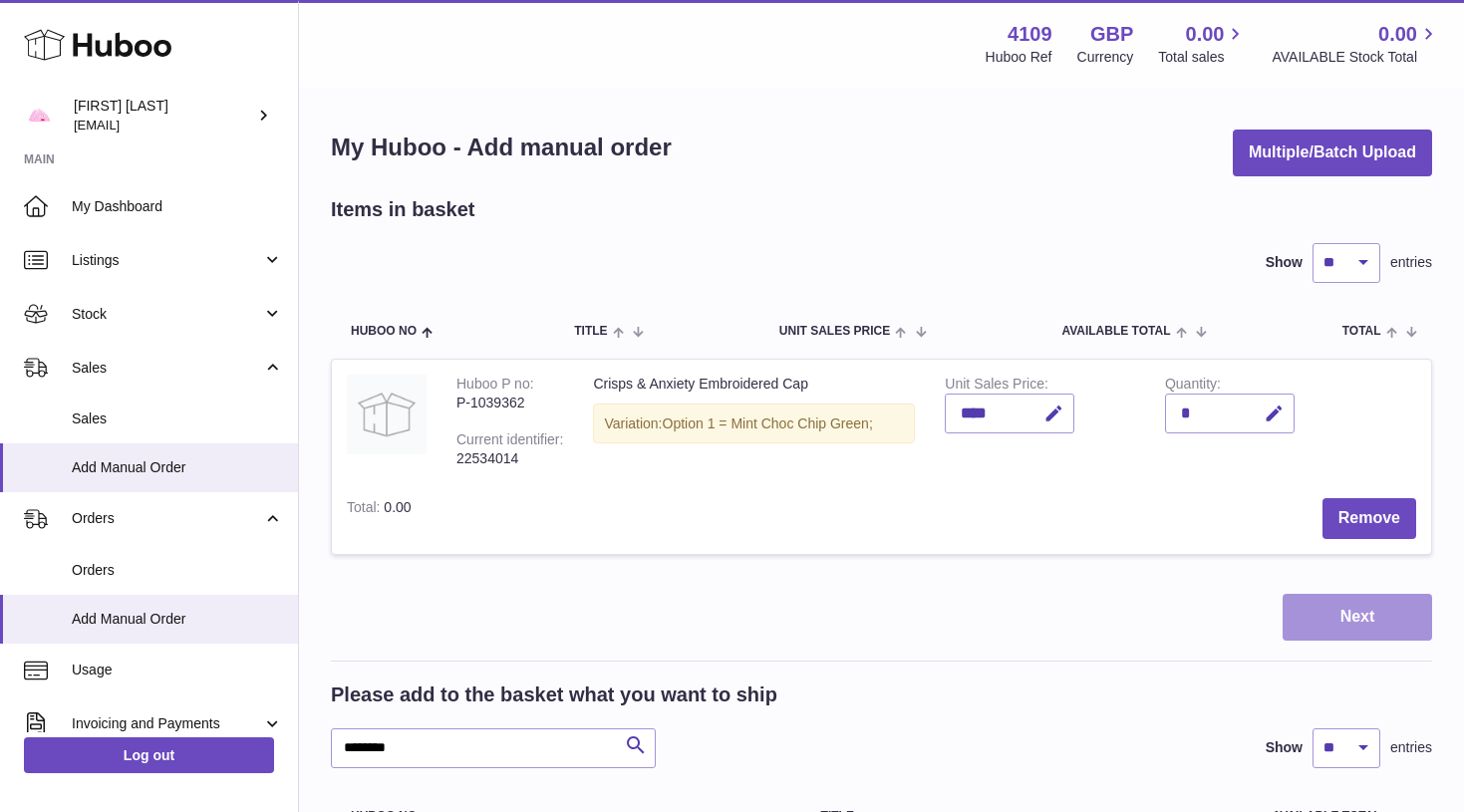 click on "Next" at bounding box center [1357, 617] 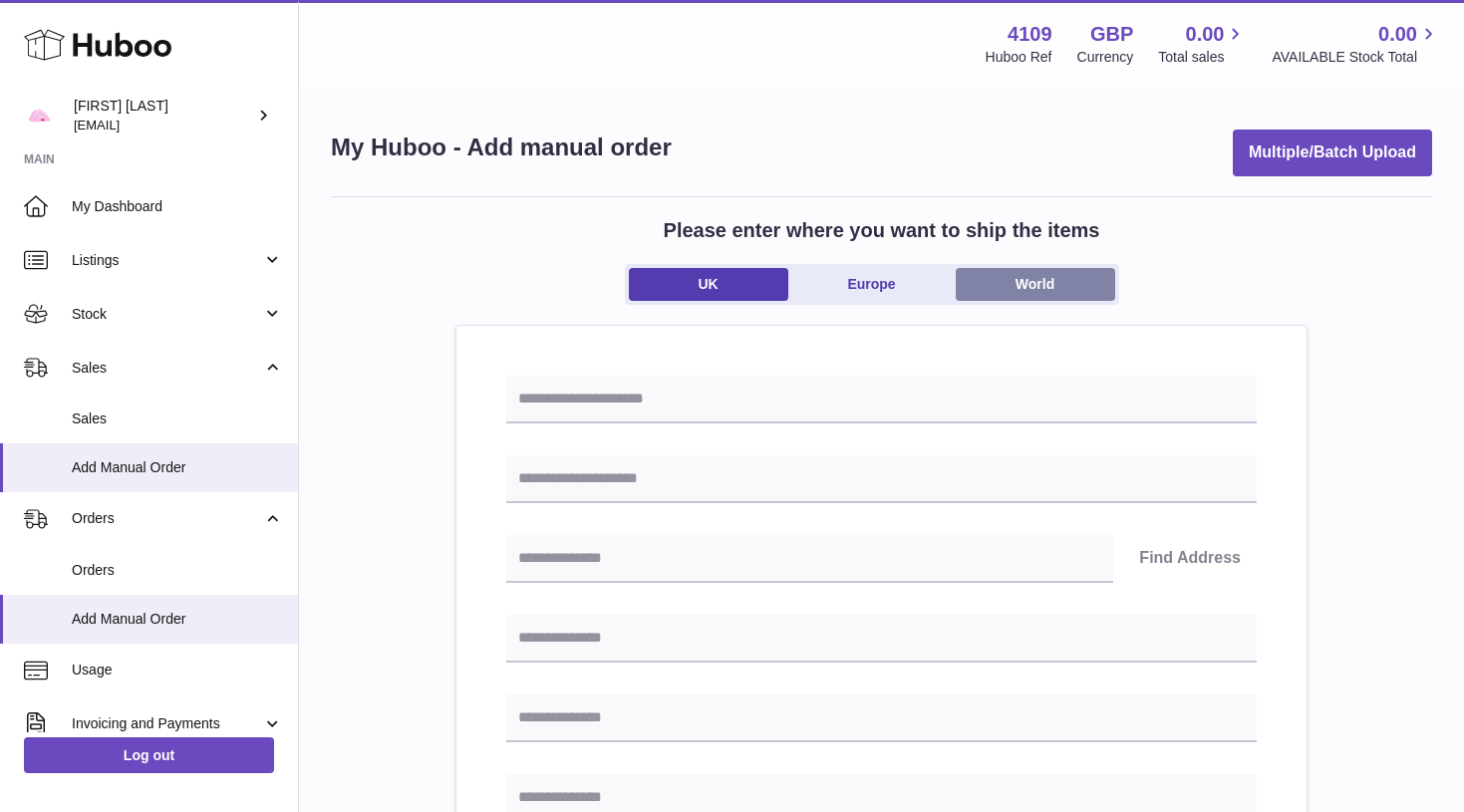 click on "World" at bounding box center [1035, 284] 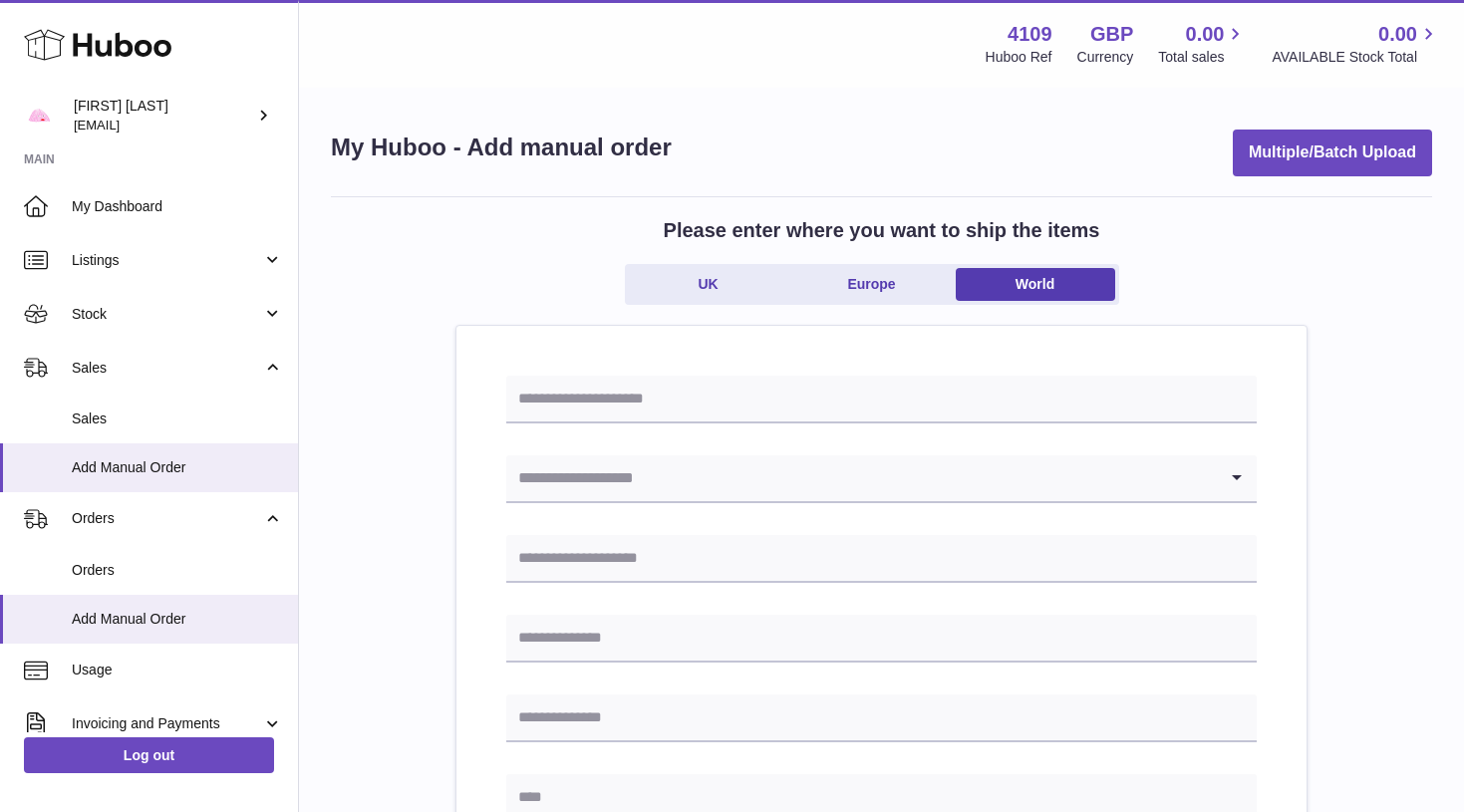 click at bounding box center [861, 478] 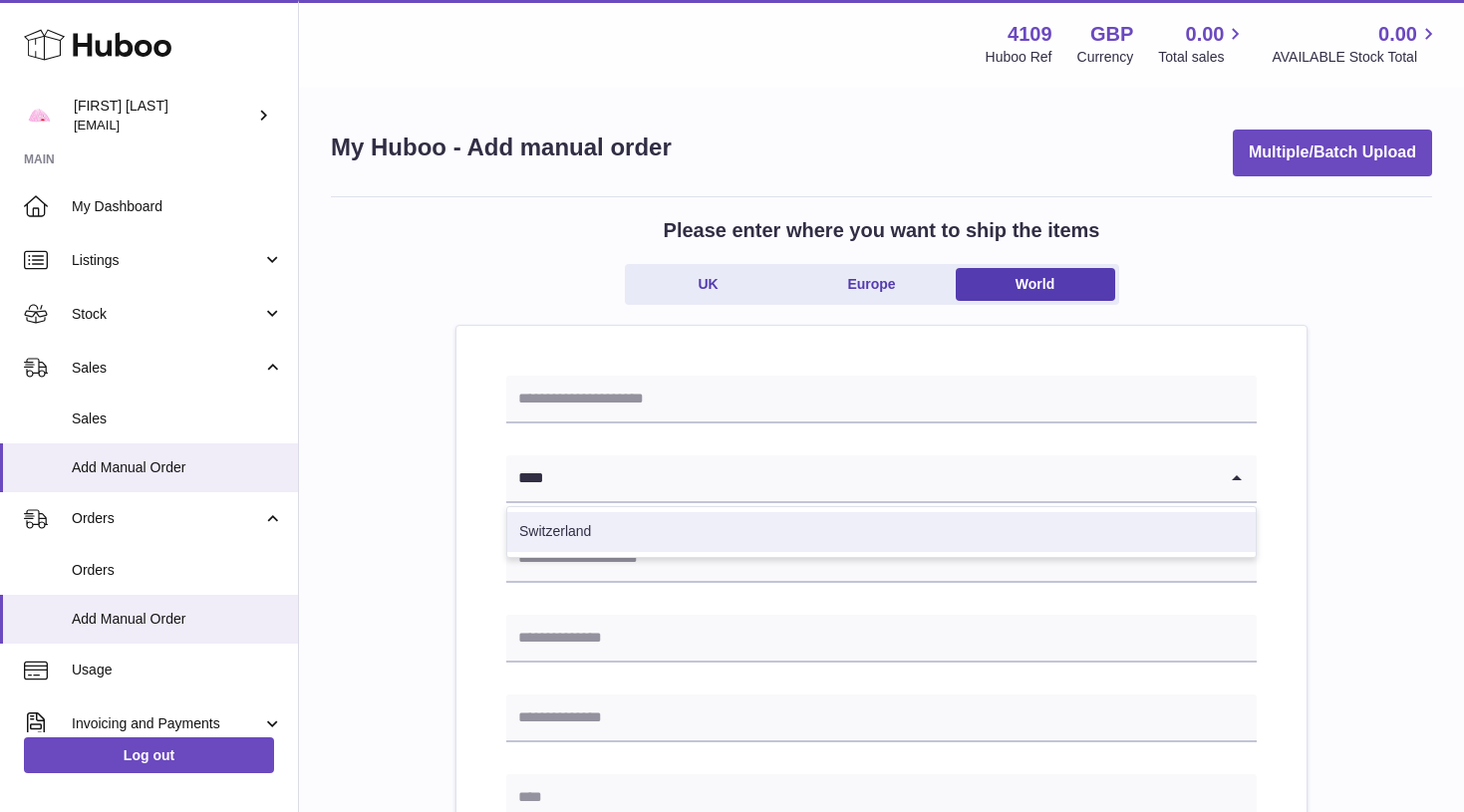 click on "Switzerland" at bounding box center (881, 532) 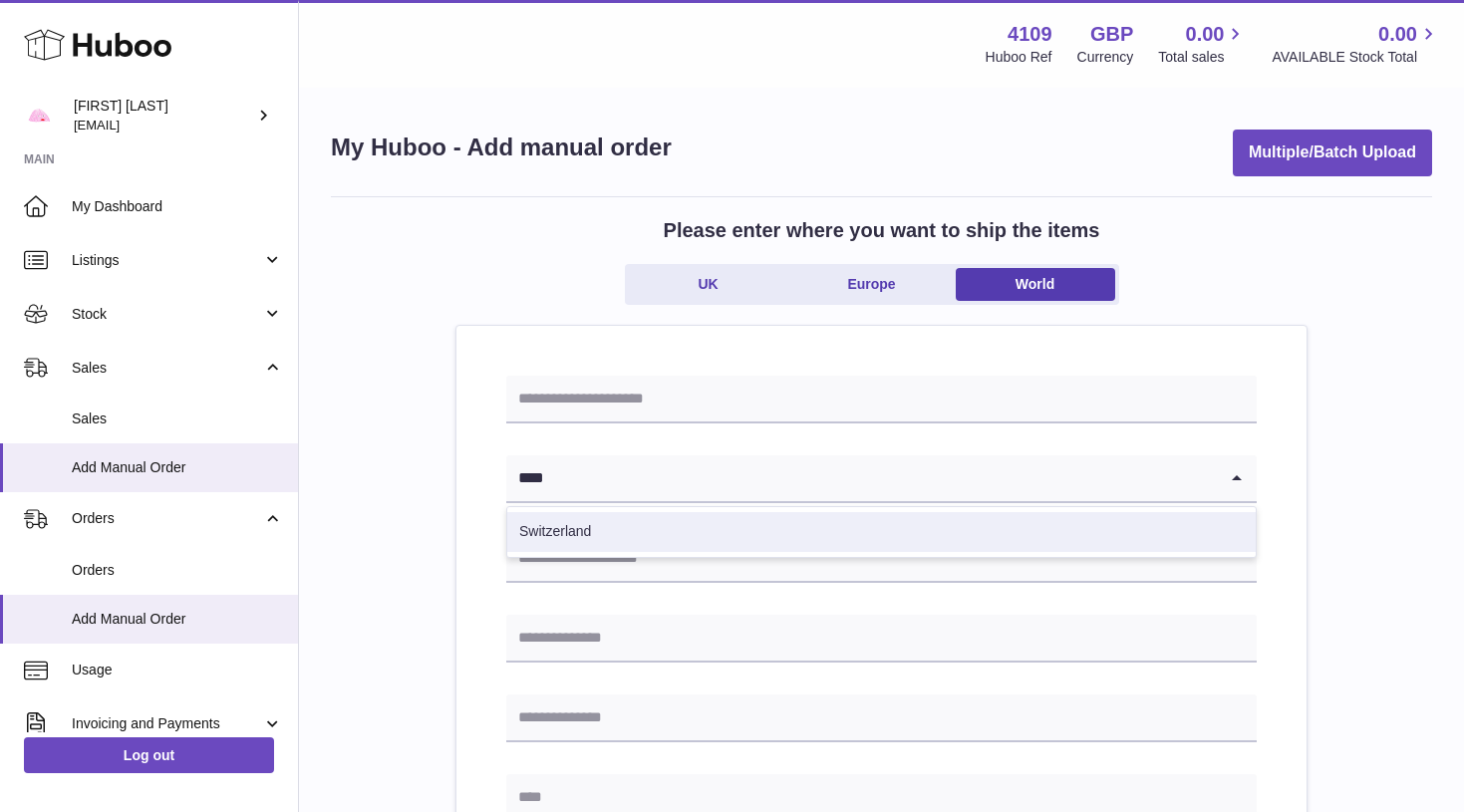 type on "****" 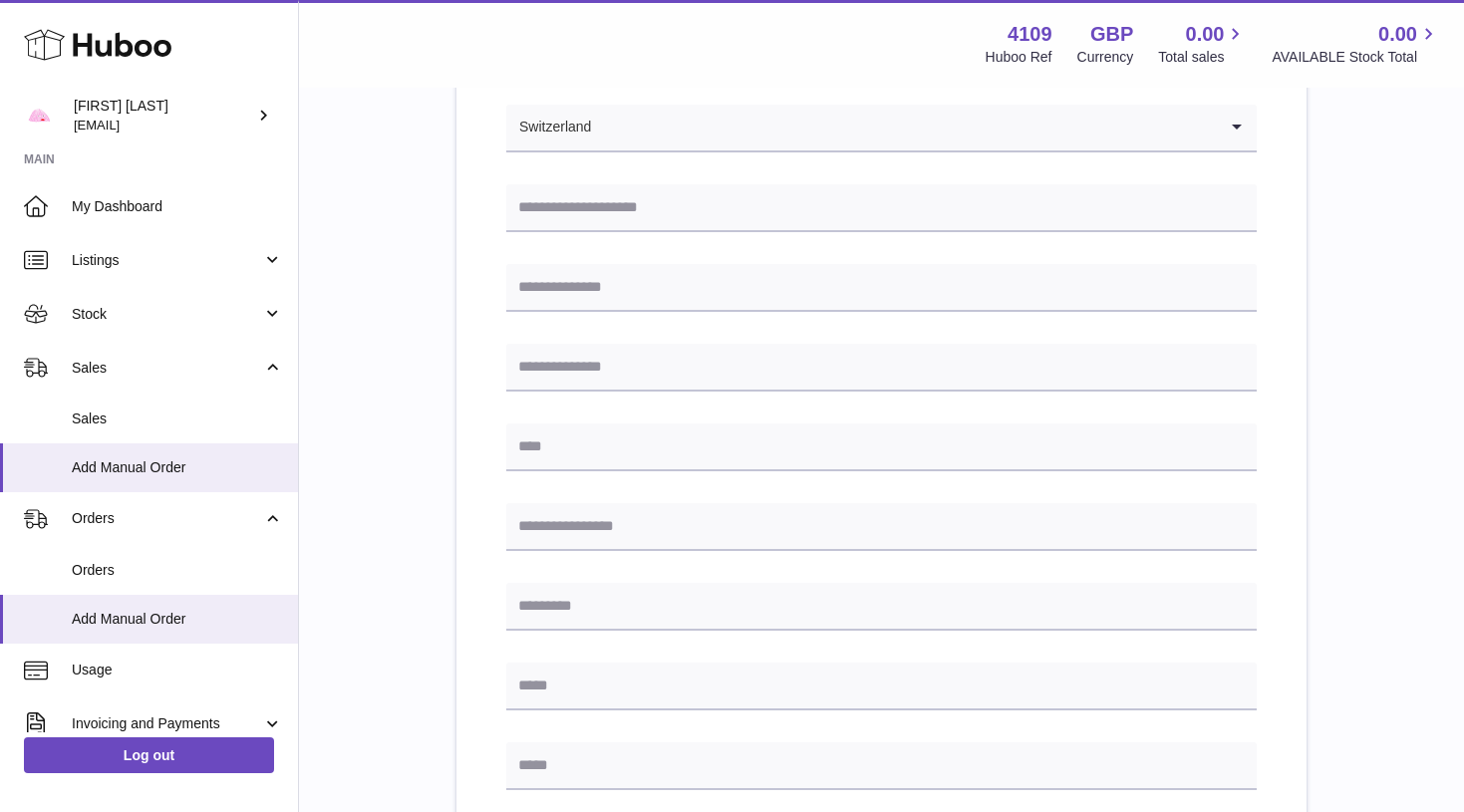 scroll, scrollTop: 352, scrollLeft: 0, axis: vertical 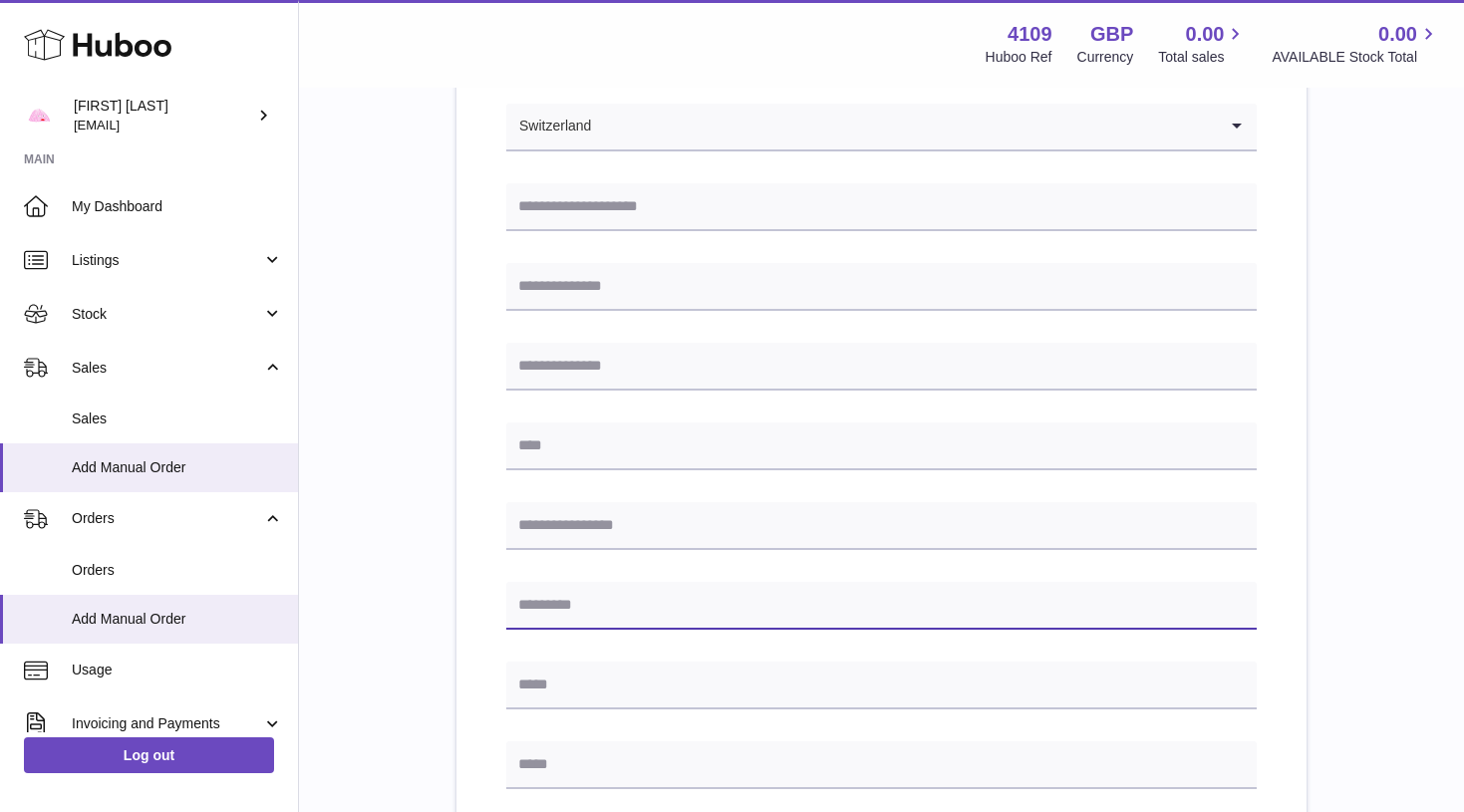 paste on "****" 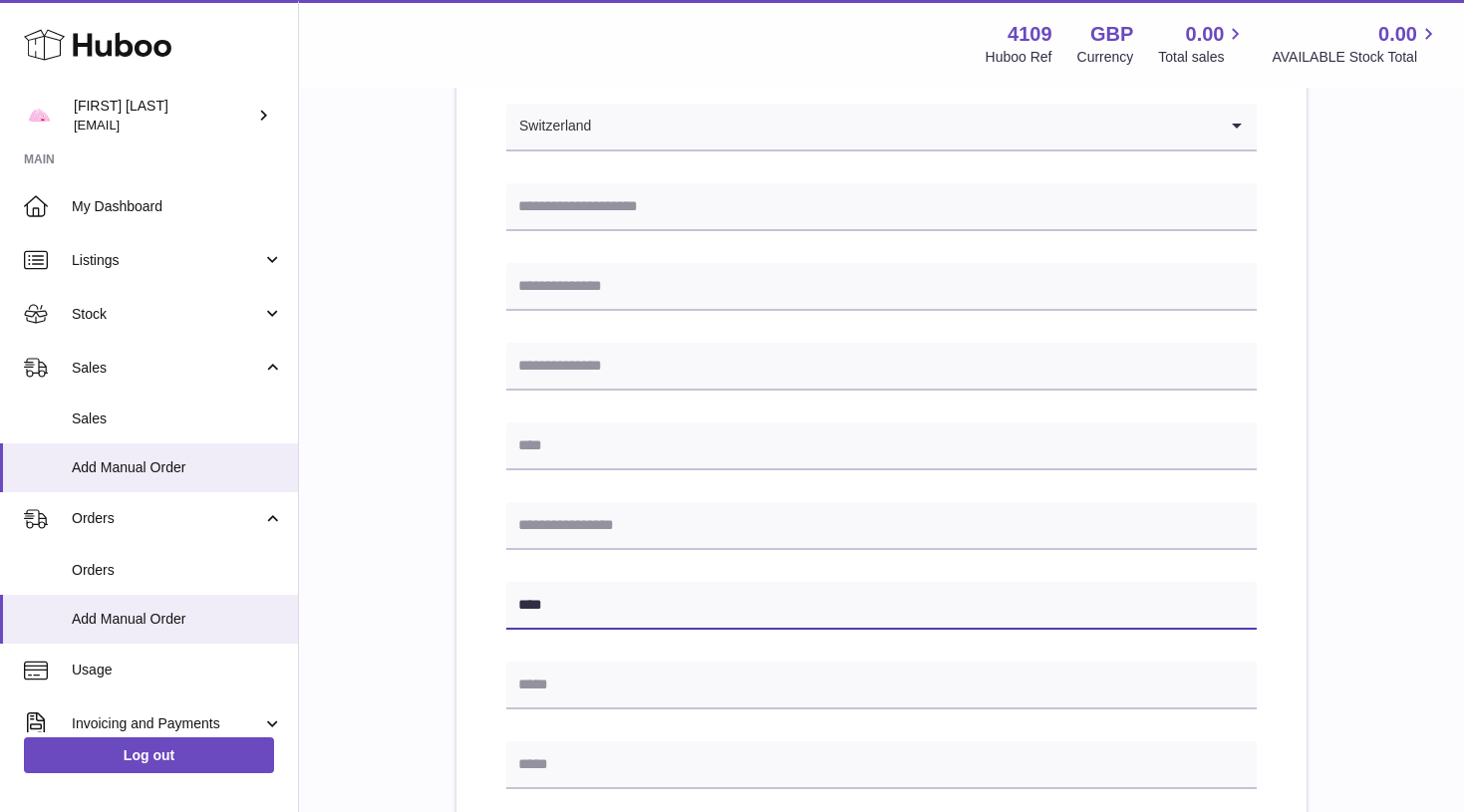 type on "****" 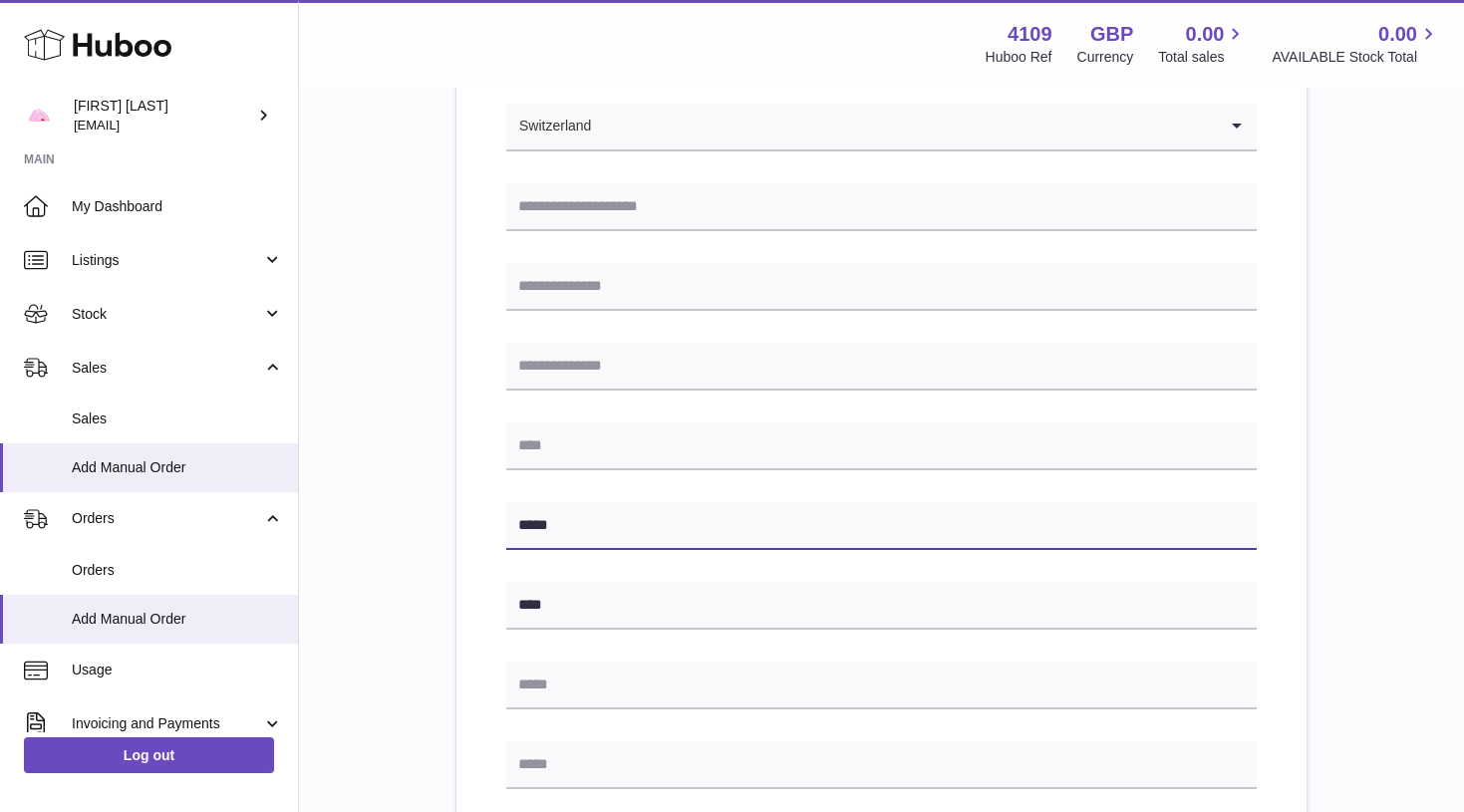 type on "*****" 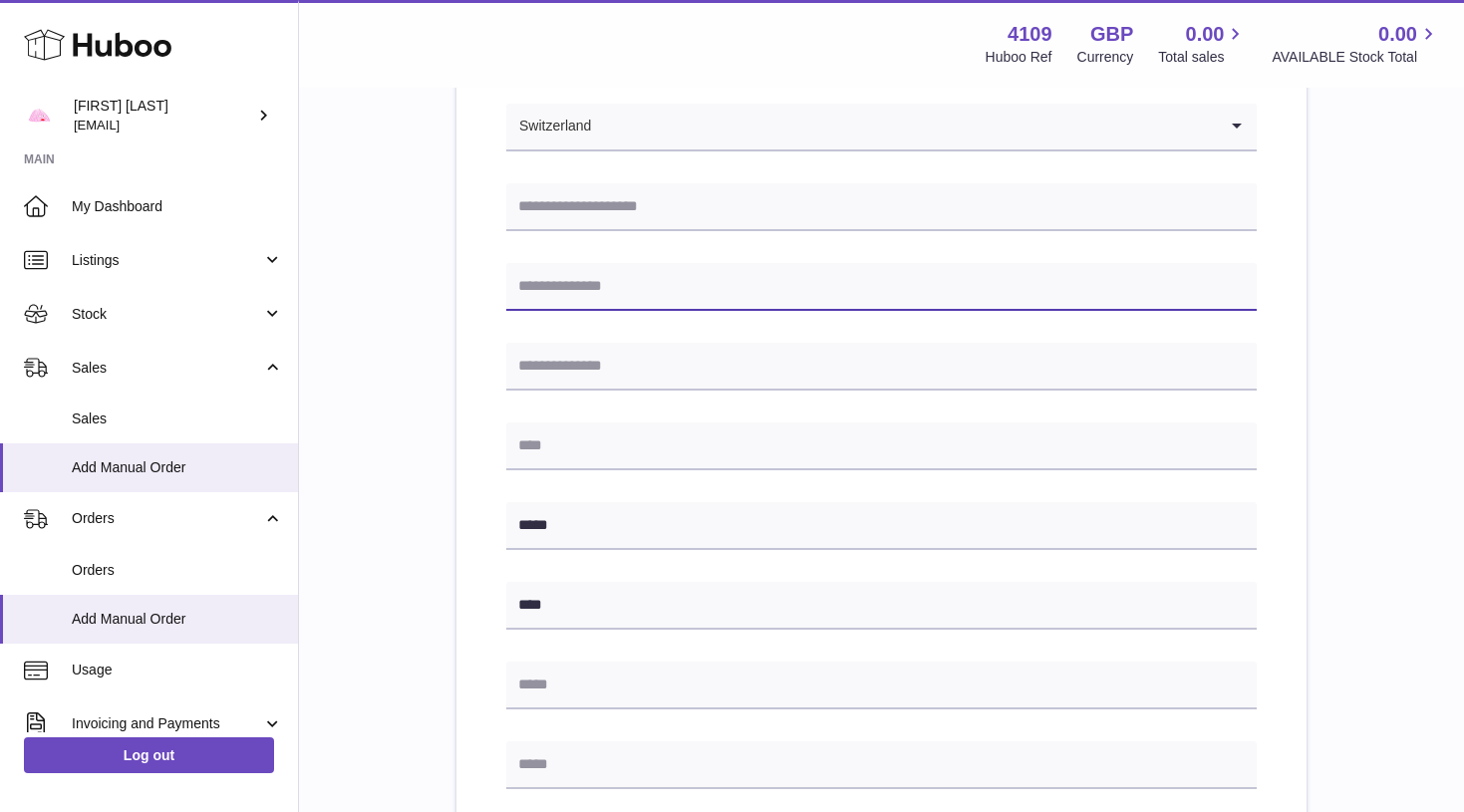 paste on "**********" 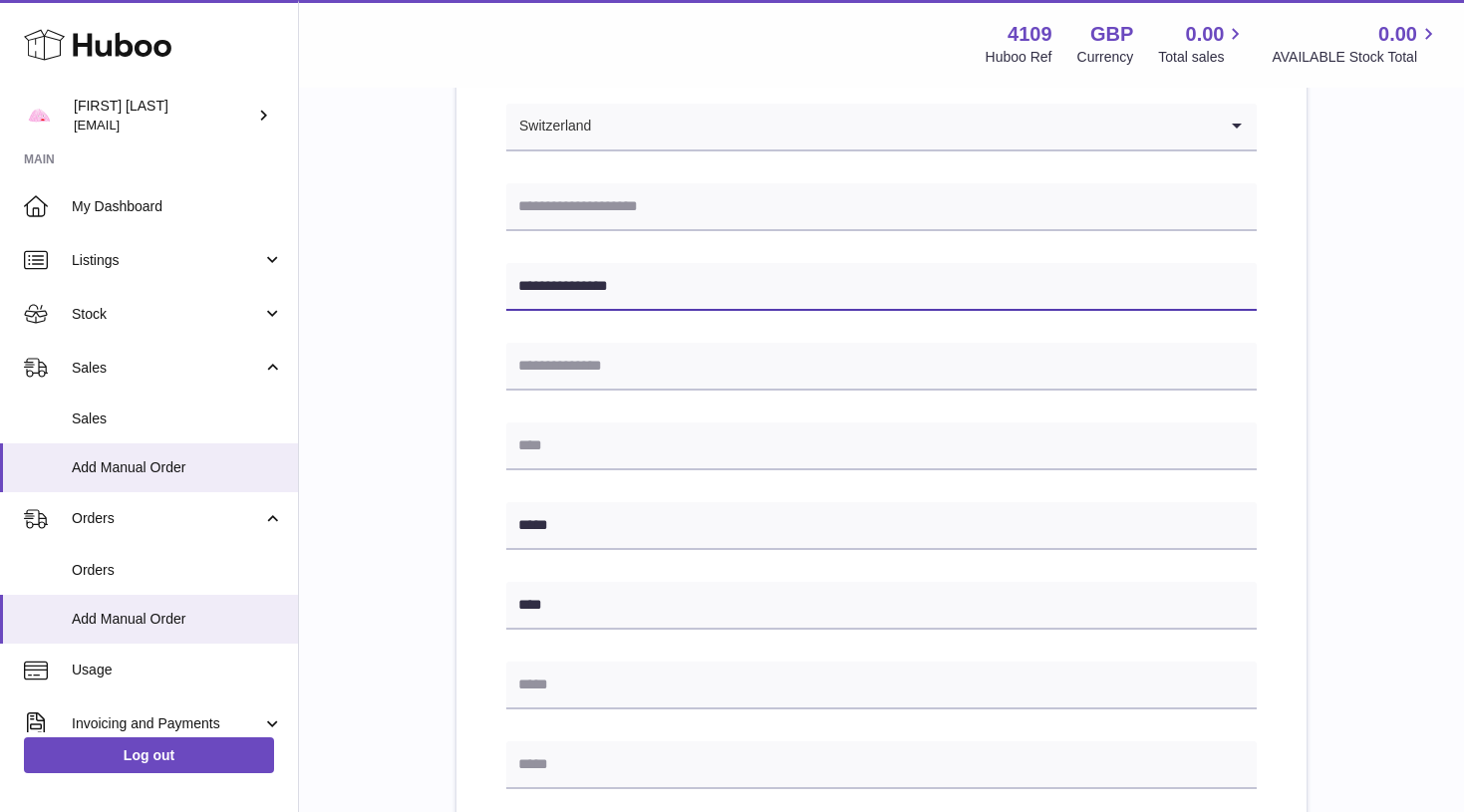 type on "**********" 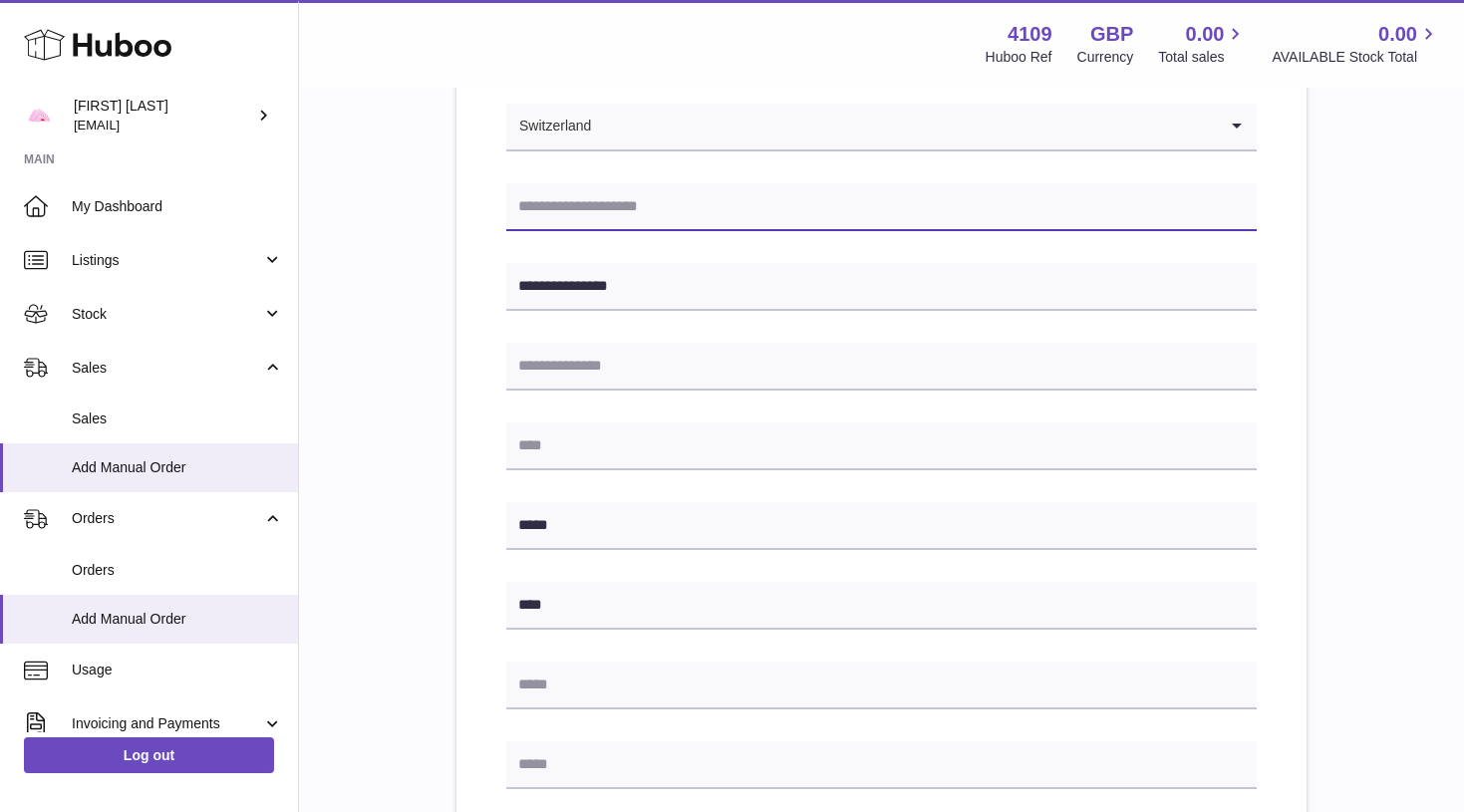 paste on "**********" 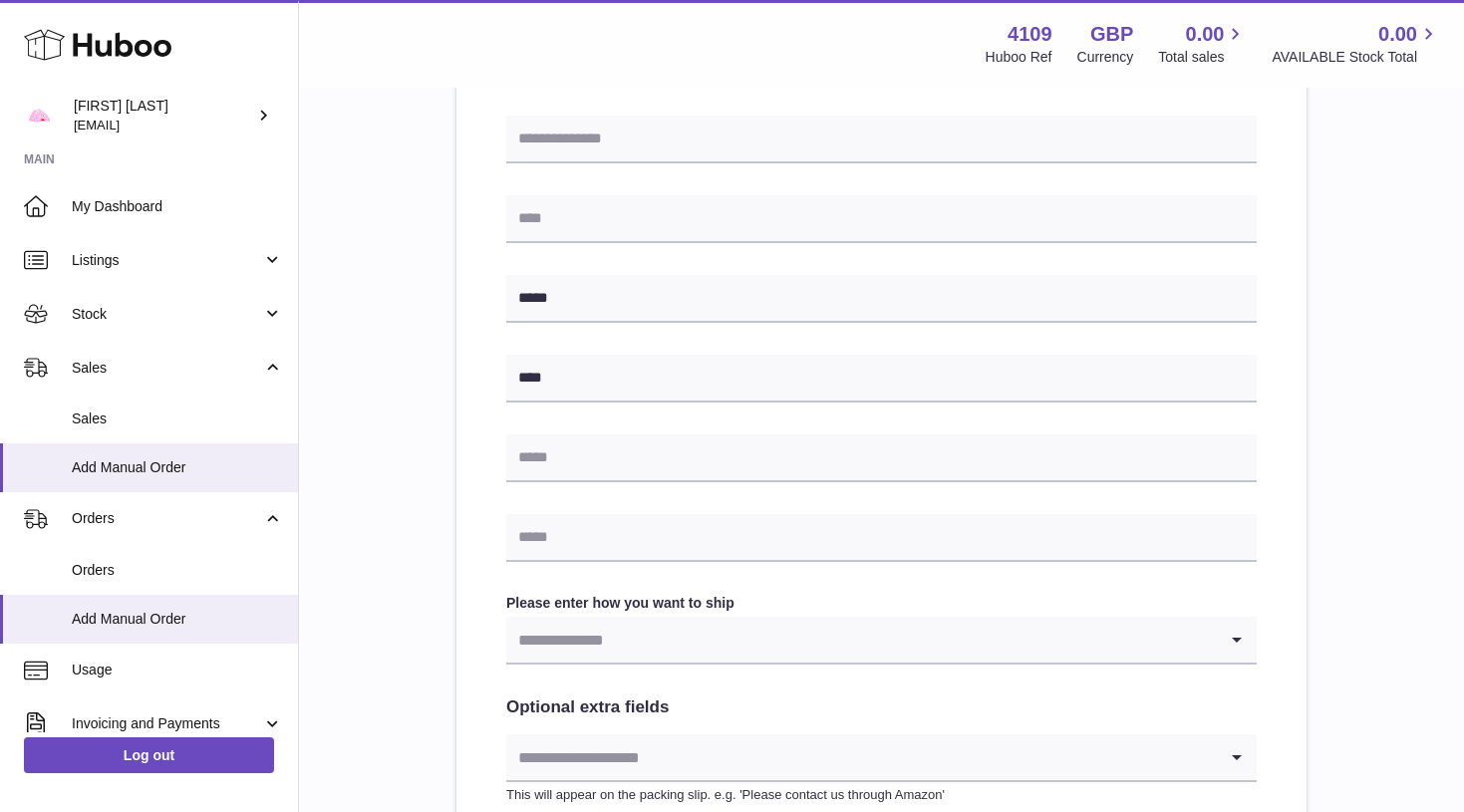 scroll, scrollTop: 583, scrollLeft: 0, axis: vertical 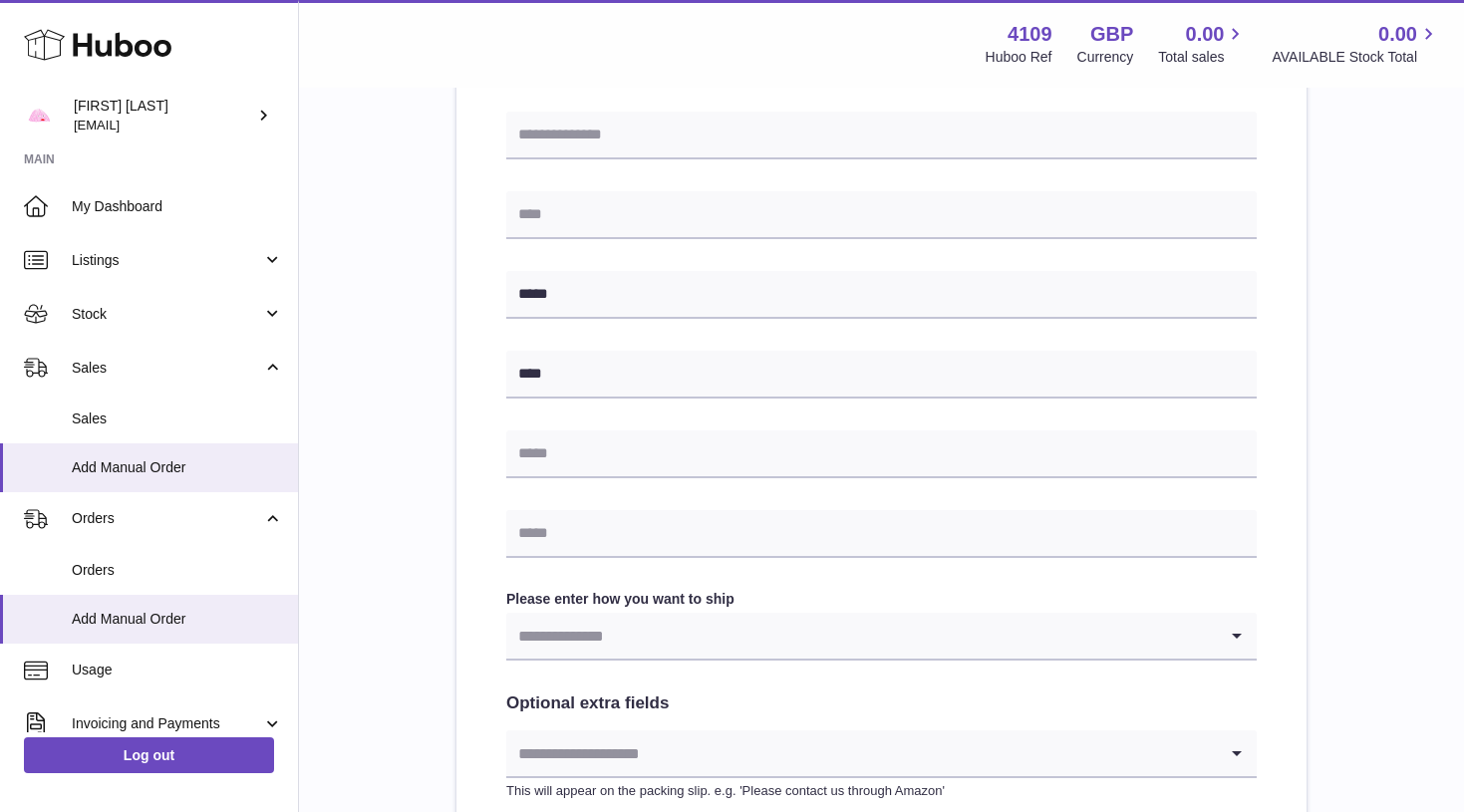 type on "**********" 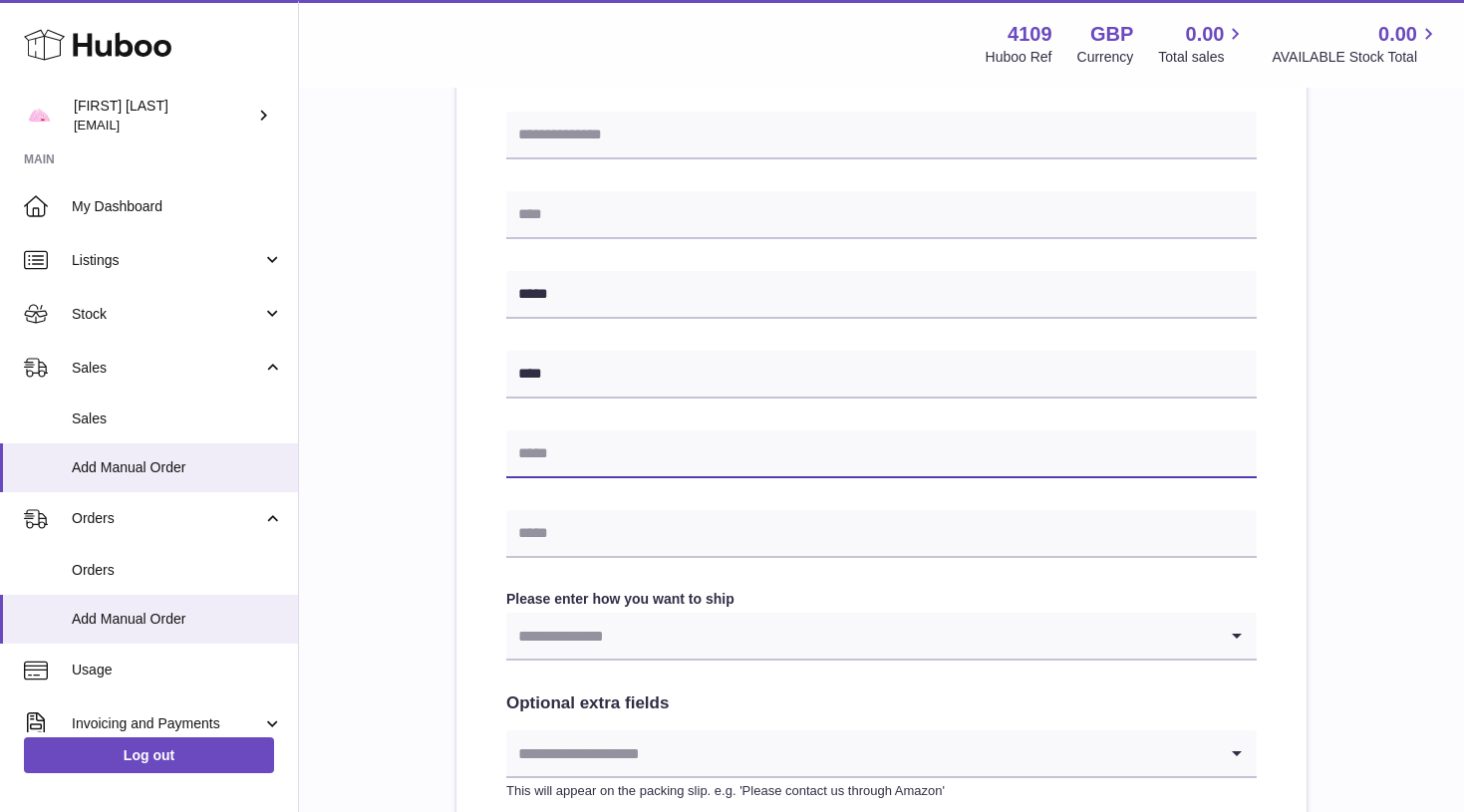 paste on "**********" 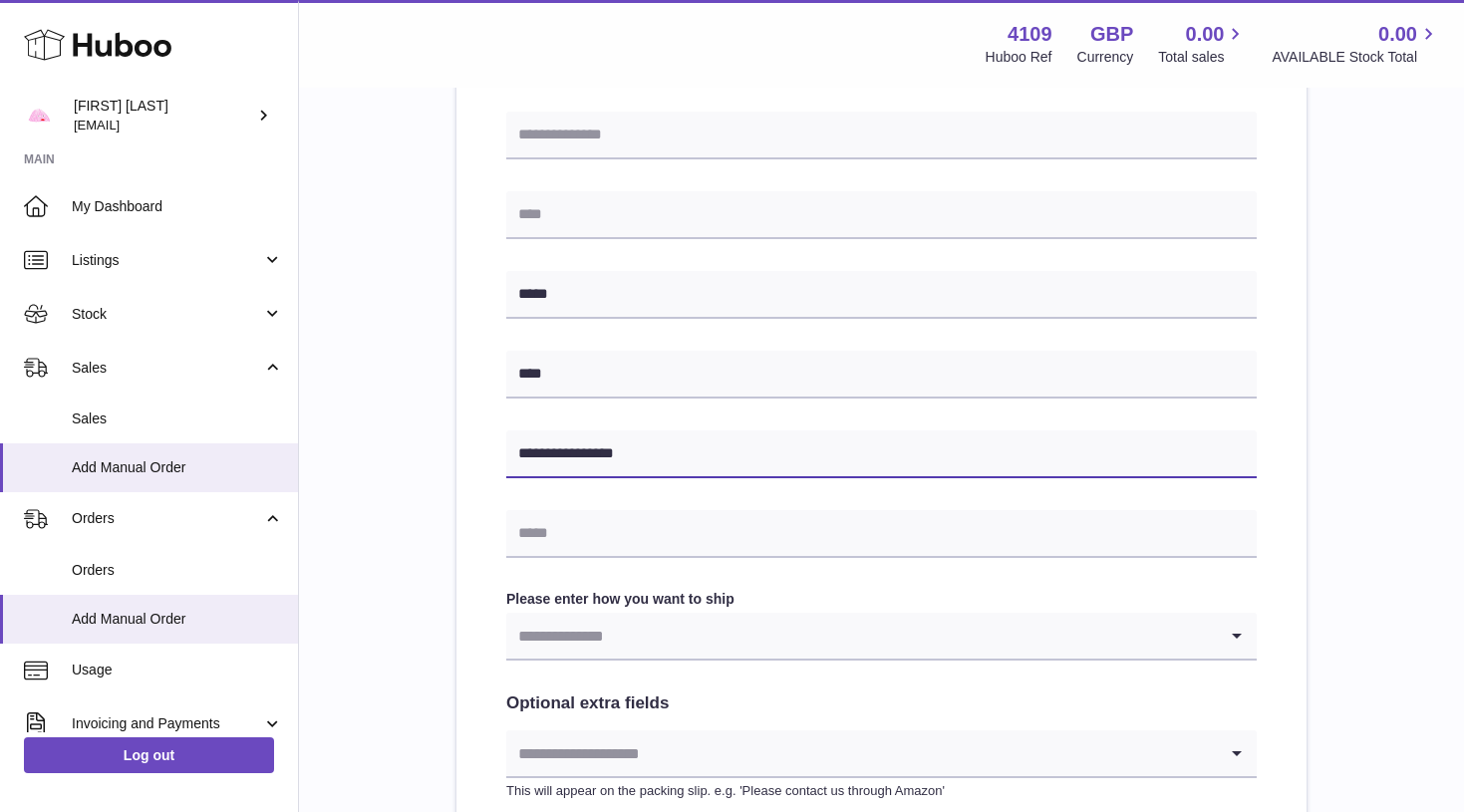 type on "**********" 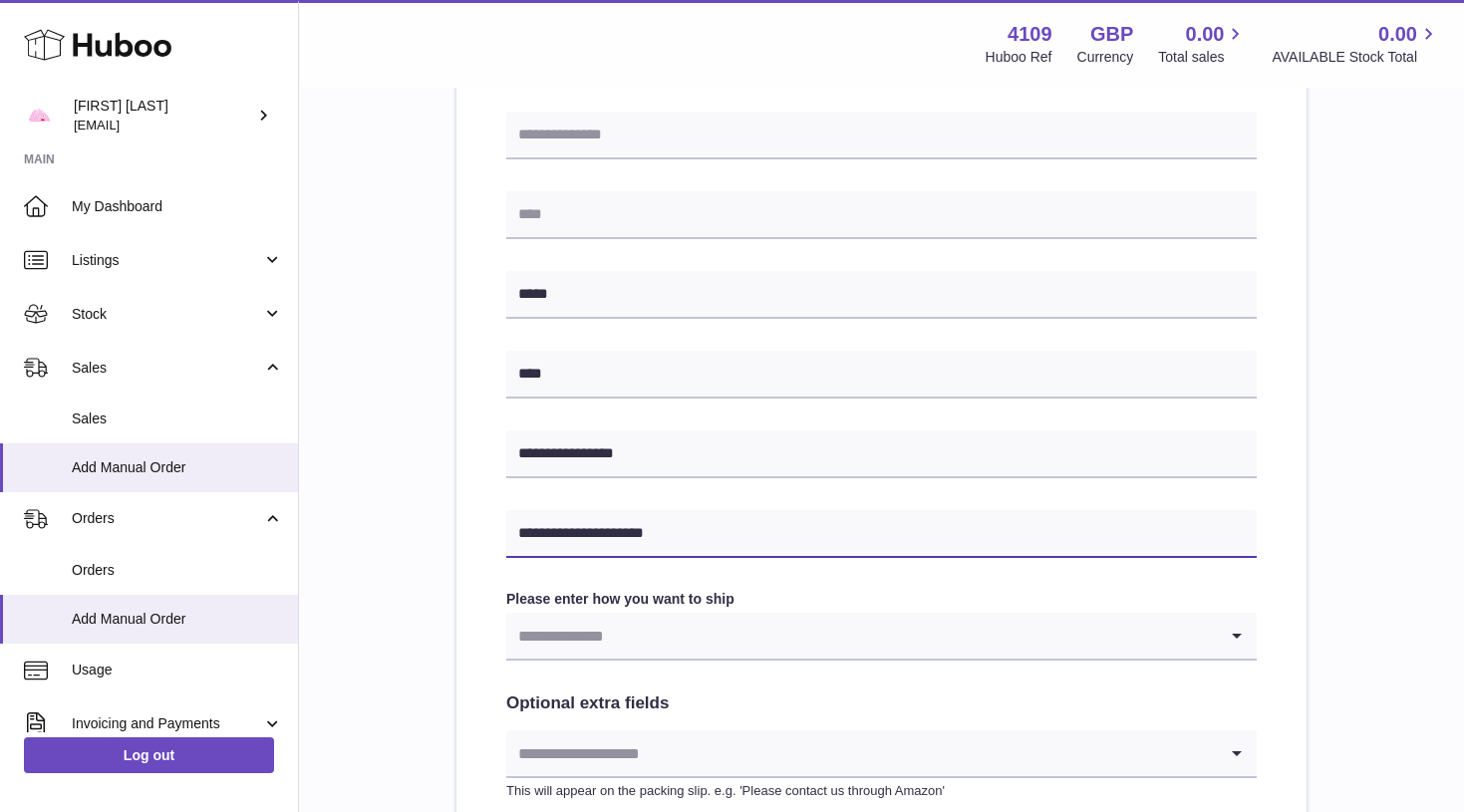 type on "**********" 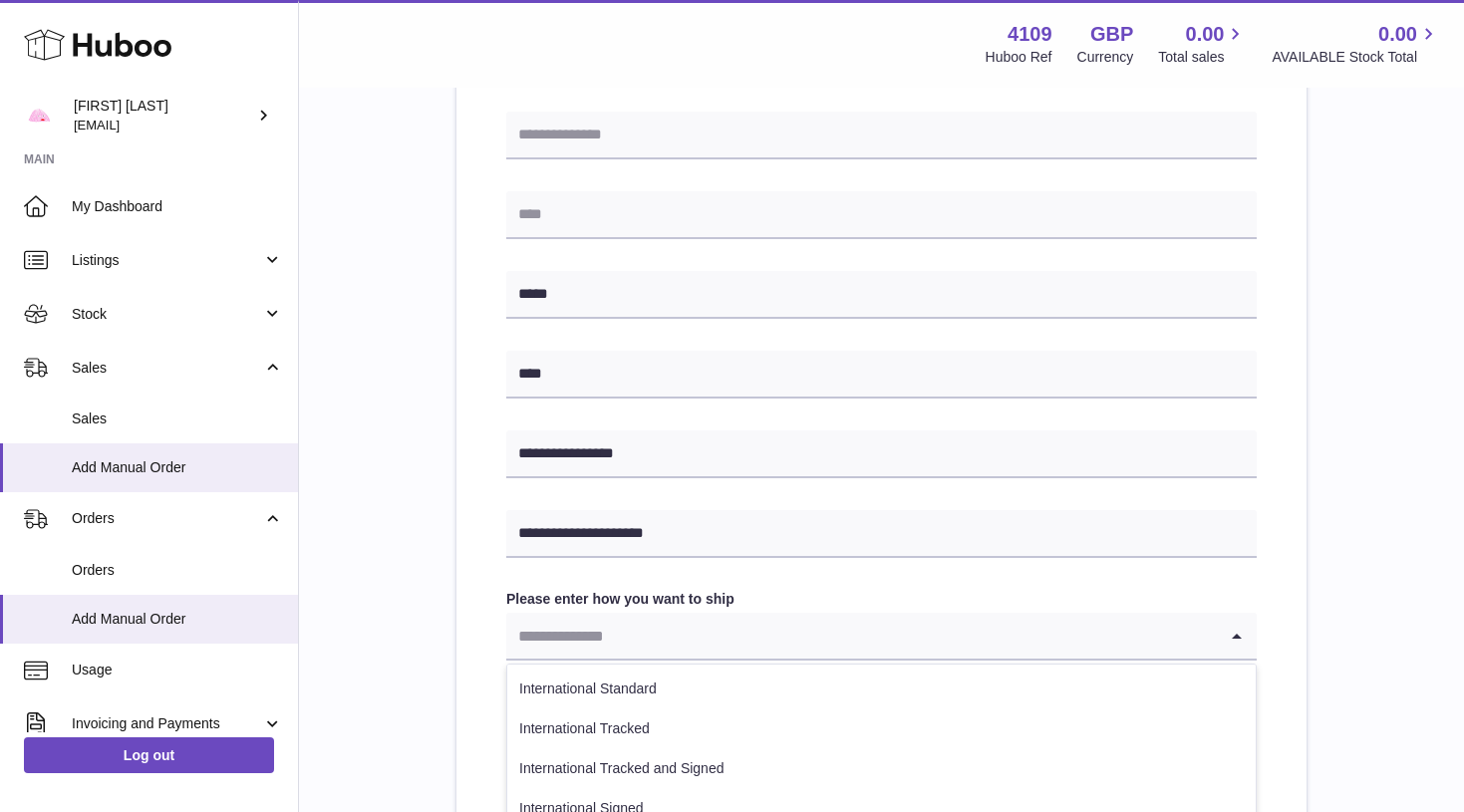 click at bounding box center [861, 636] 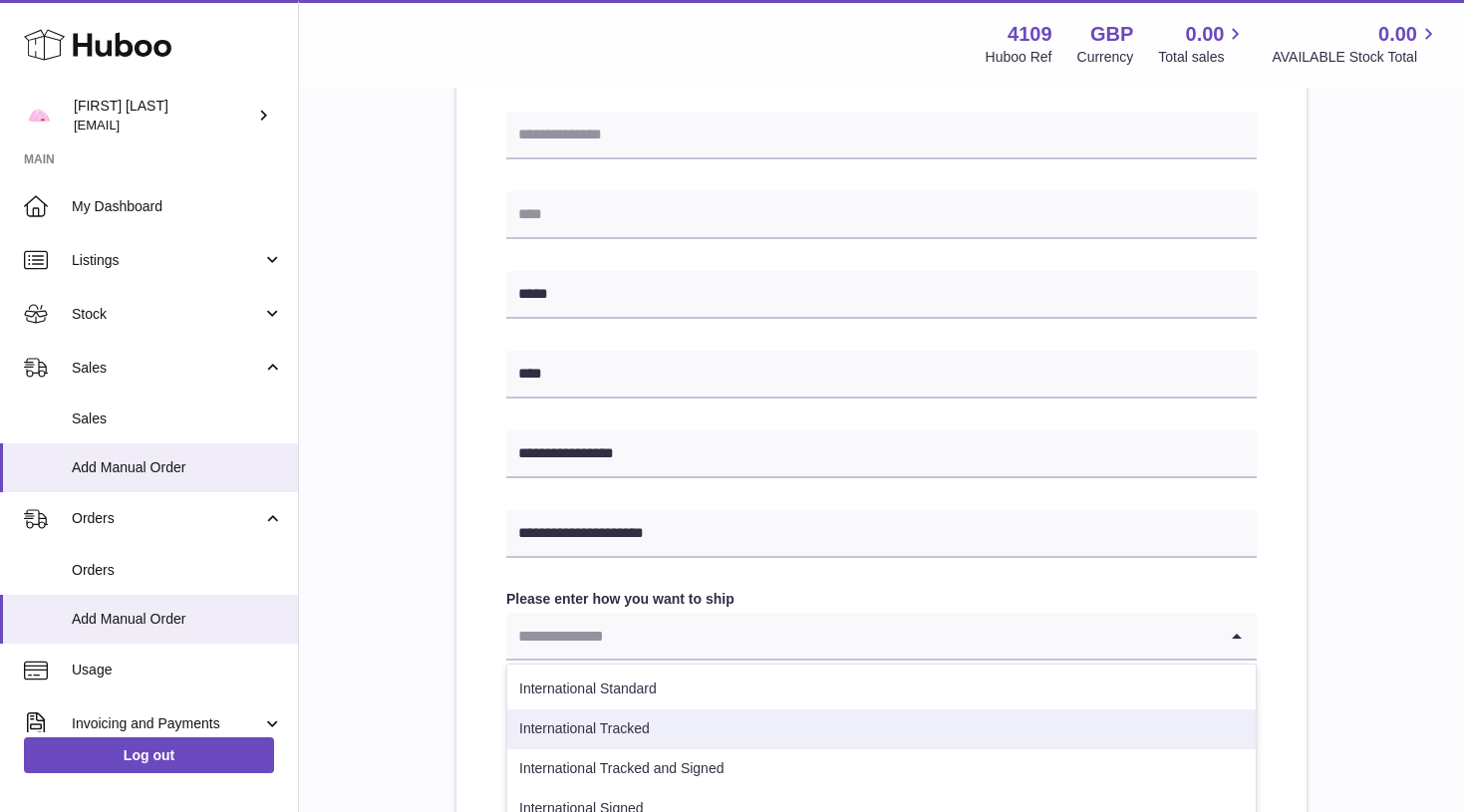 click on "International Tracked" at bounding box center (881, 729) 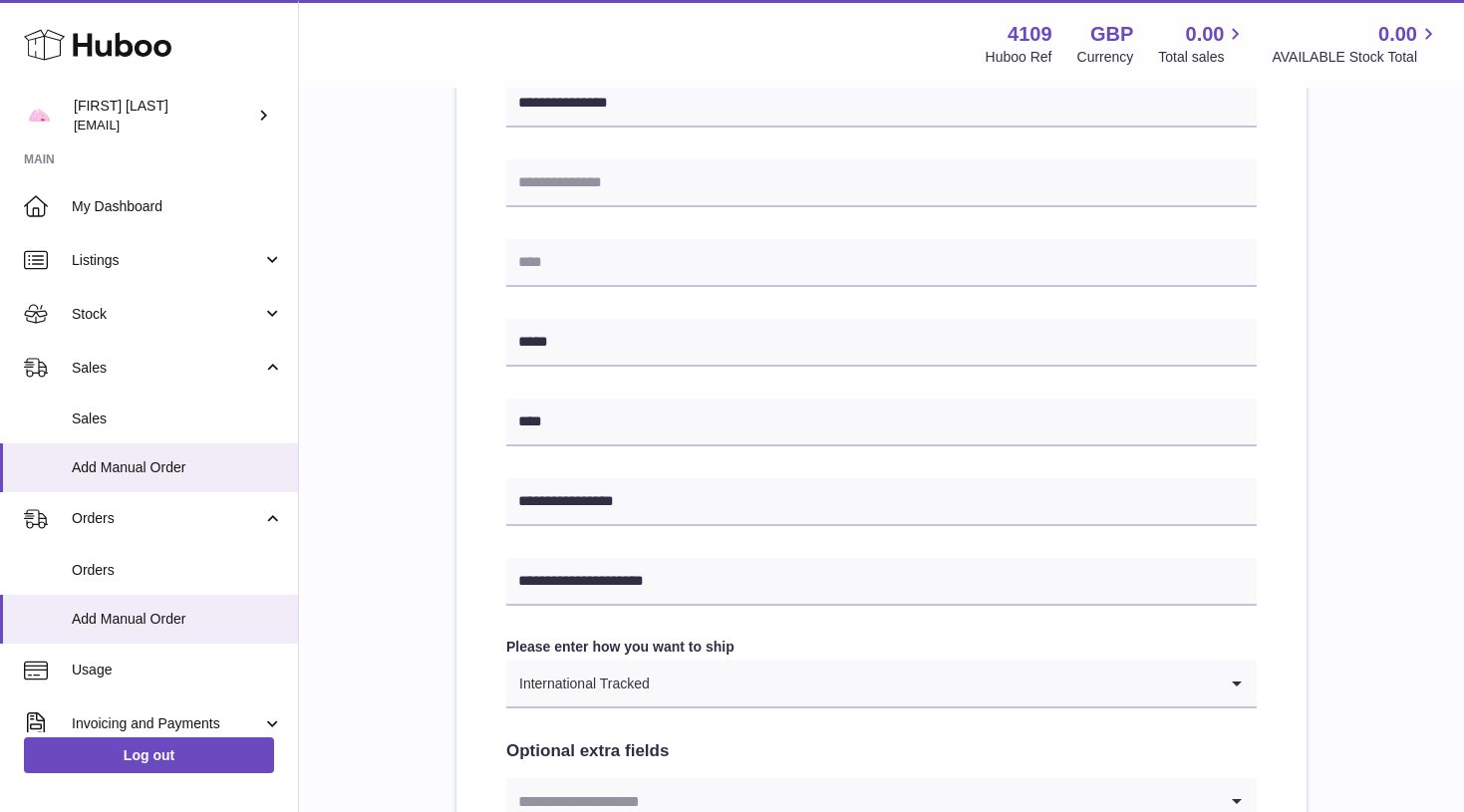 scroll, scrollTop: 889, scrollLeft: 0, axis: vertical 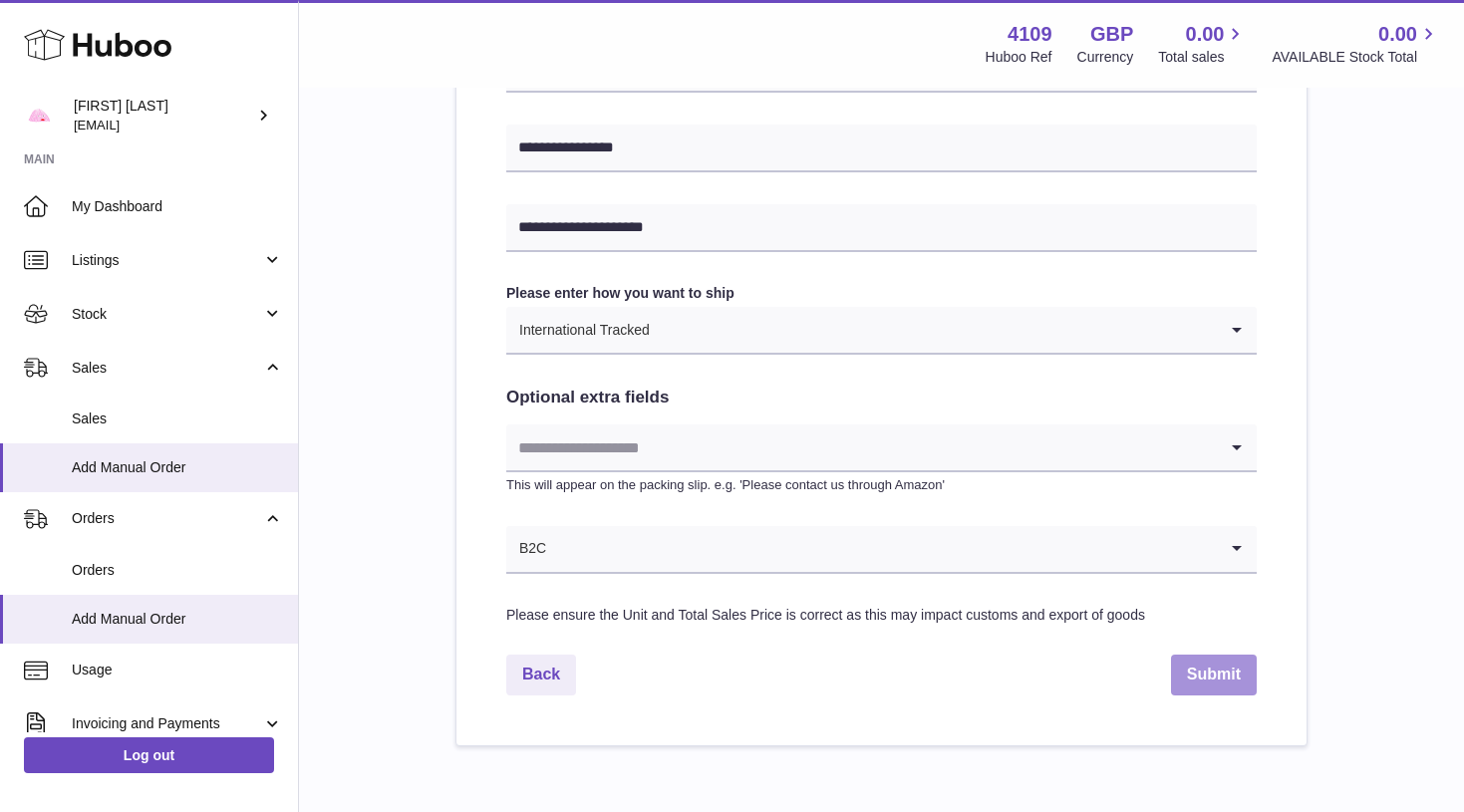 click on "Submit" at bounding box center (1214, 675) 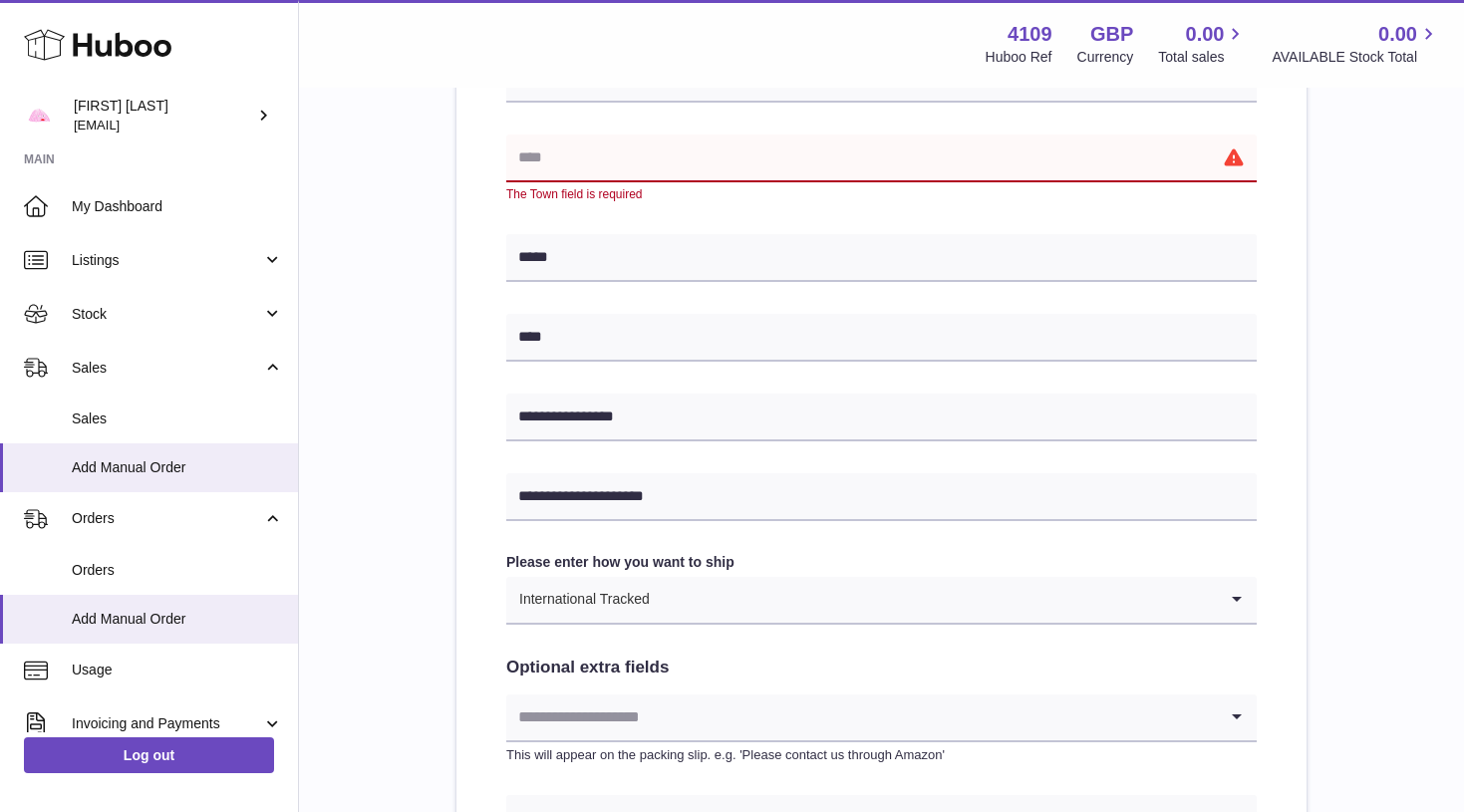 scroll, scrollTop: 638, scrollLeft: 0, axis: vertical 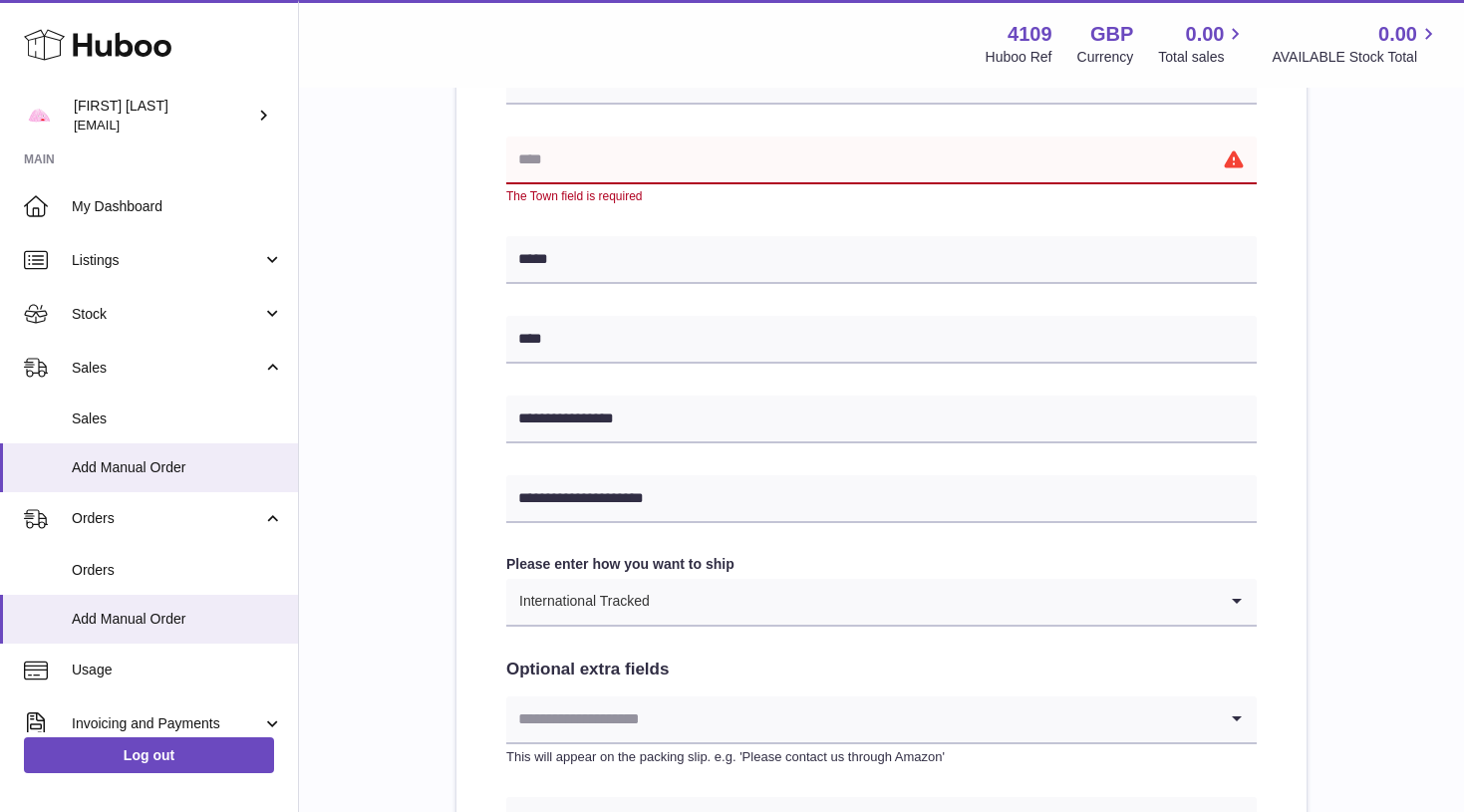 click at bounding box center (881, 160) 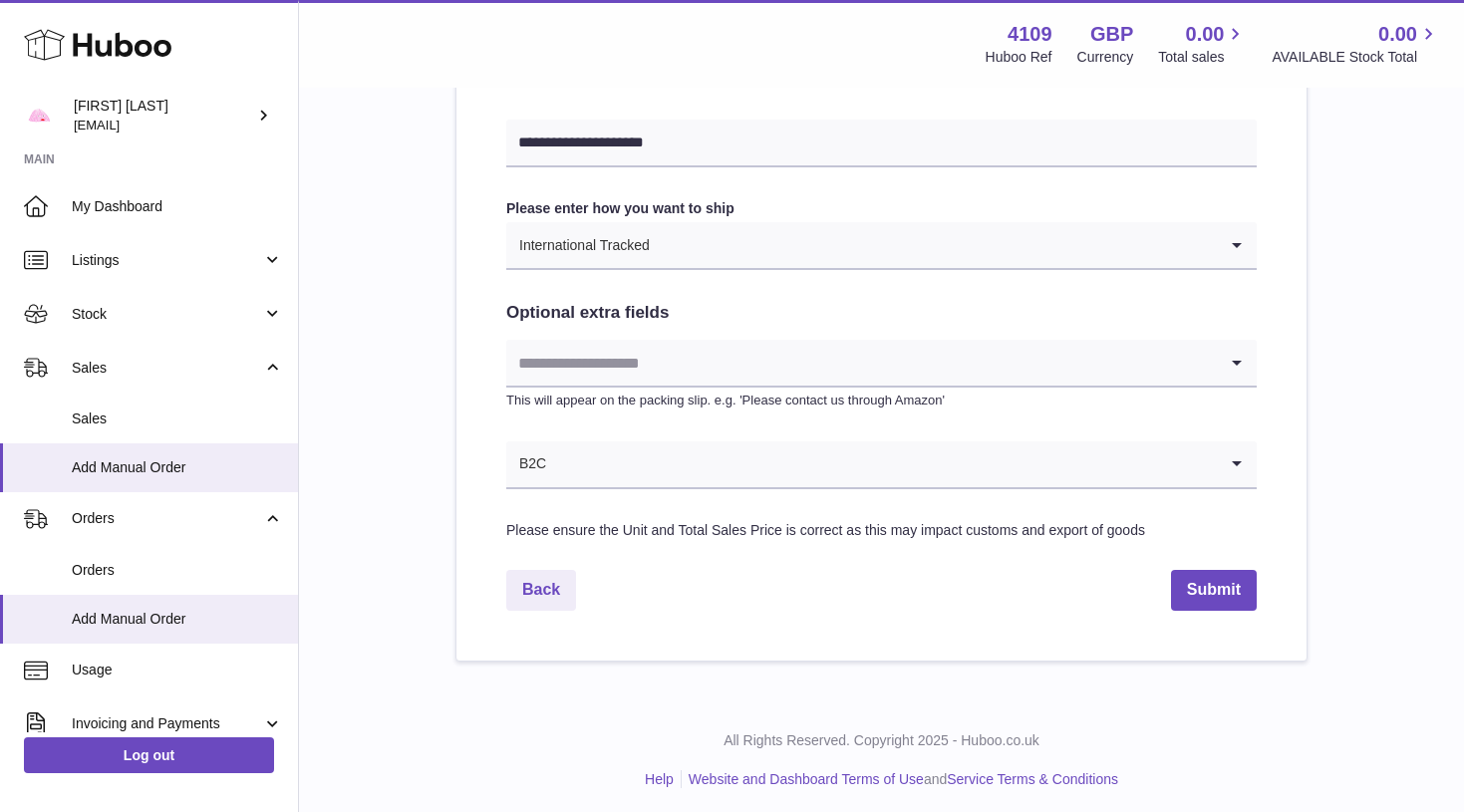 scroll, scrollTop: 972, scrollLeft: 0, axis: vertical 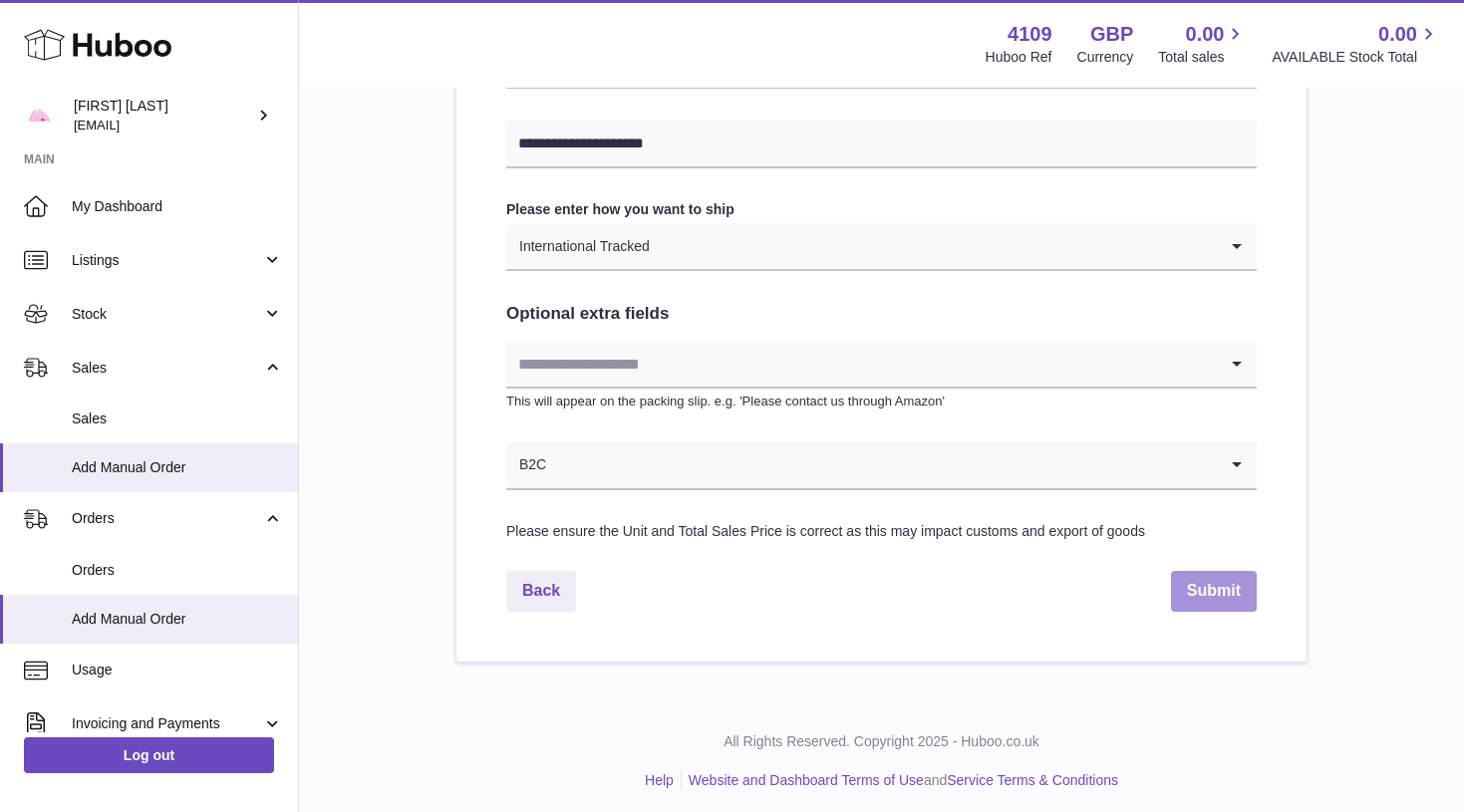 type on "*****" 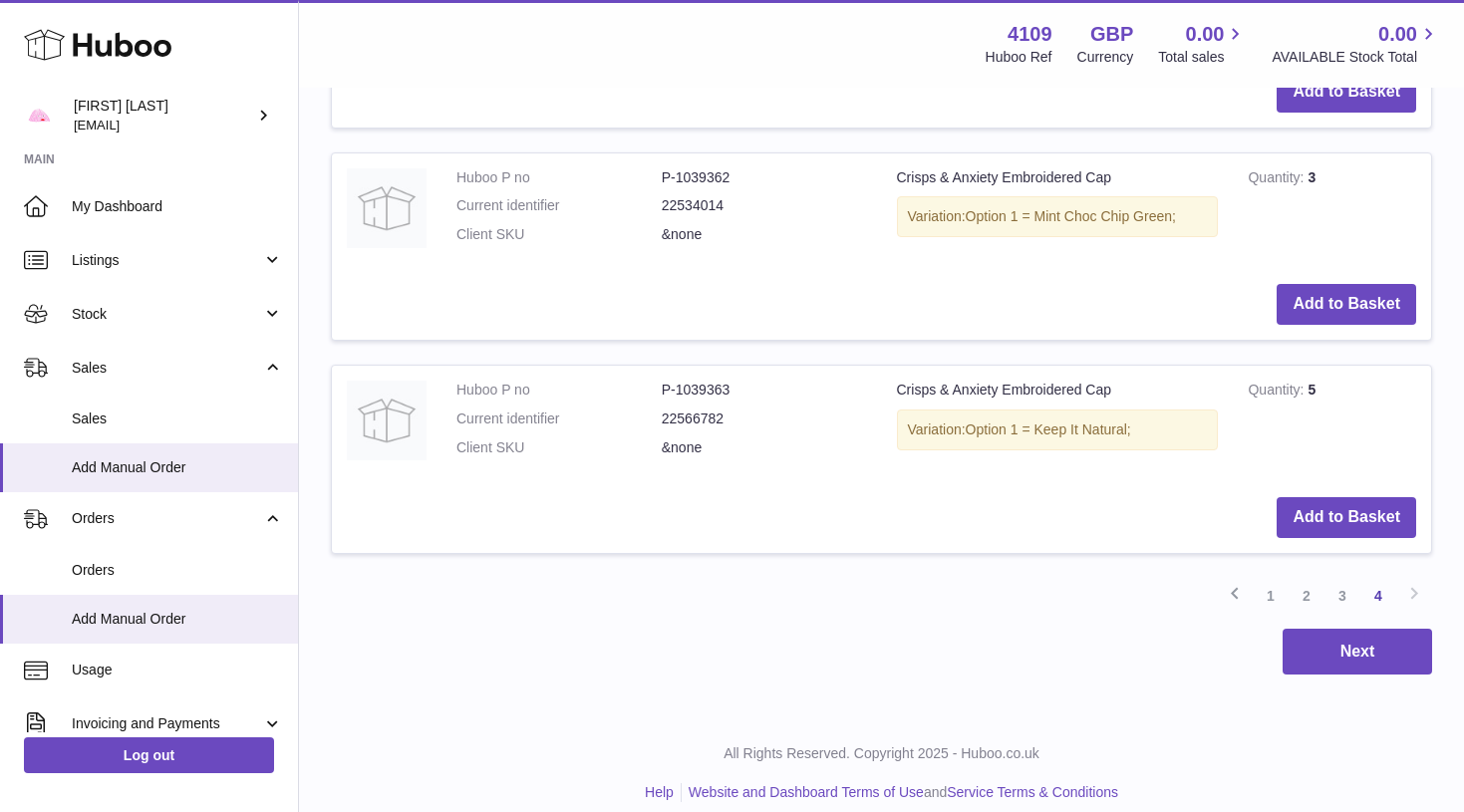 scroll, scrollTop: 0, scrollLeft: 0, axis: both 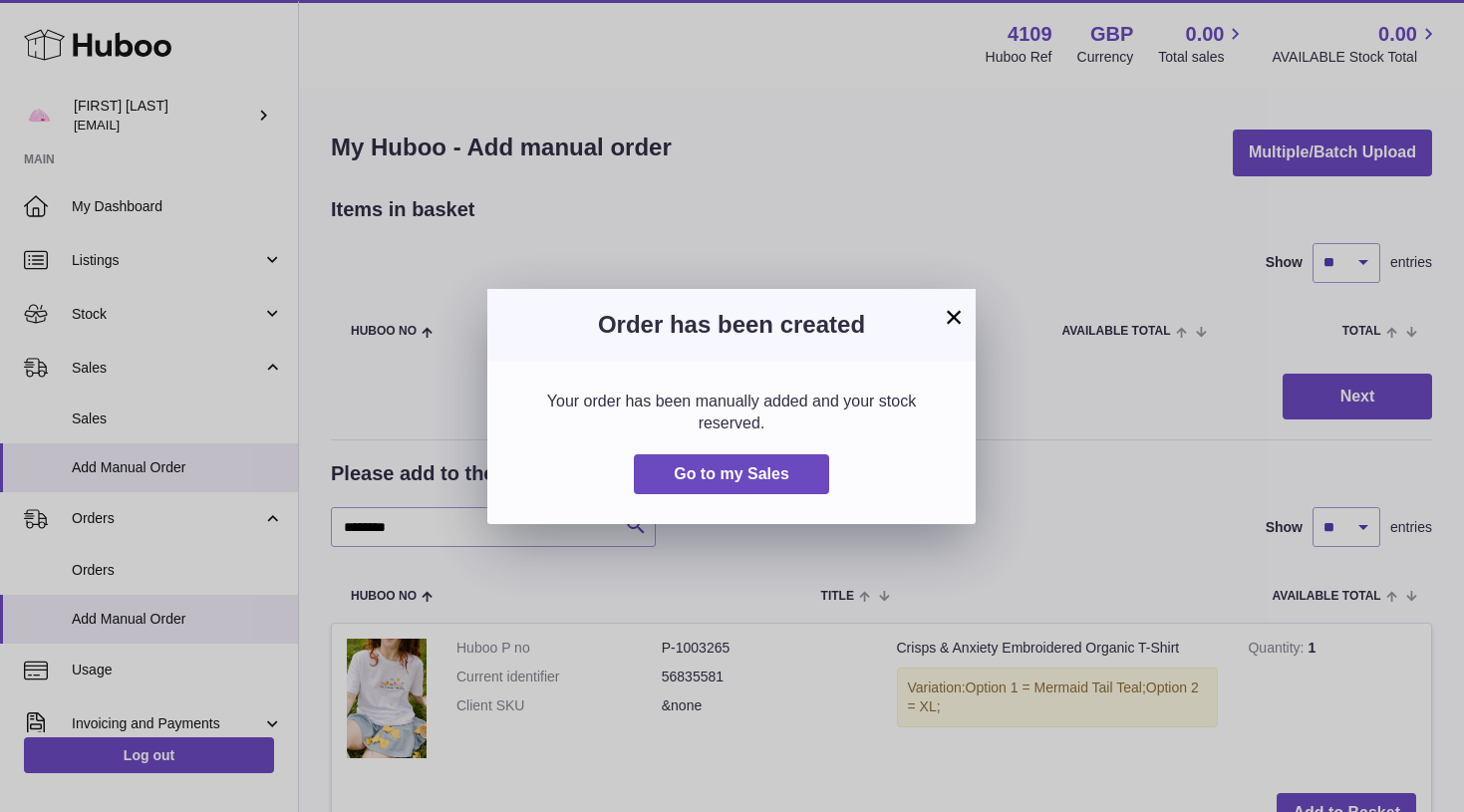 click on "×" at bounding box center [954, 317] 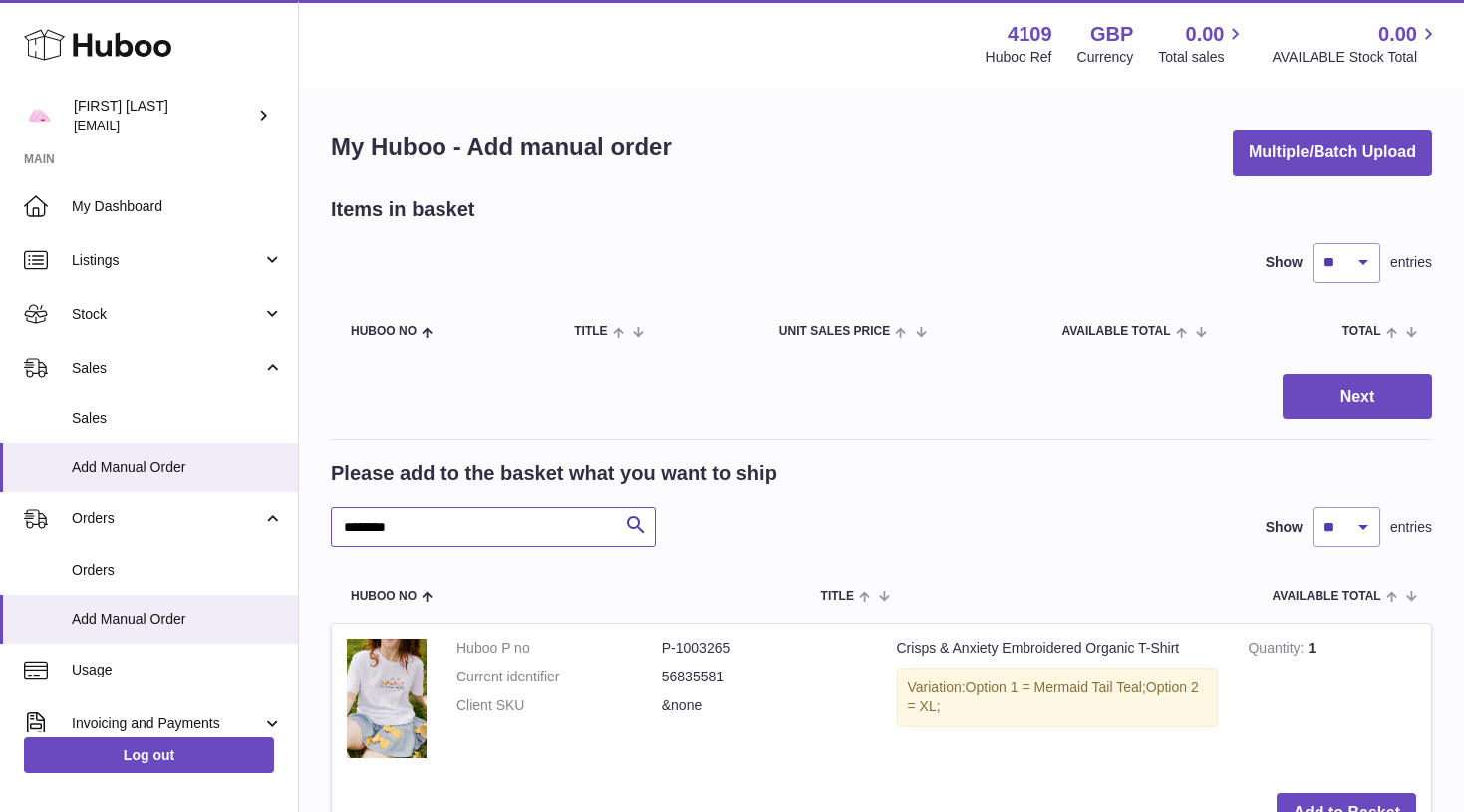 click on "********" at bounding box center [493, 527] 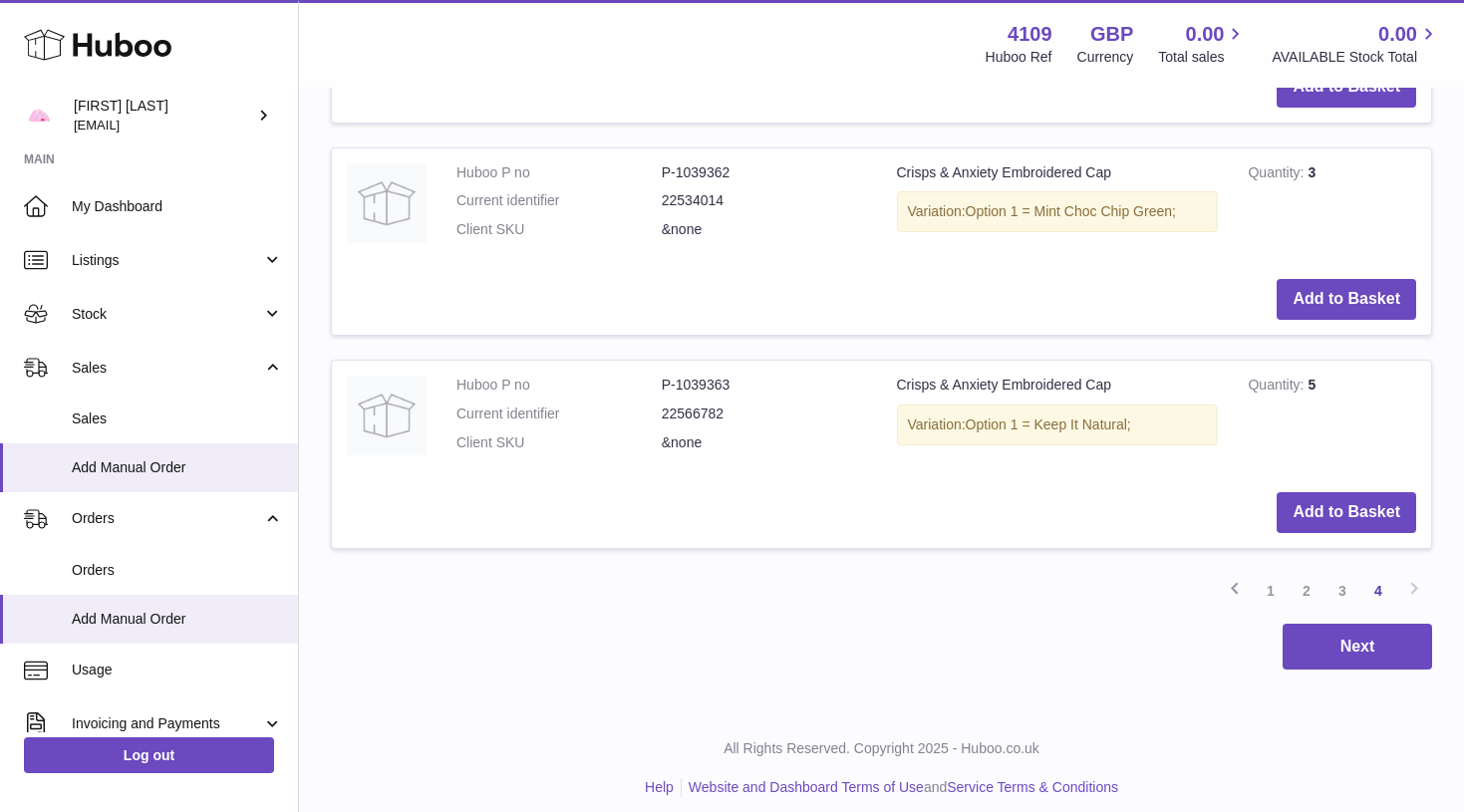 scroll, scrollTop: 976, scrollLeft: 0, axis: vertical 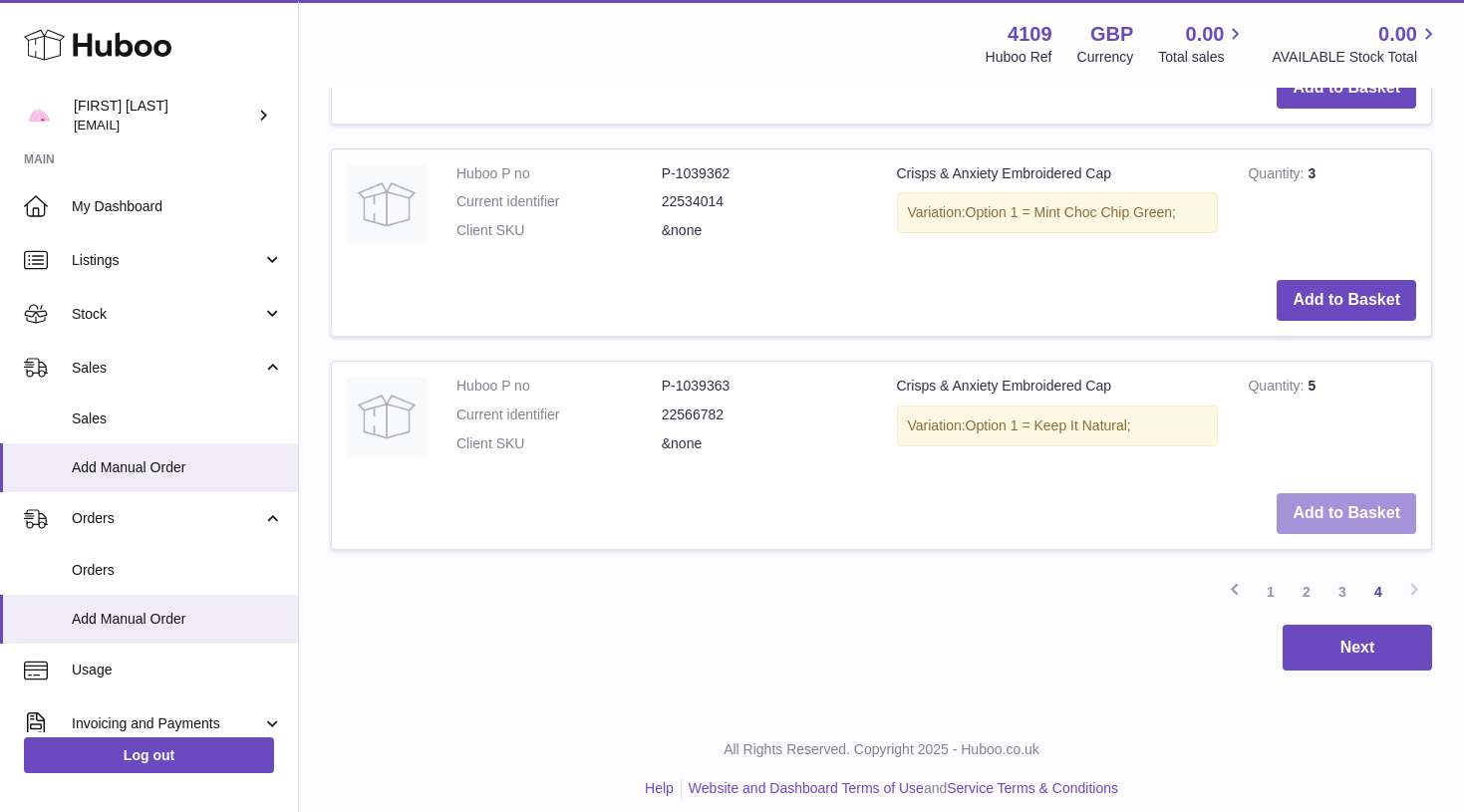 click on "Add to Basket" at bounding box center [1346, 513] 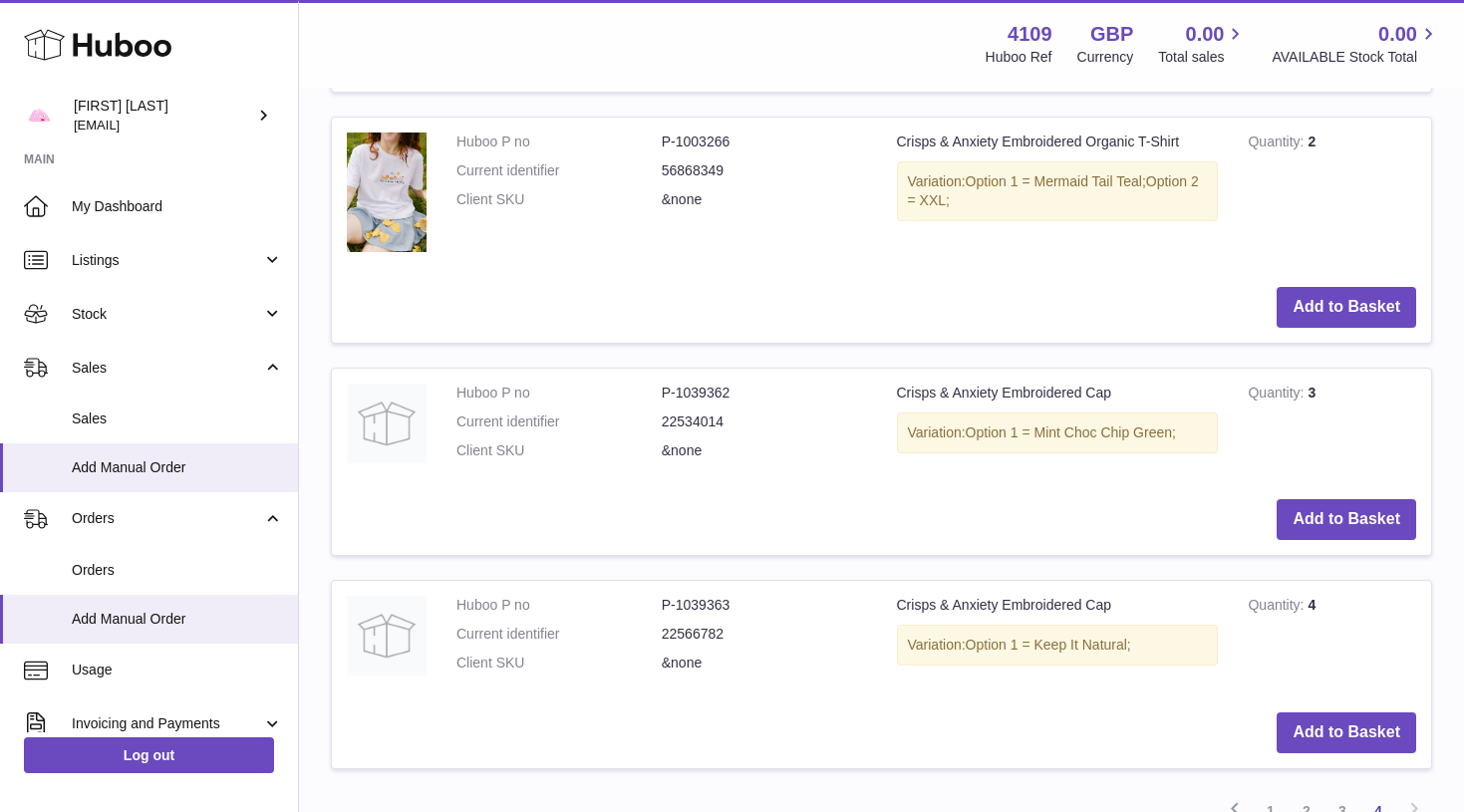 scroll, scrollTop: 976, scrollLeft: 0, axis: vertical 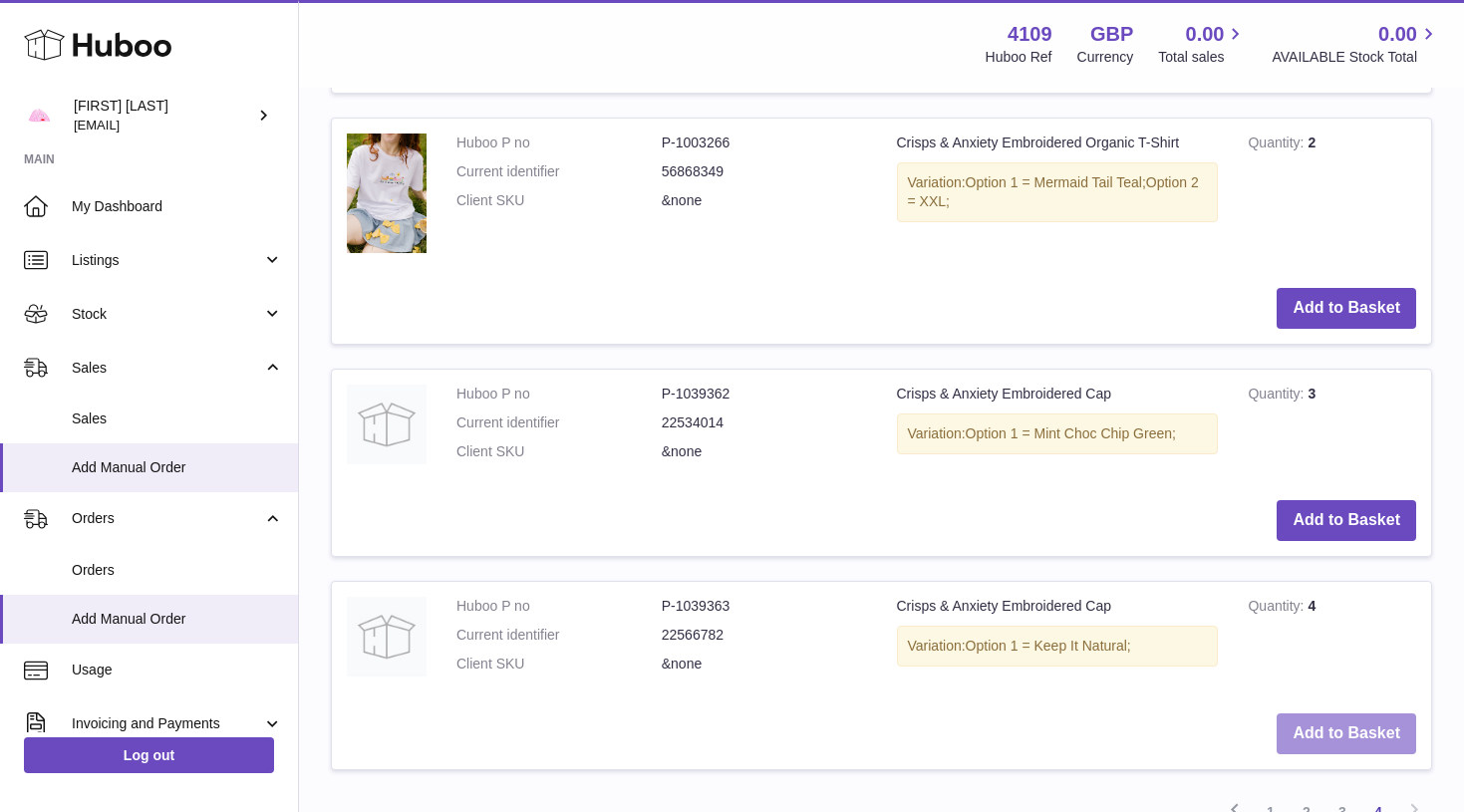click on "Add to Basket" at bounding box center (1346, 733) 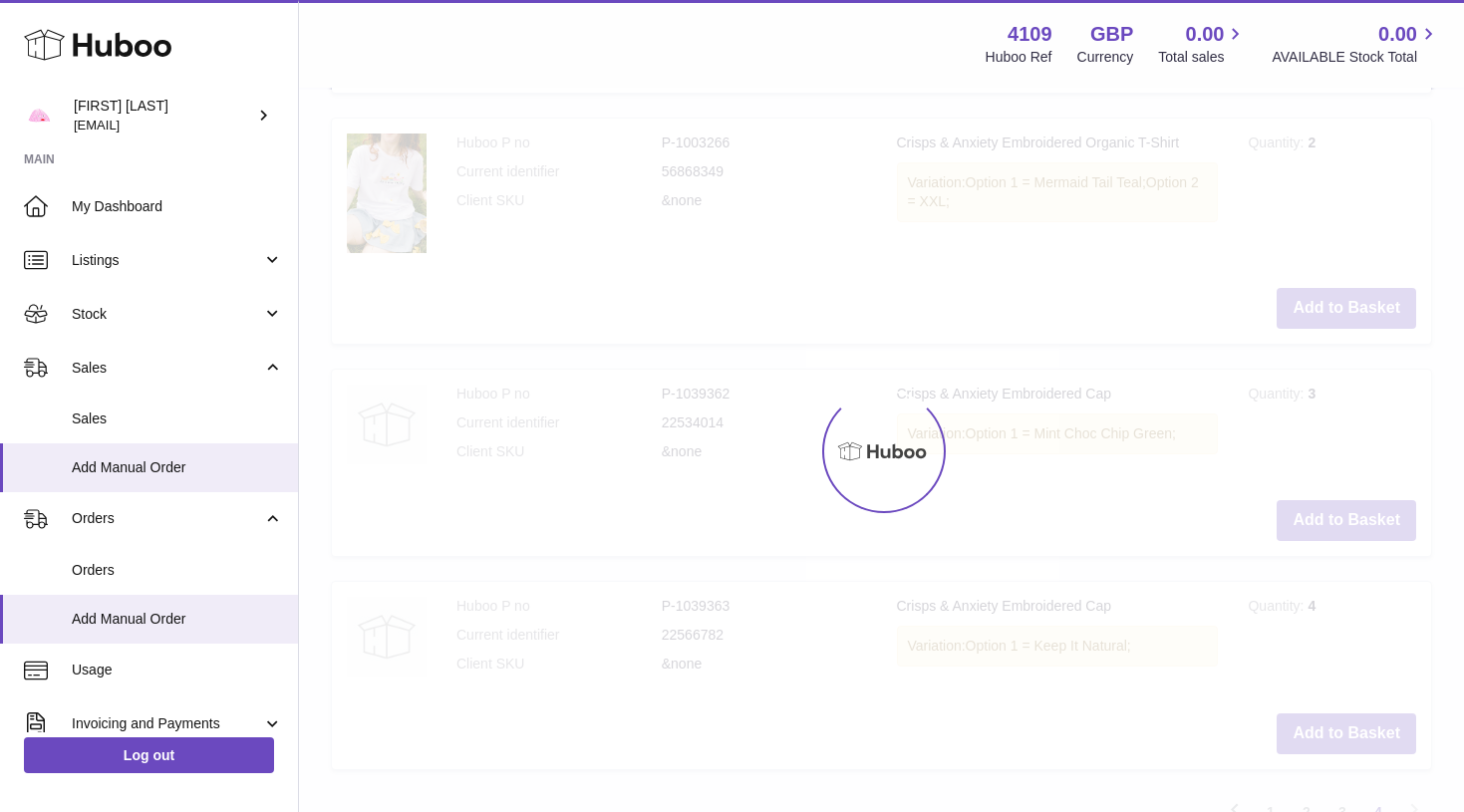 type on "*" 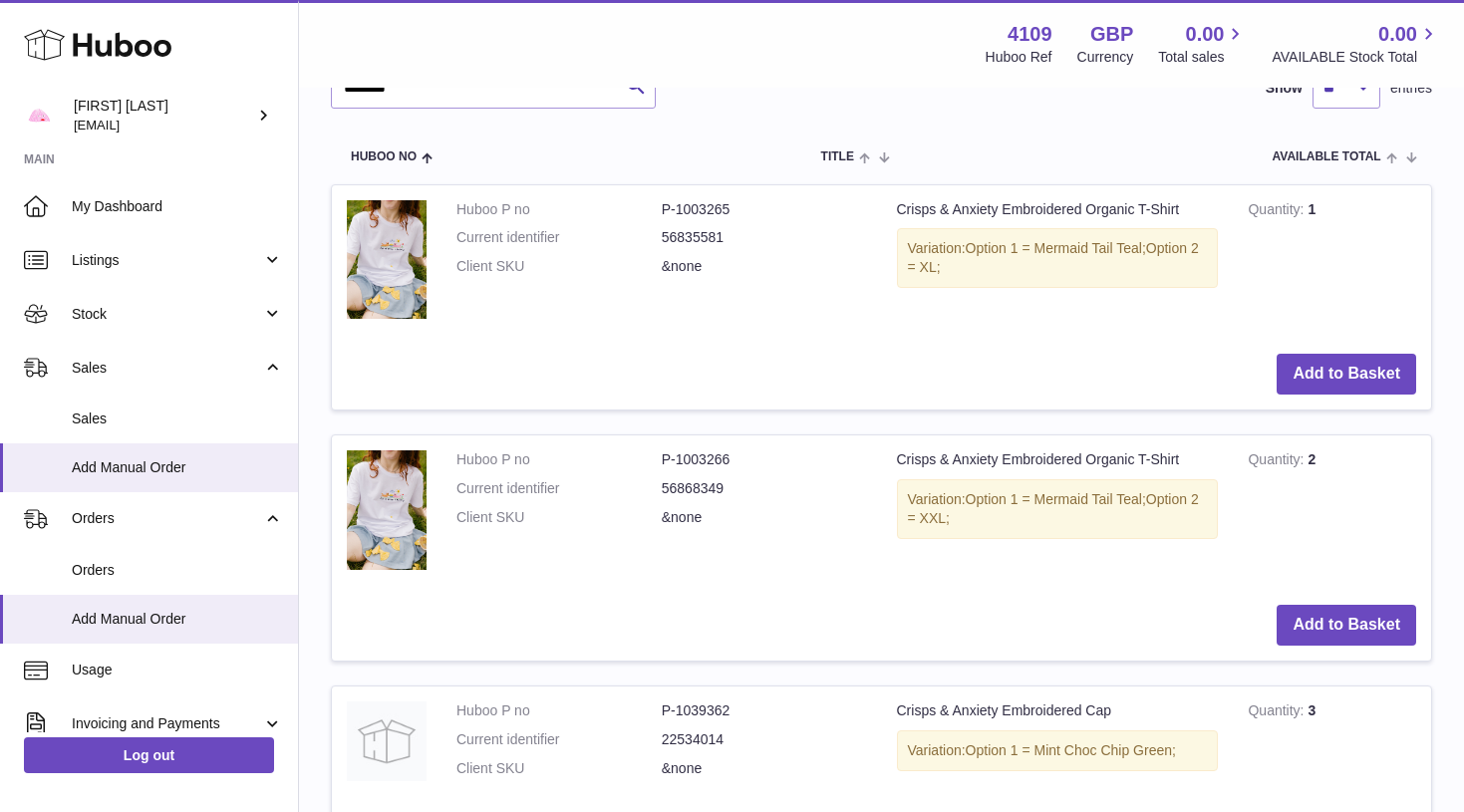 scroll, scrollTop: 421, scrollLeft: 0, axis: vertical 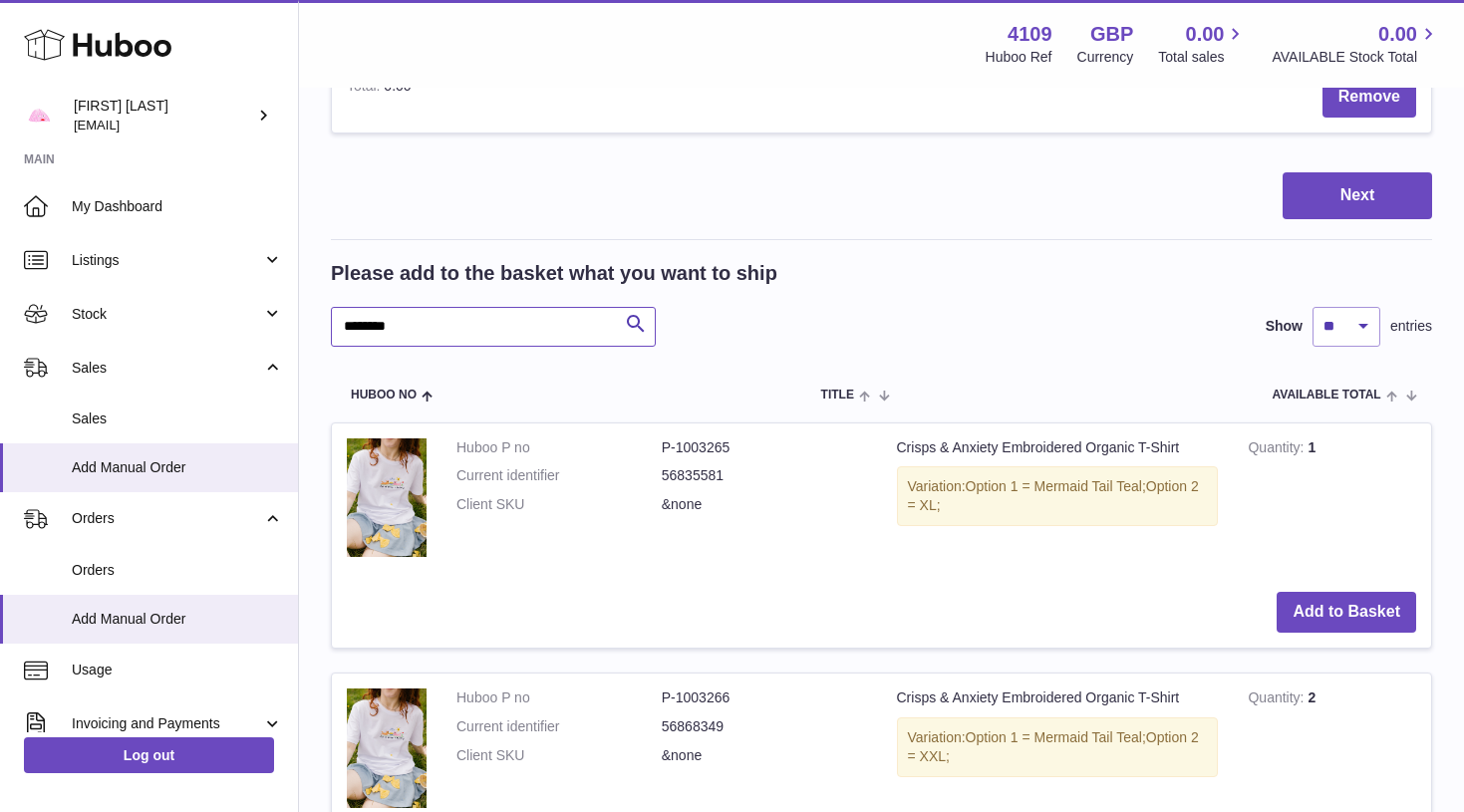 click on "********" at bounding box center (493, 327) 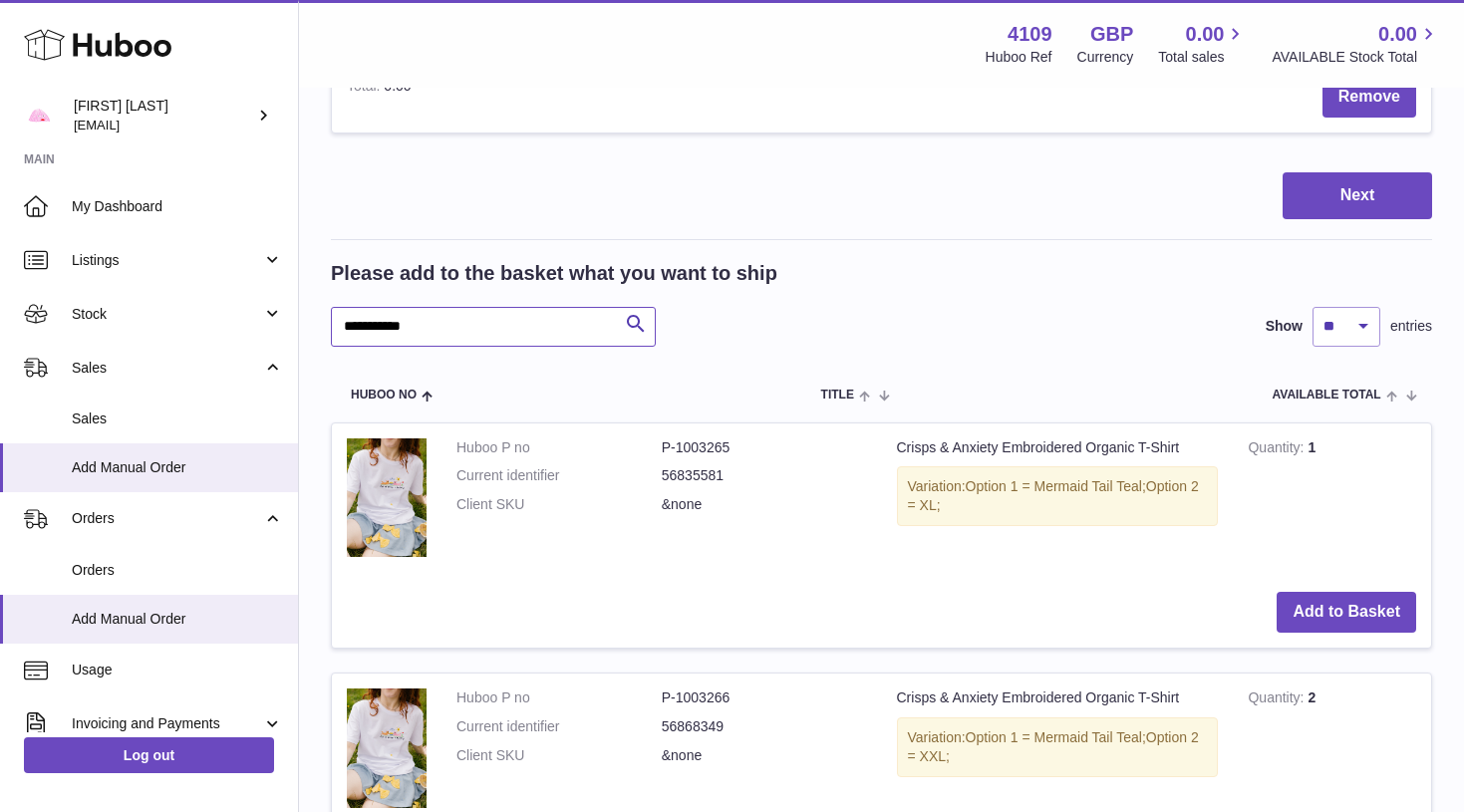 type on "**********" 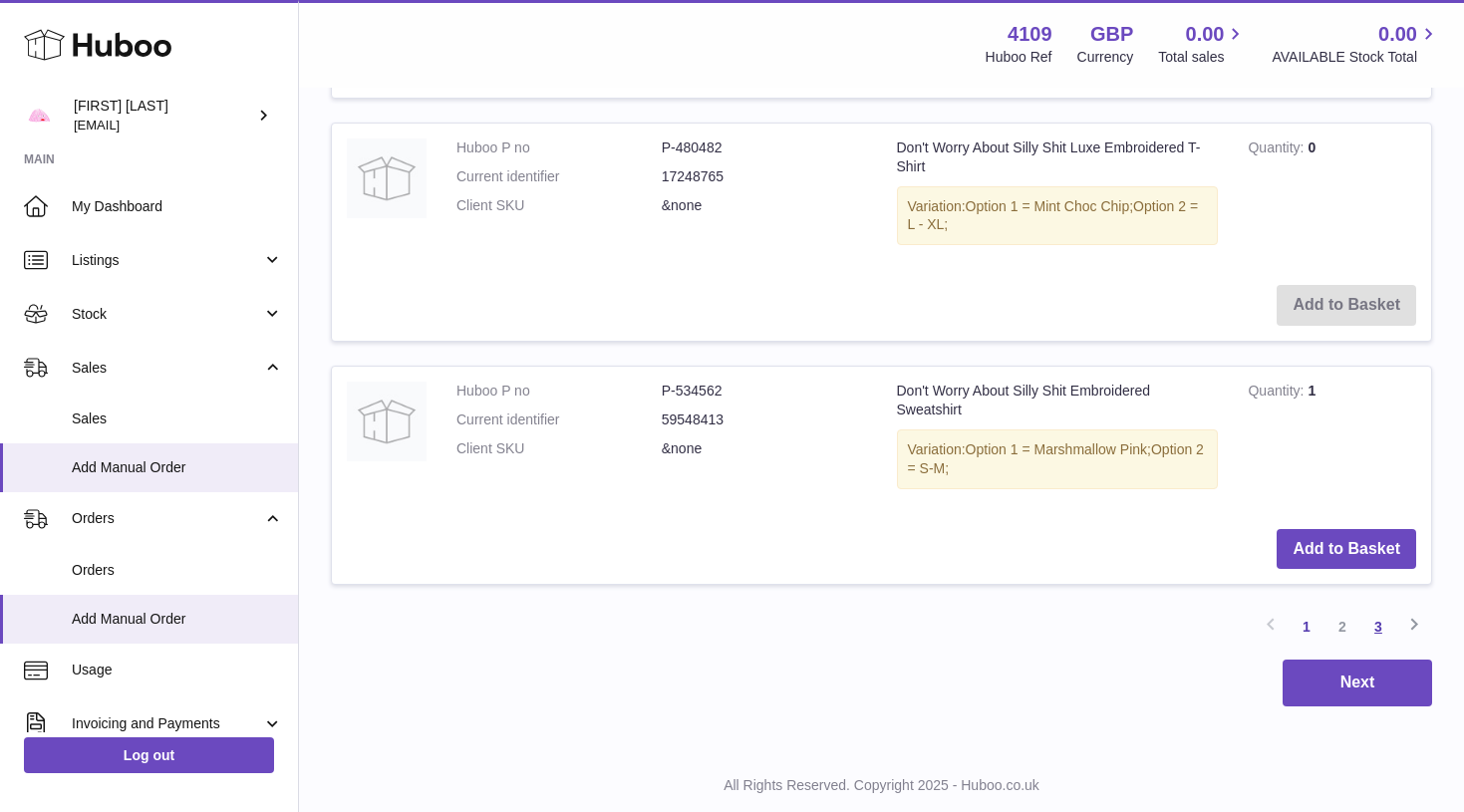 click on "3" at bounding box center (1378, 627) 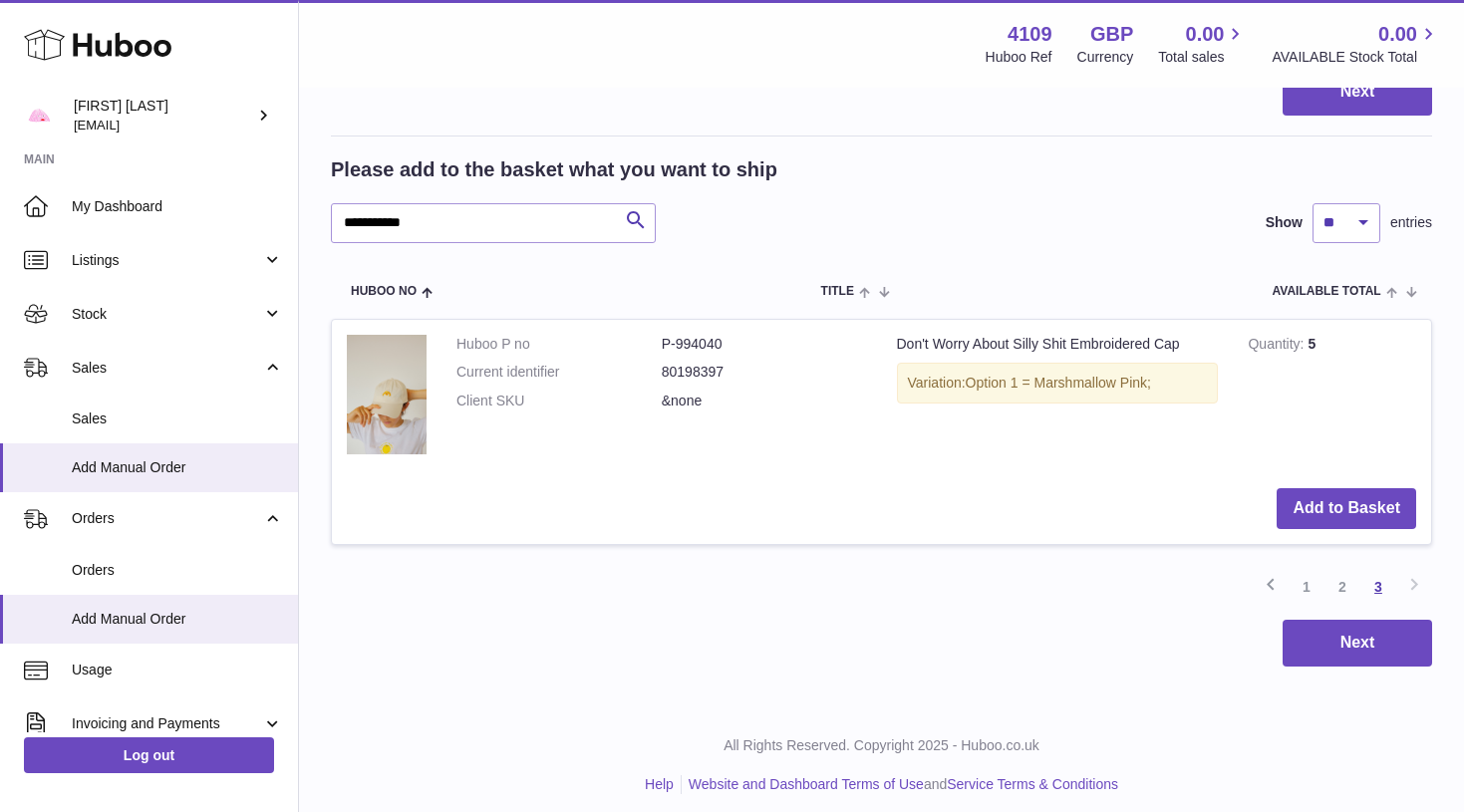 scroll, scrollTop: 524, scrollLeft: 0, axis: vertical 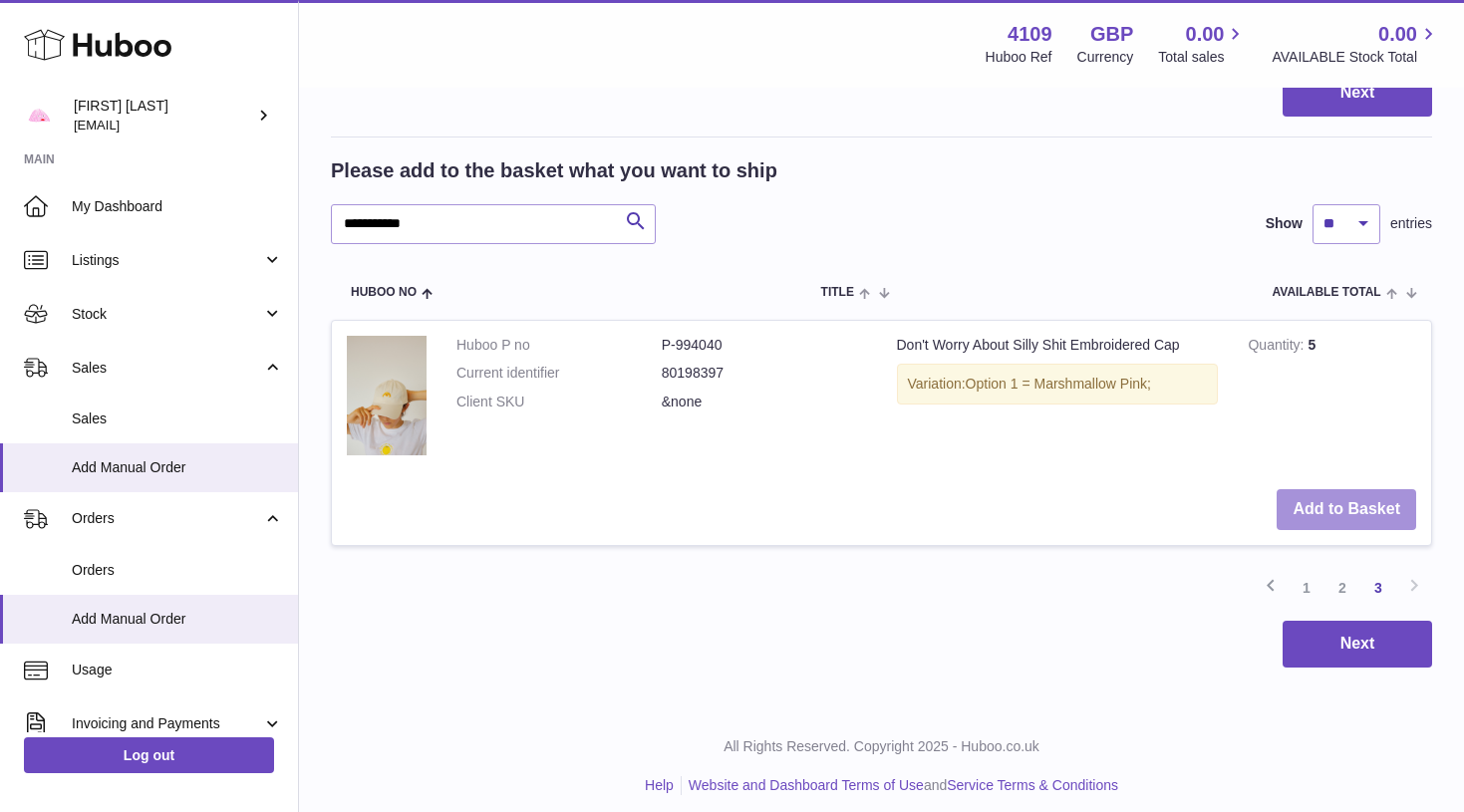 click on "Add to Basket" at bounding box center [1346, 509] 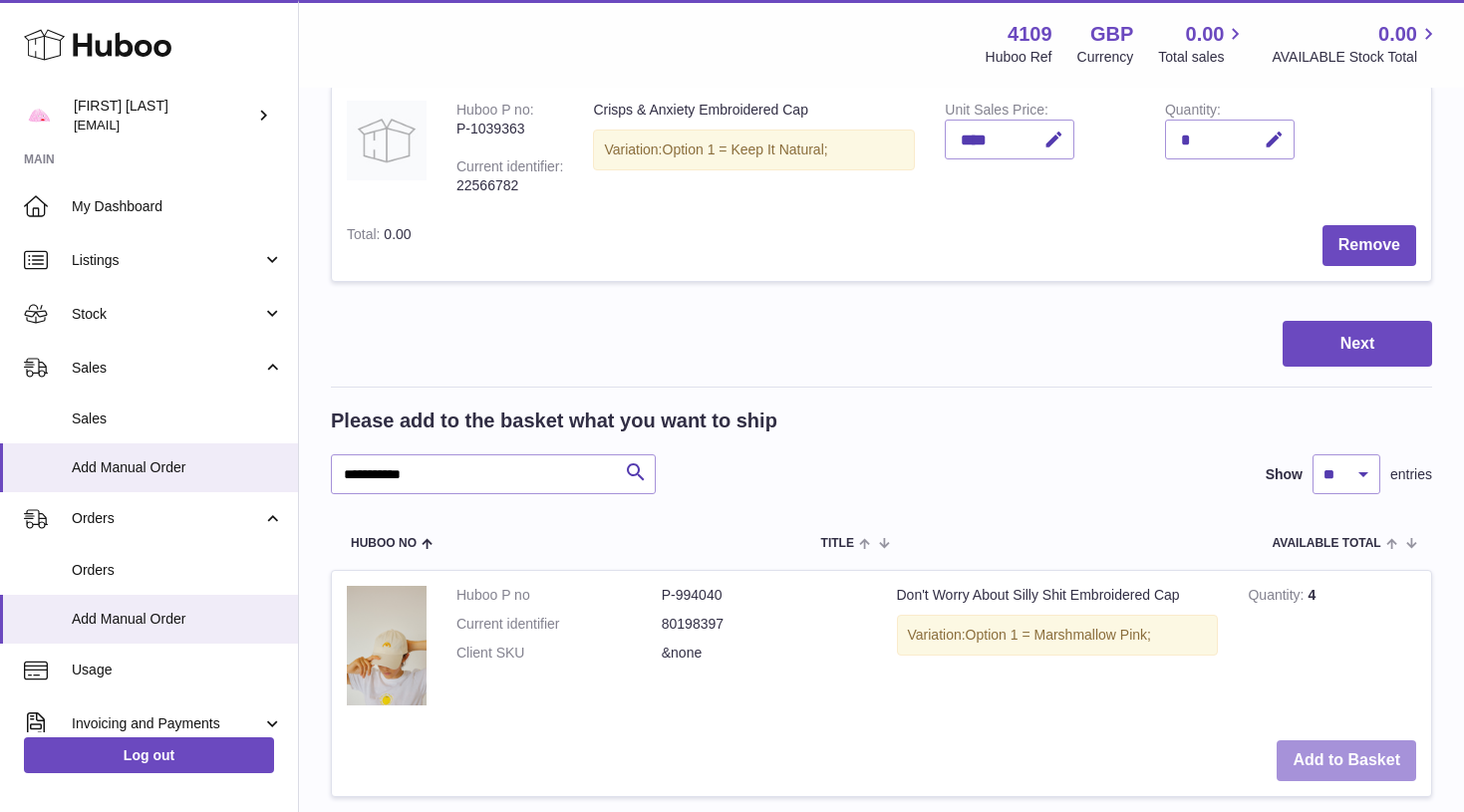 click on "Add to Basket" at bounding box center (1346, 760) 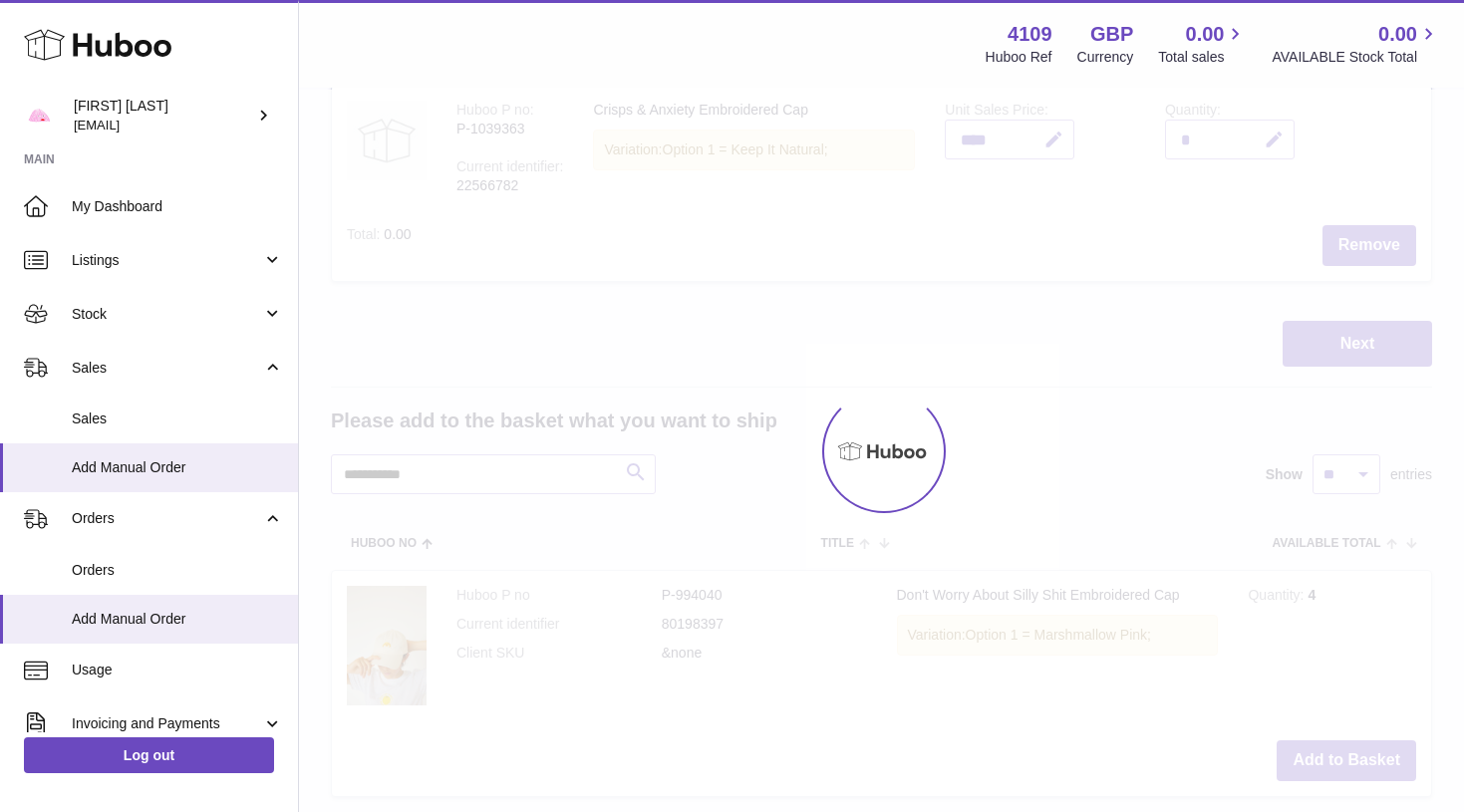 type on "*" 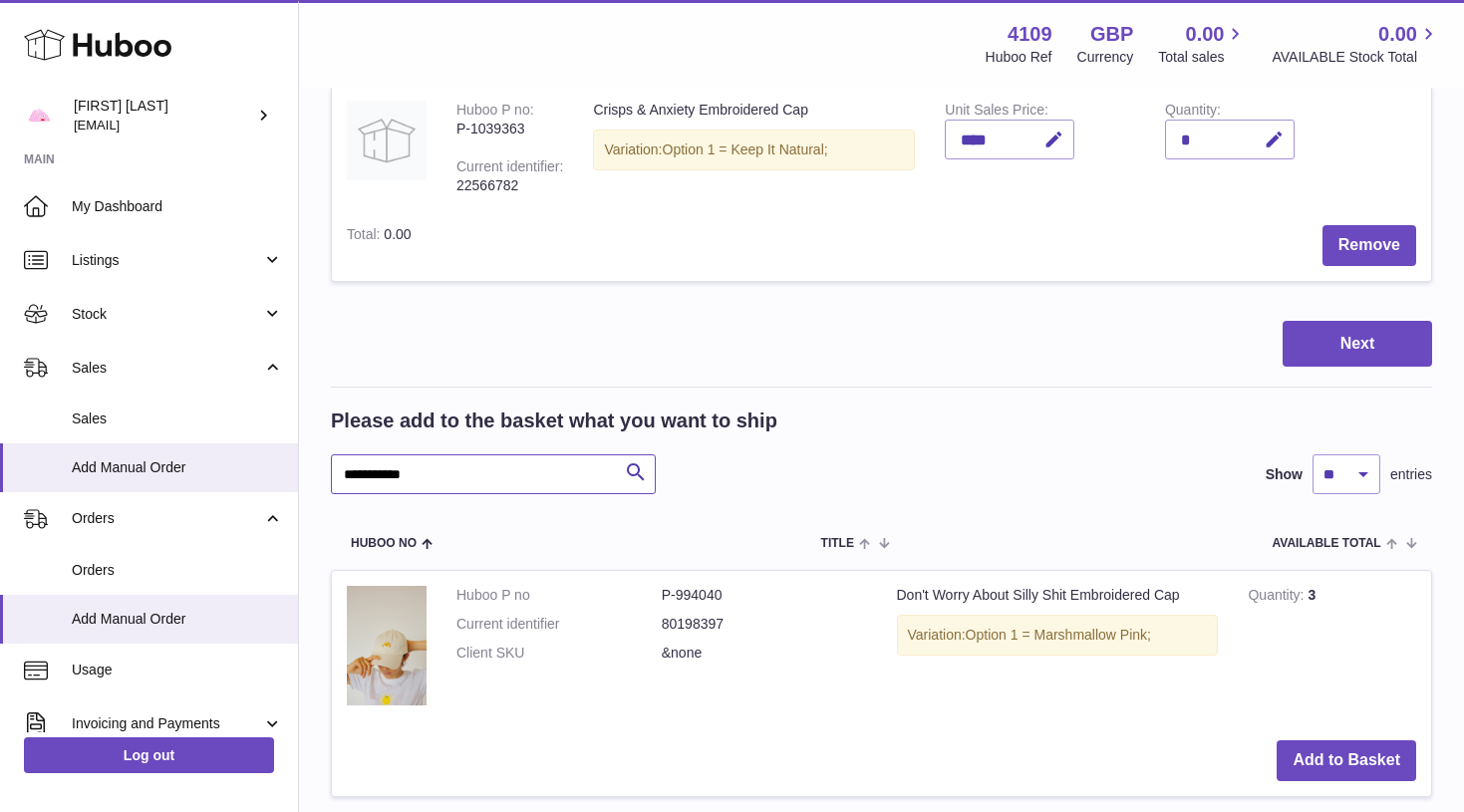 click on "**********" at bounding box center [493, 474] 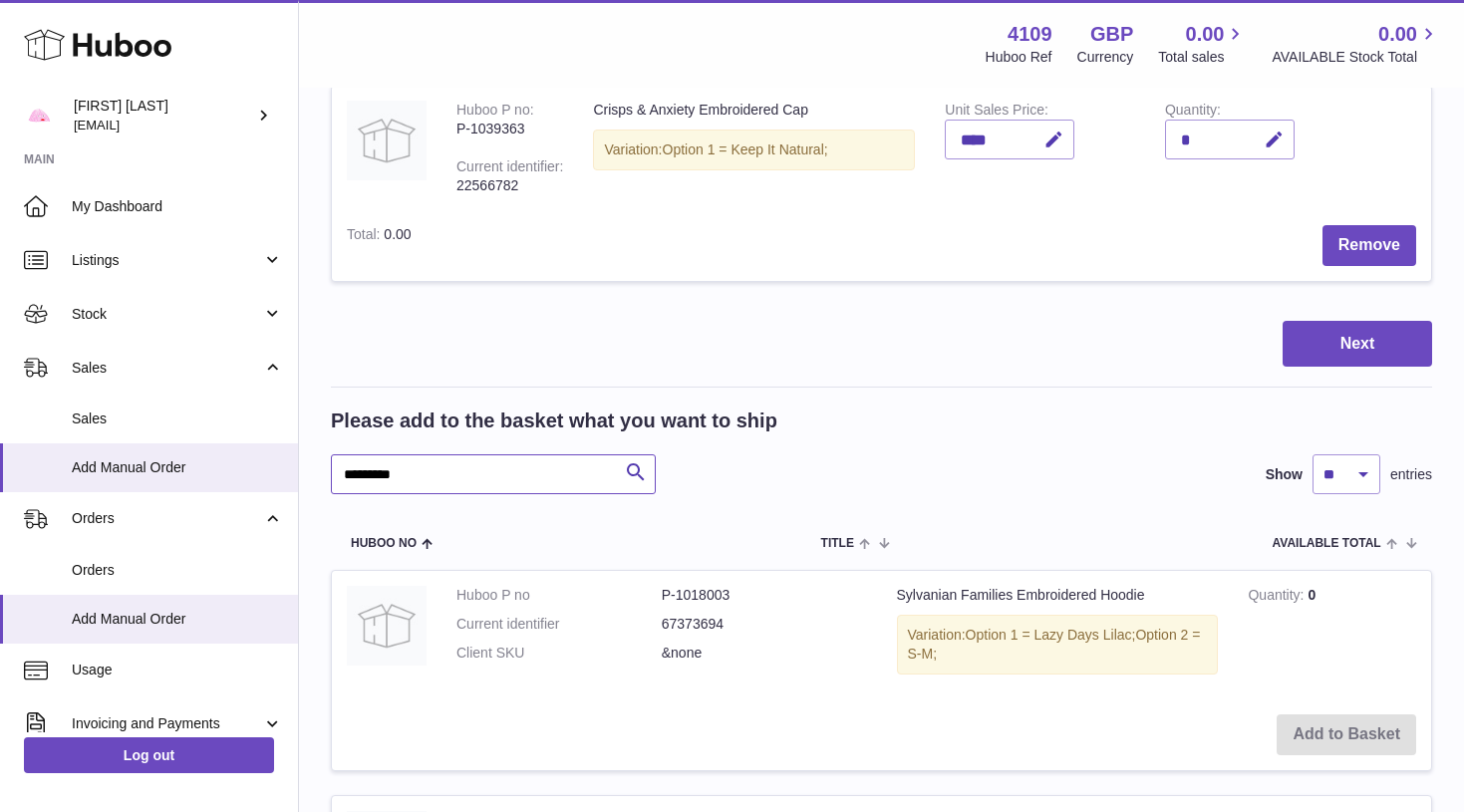 type on "*********" 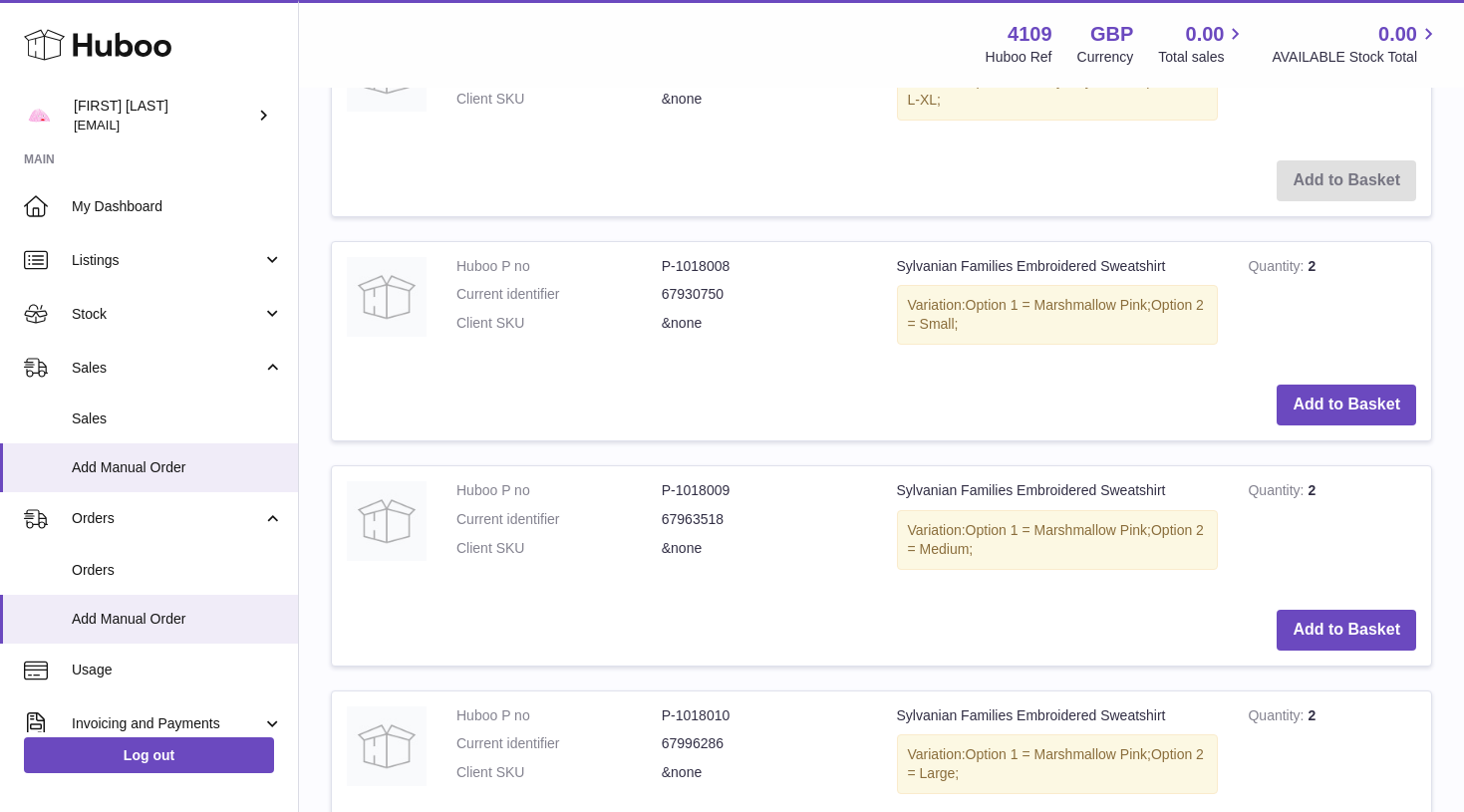scroll, scrollTop: 2087, scrollLeft: 0, axis: vertical 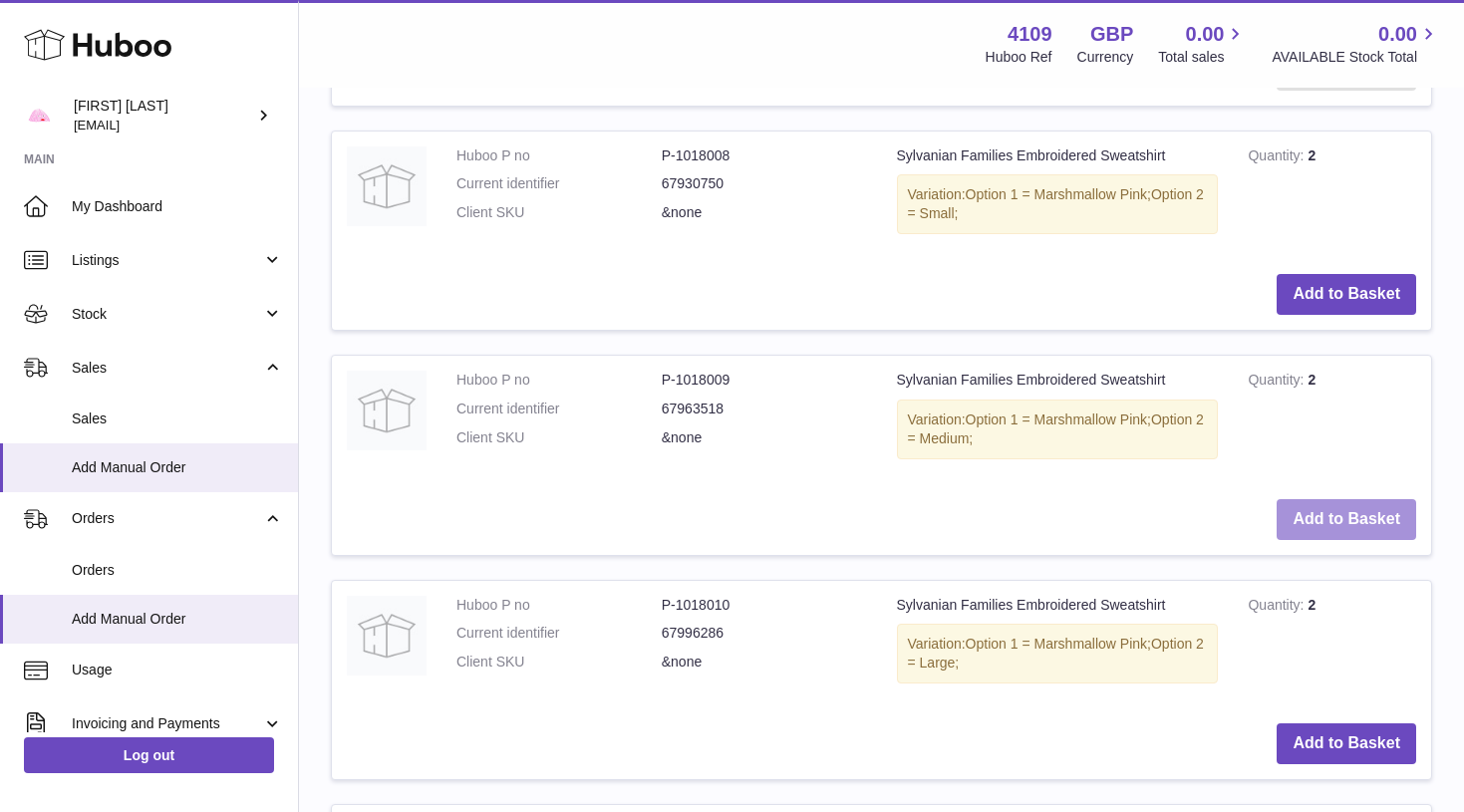 click on "Add to Basket" at bounding box center (1346, 519) 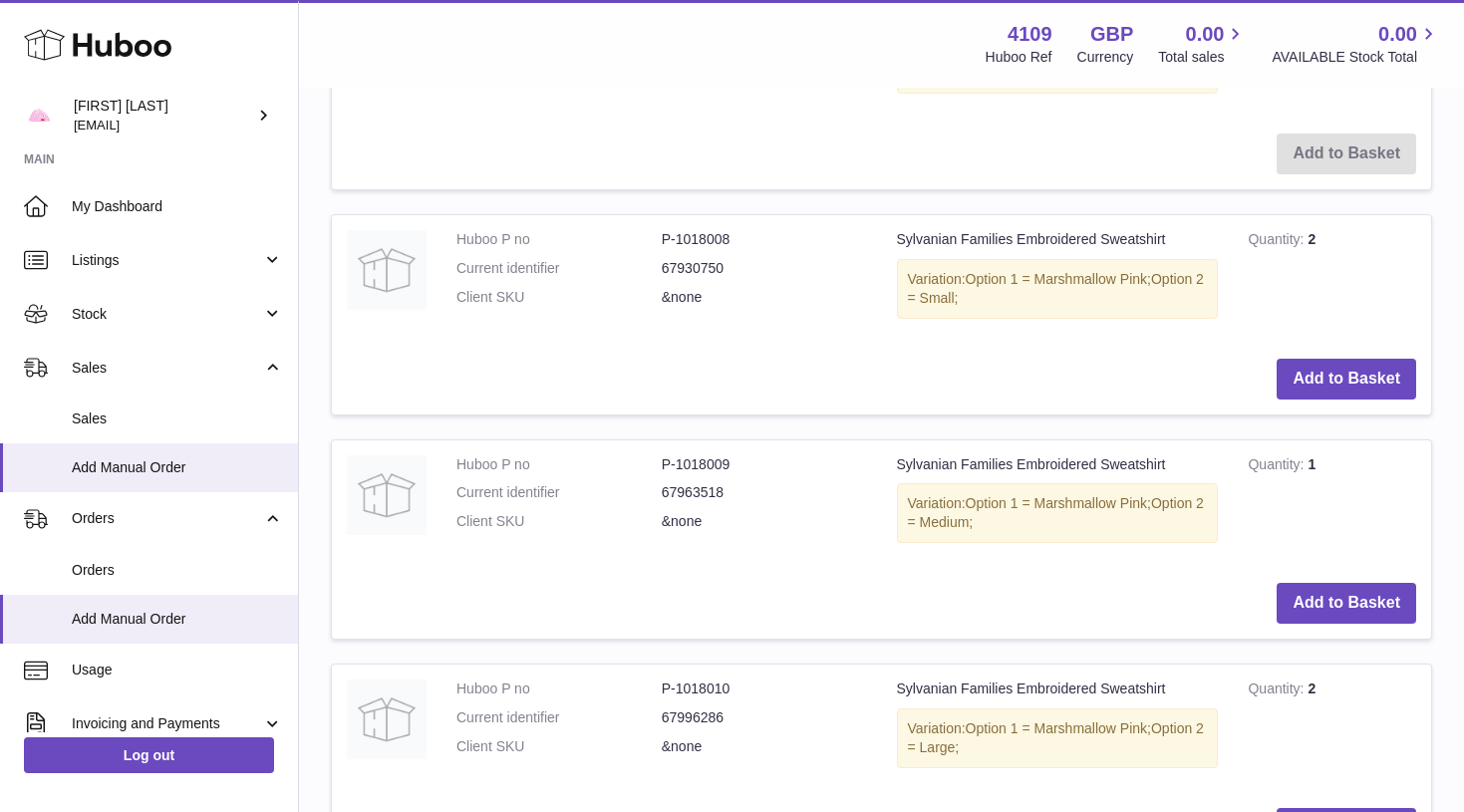 scroll, scrollTop: 2234, scrollLeft: 0, axis: vertical 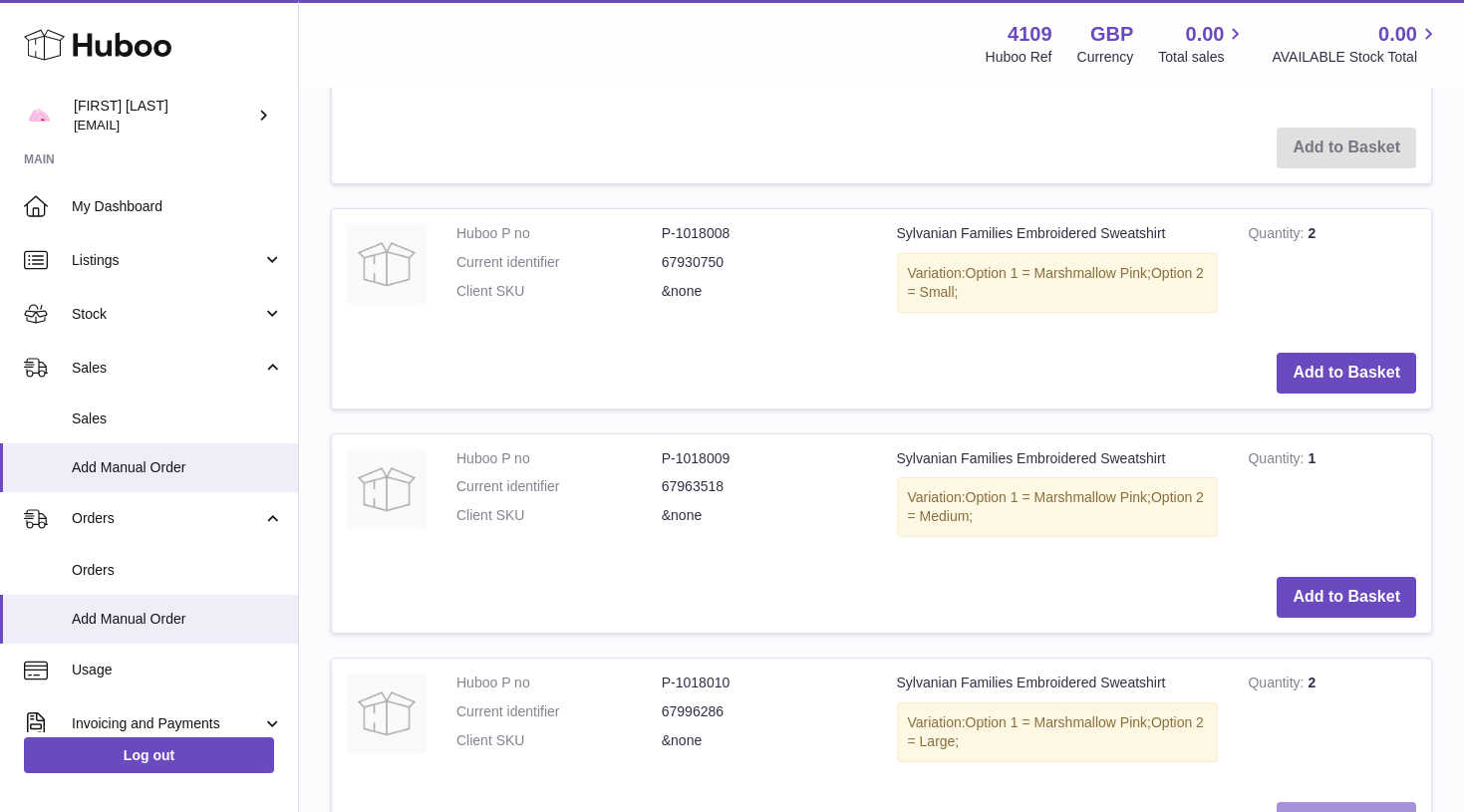 click on "Add to Basket" at bounding box center [1346, 822] 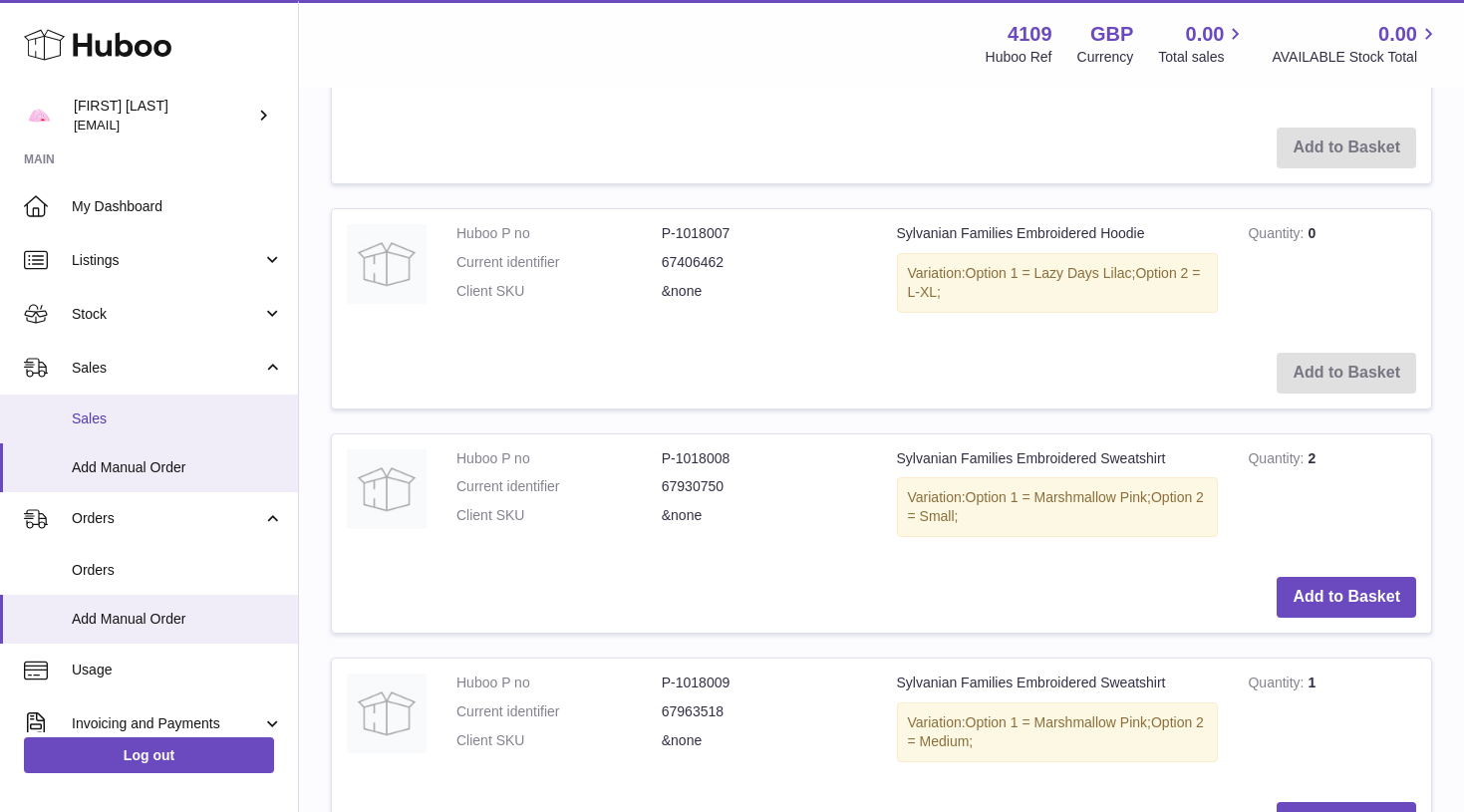 click on "Sales" at bounding box center (177, 418) 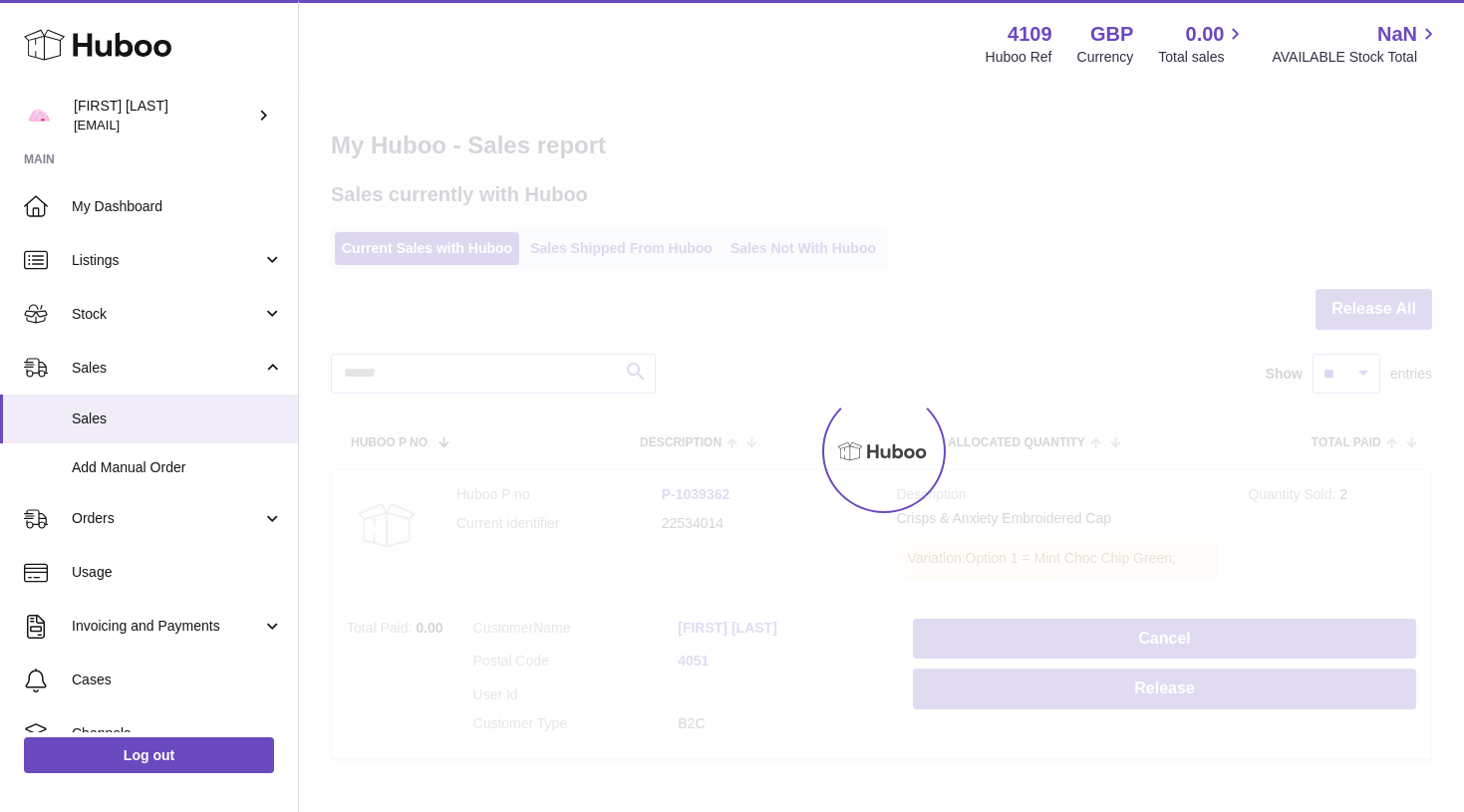 scroll, scrollTop: 0, scrollLeft: 0, axis: both 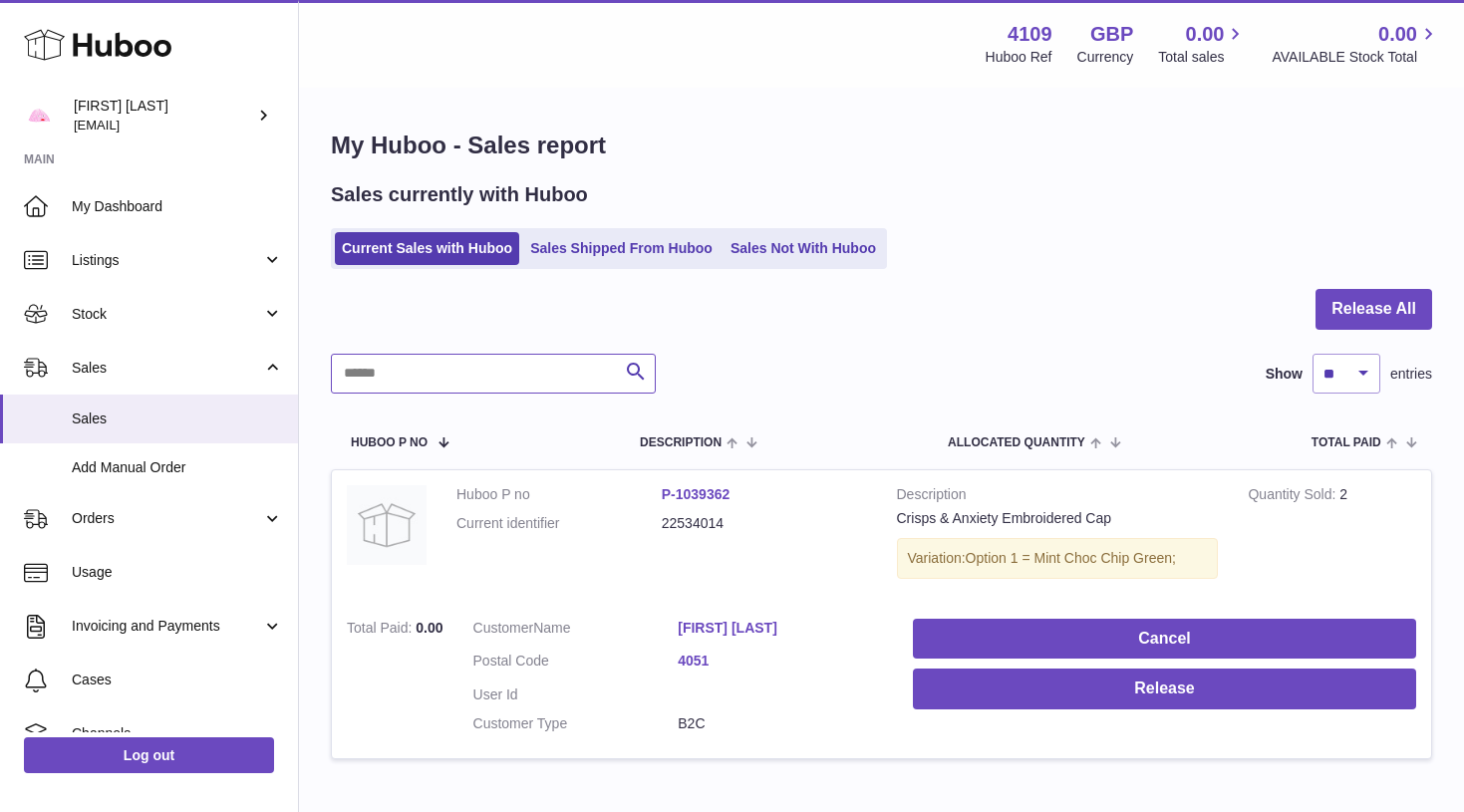 click at bounding box center [493, 374] 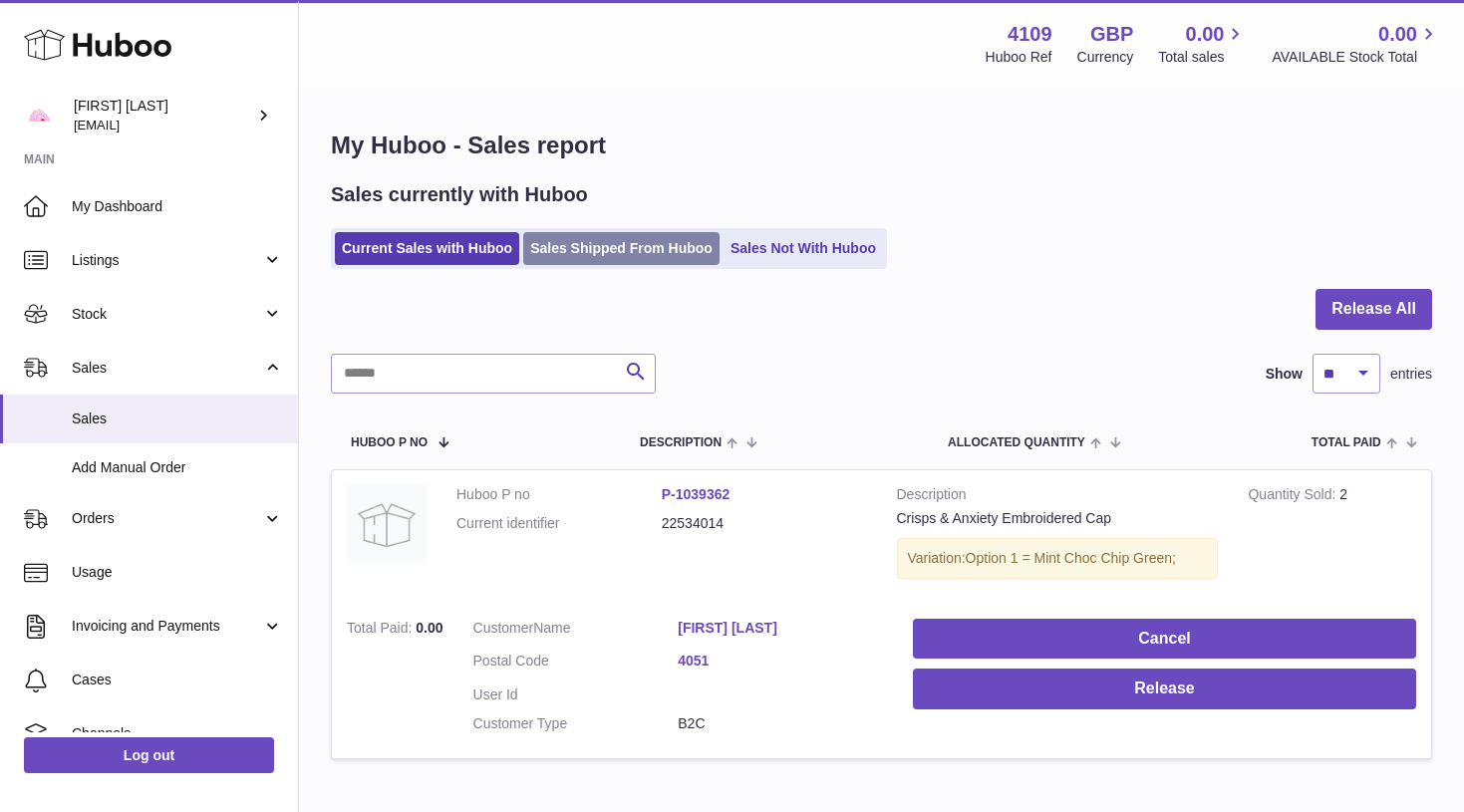 click on "Sales Shipped From Huboo" at bounding box center (621, 248) 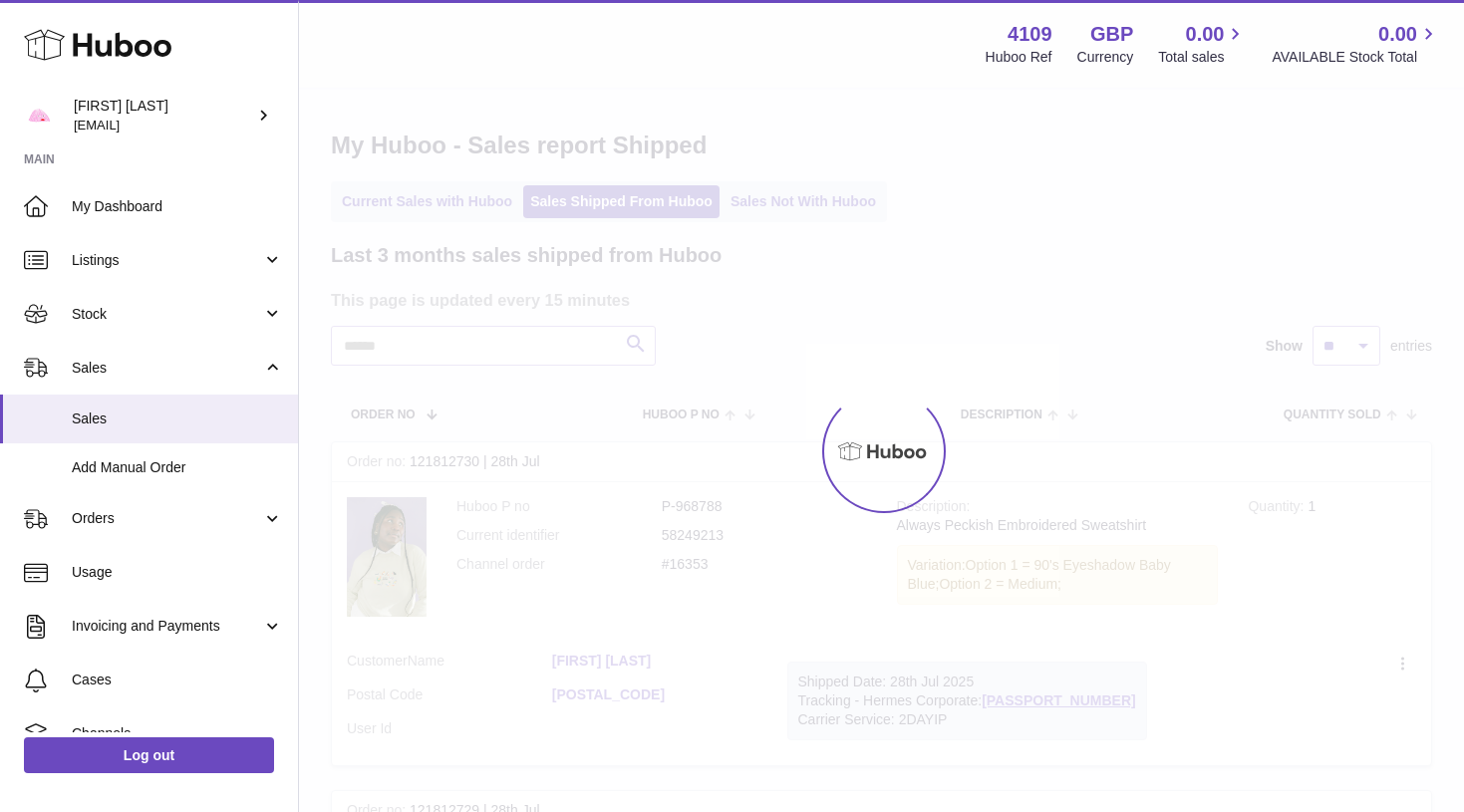 scroll, scrollTop: 0, scrollLeft: 0, axis: both 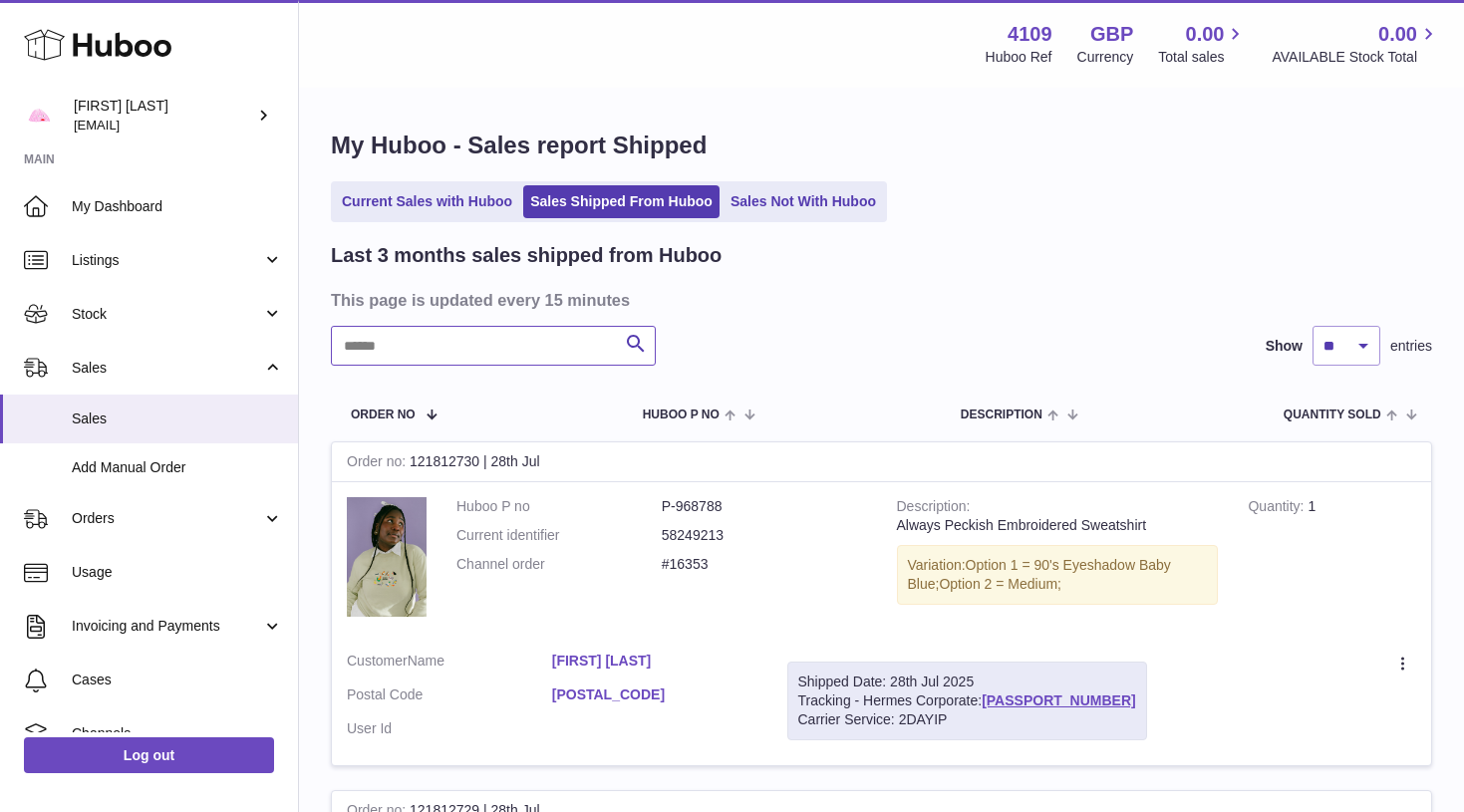 click at bounding box center (493, 346) 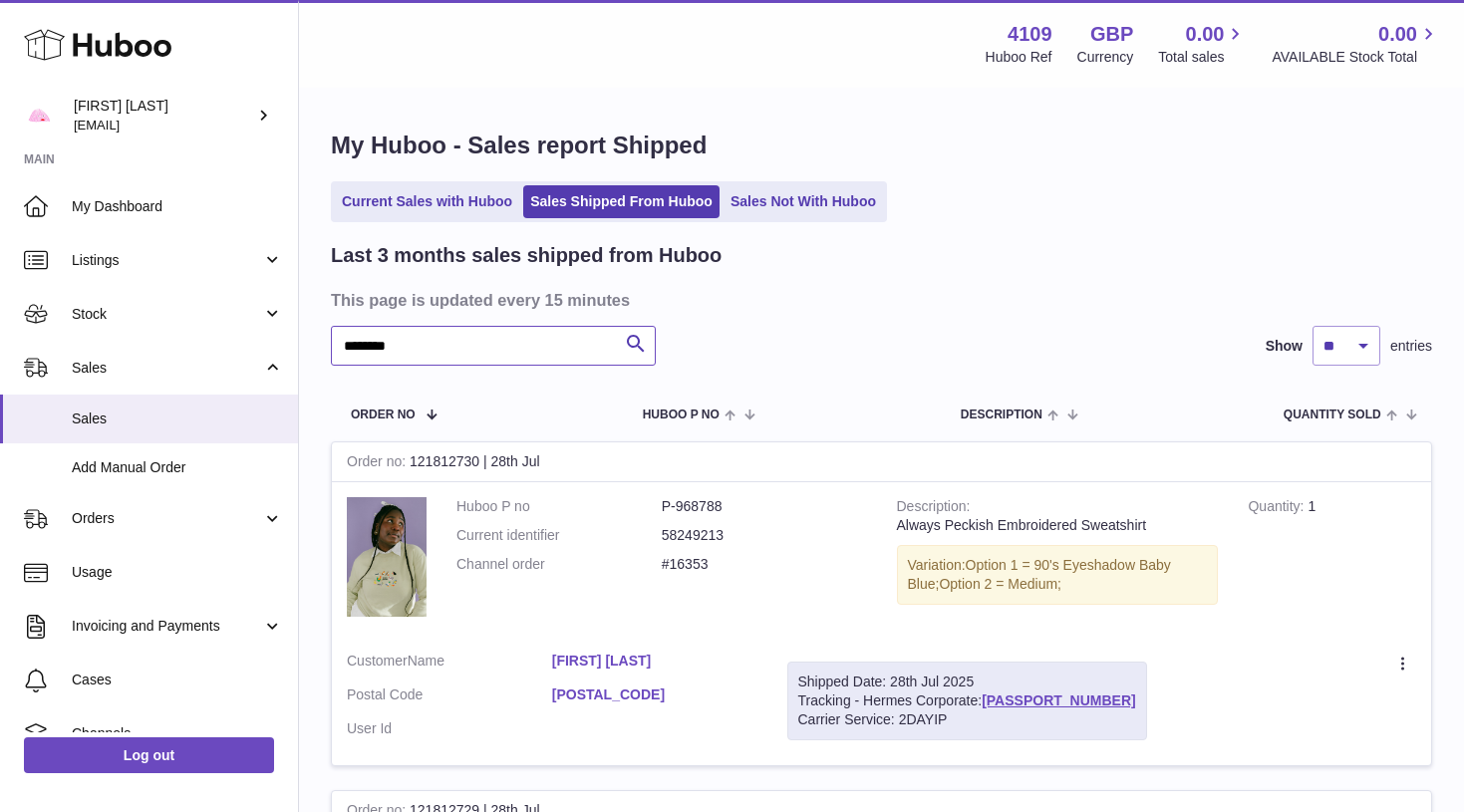 type on "********" 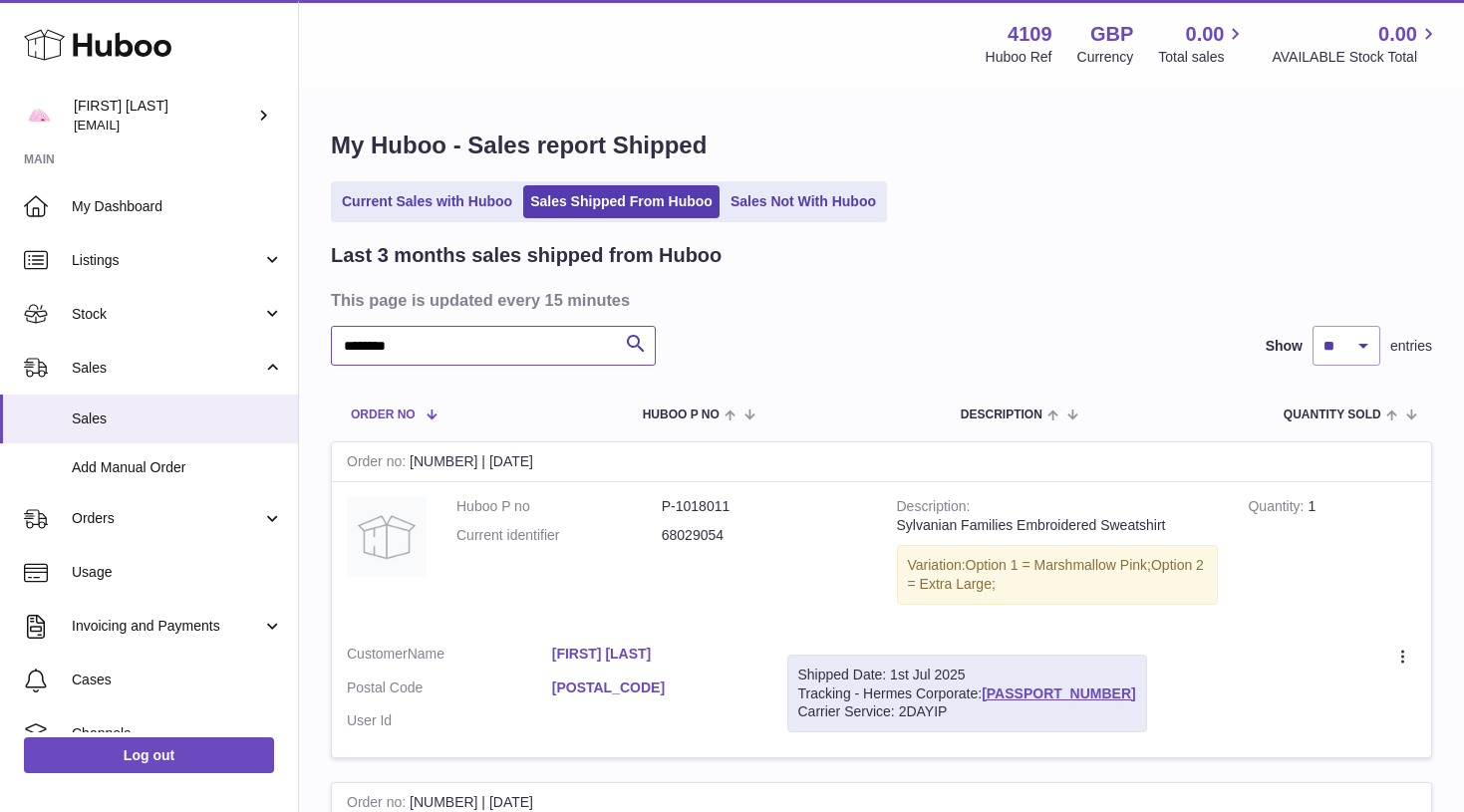 scroll, scrollTop: 0, scrollLeft: 0, axis: both 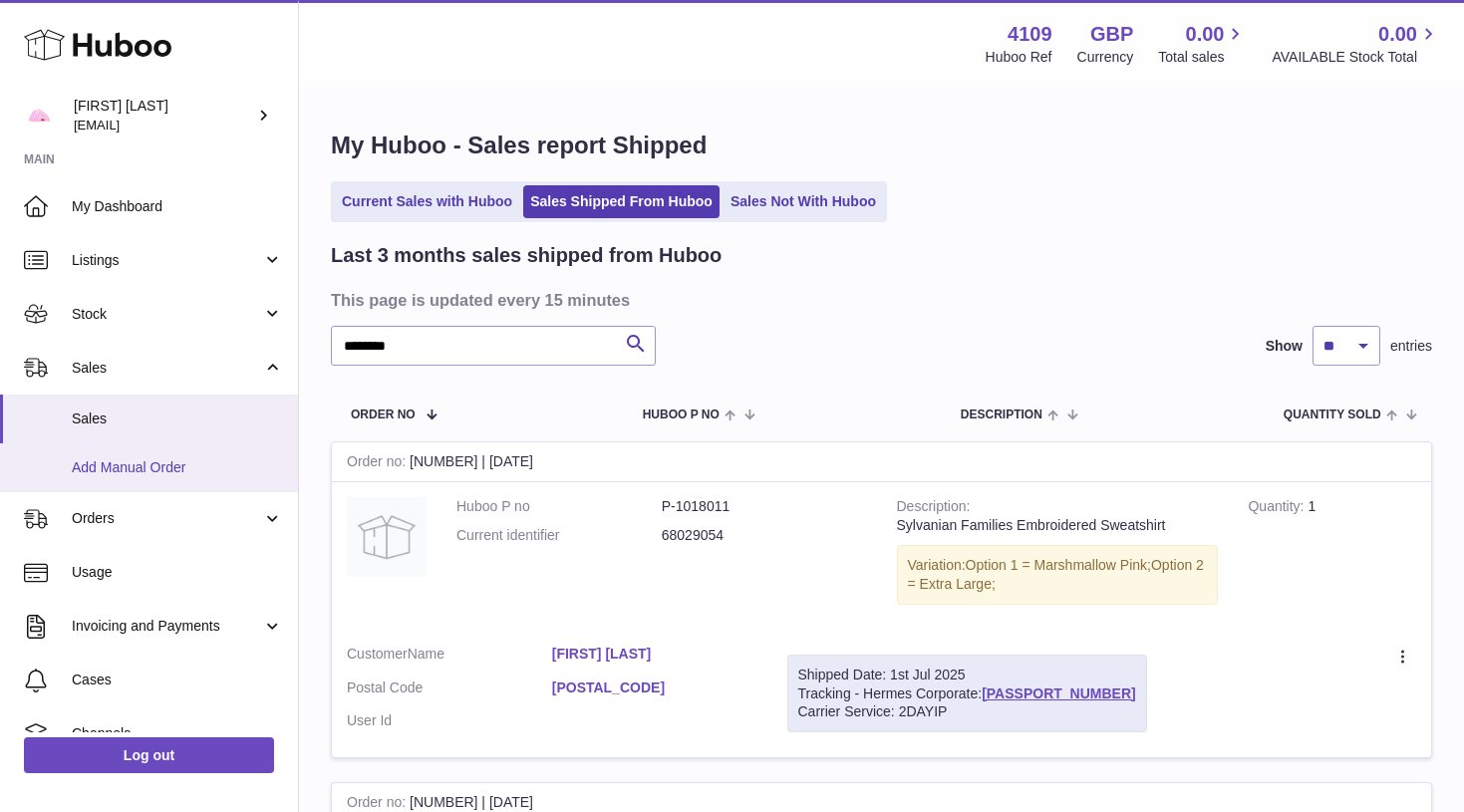 click on "Add Manual Order" at bounding box center (177, 467) 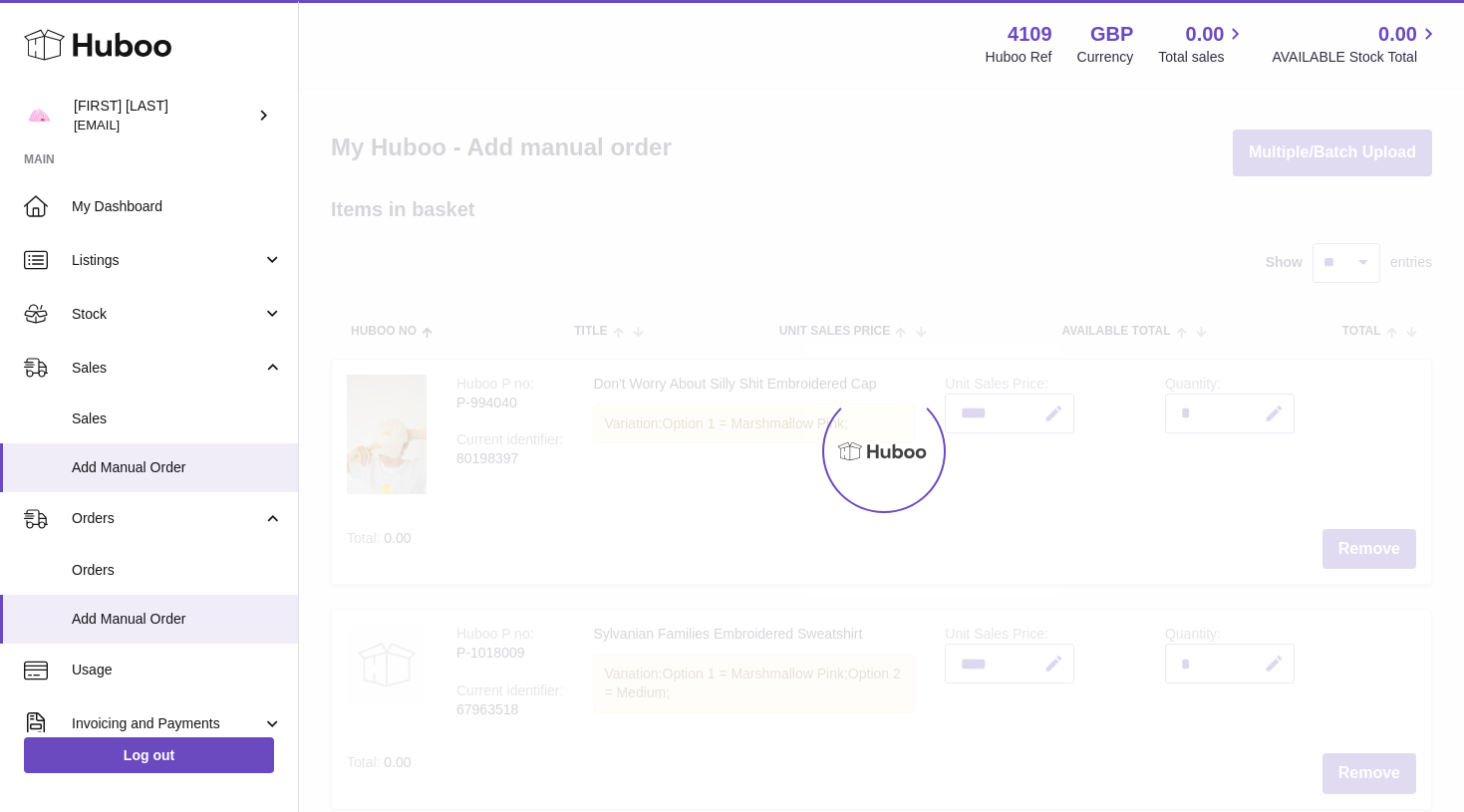 scroll, scrollTop: 0, scrollLeft: 0, axis: both 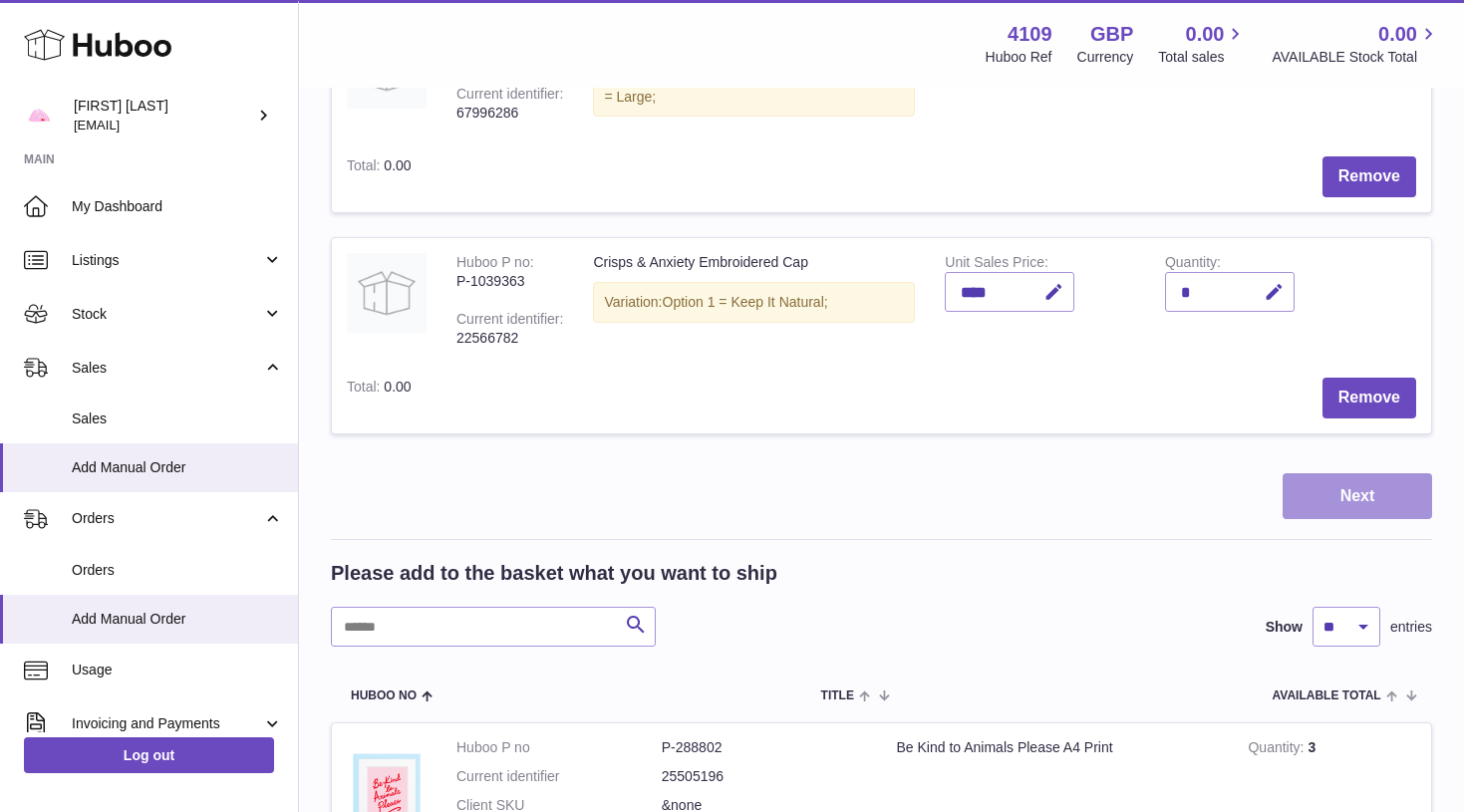 click on "Next" at bounding box center [1357, 496] 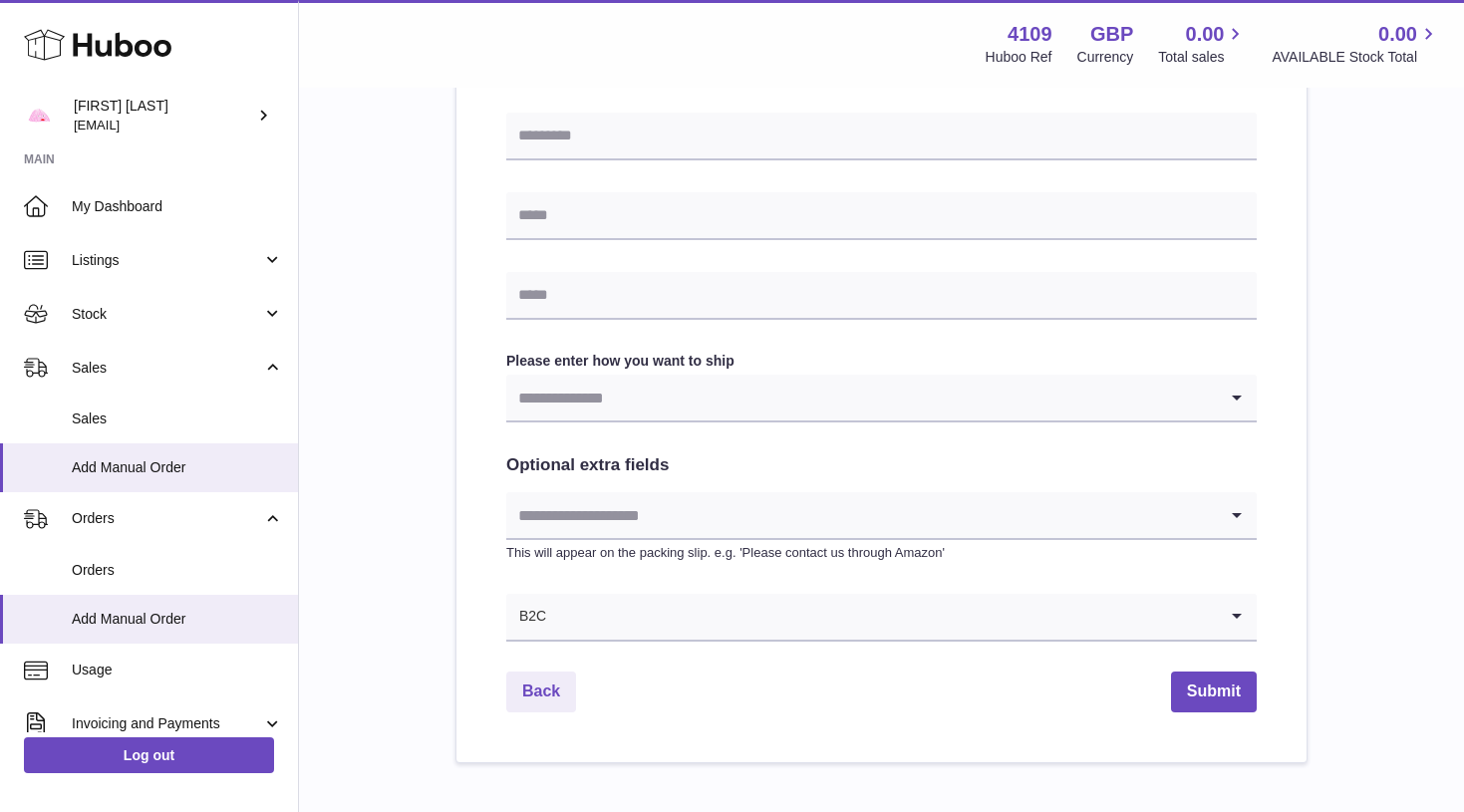 scroll, scrollTop: 0, scrollLeft: 0, axis: both 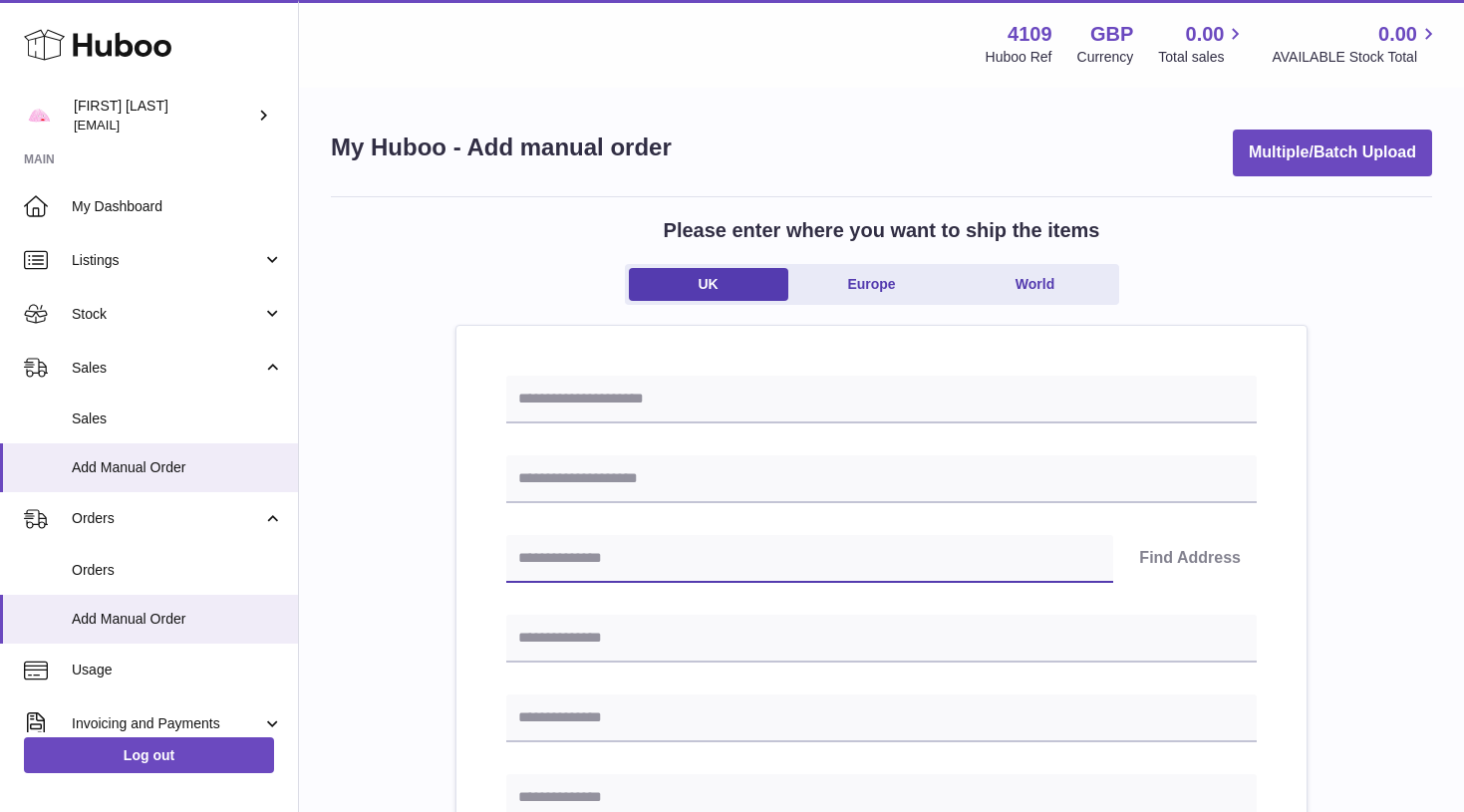paste on "********" 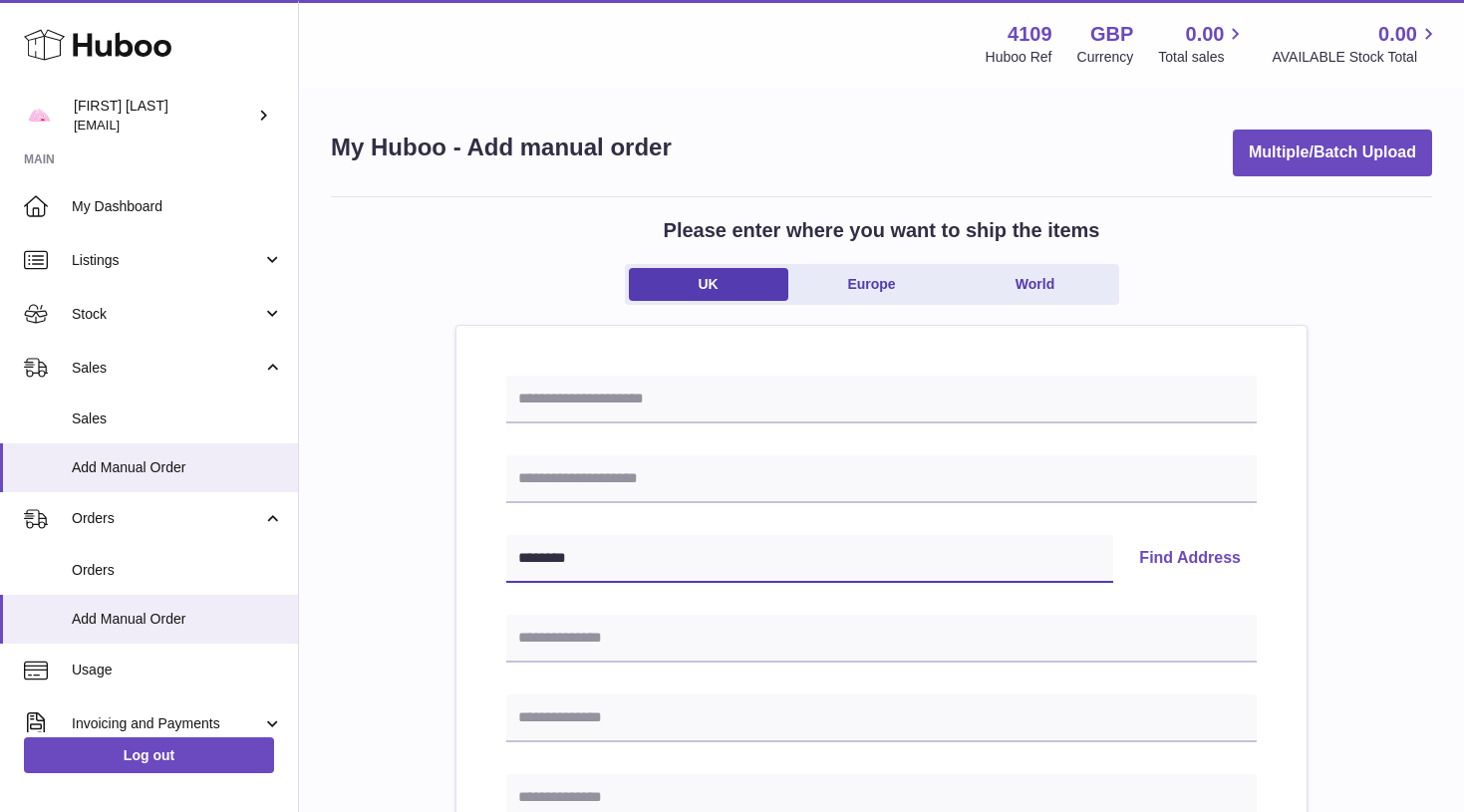 type on "********" 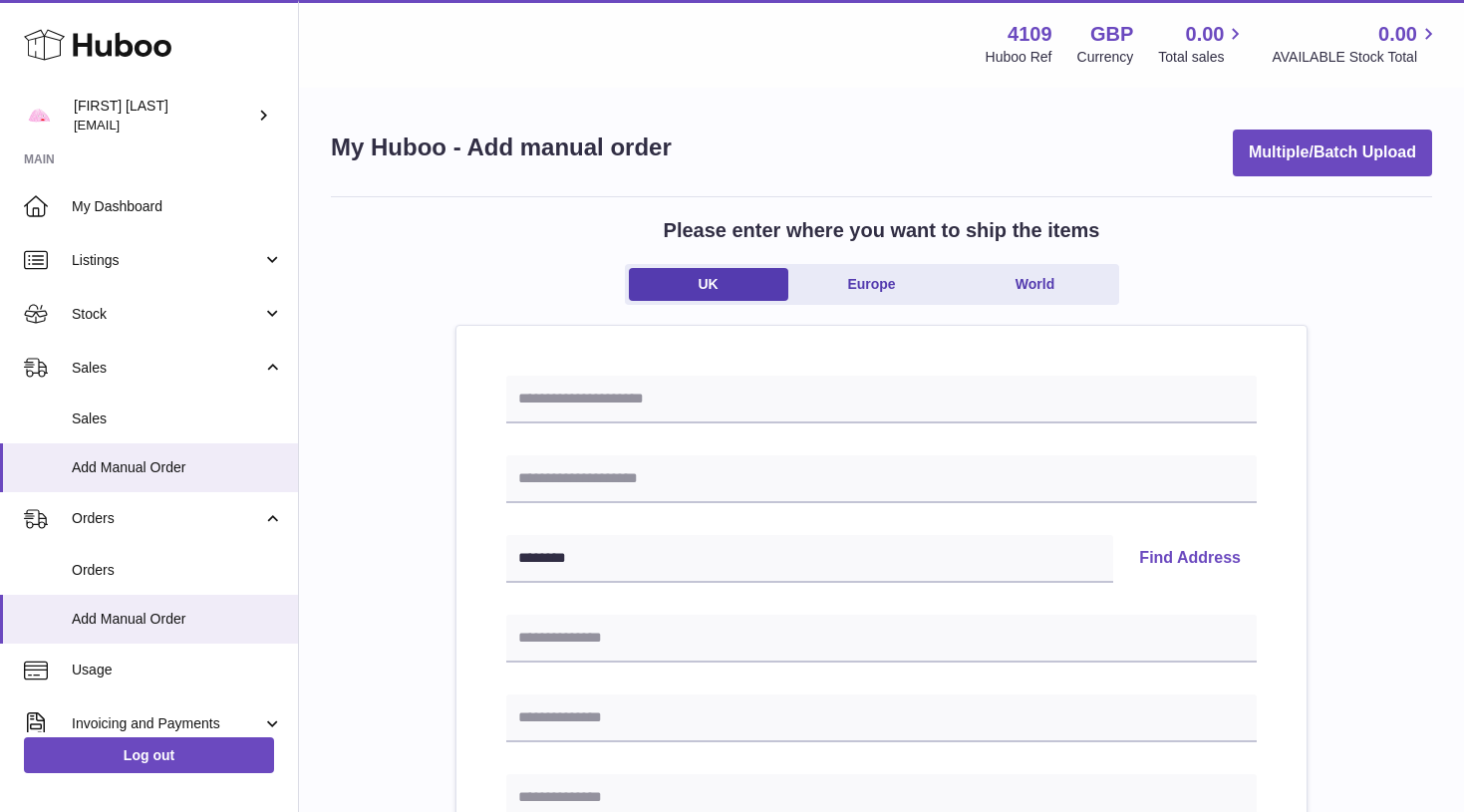 click on "Find Address" at bounding box center [1190, 559] 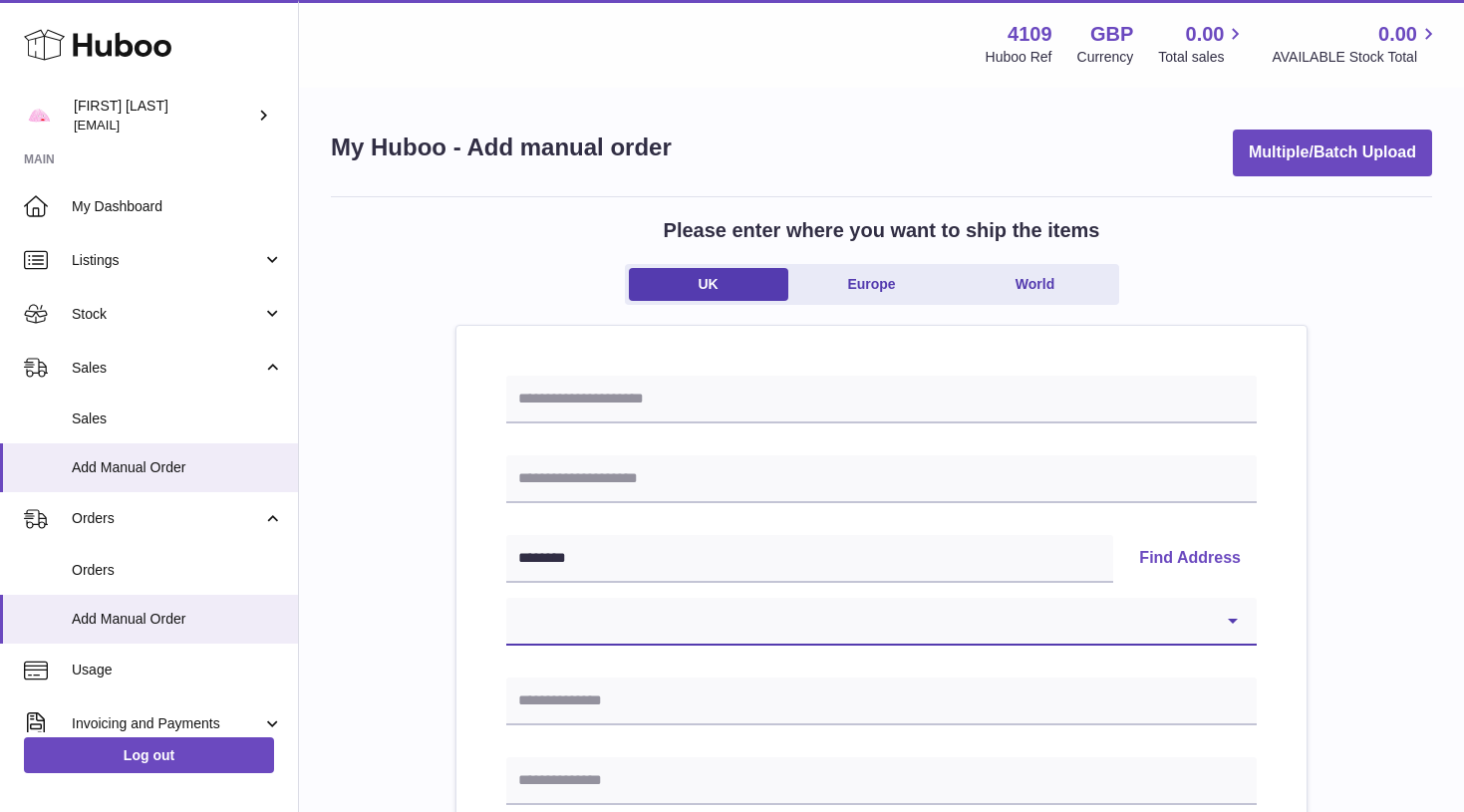 select on "*" 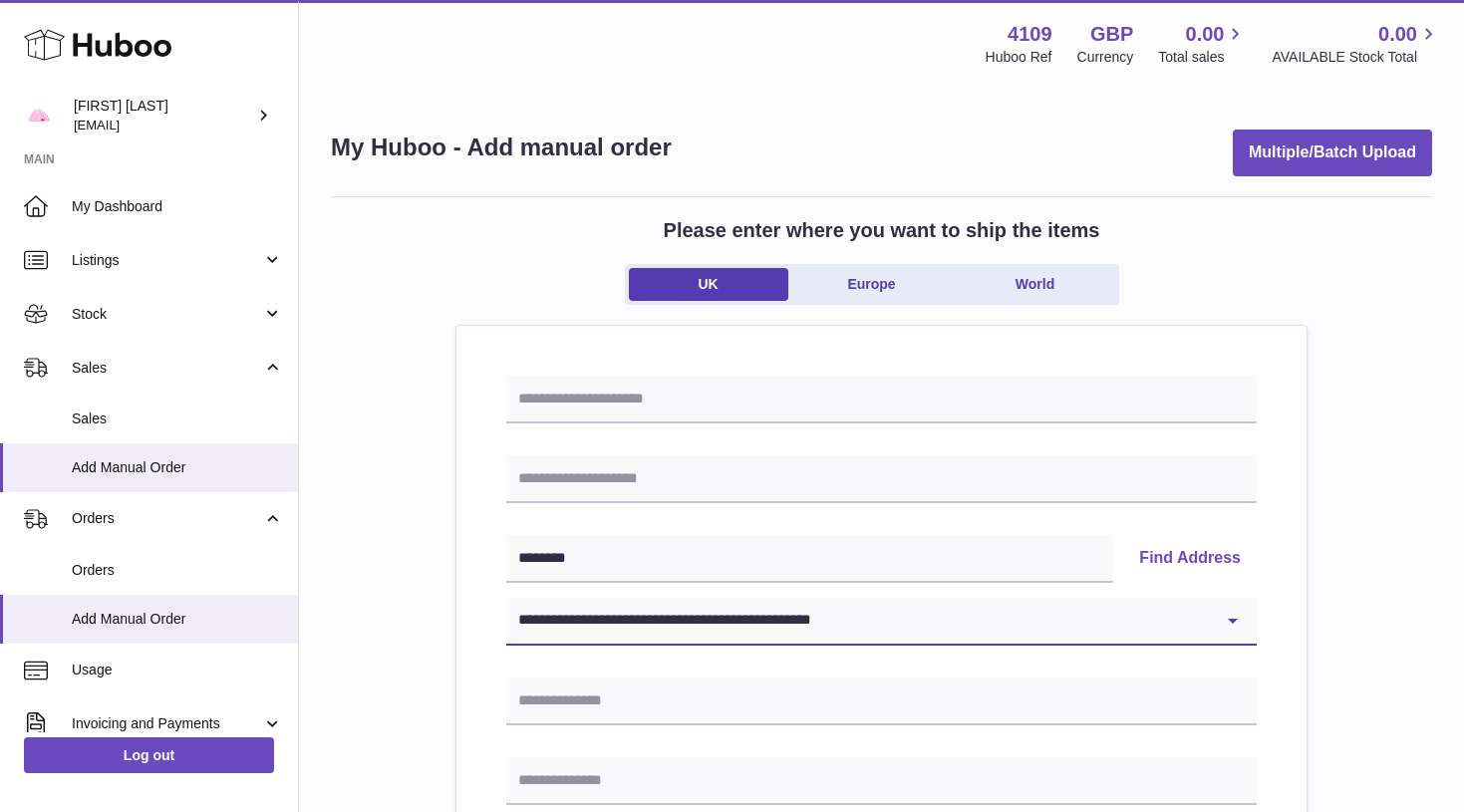 type on "**********" 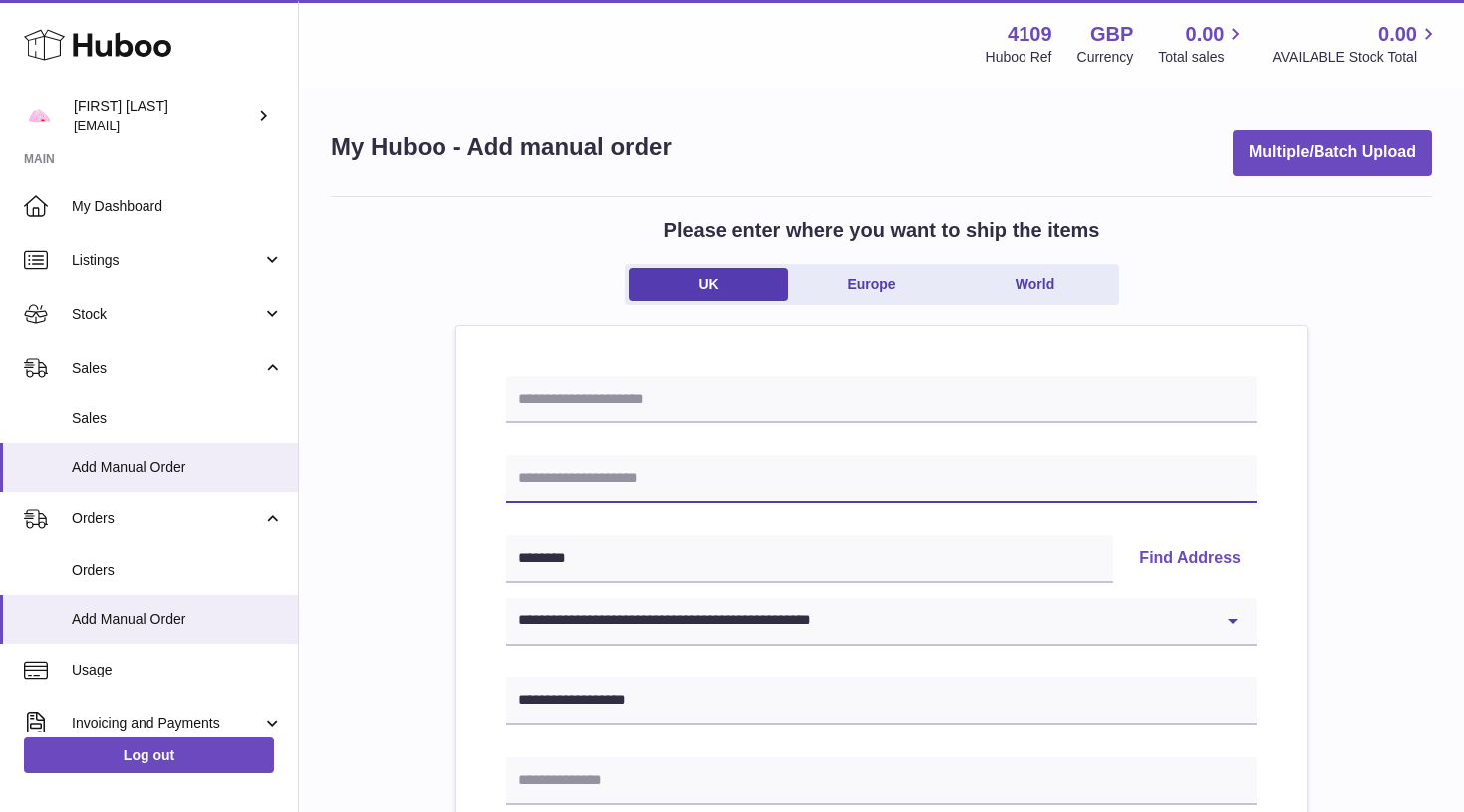 paste on "**********" 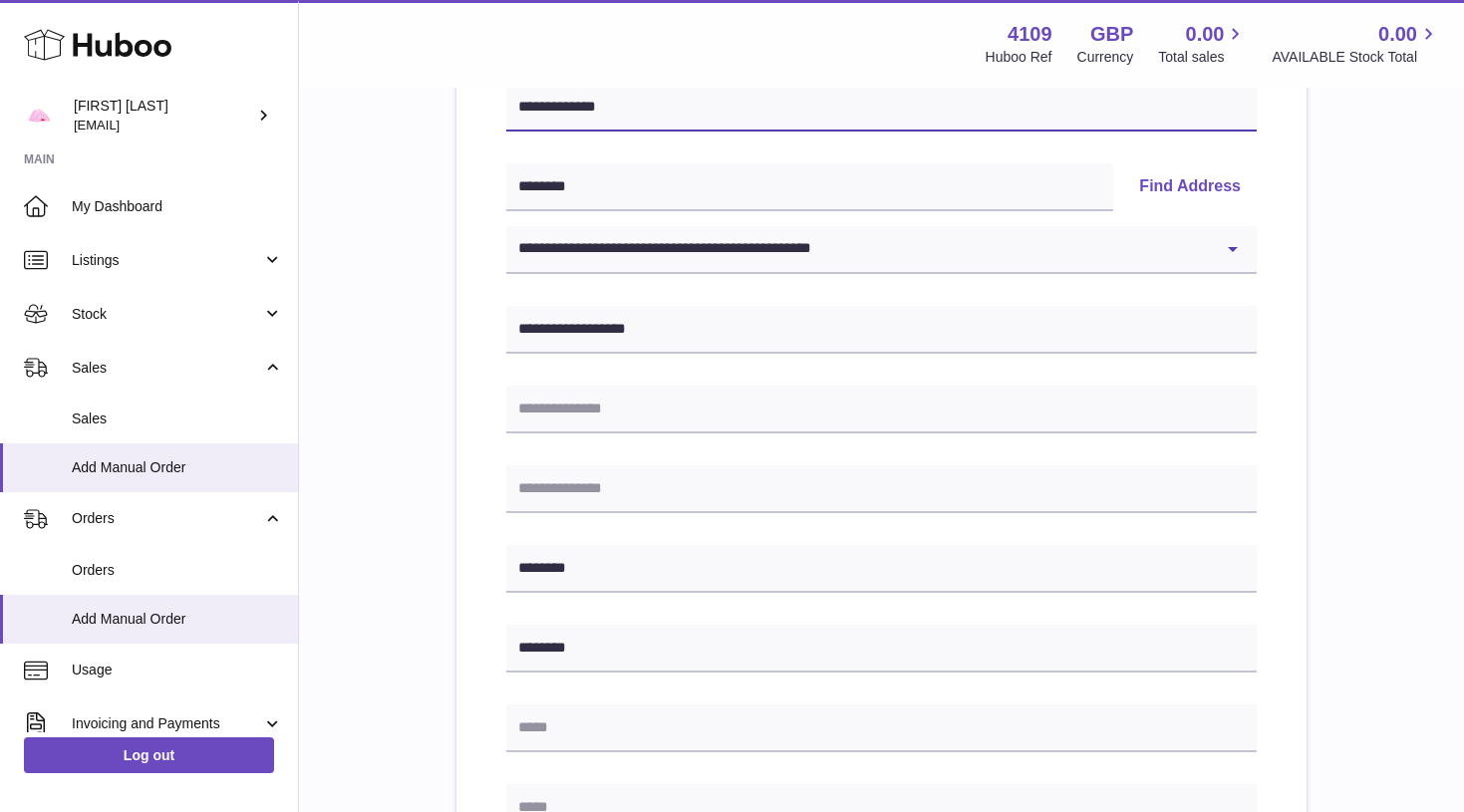 scroll, scrollTop: 838, scrollLeft: 0, axis: vertical 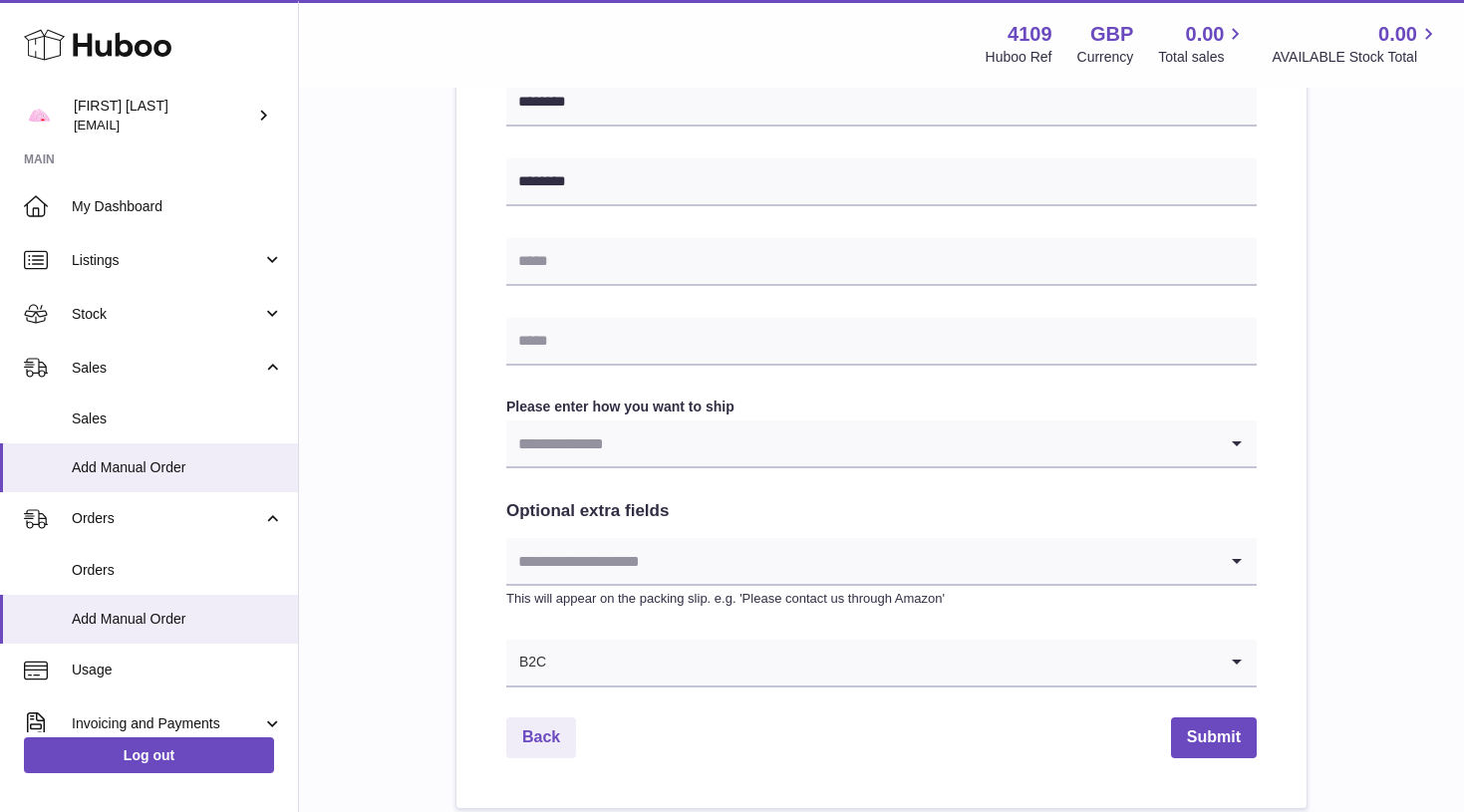 type on "**********" 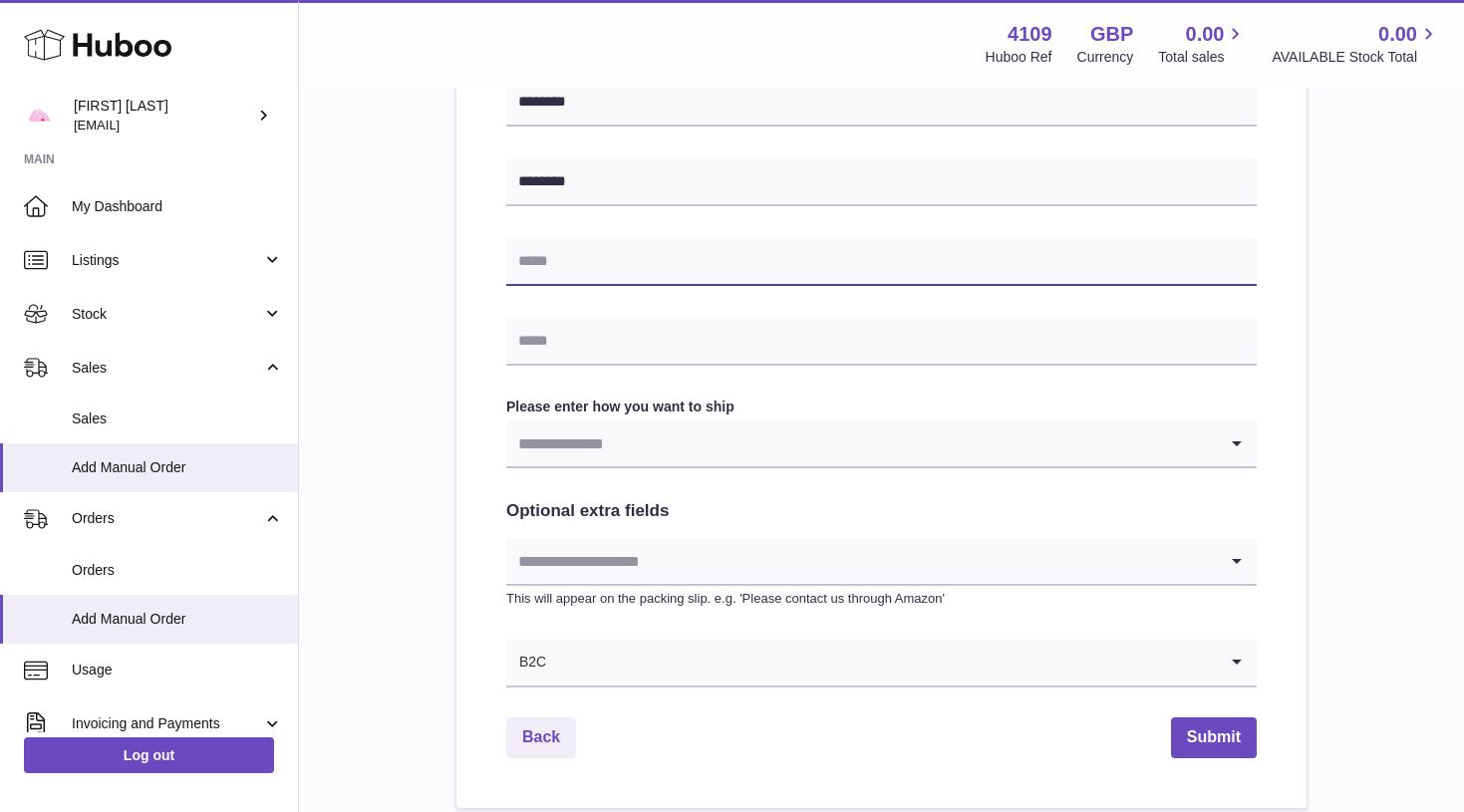 paste on "**********" 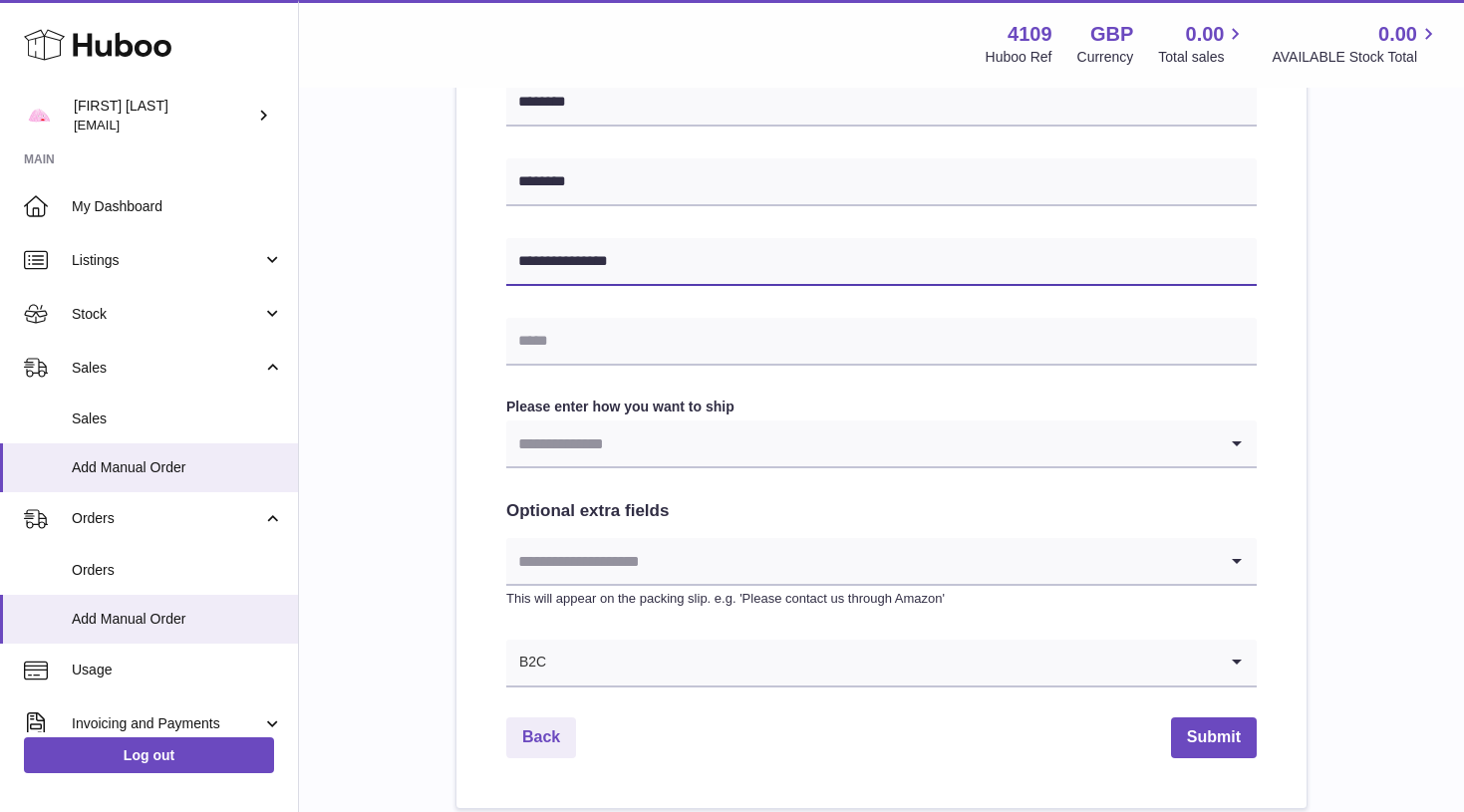 type on "**********" 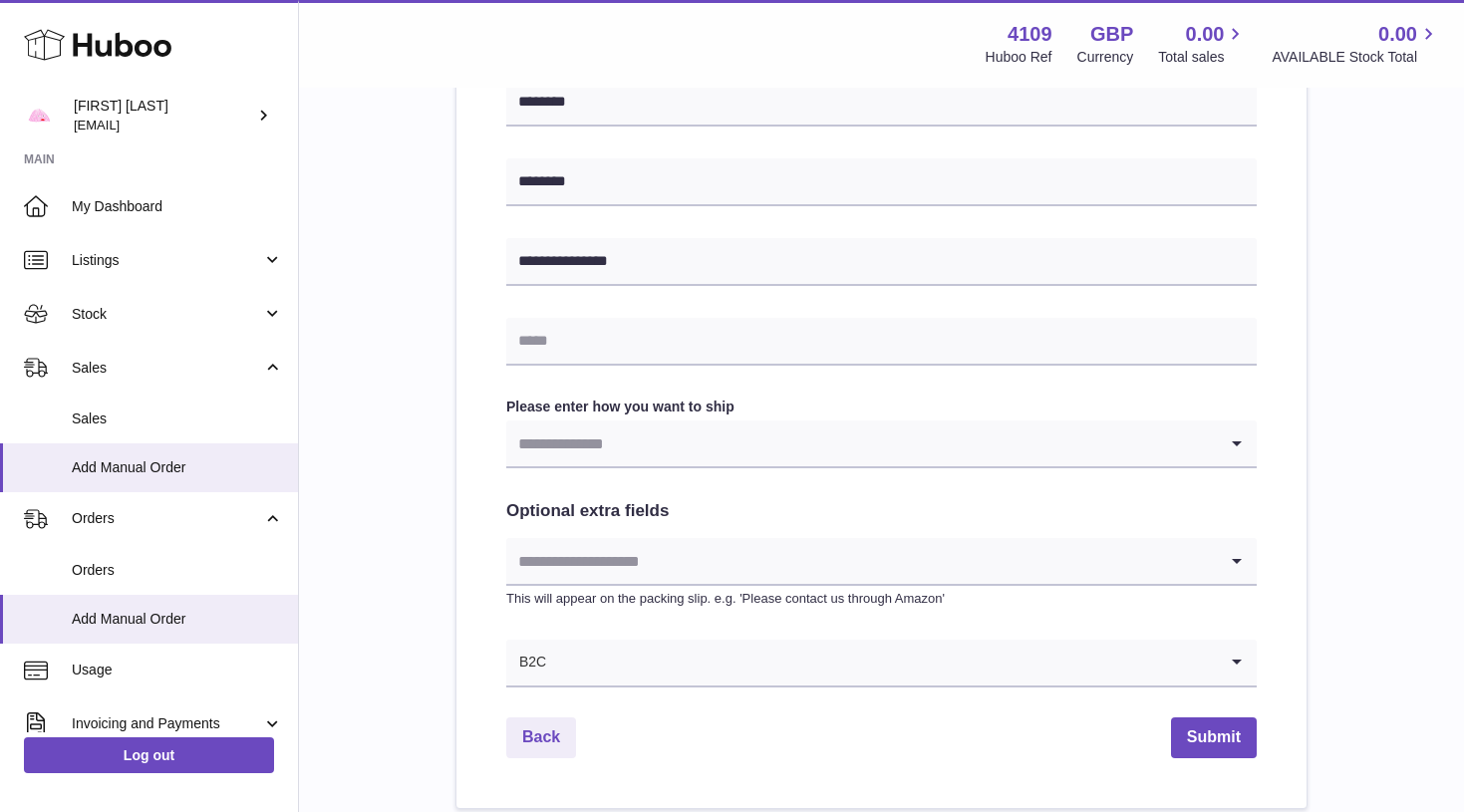 click at bounding box center [861, 443] 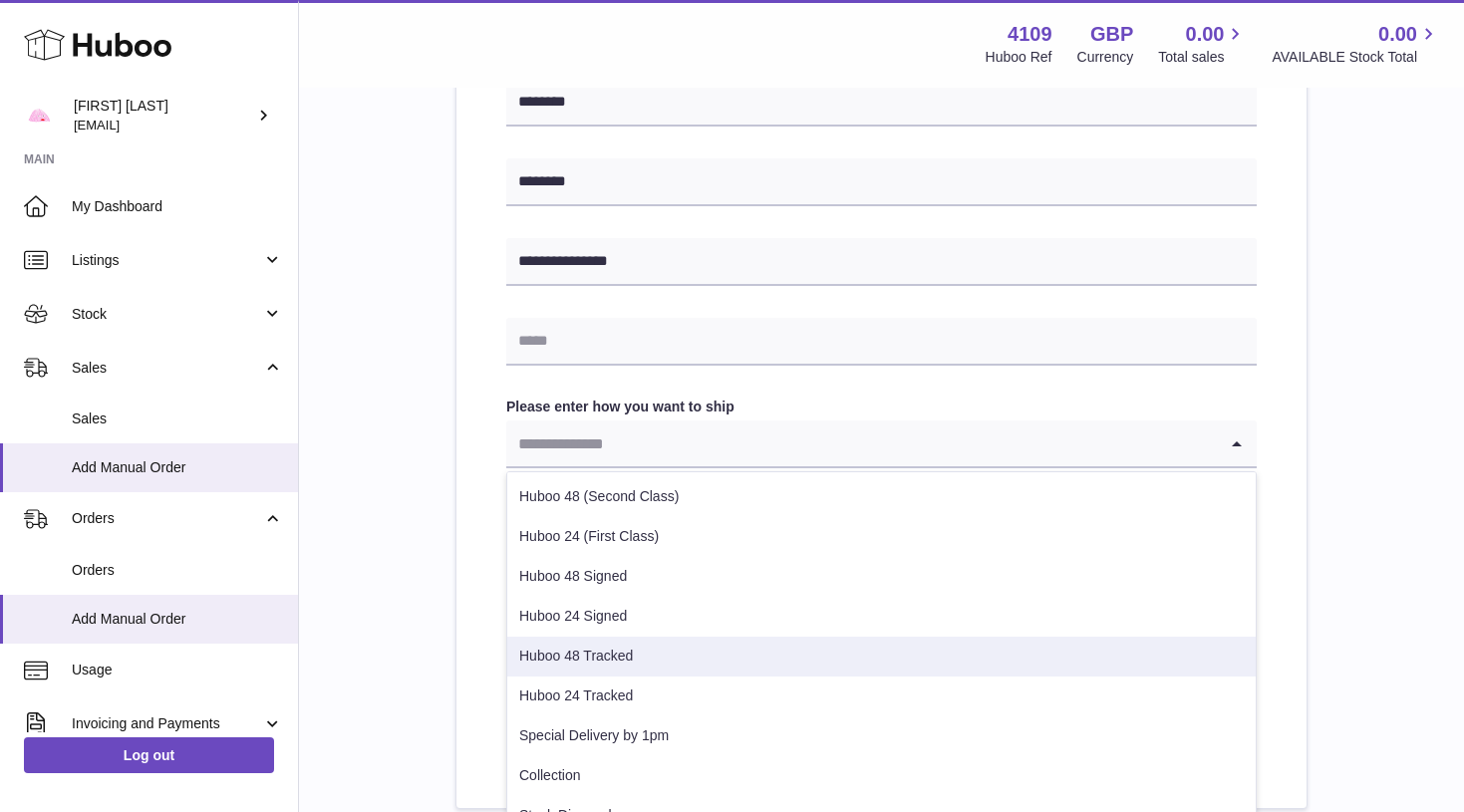 click on "Huboo 48 Tracked" at bounding box center [881, 657] 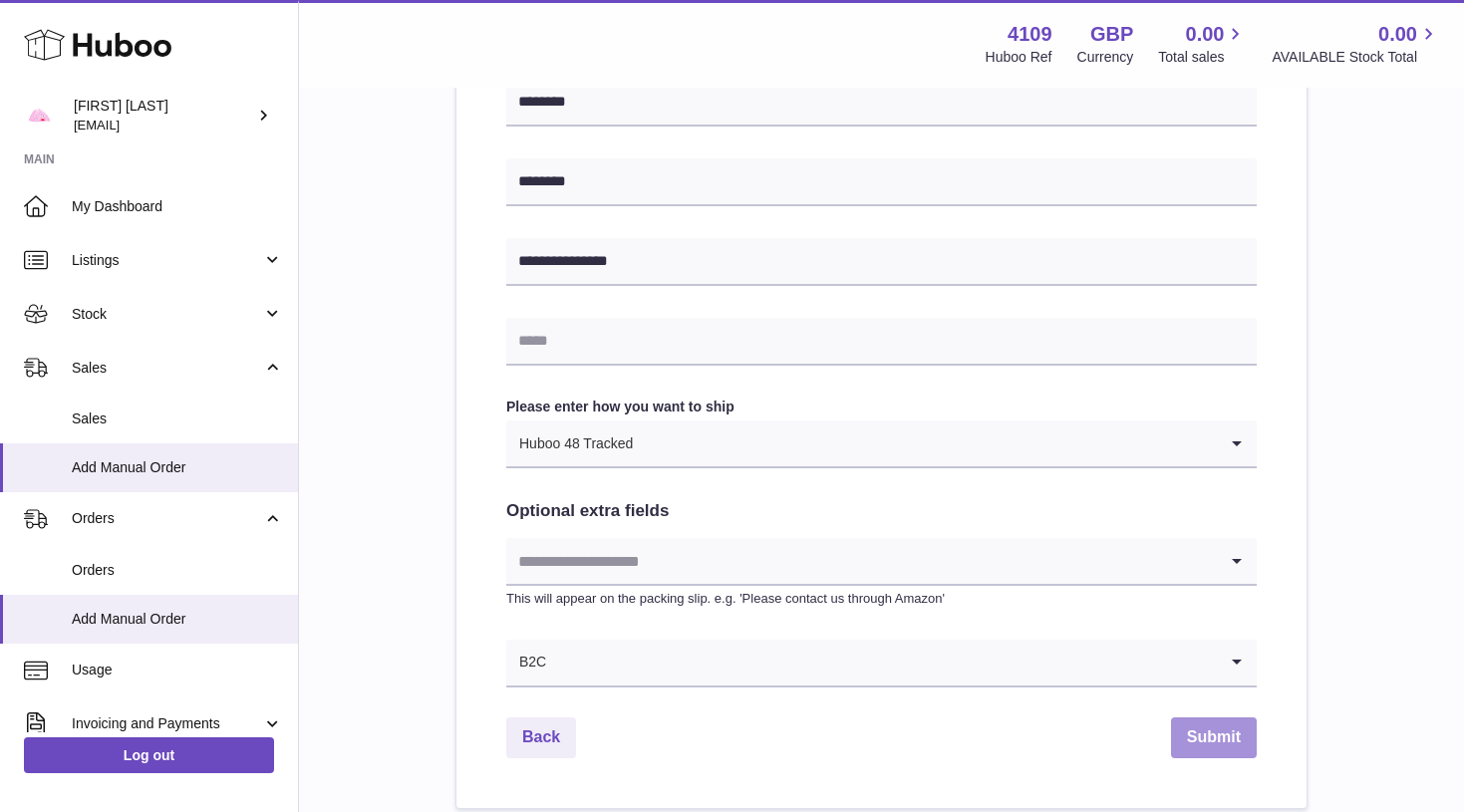 click on "Submit" at bounding box center [1214, 737] 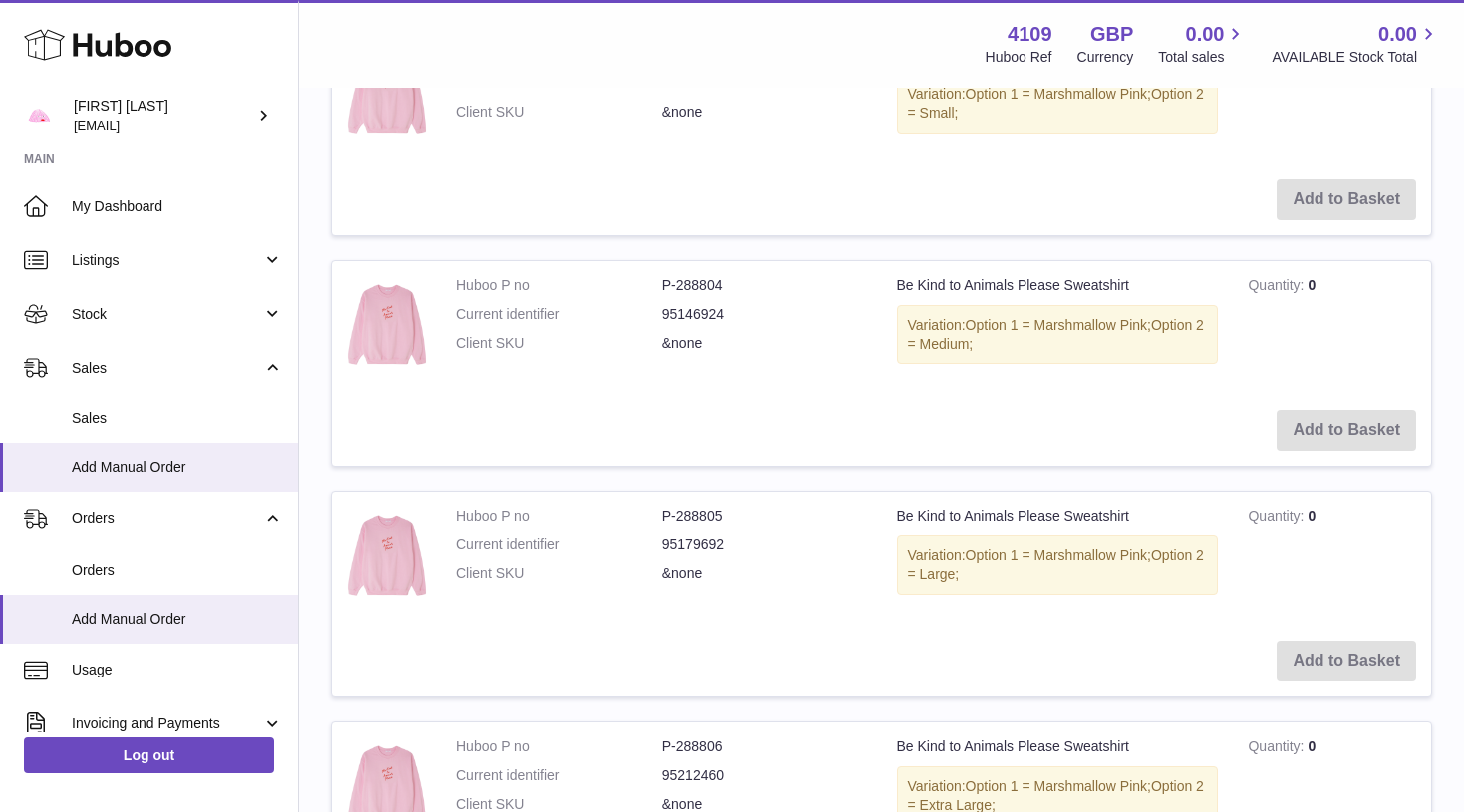 scroll, scrollTop: 0, scrollLeft: 0, axis: both 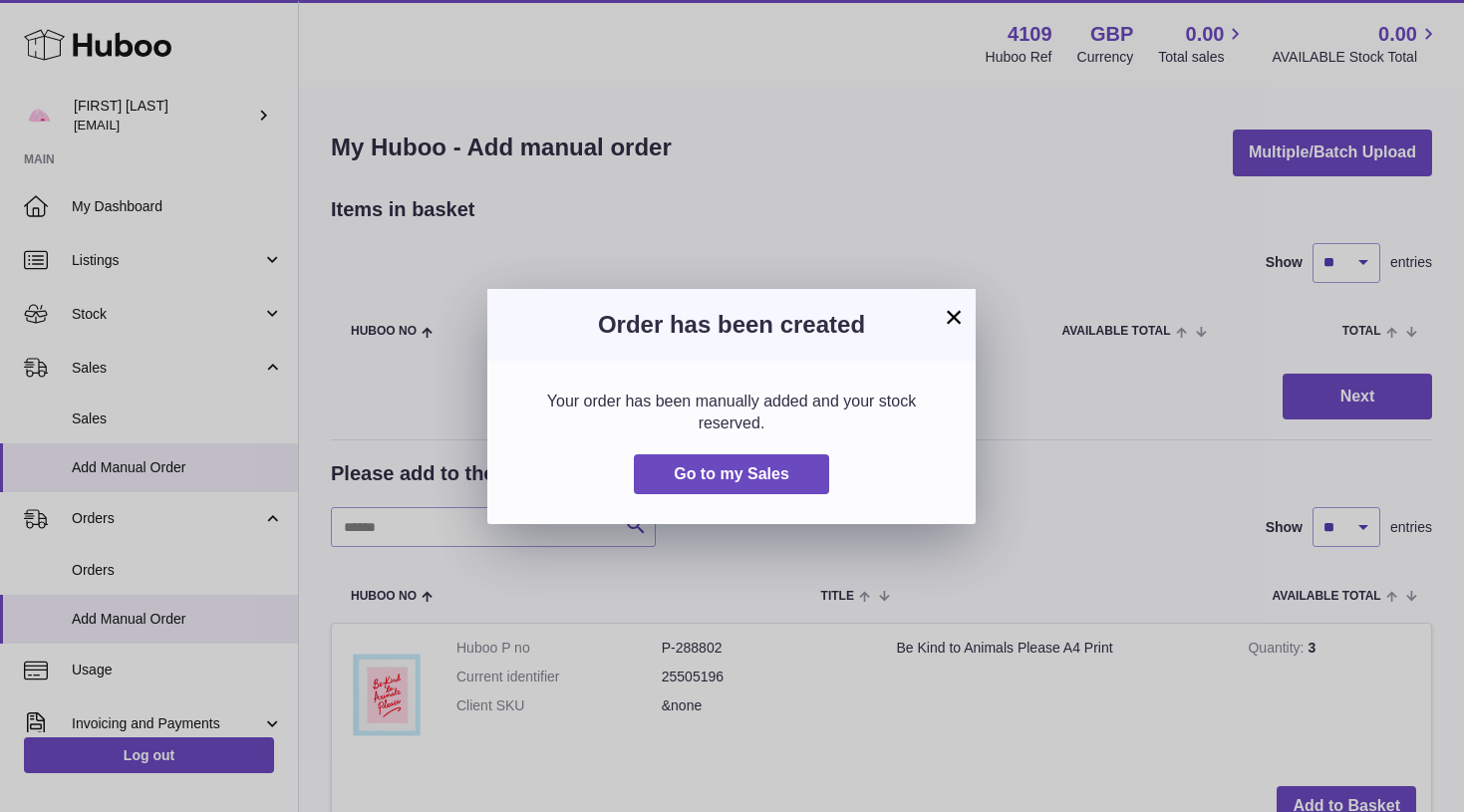 click on "×" at bounding box center [954, 317] 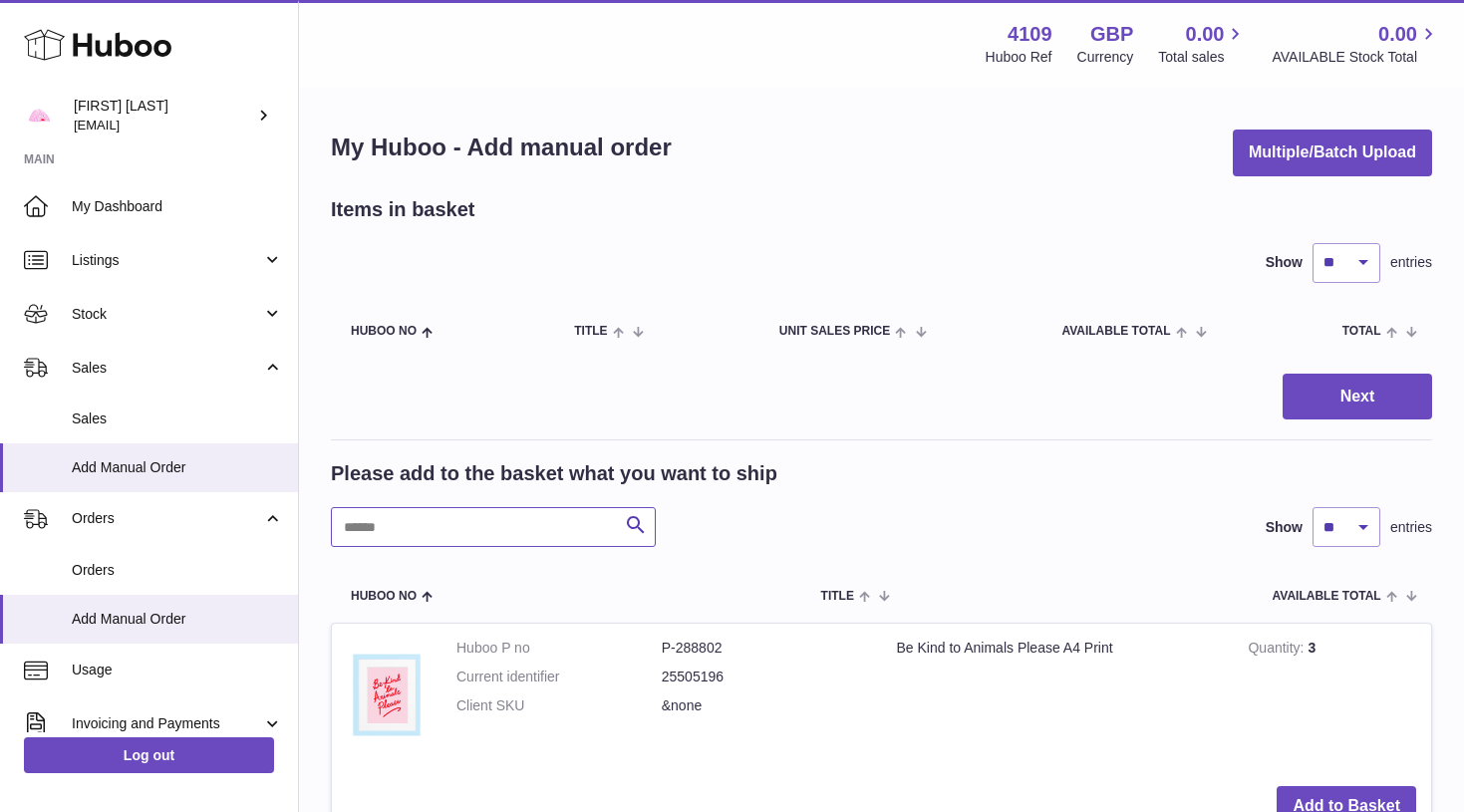 click at bounding box center (493, 527) 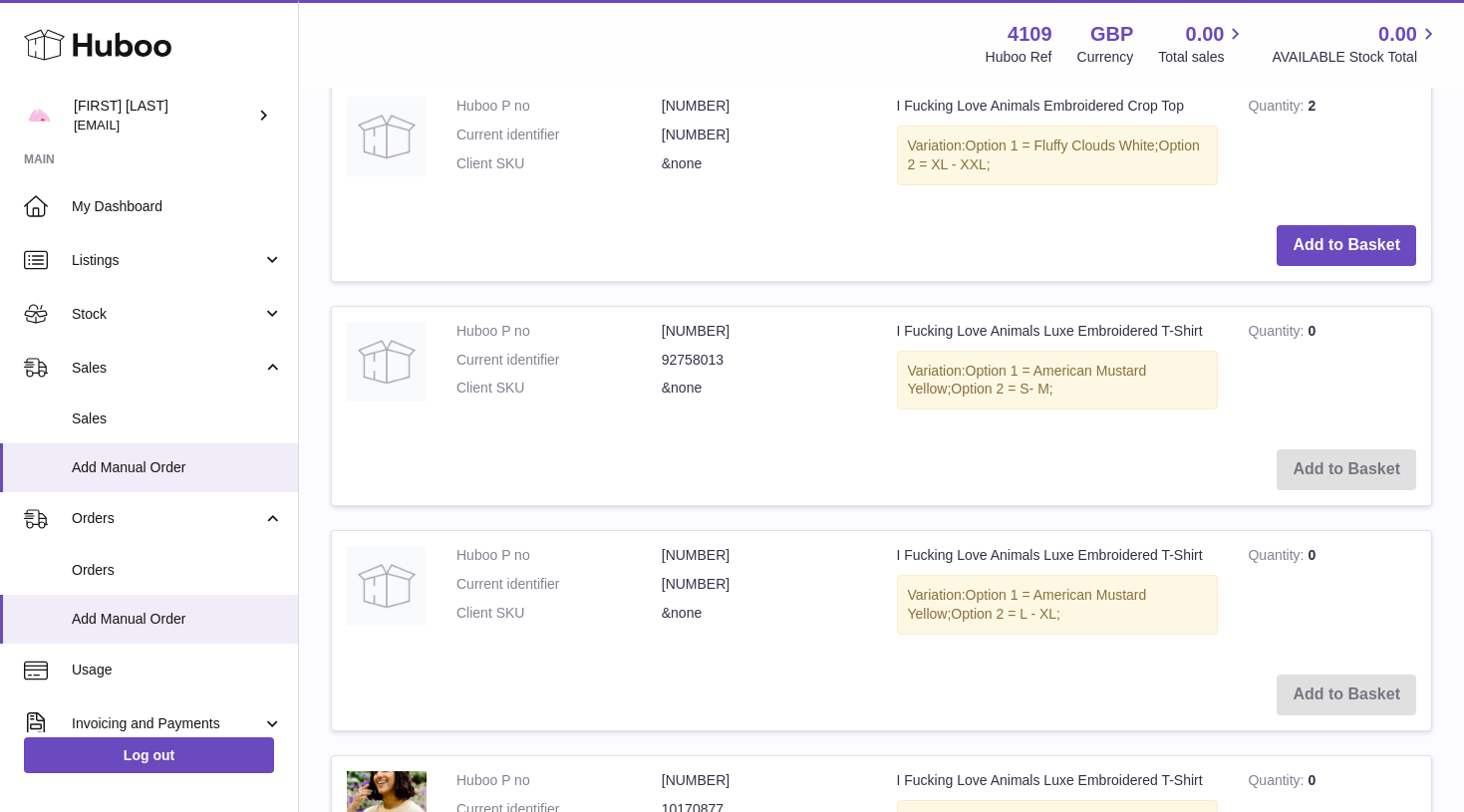 scroll, scrollTop: 977, scrollLeft: 0, axis: vertical 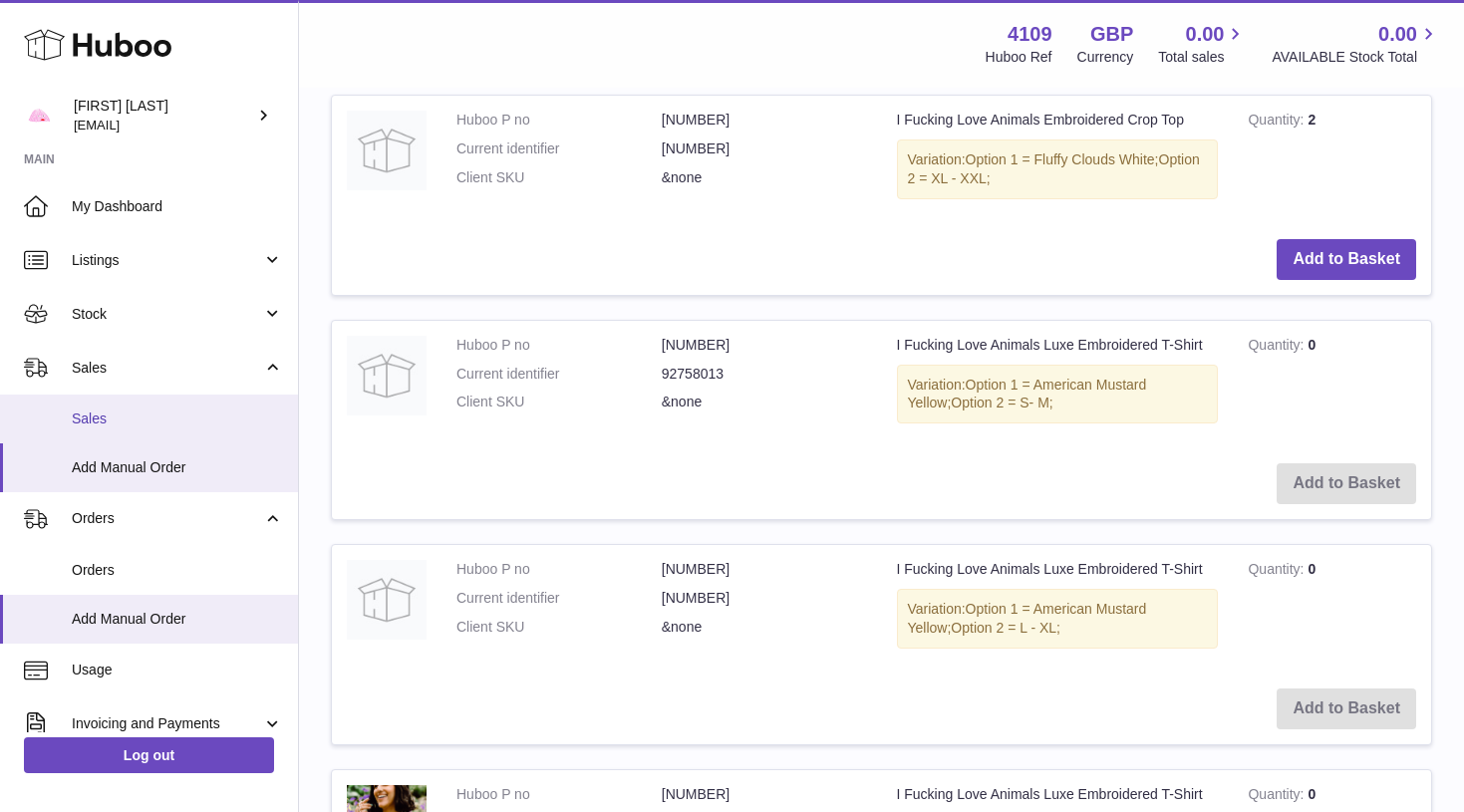 type on "********" 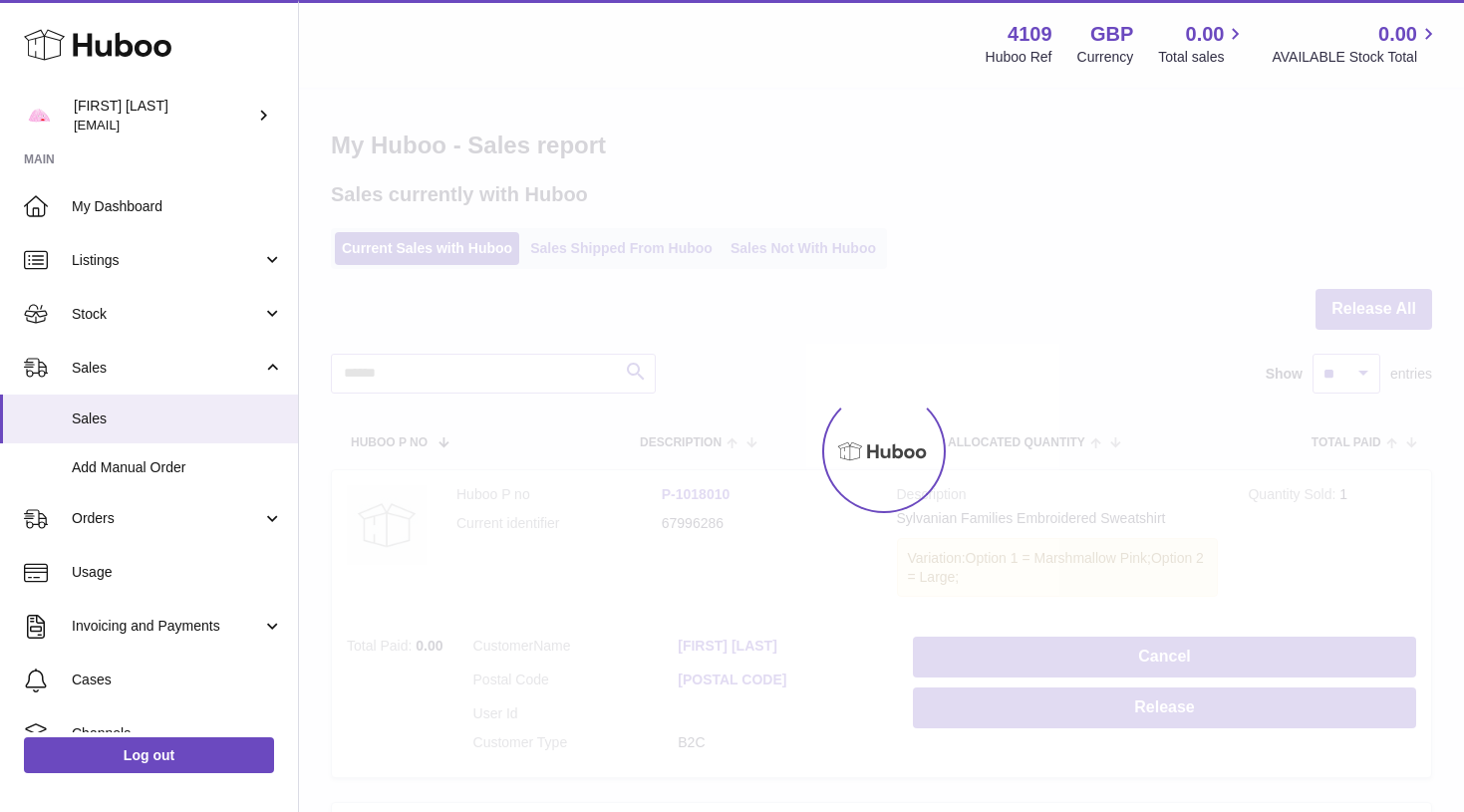 scroll, scrollTop: 0, scrollLeft: 0, axis: both 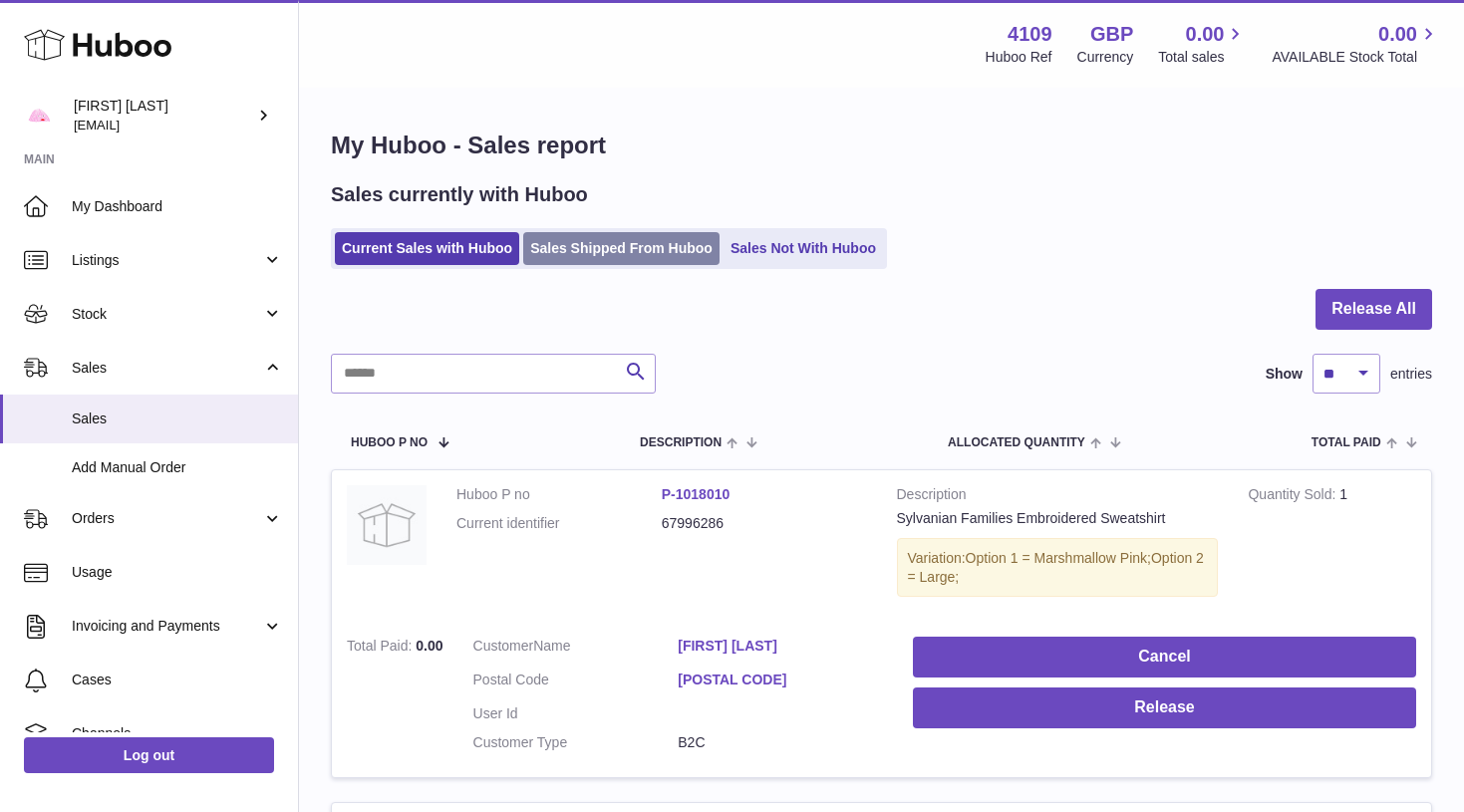 click on "Sales Shipped From Huboo" at bounding box center [621, 248] 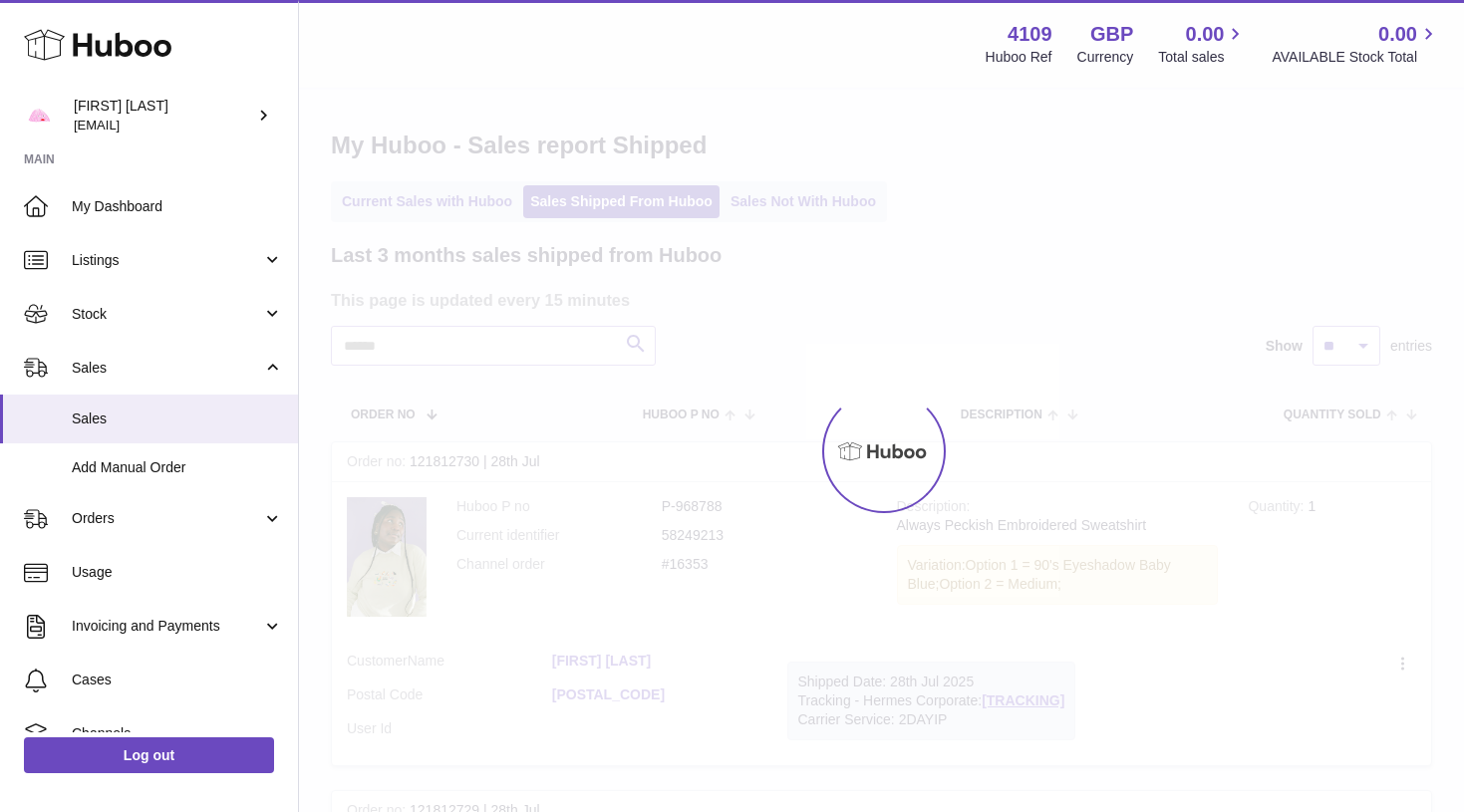 scroll, scrollTop: 0, scrollLeft: 0, axis: both 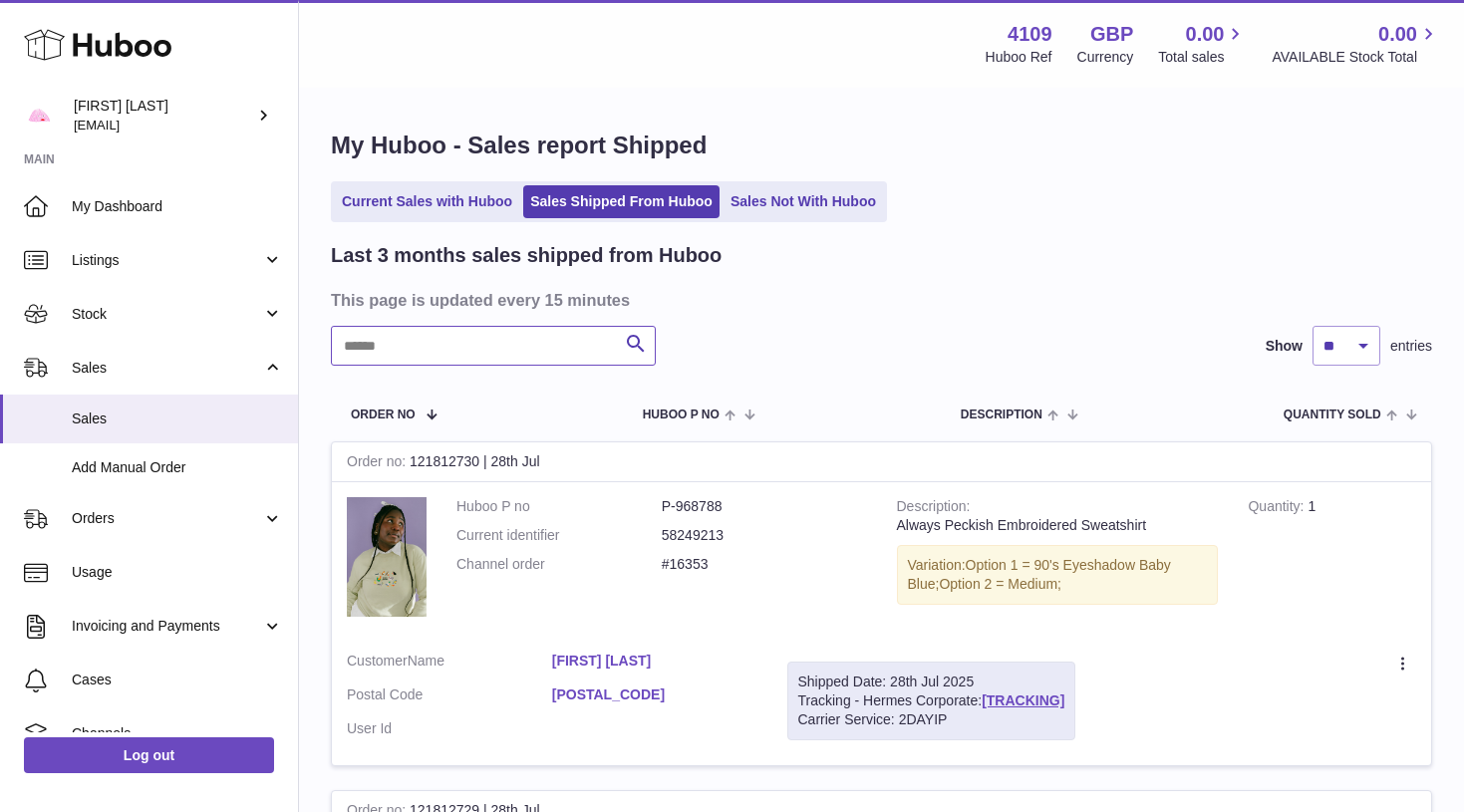 click at bounding box center (493, 346) 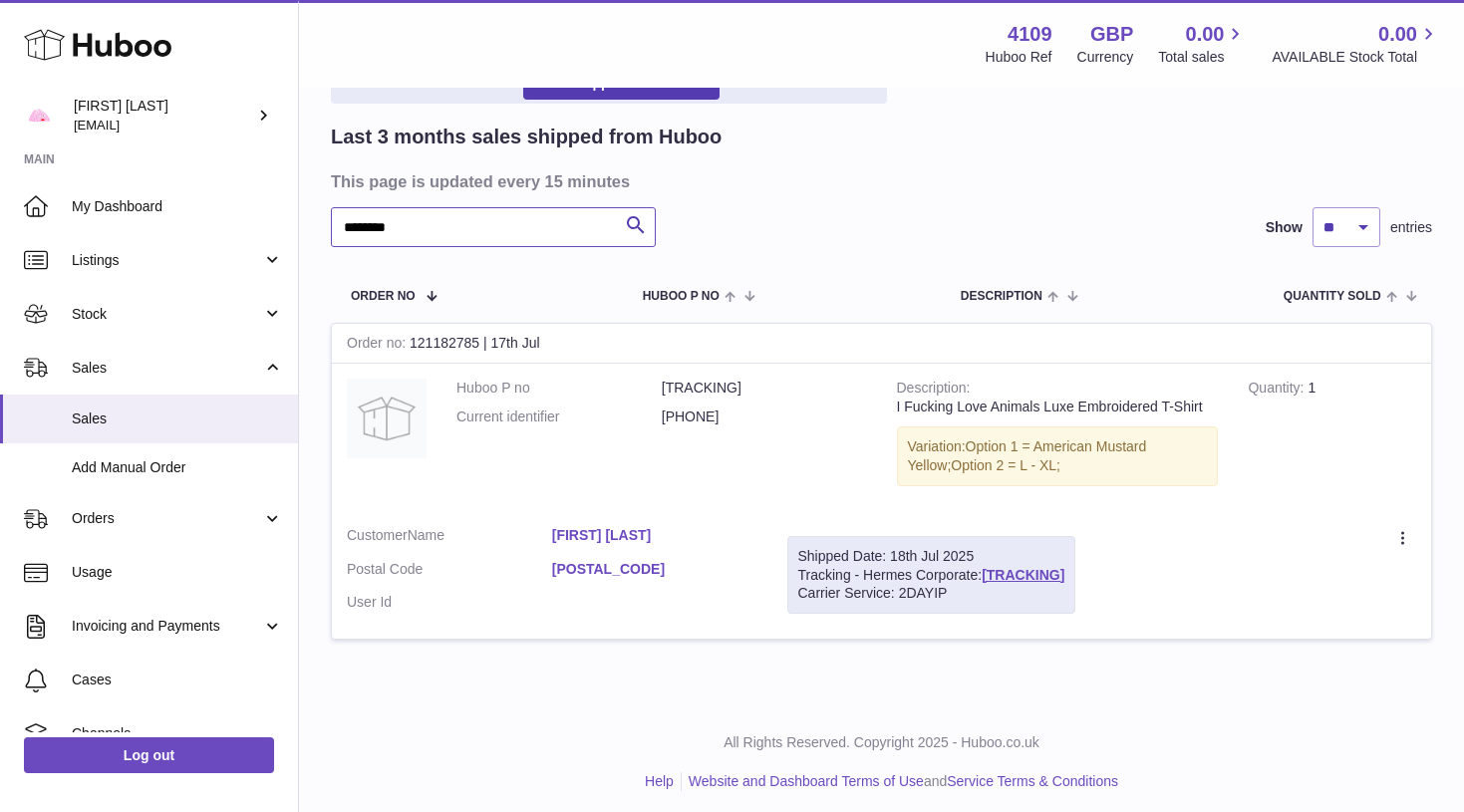 scroll, scrollTop: 118, scrollLeft: 0, axis: vertical 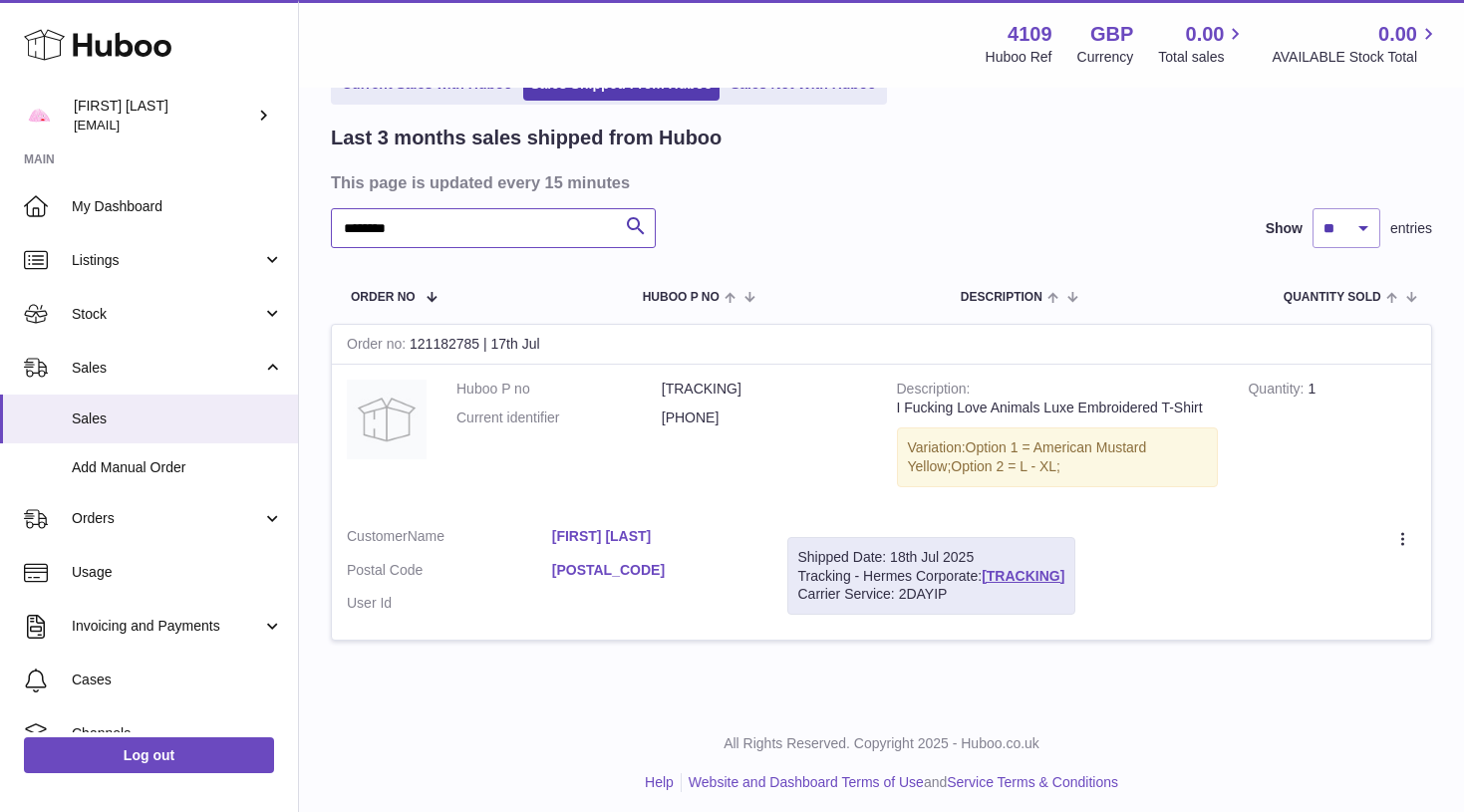 type on "********" 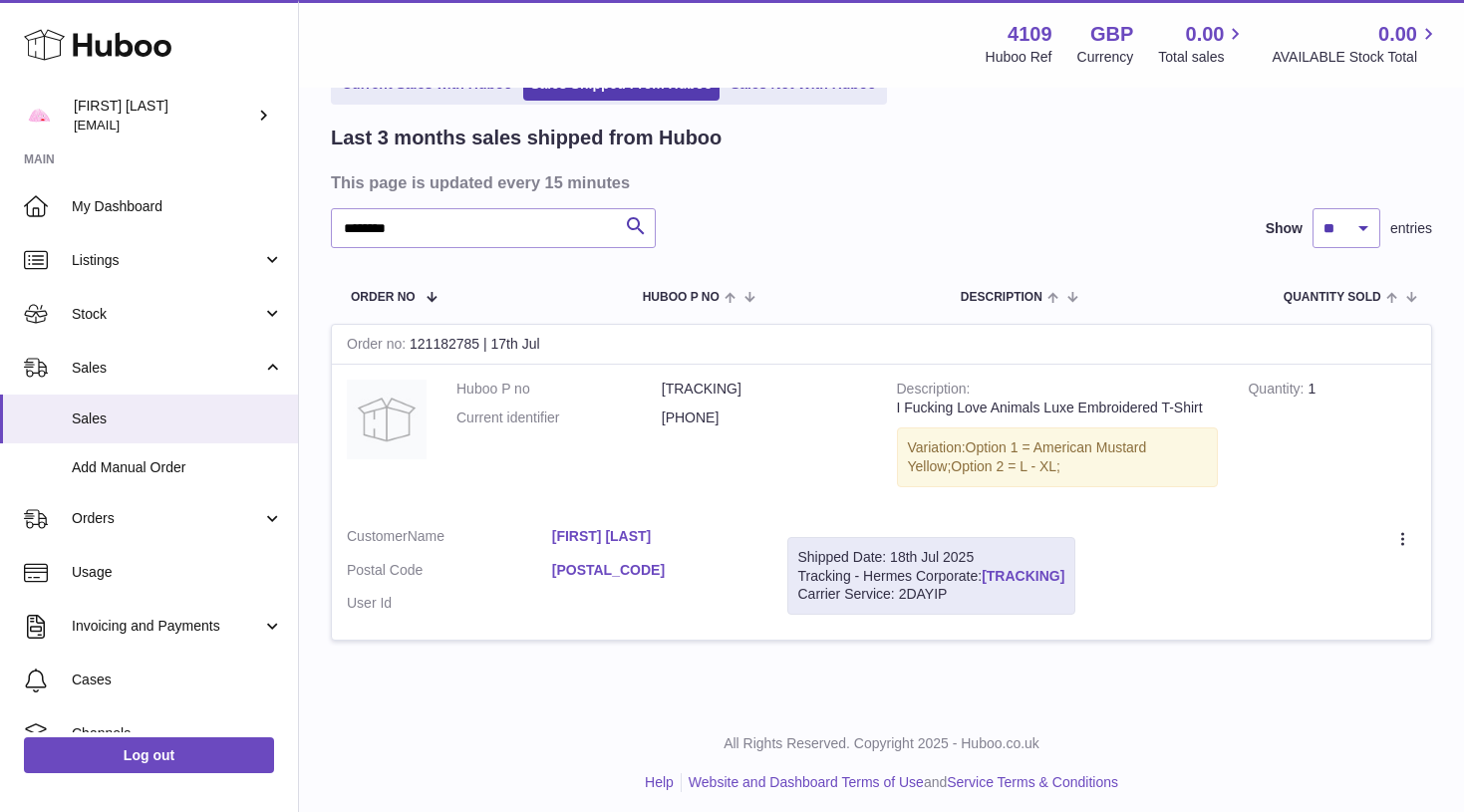 drag, startPoint x: 1130, startPoint y: 569, endPoint x: 986, endPoint y: 569, distance: 144 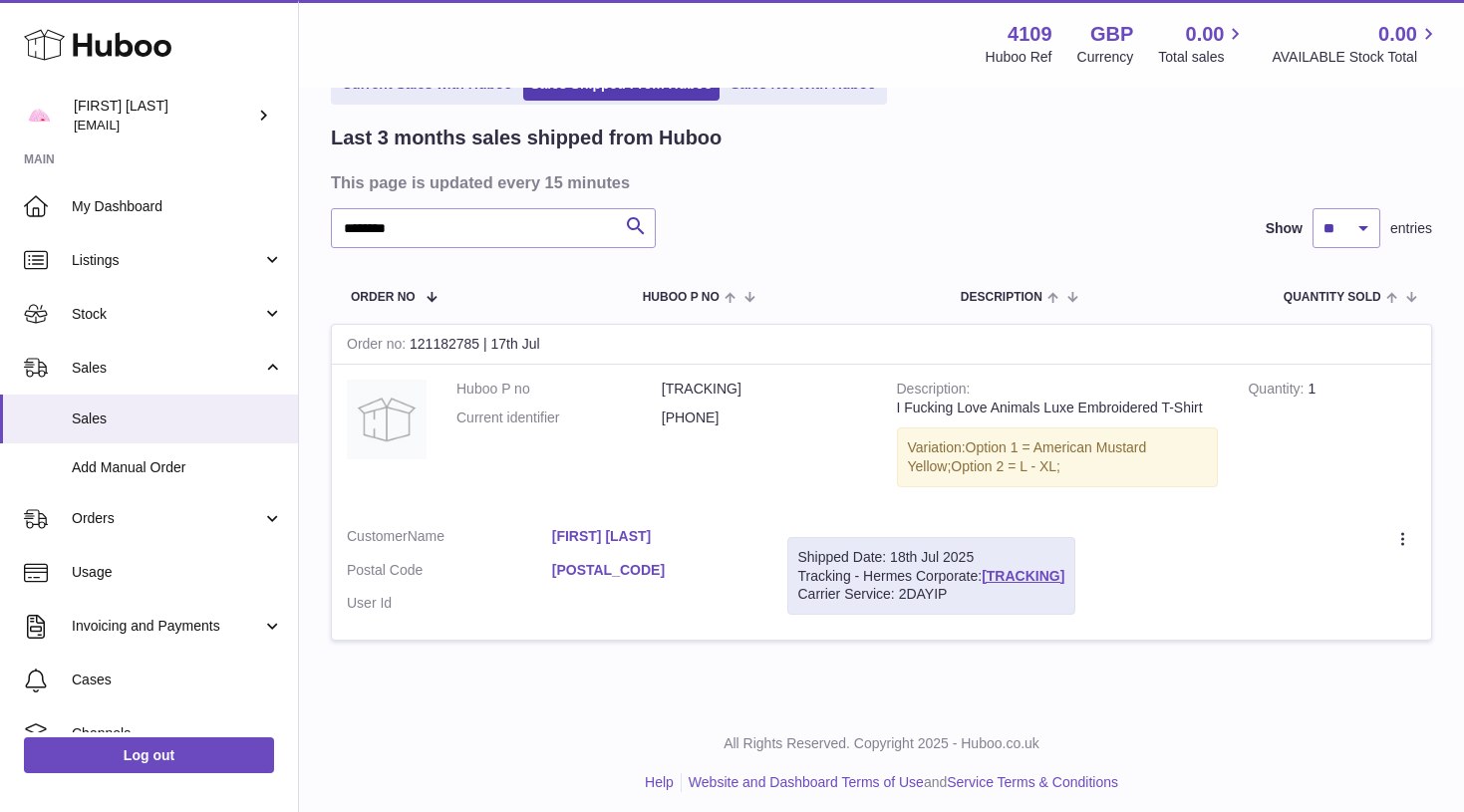 copy on "H01HYA0050353442" 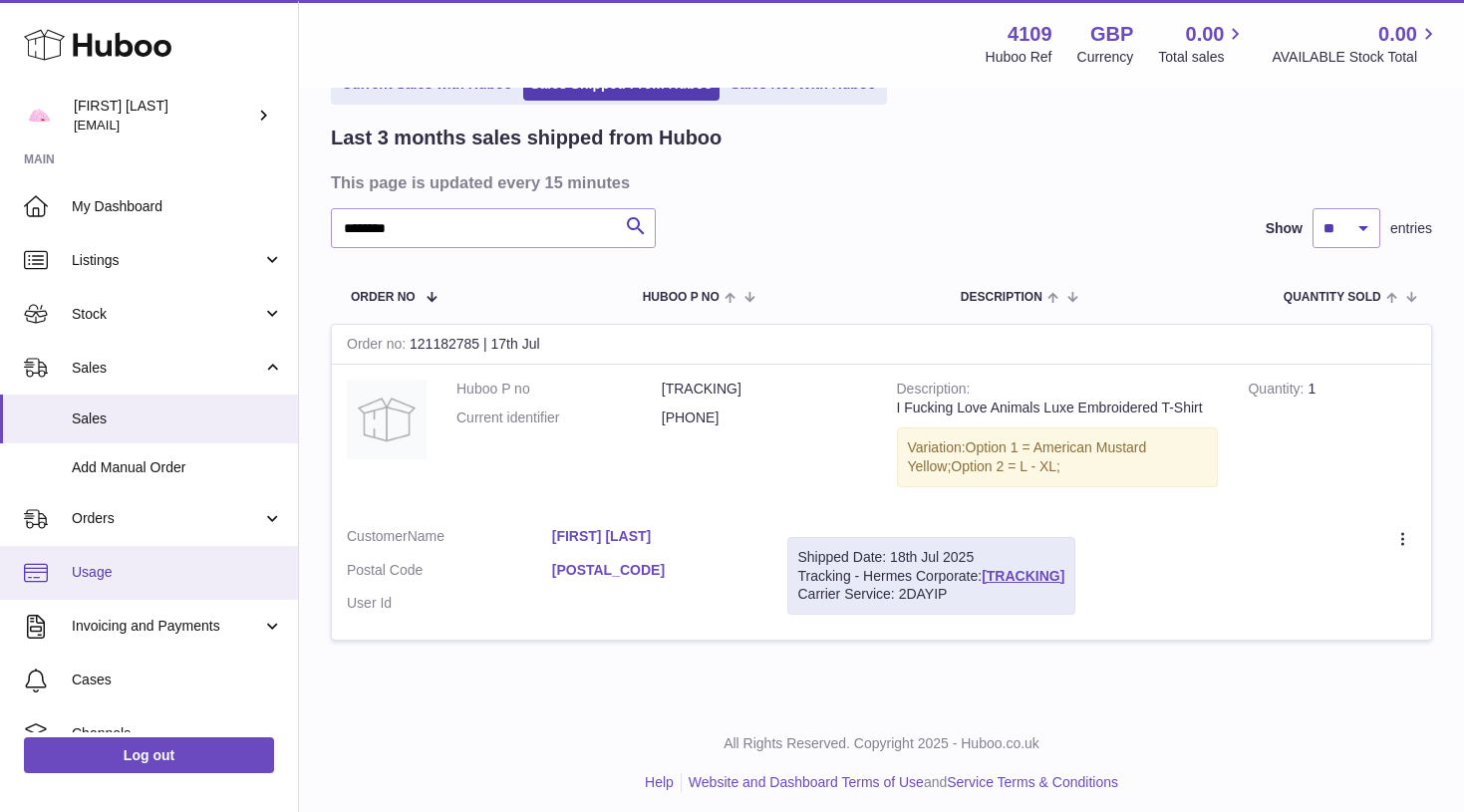 click on "Usage" at bounding box center (148, 573) 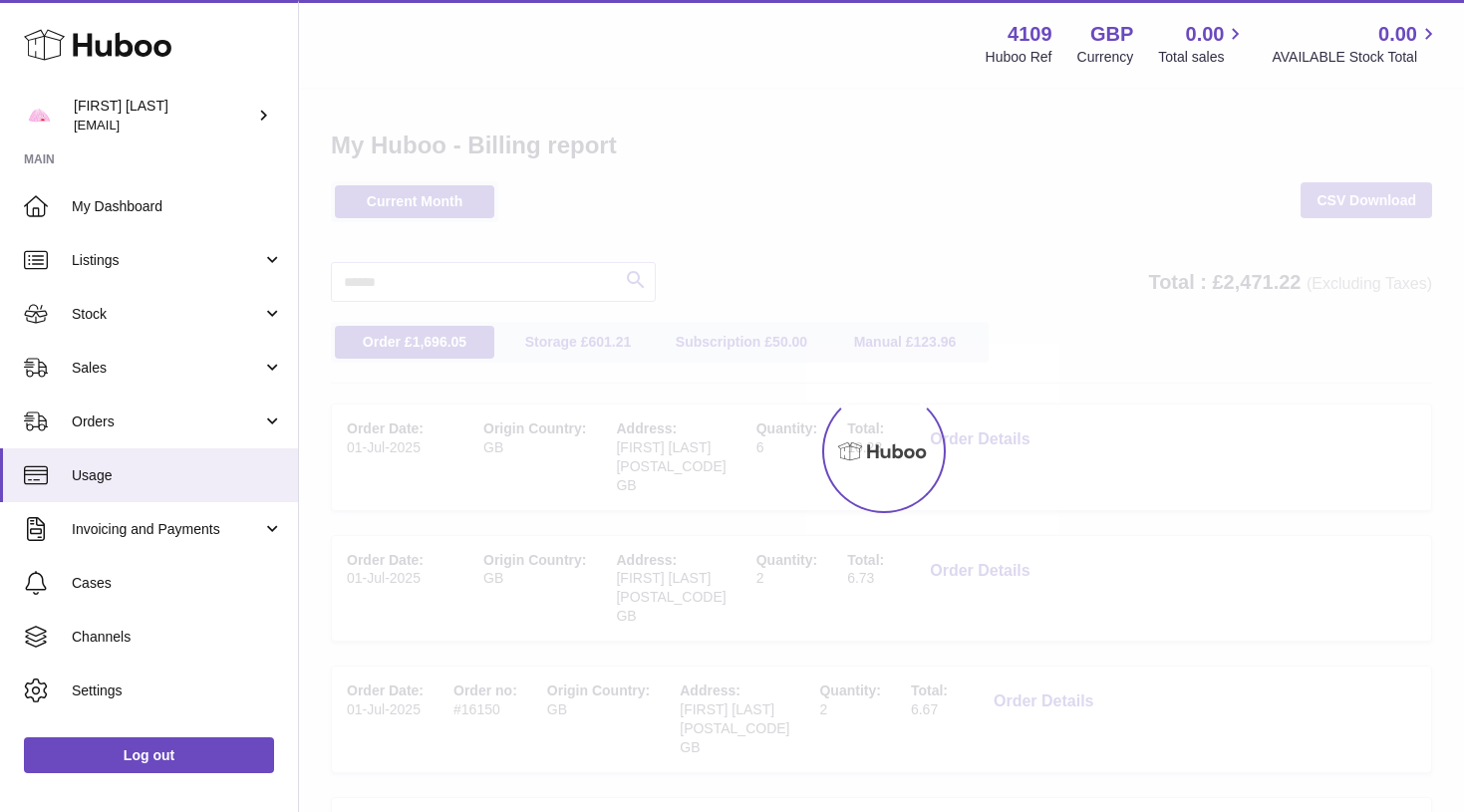 scroll, scrollTop: 0, scrollLeft: 0, axis: both 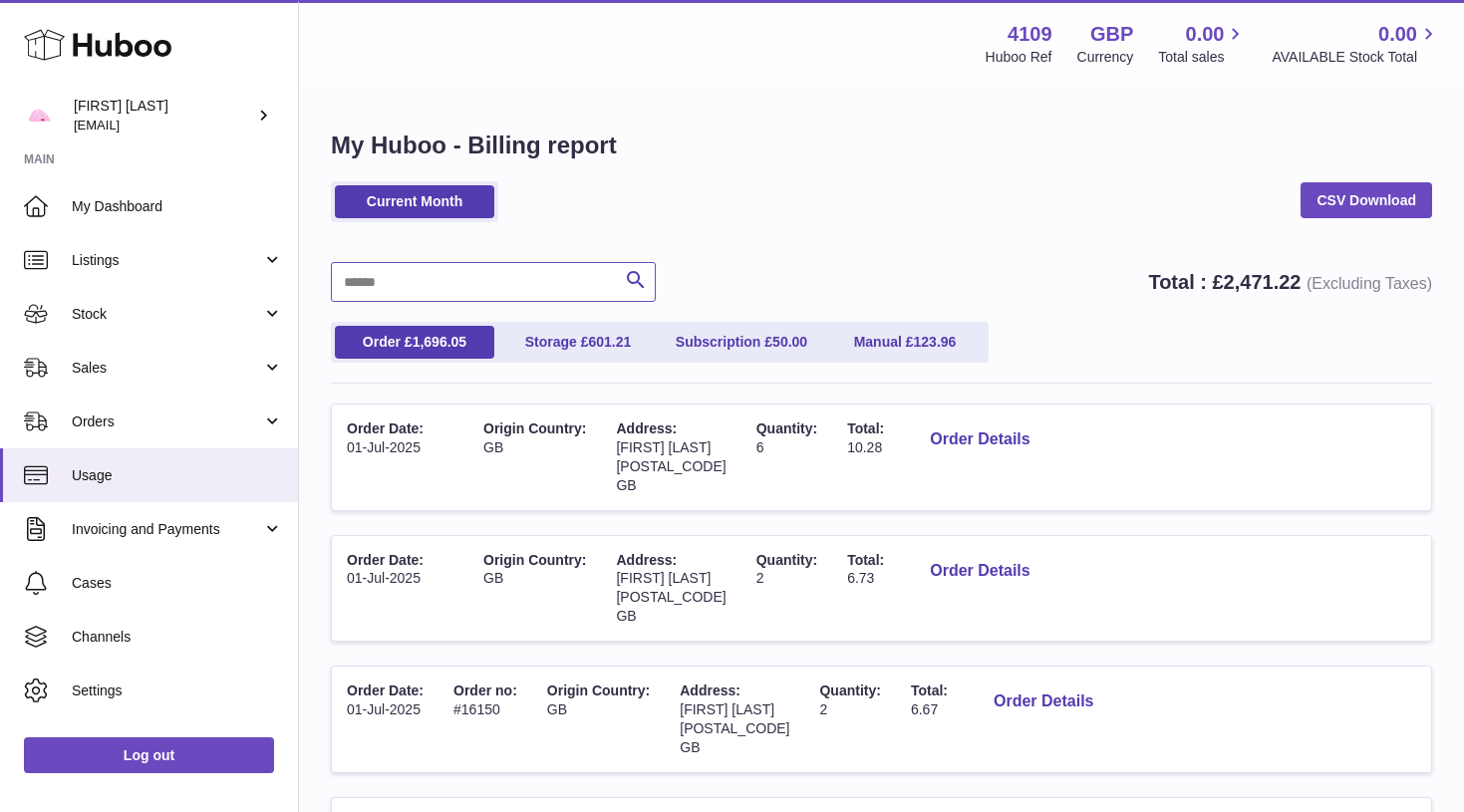 click at bounding box center [493, 282] 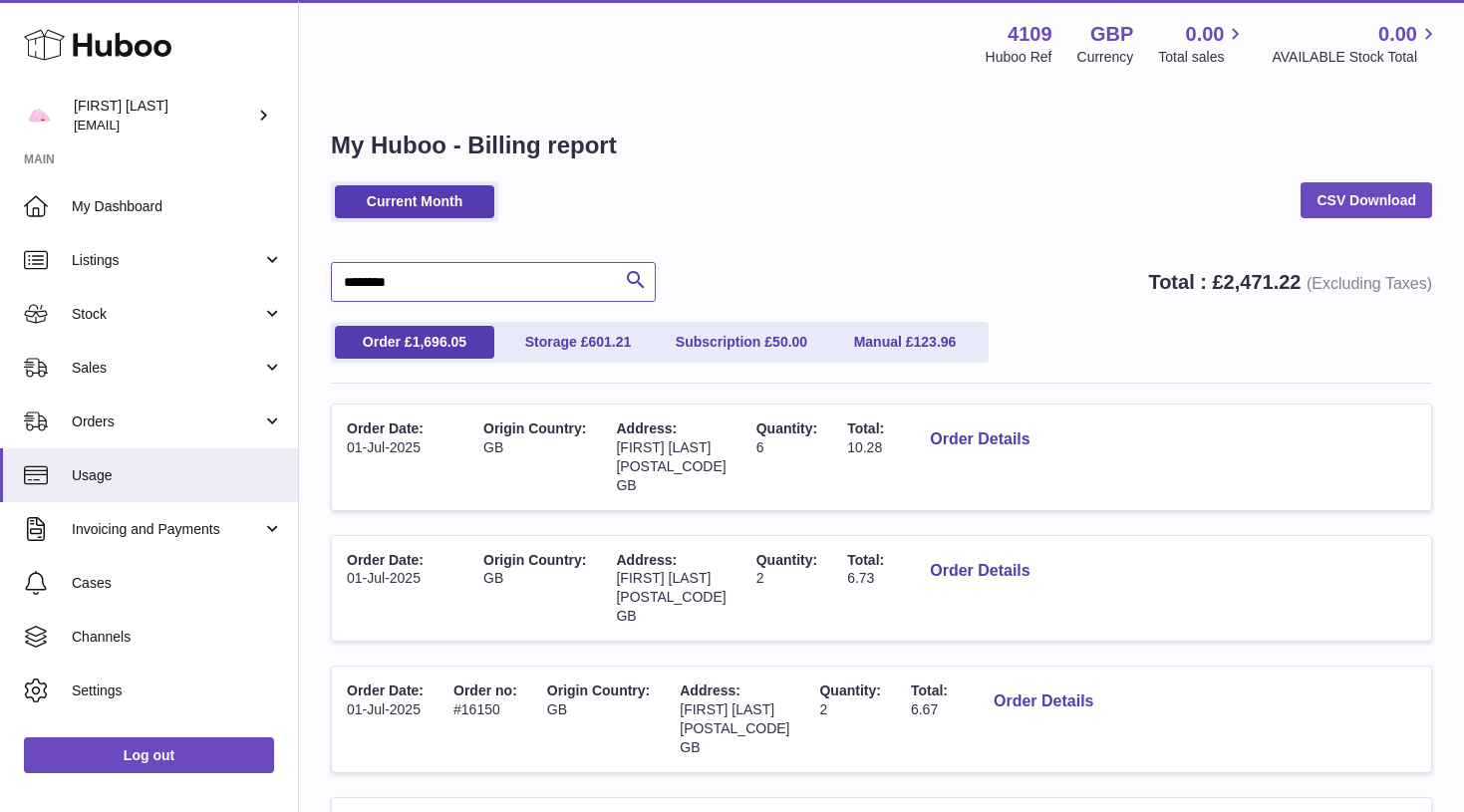 paste on "********" 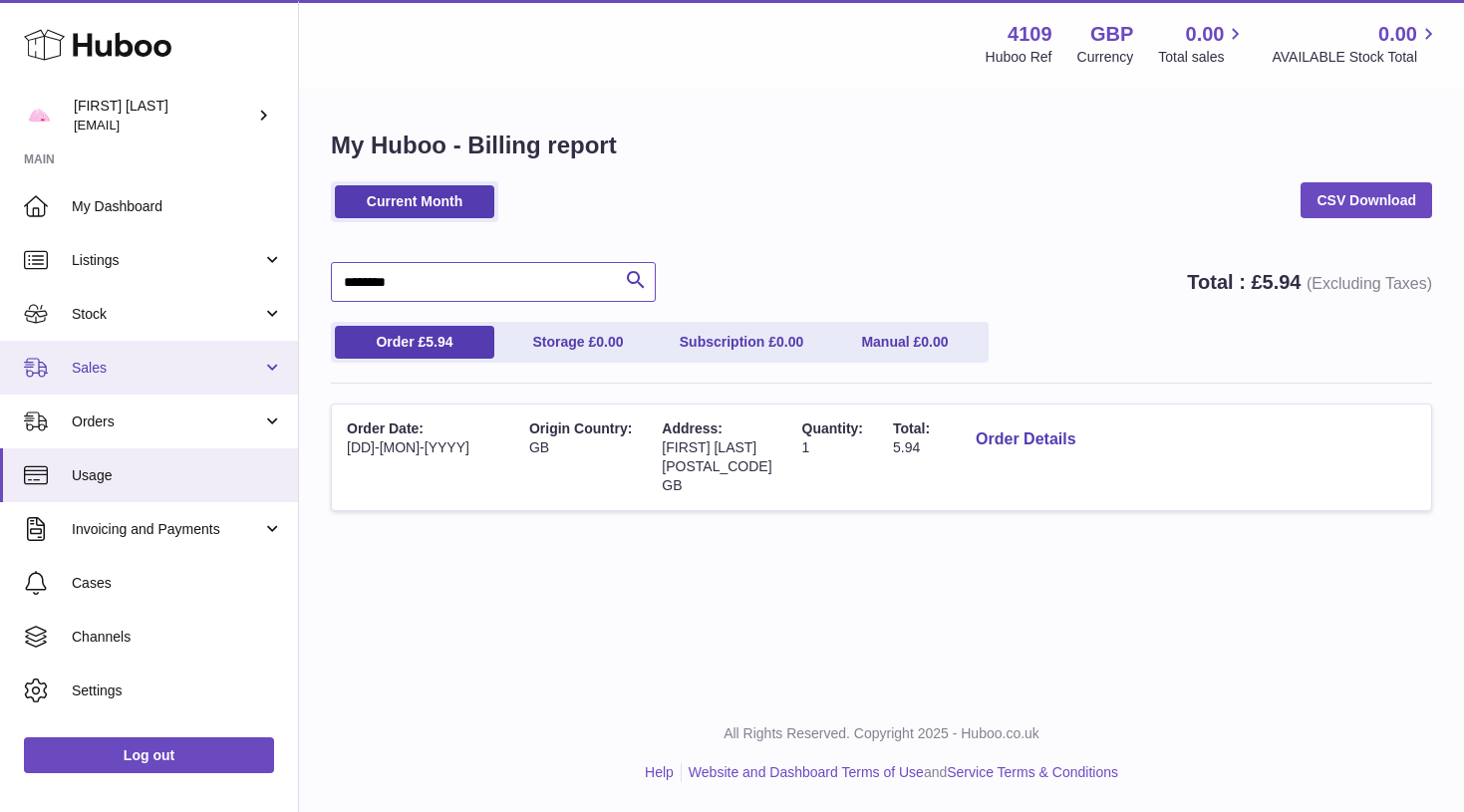 type on "********" 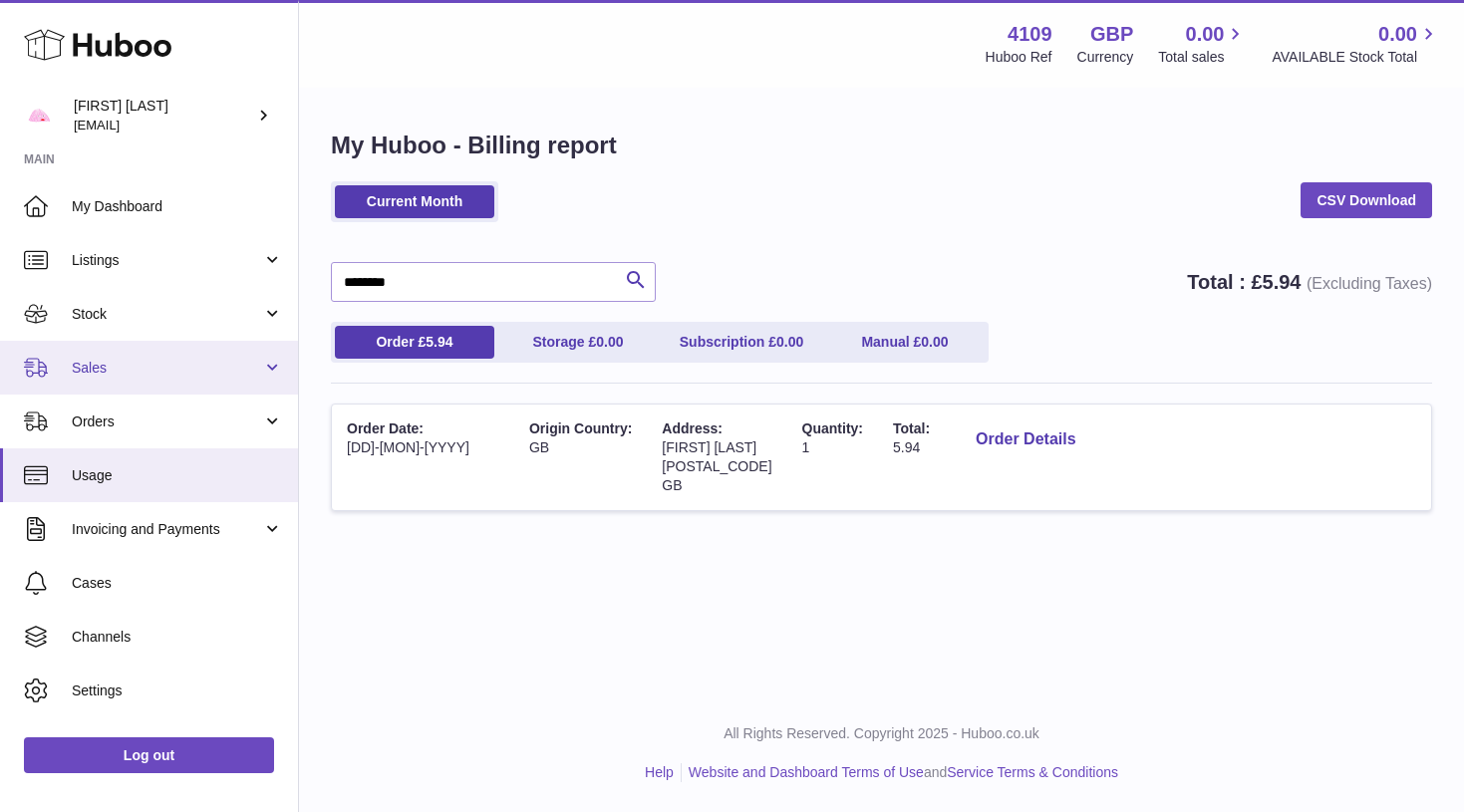 click on "Sales" at bounding box center (166, 368) 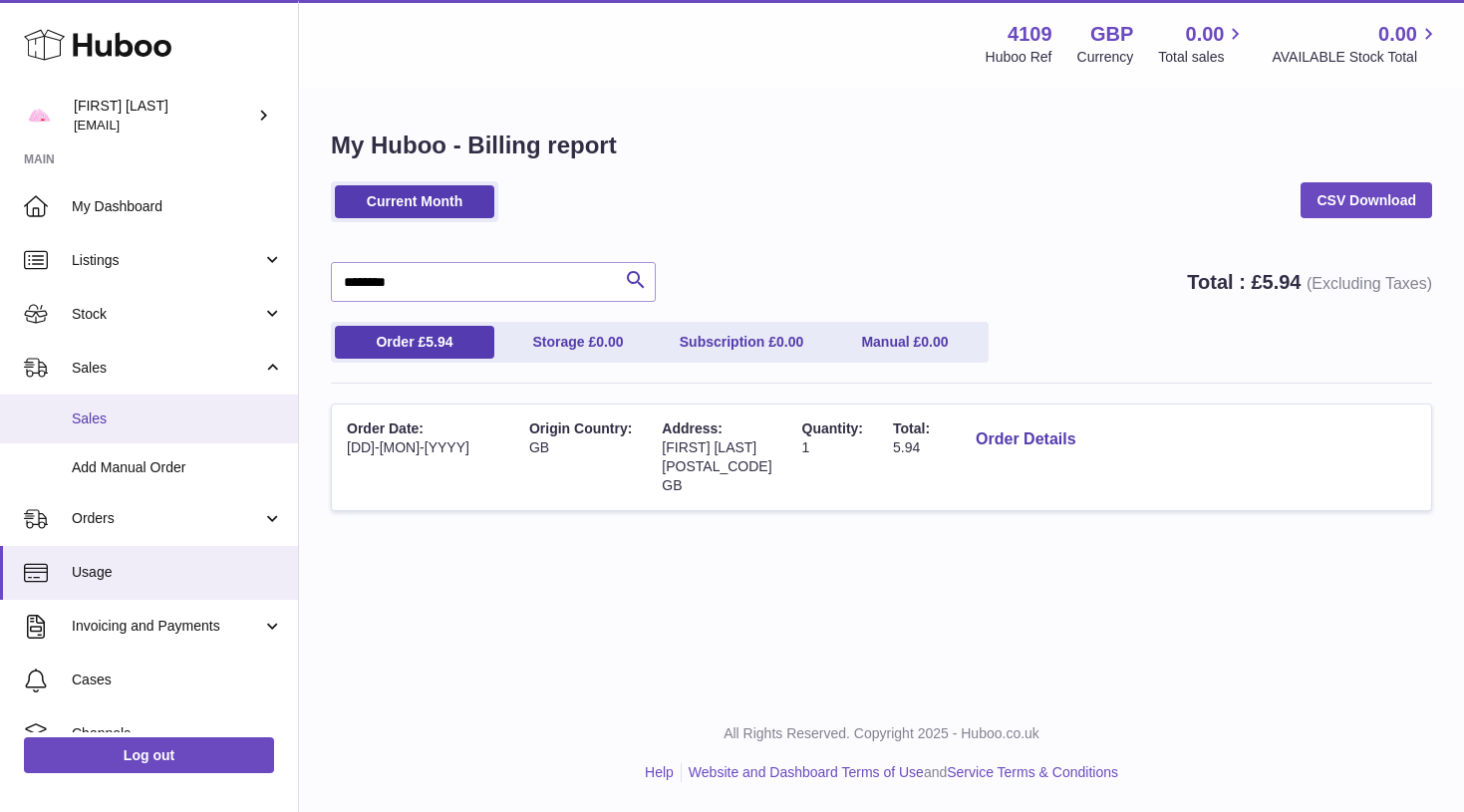 click on "Sales" at bounding box center (177, 418) 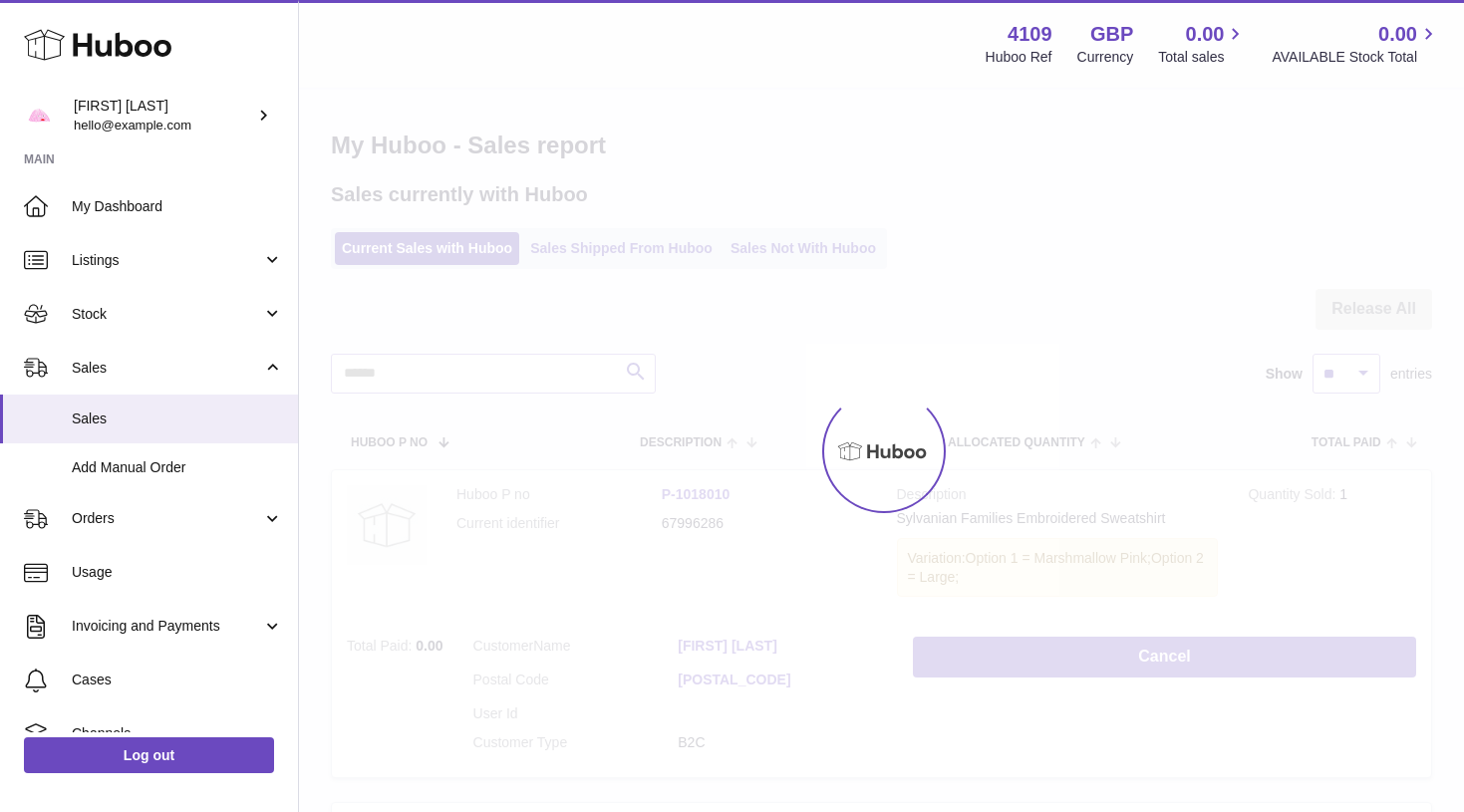 scroll, scrollTop: 0, scrollLeft: 0, axis: both 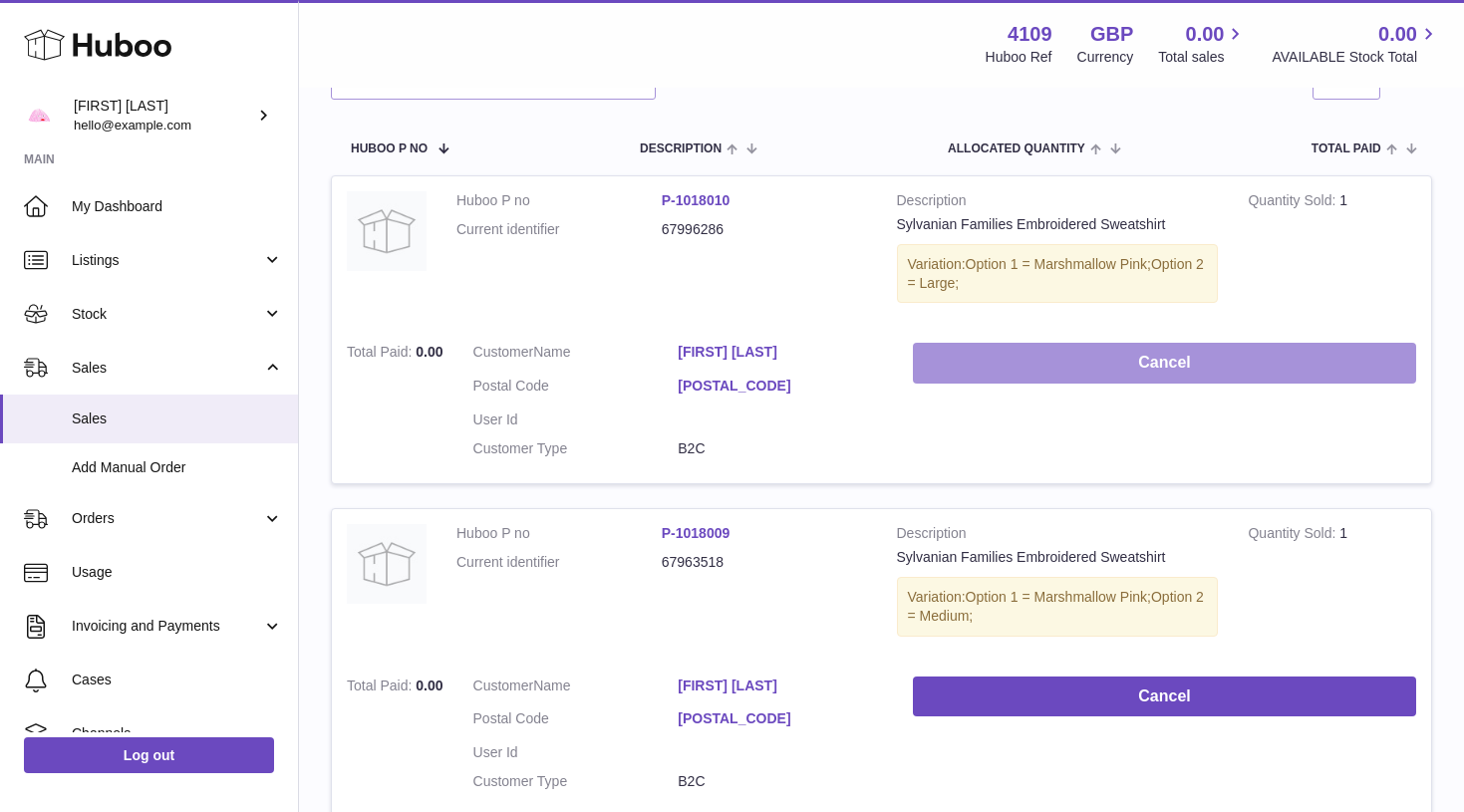 click on "Cancel" at bounding box center [1164, 363] 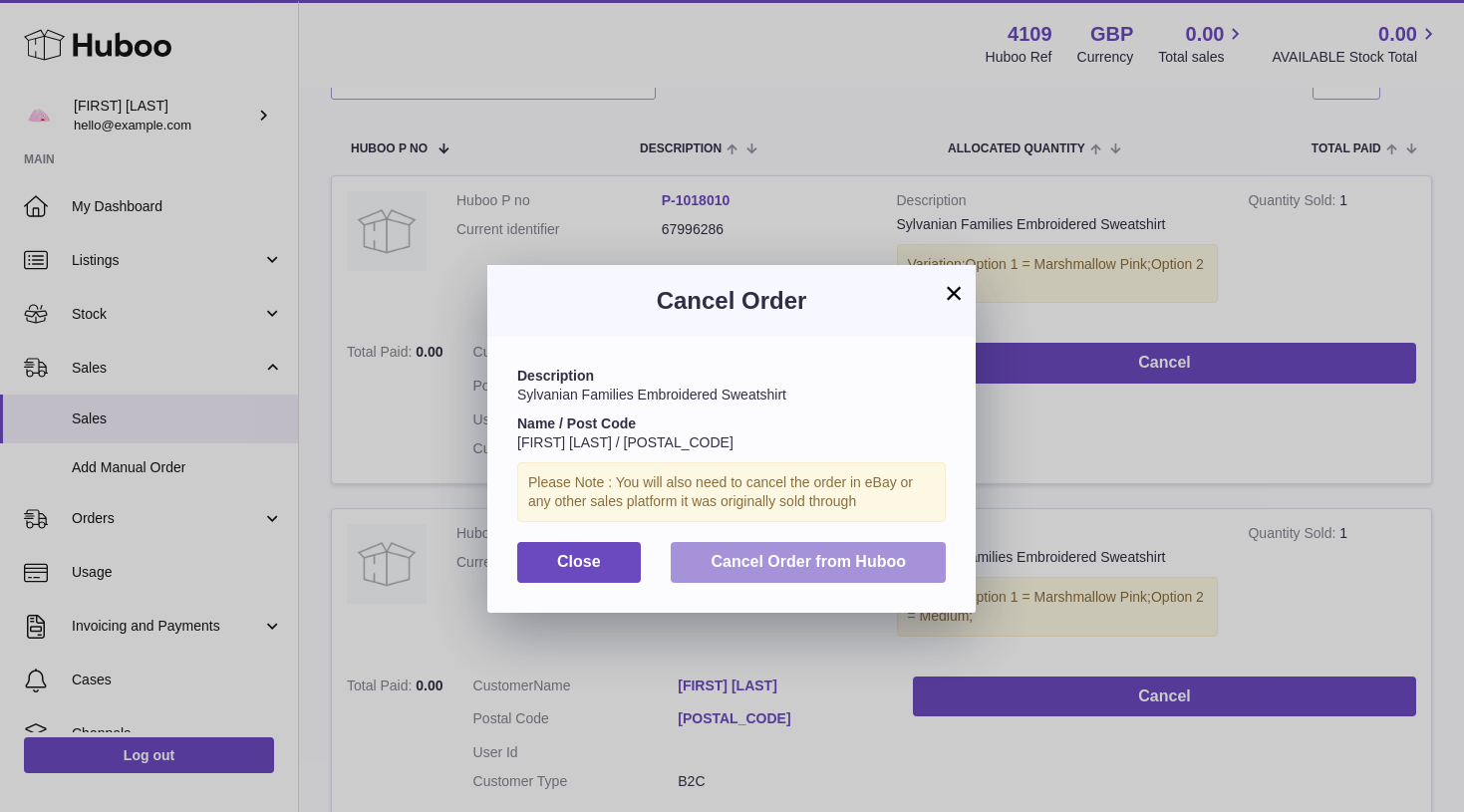 click on "Cancel Order from Huboo" at bounding box center (808, 561) 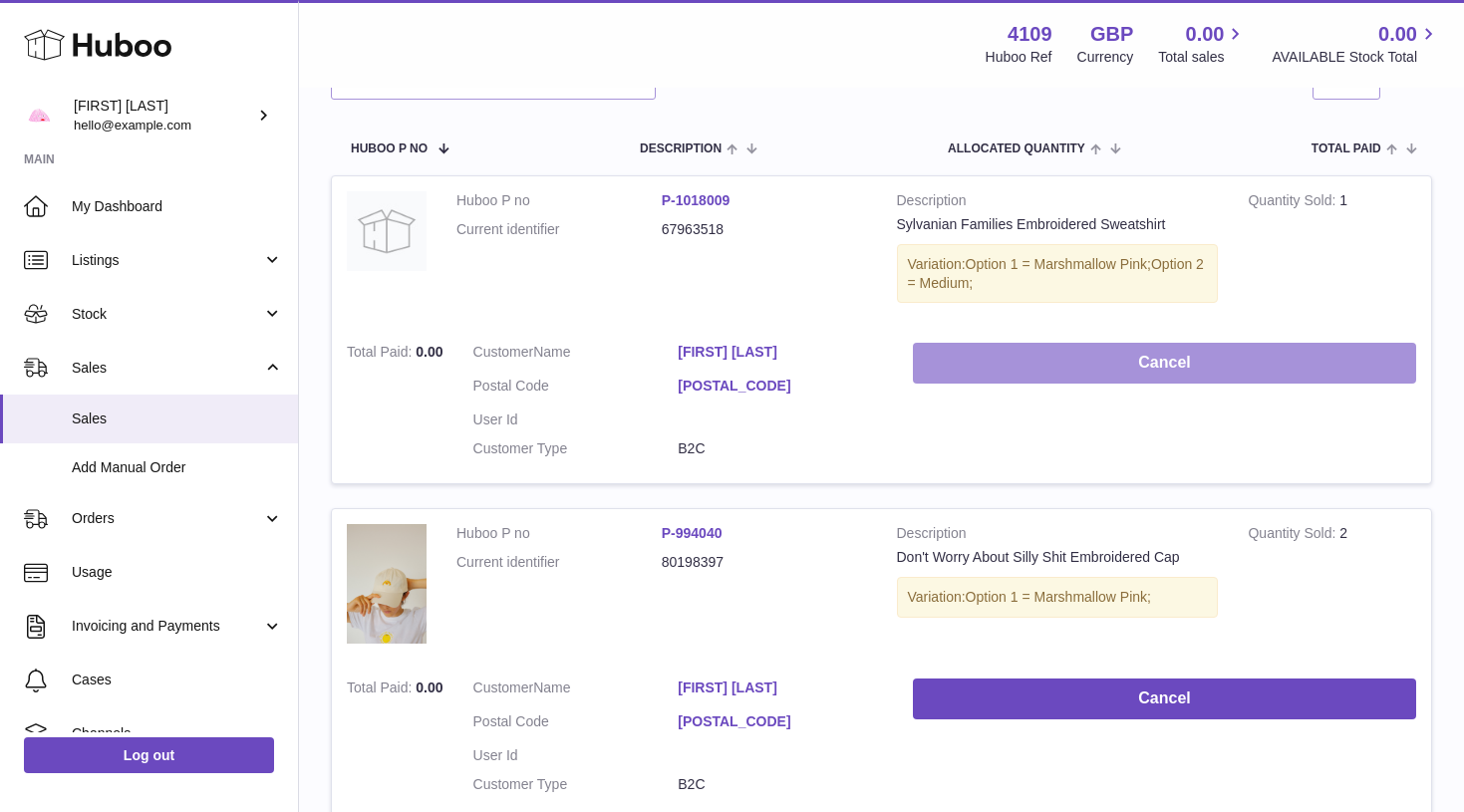 click on "Cancel" at bounding box center (1164, 363) 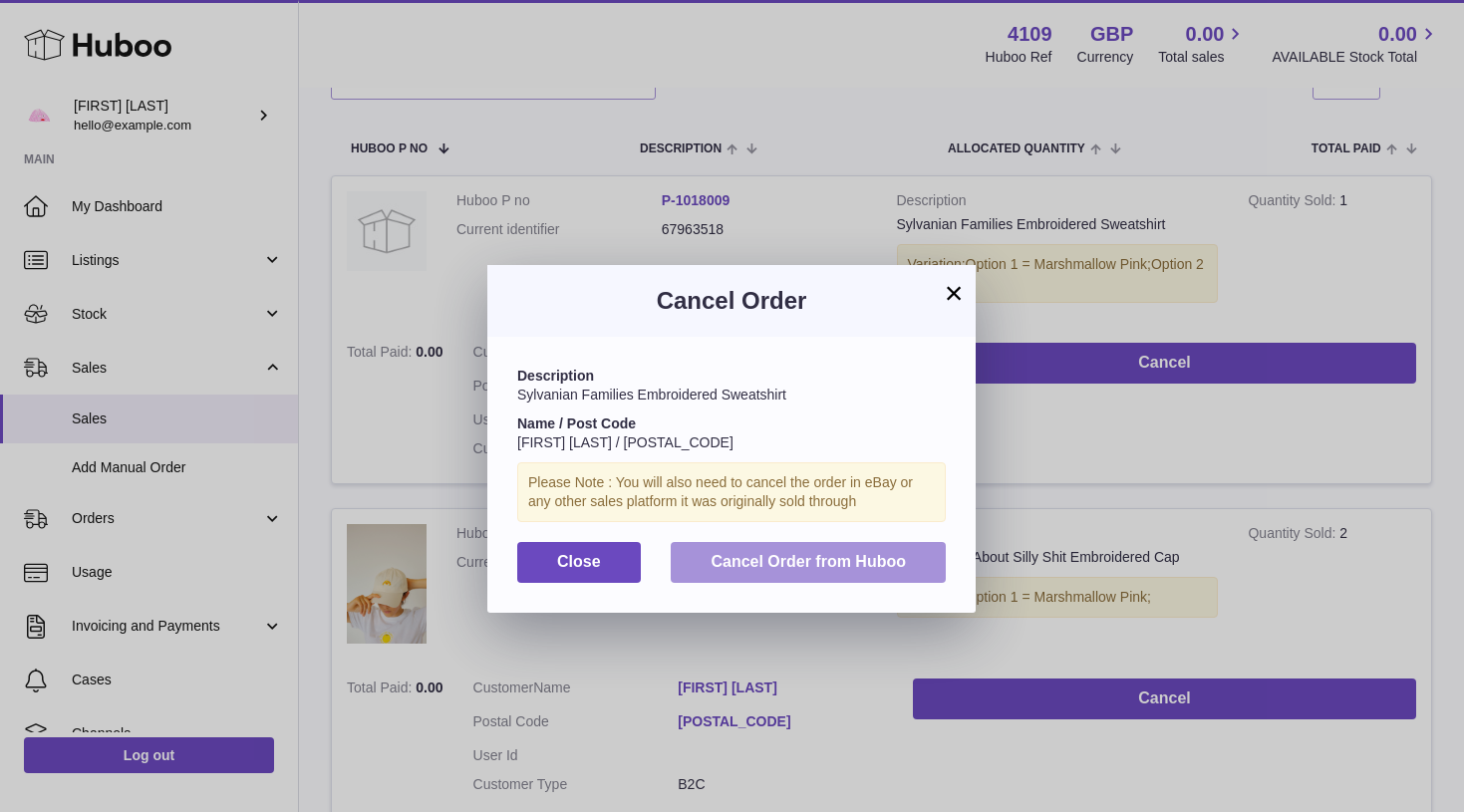 click on "Cancel Order from Huboo" at bounding box center [808, 562] 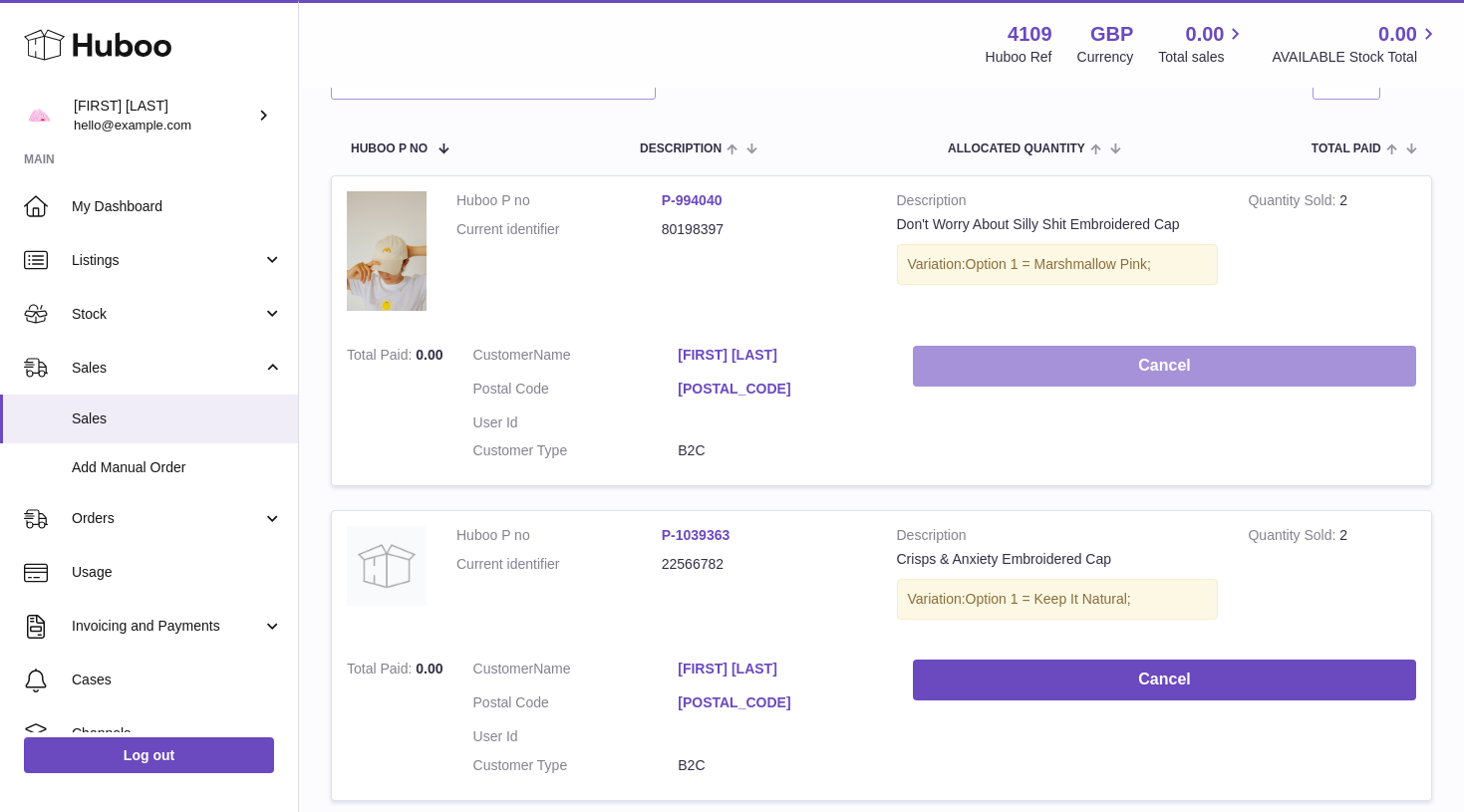 click on "Cancel" at bounding box center (1164, 366) 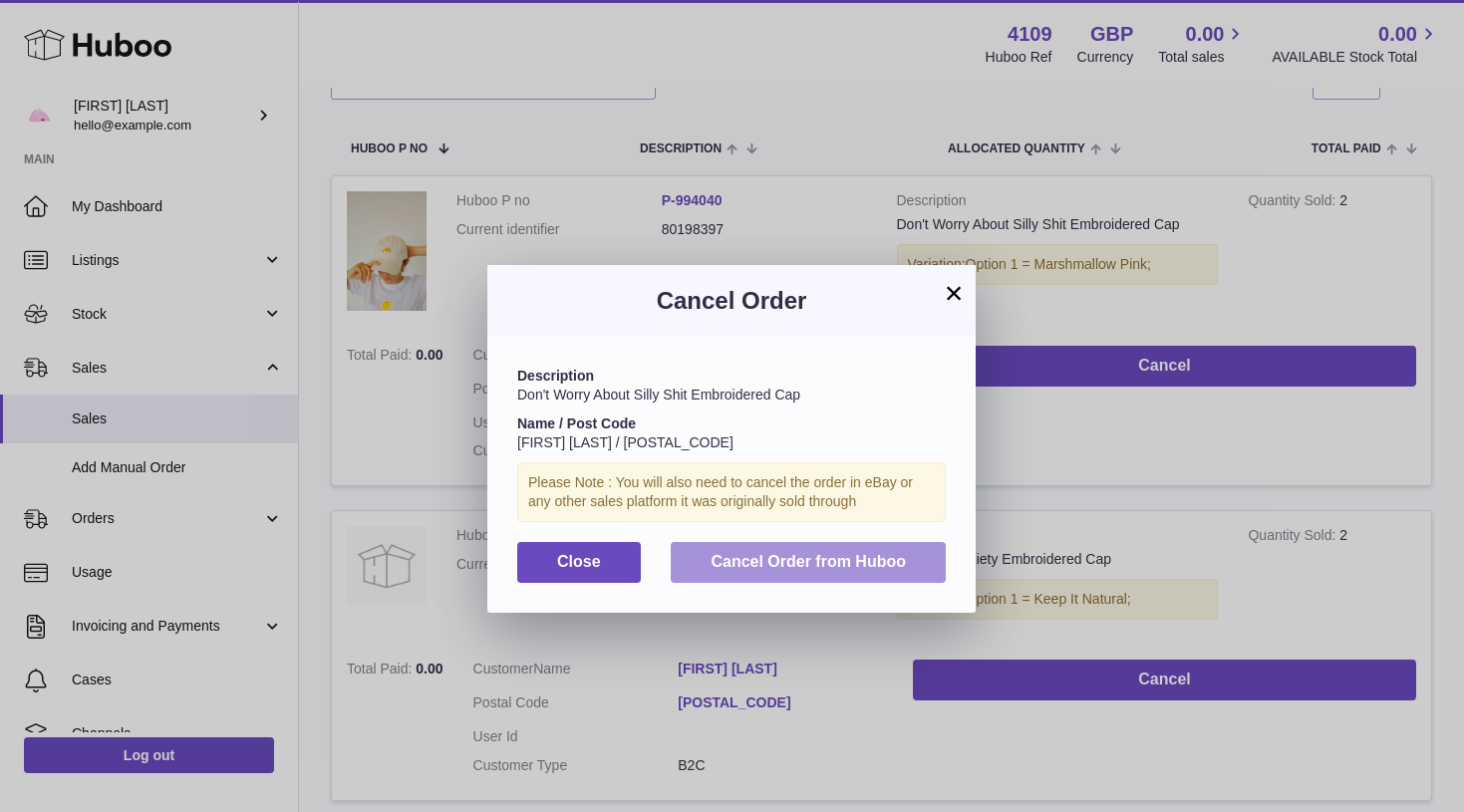 click on "Cancel Order from Huboo" at bounding box center (808, 562) 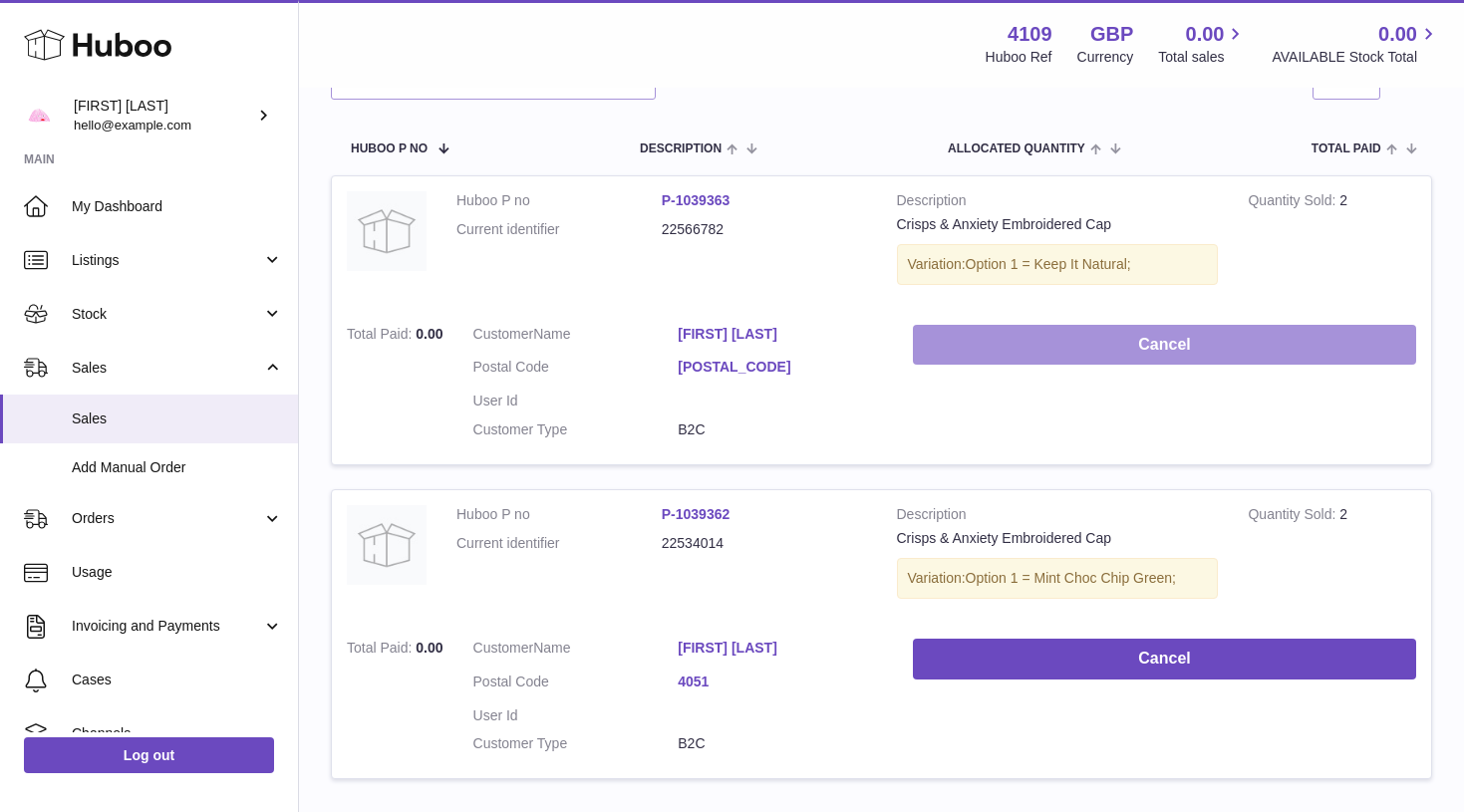 click on "Cancel" at bounding box center (1164, 345) 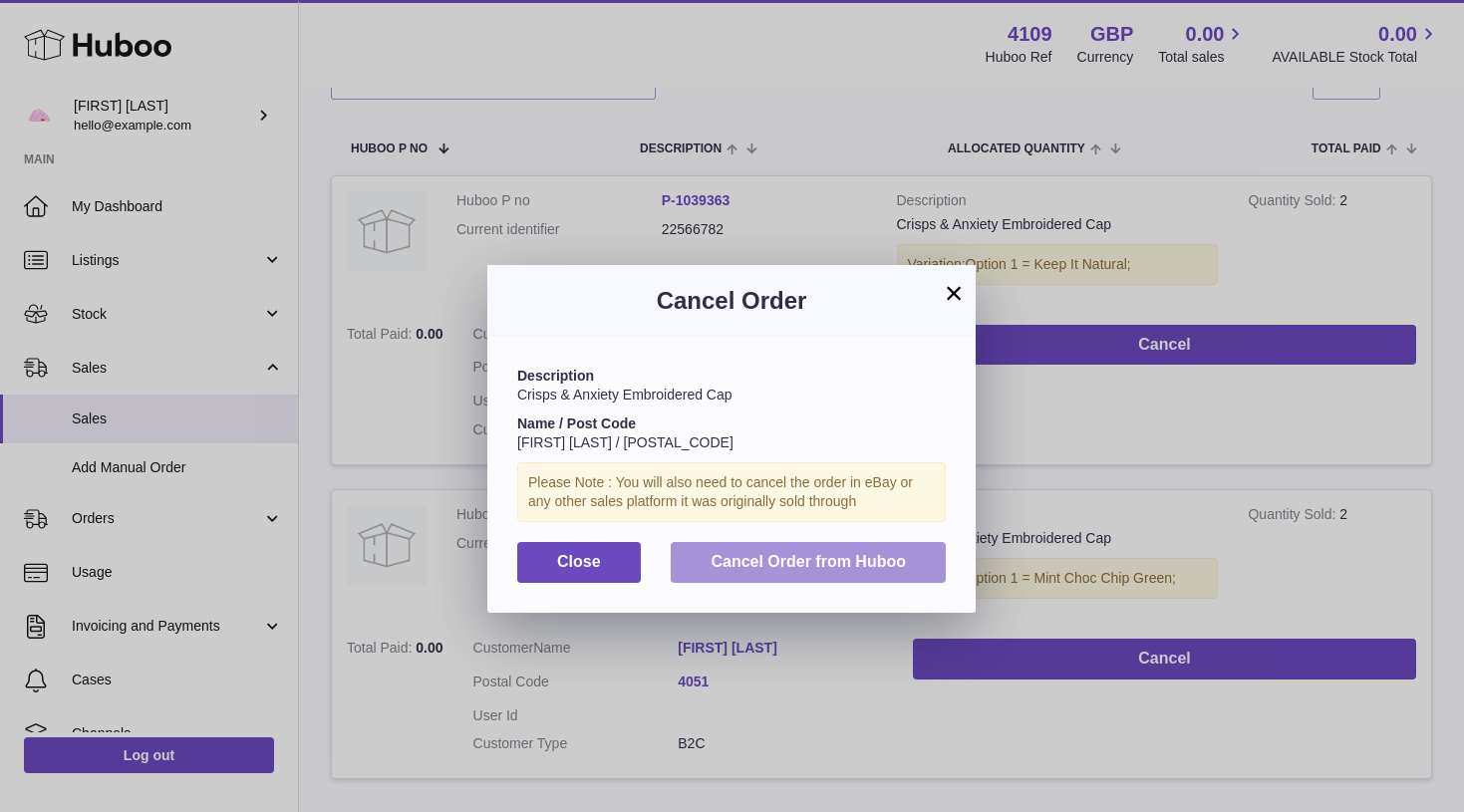 click on "Cancel Order from Huboo" at bounding box center [808, 561] 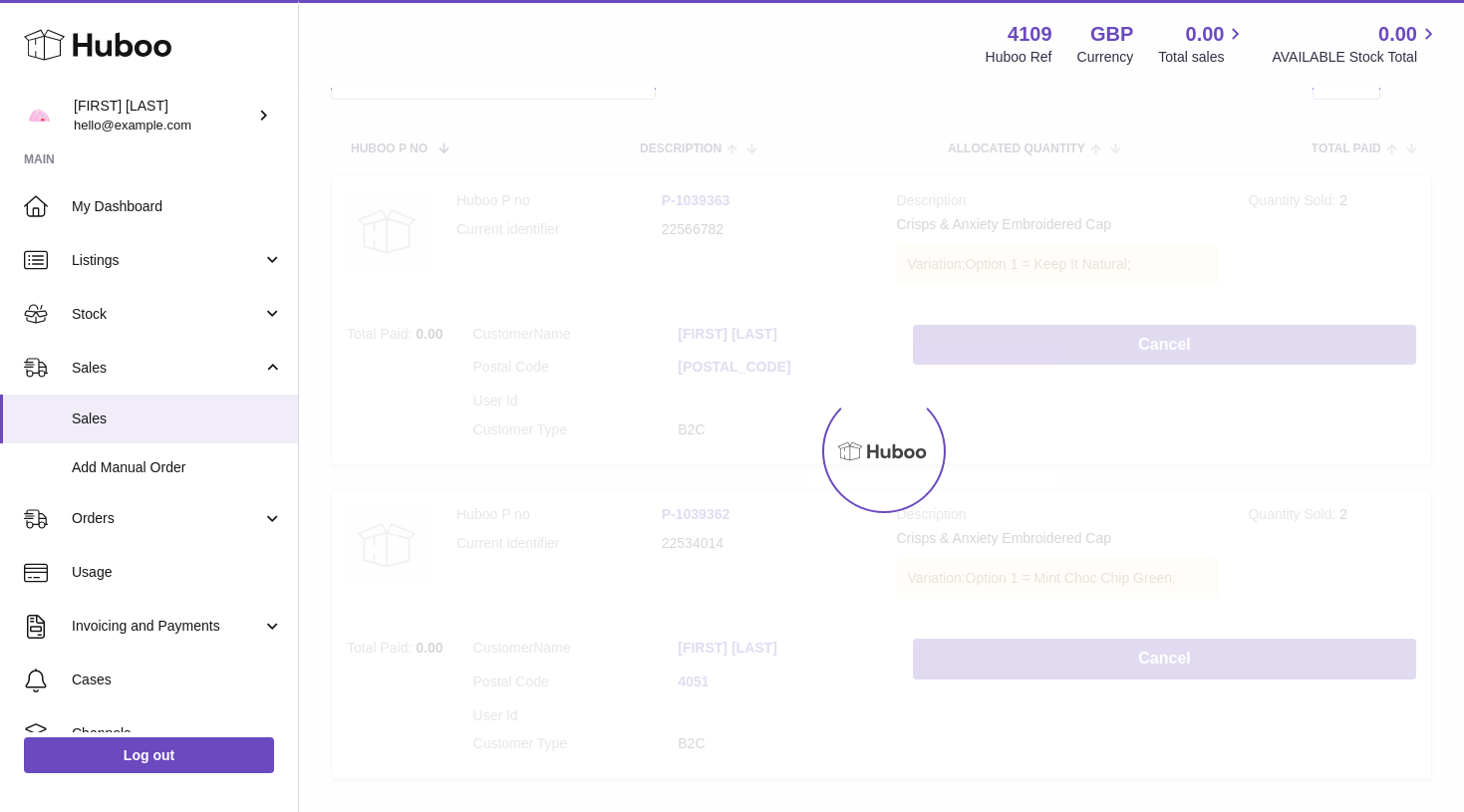 scroll, scrollTop: 118, scrollLeft: 0, axis: vertical 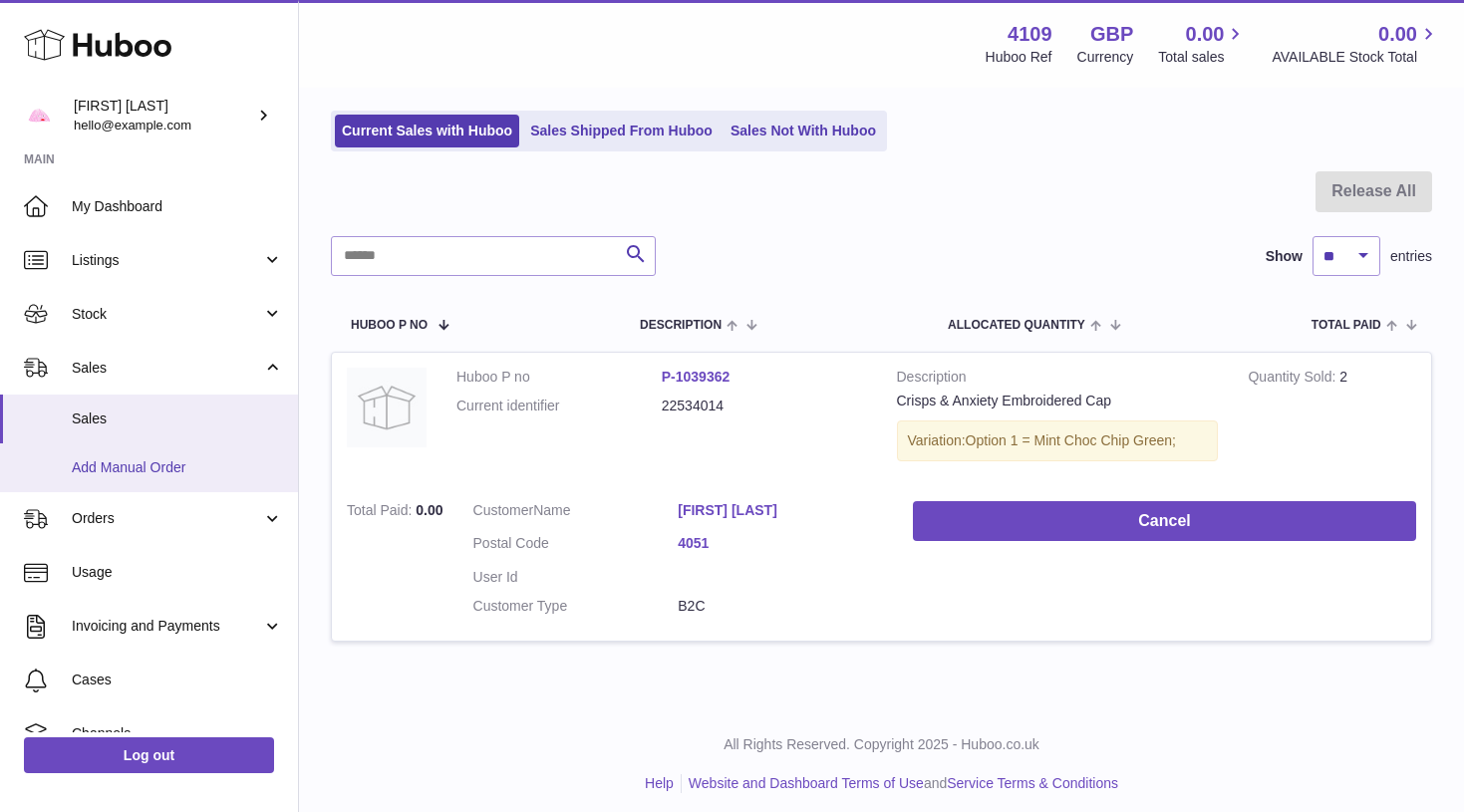 click on "Add Manual Order" at bounding box center [148, 467] 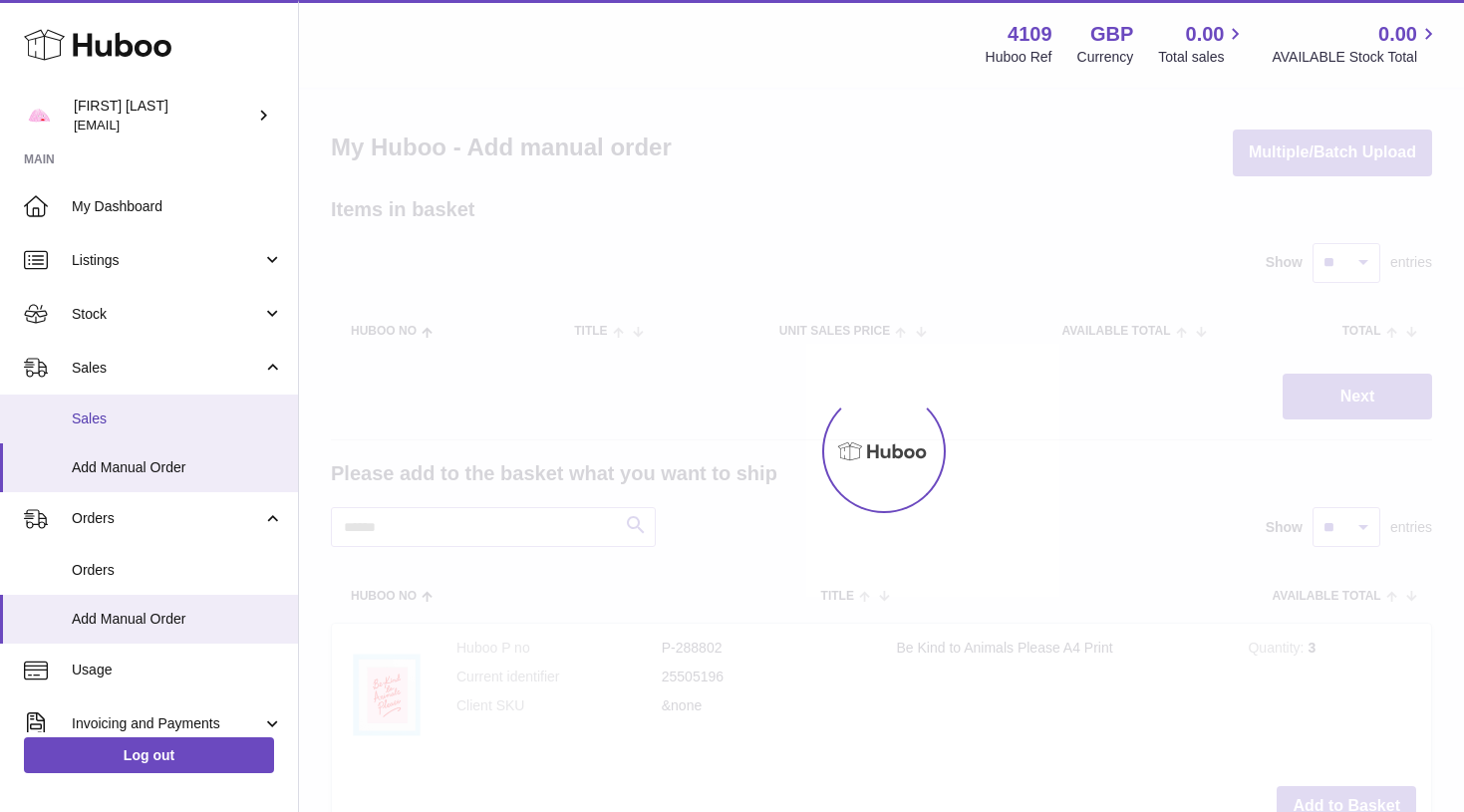 scroll, scrollTop: 0, scrollLeft: 0, axis: both 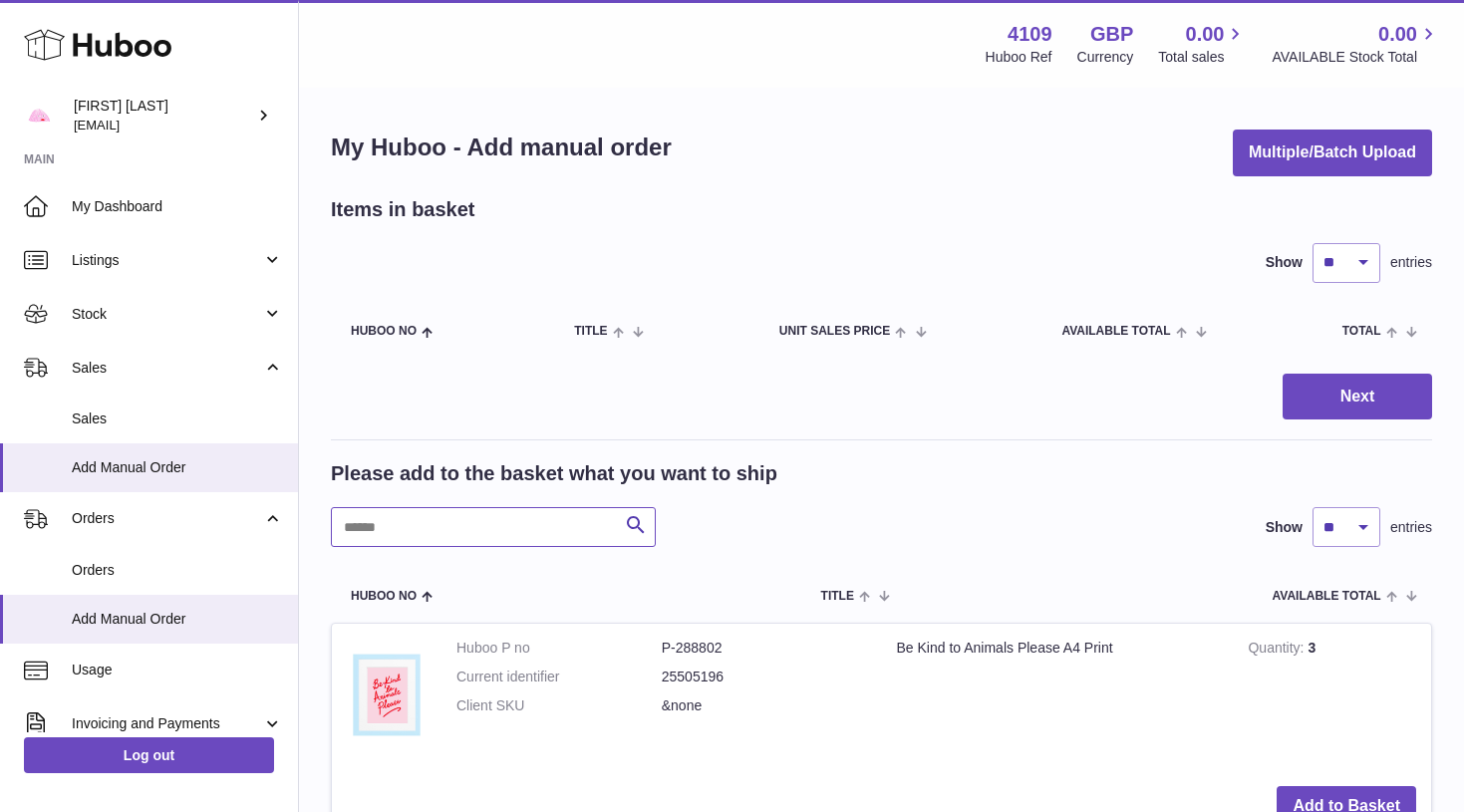 click at bounding box center (493, 527) 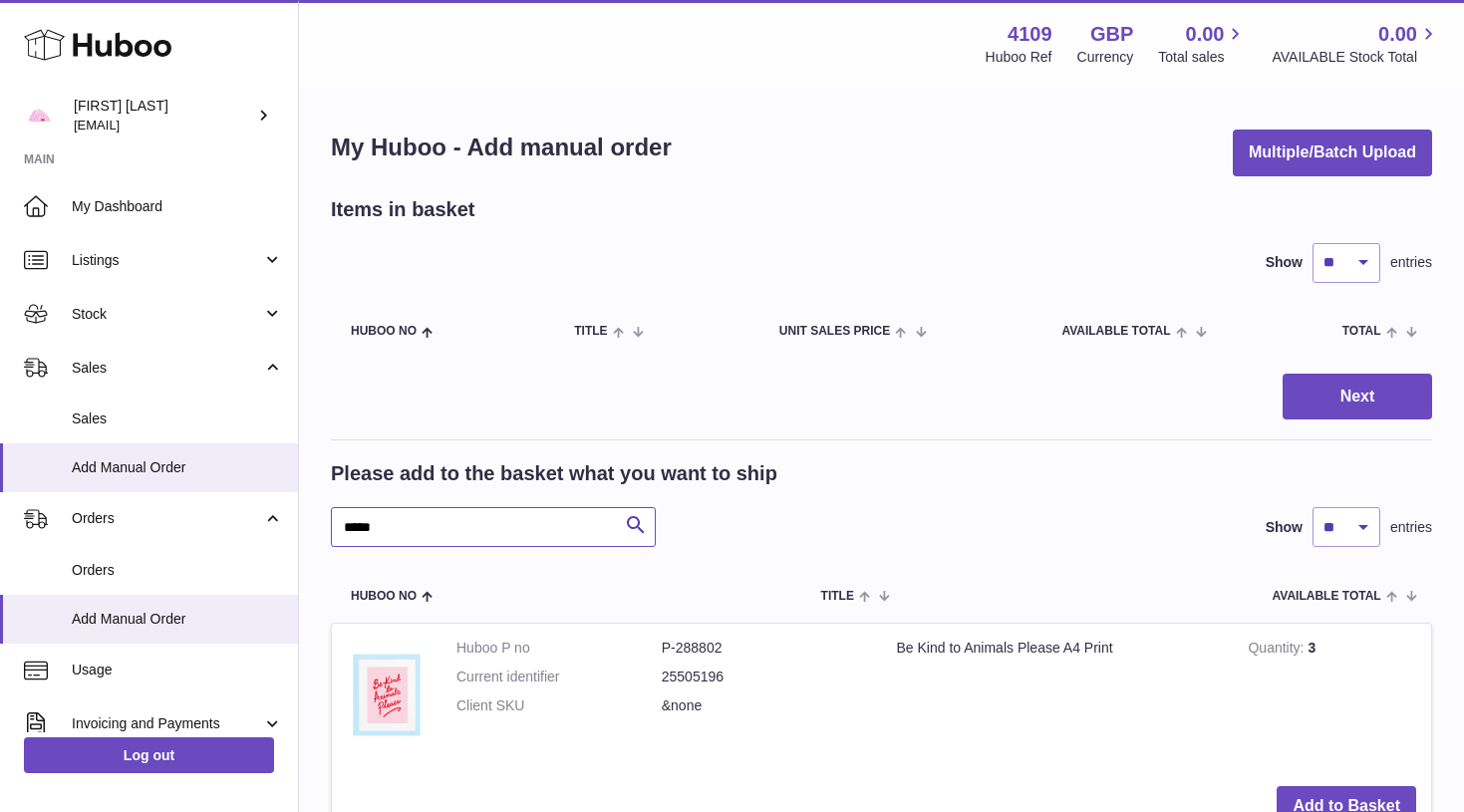 type on "*****" 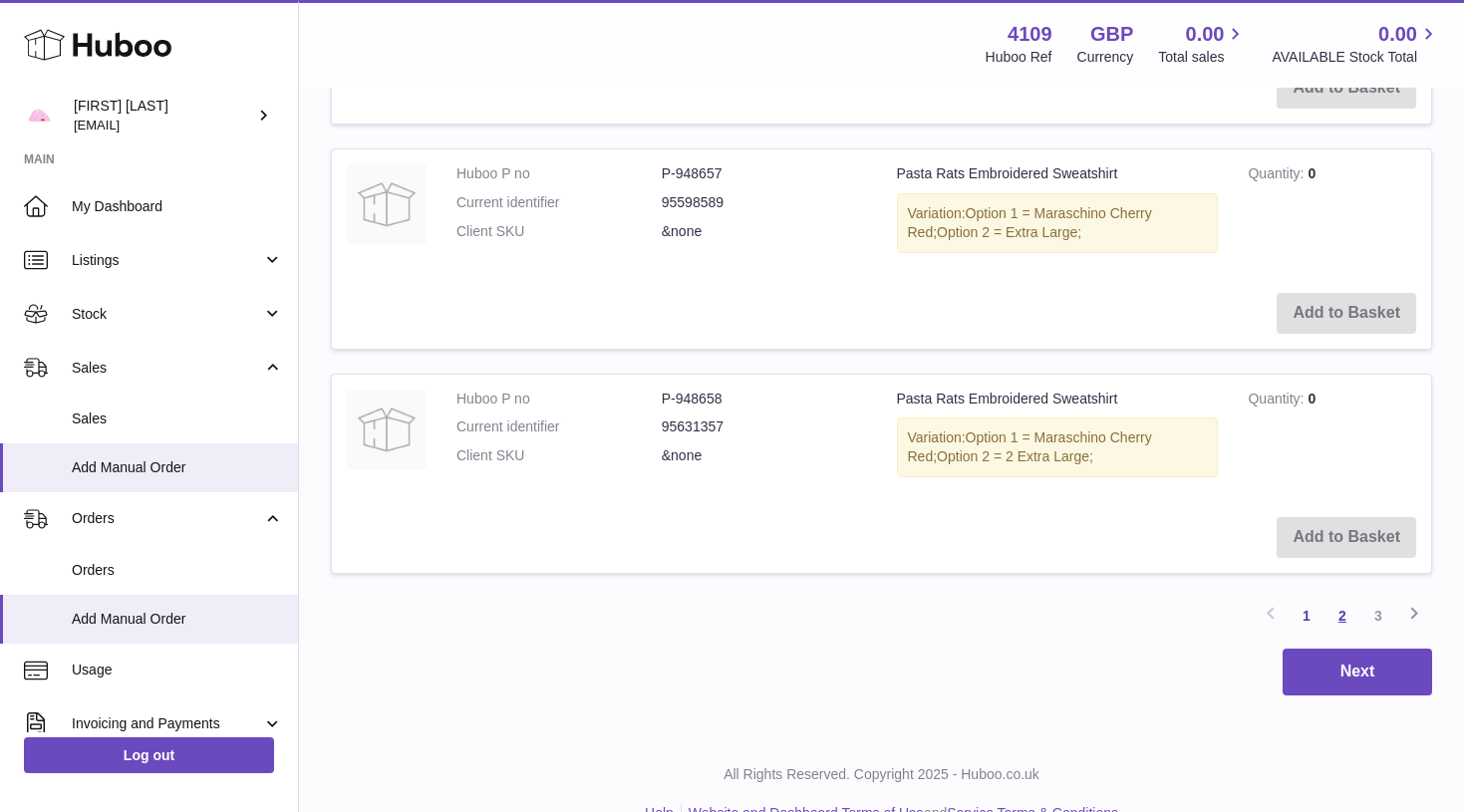 click on "2" at bounding box center (1342, 616) 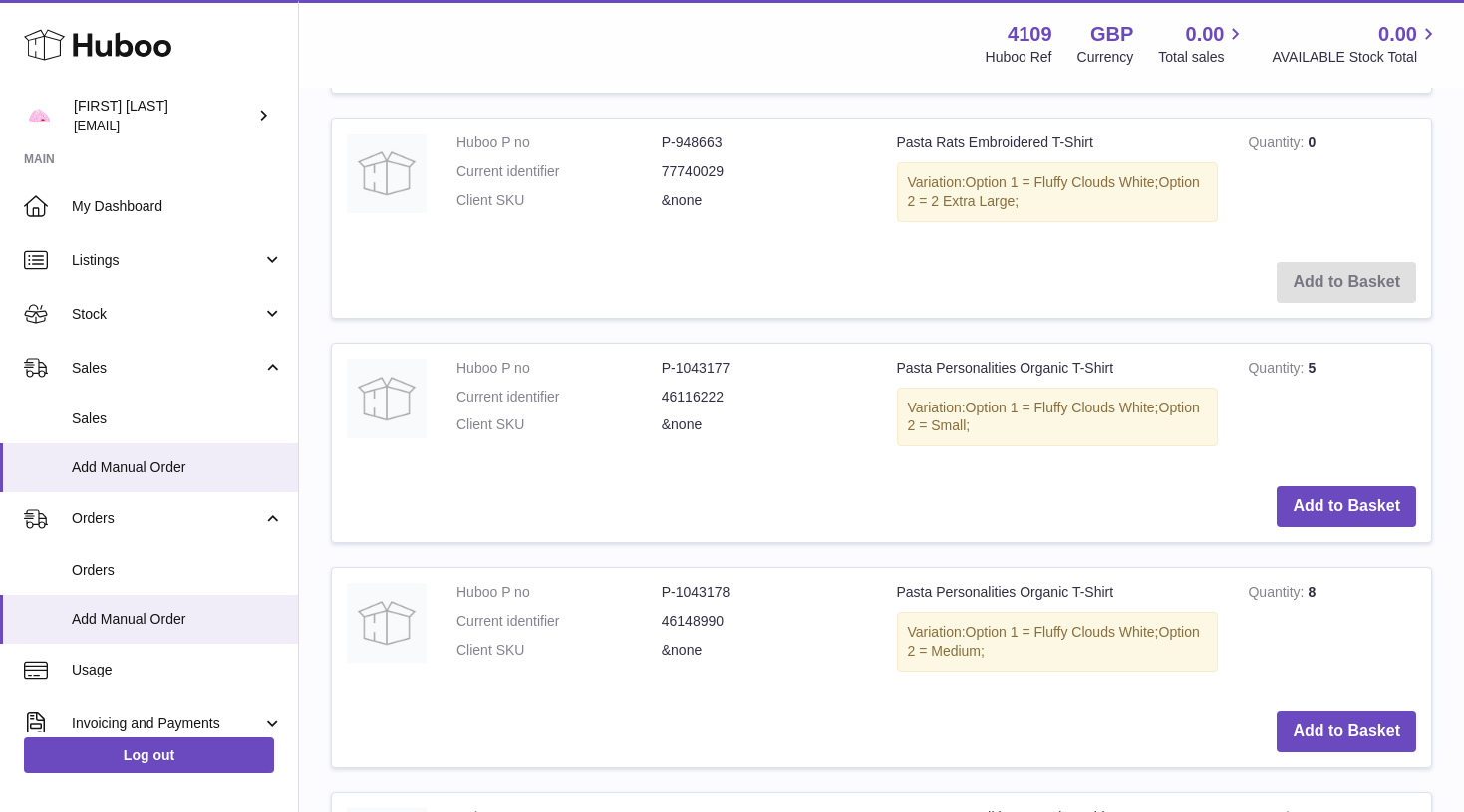 scroll, scrollTop: 1405, scrollLeft: 0, axis: vertical 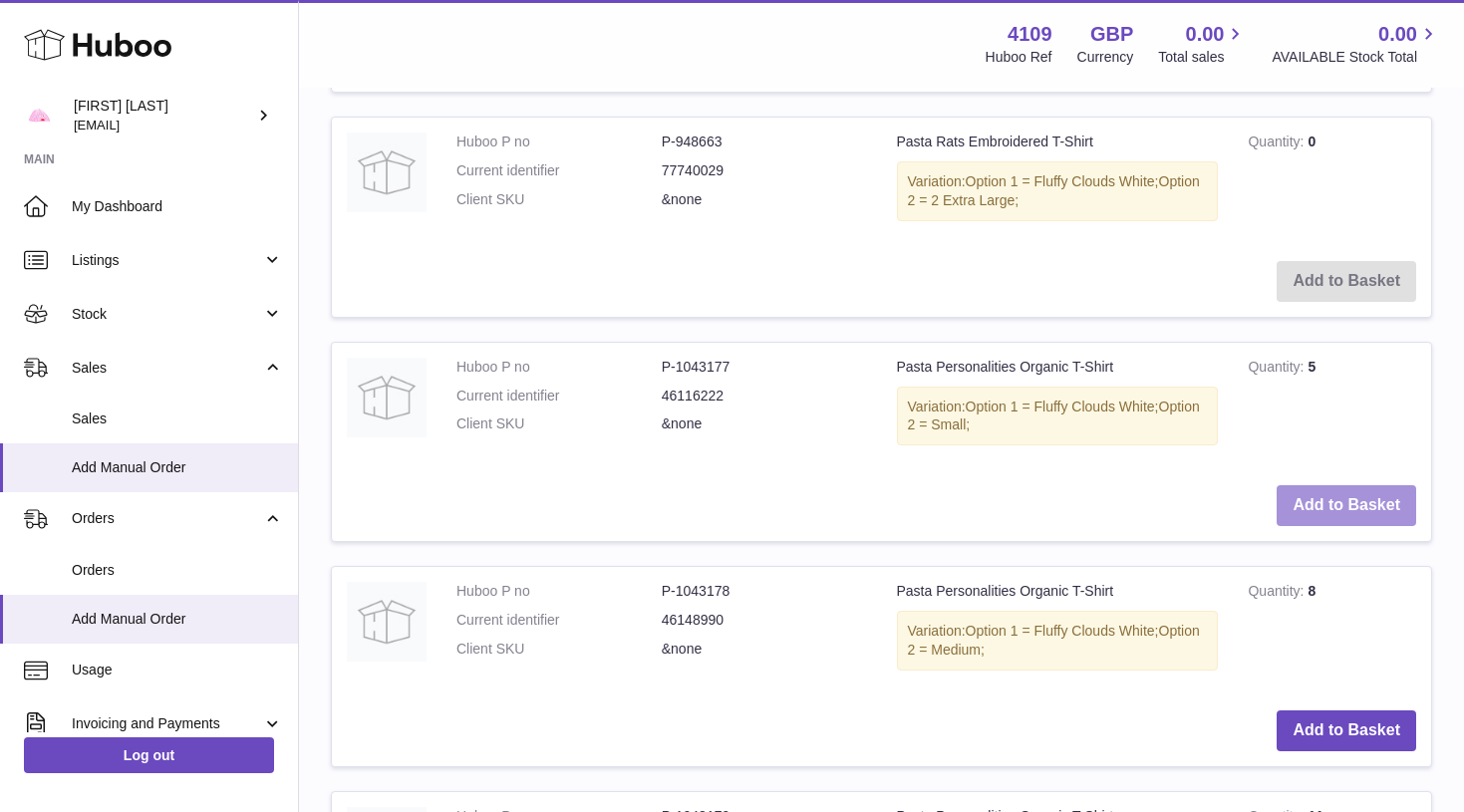 click on "Add to Basket" at bounding box center [1346, 505] 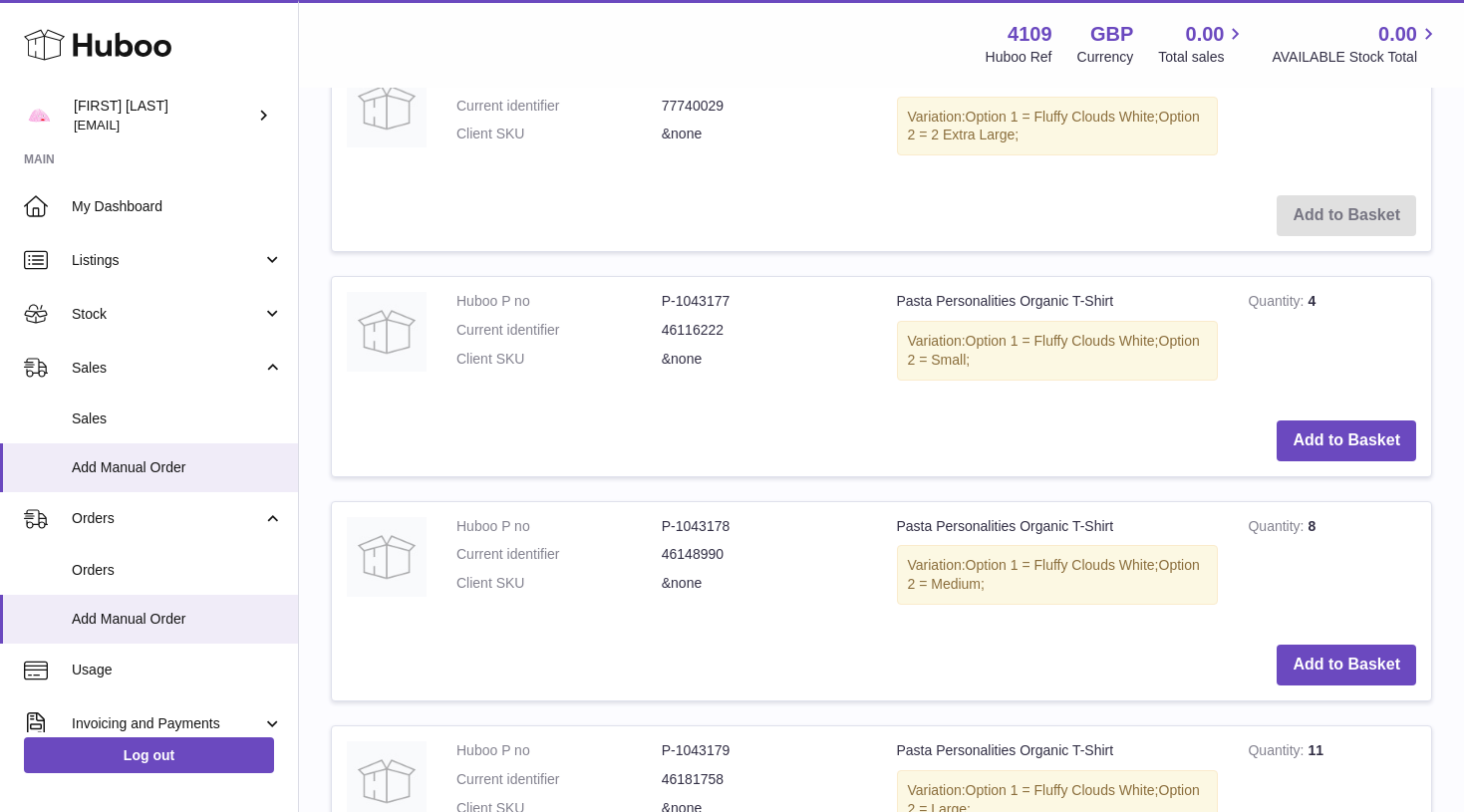 scroll, scrollTop: 1705, scrollLeft: 0, axis: vertical 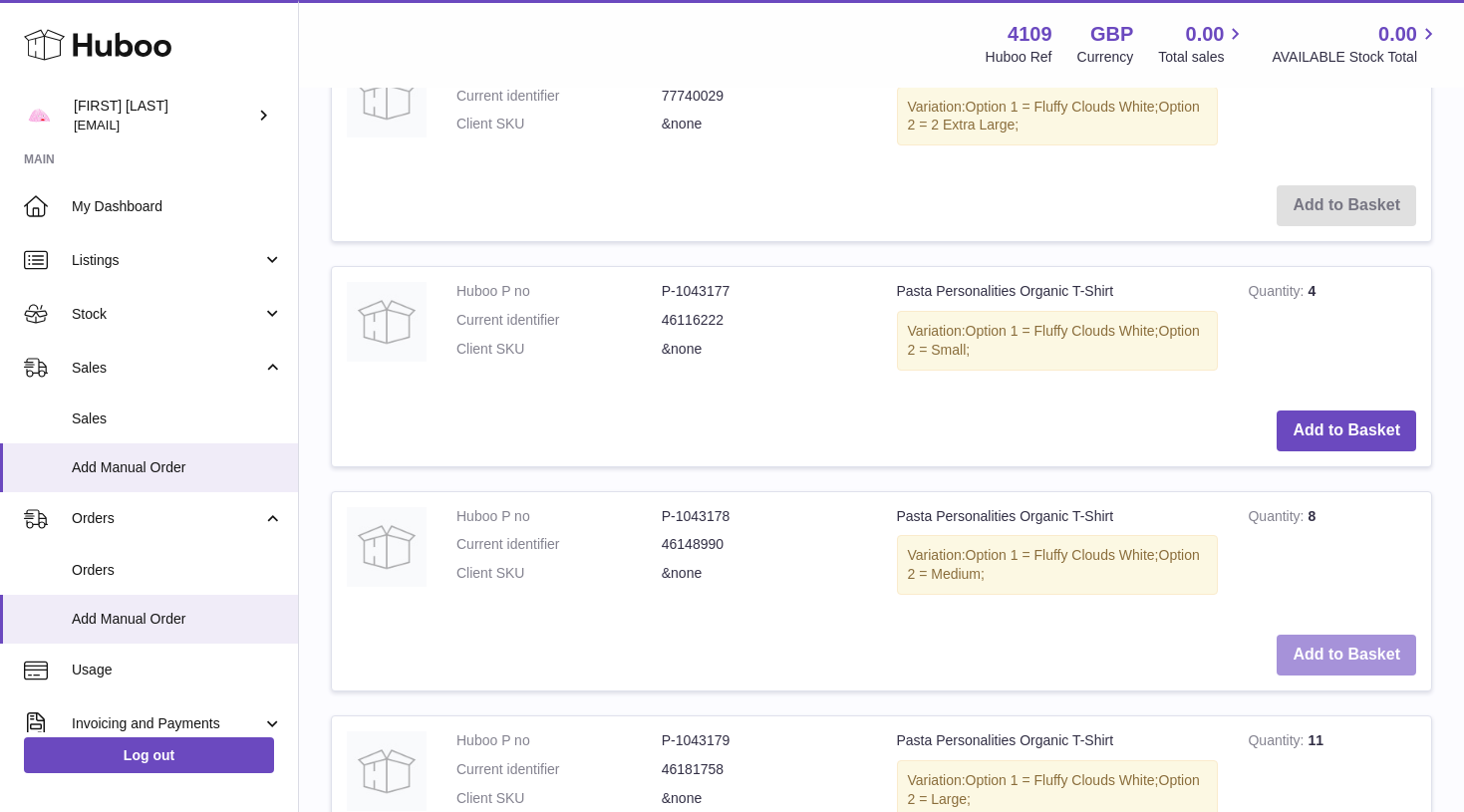 click on "Add to Basket" at bounding box center (1346, 655) 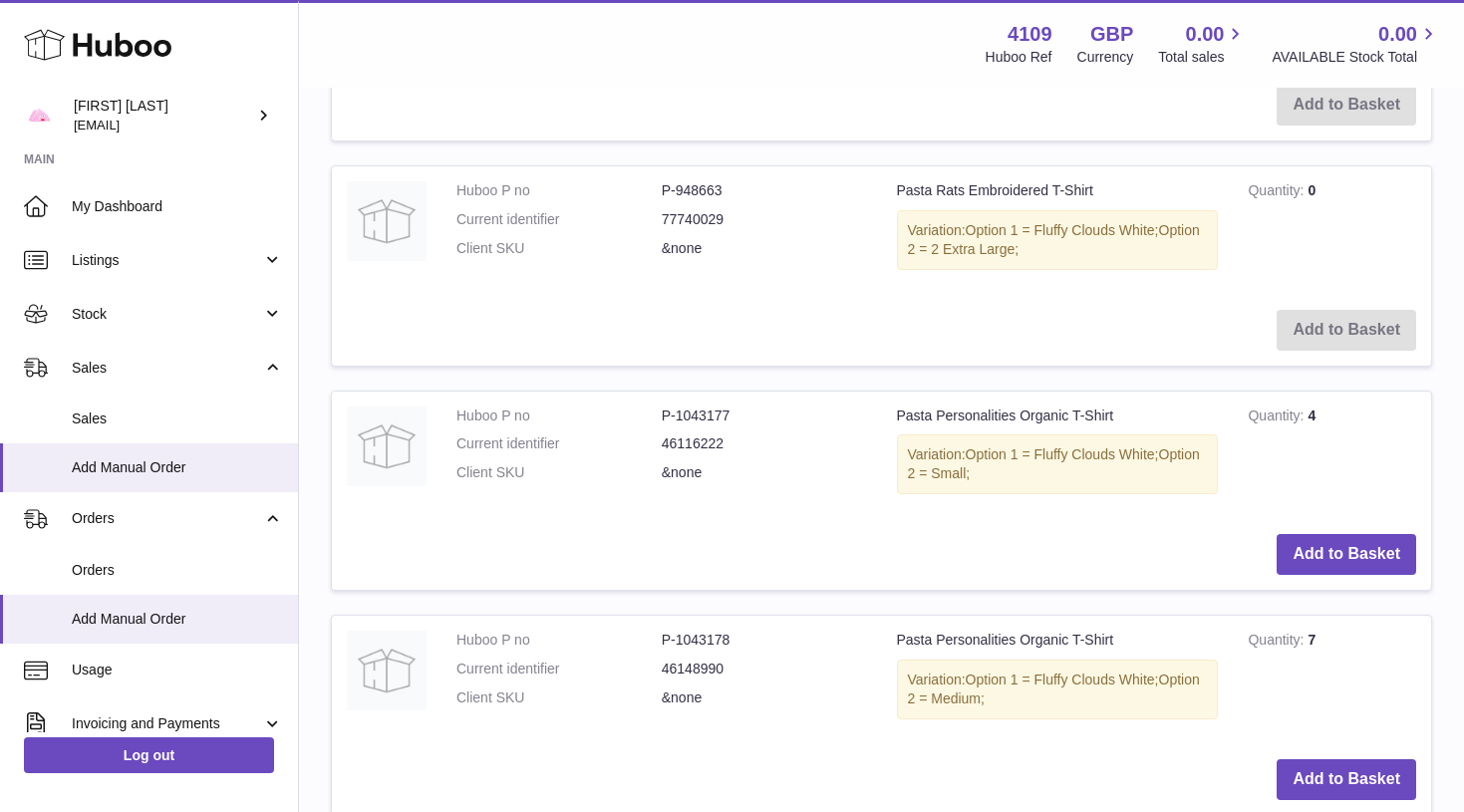 scroll, scrollTop: 1813, scrollLeft: 0, axis: vertical 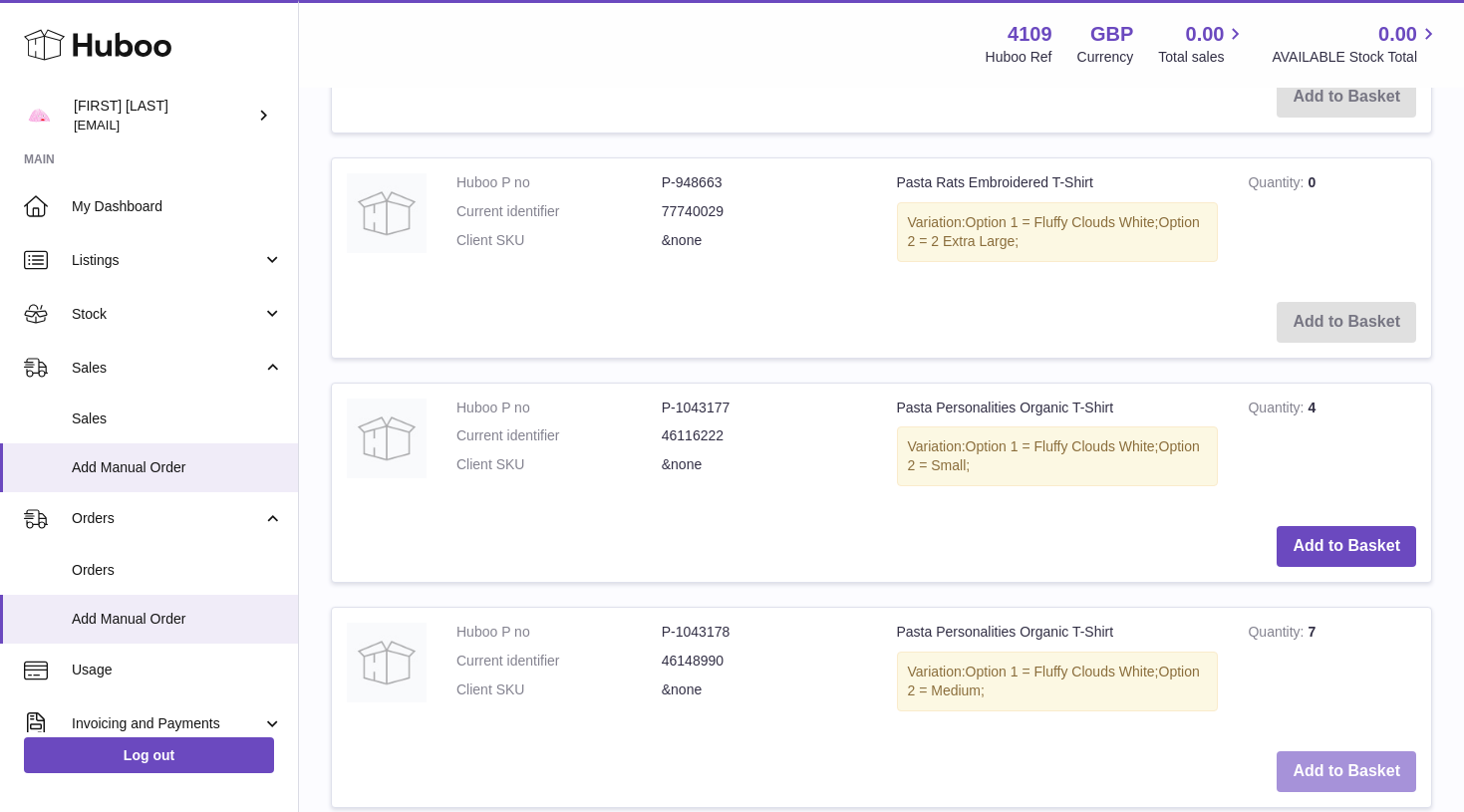 click on "Add to Basket" at bounding box center (1346, 771) 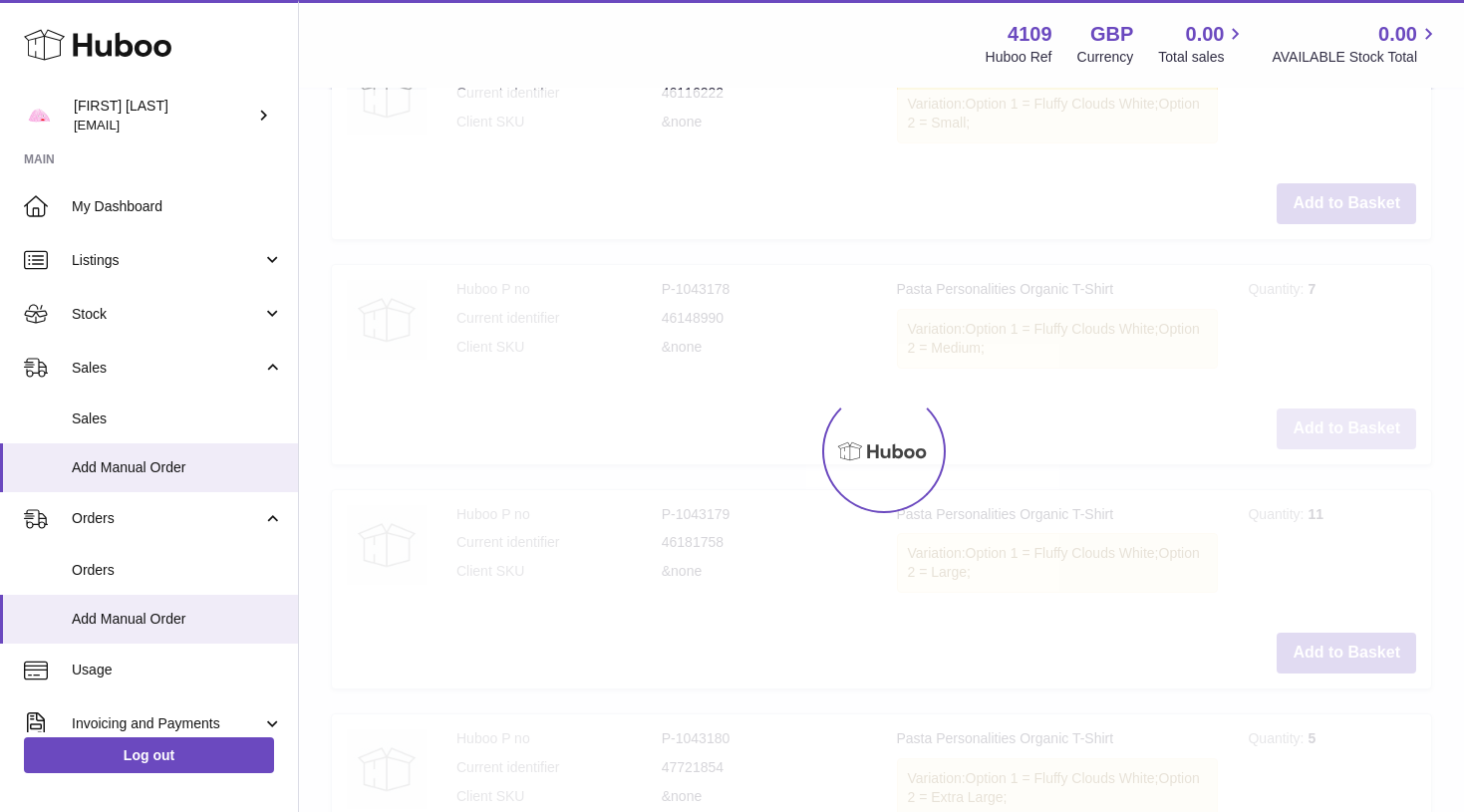 type on "*" 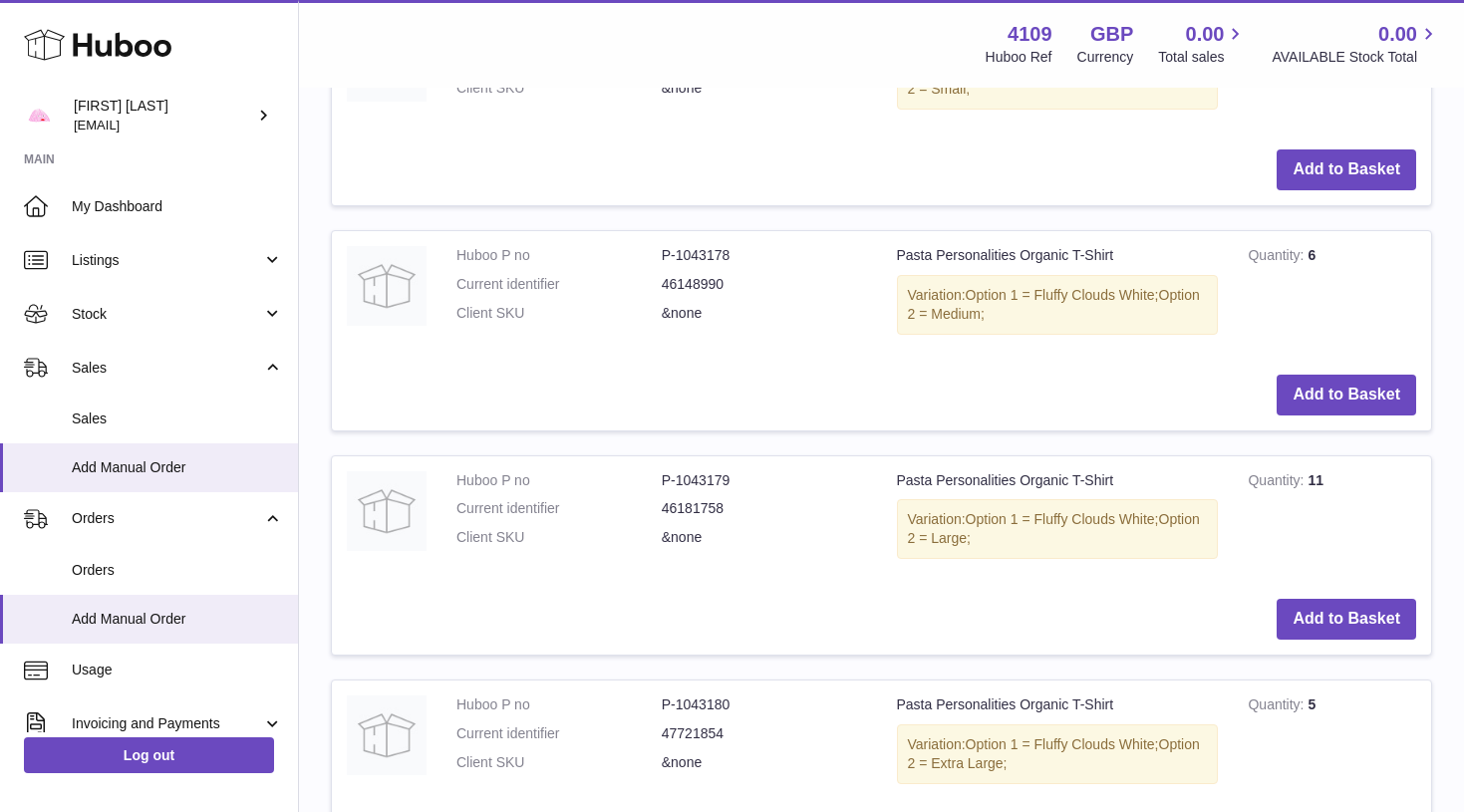 scroll, scrollTop: 2199, scrollLeft: 0, axis: vertical 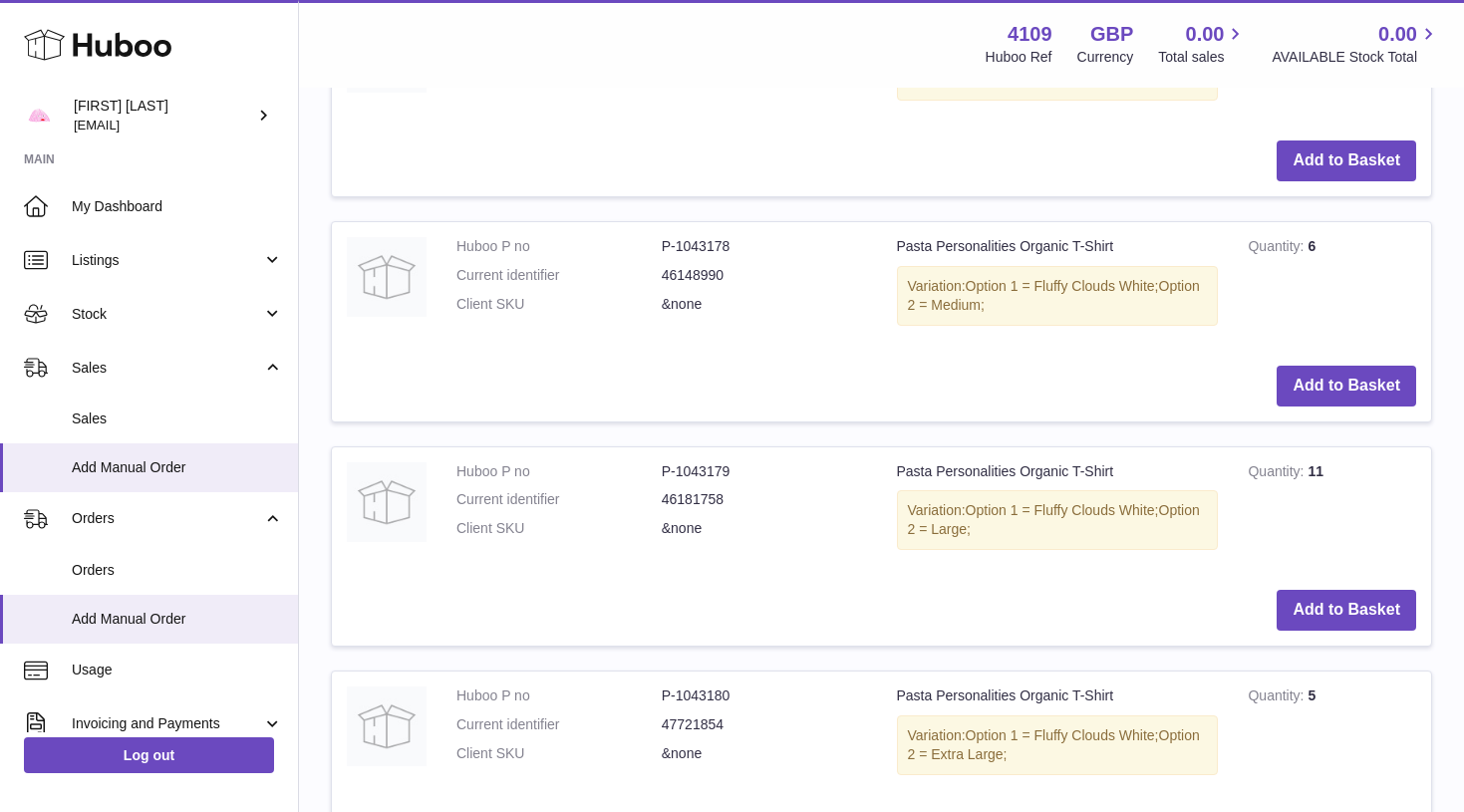 click on "Add to Basket" at bounding box center (881, 610) 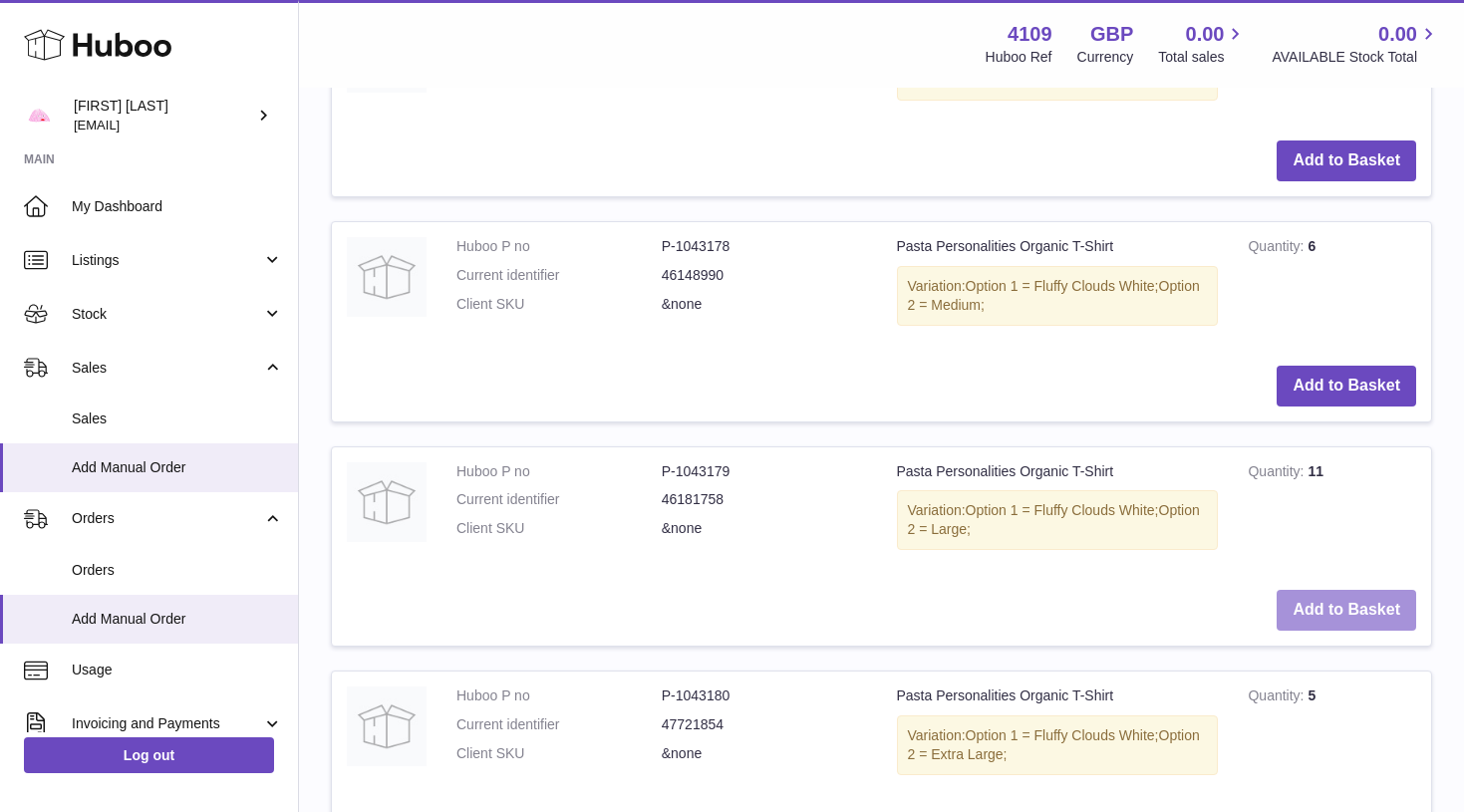 click on "Add to Basket" at bounding box center [1346, 610] 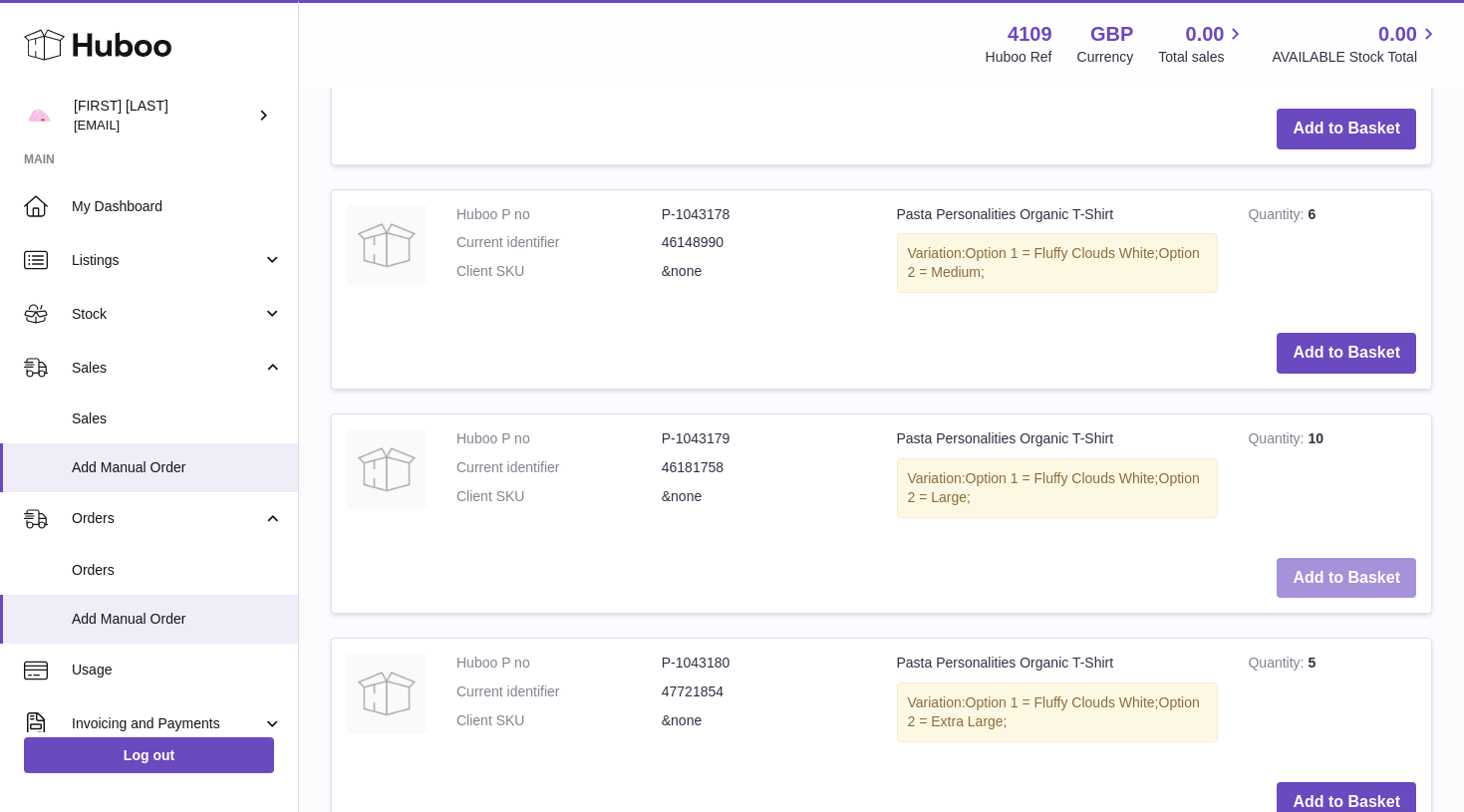 scroll, scrollTop: 2457, scrollLeft: 0, axis: vertical 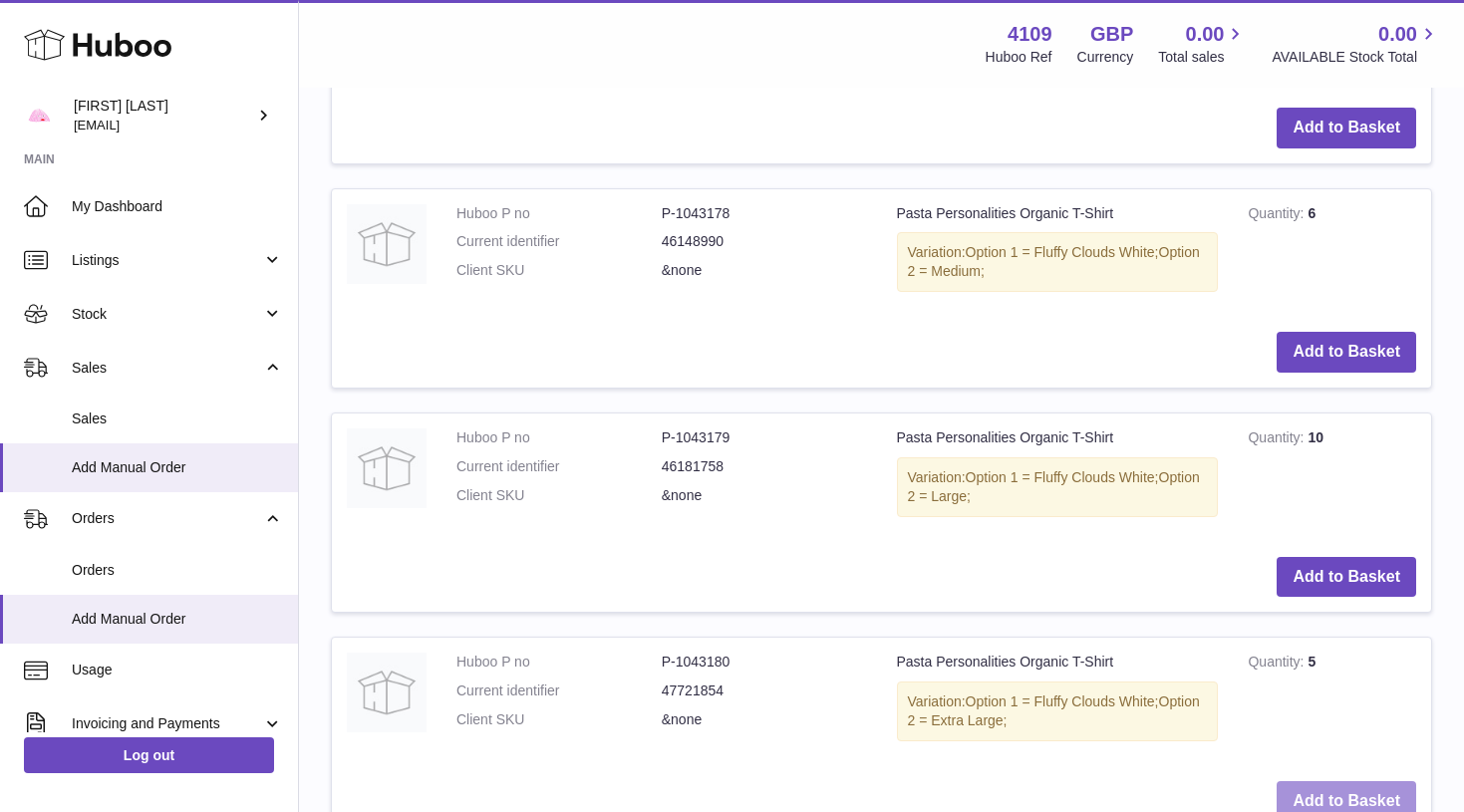 click on "Add to Basket" at bounding box center (1346, 801) 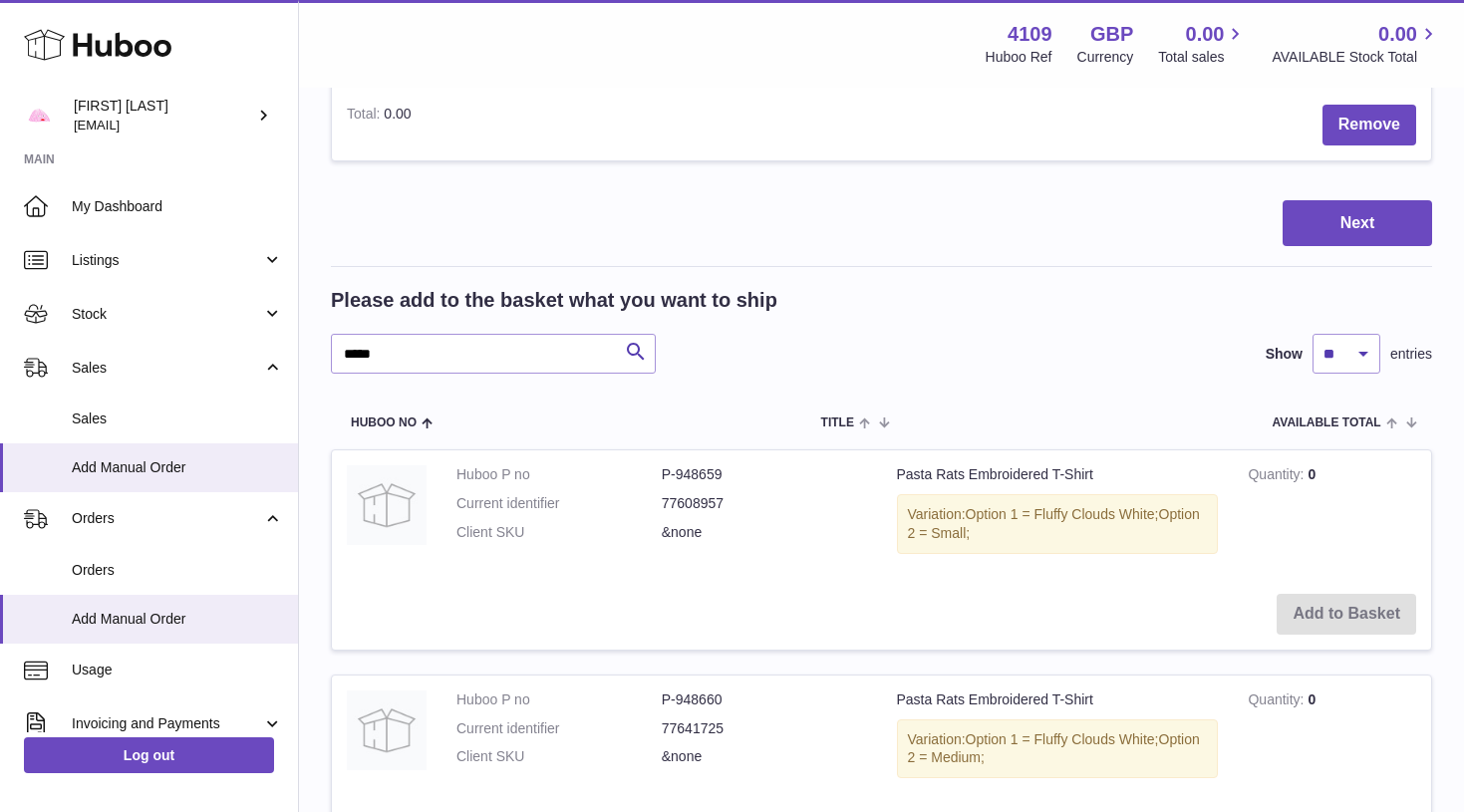 scroll, scrollTop: 841, scrollLeft: 0, axis: vertical 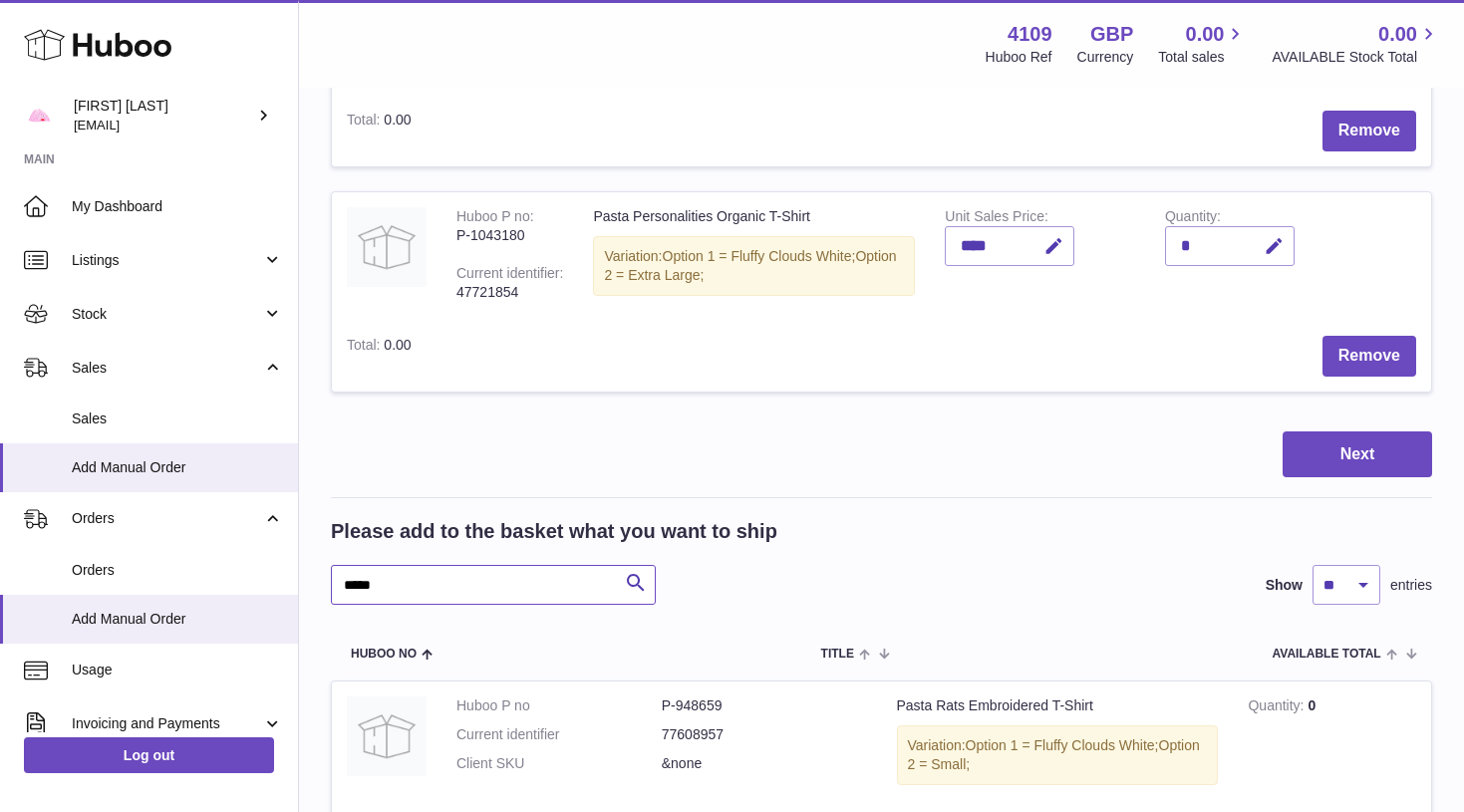 click on "*****" at bounding box center [493, 585] 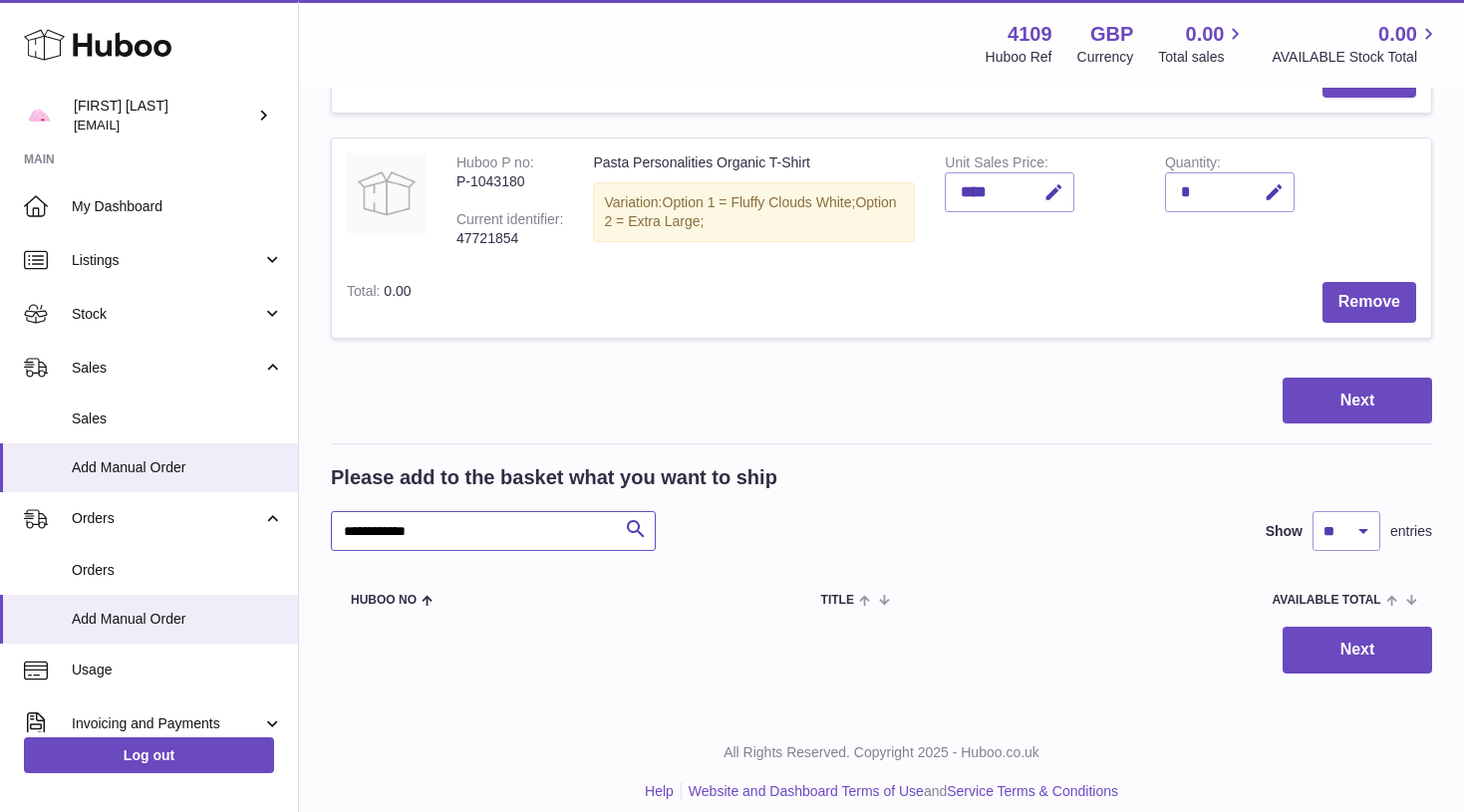 scroll, scrollTop: 894, scrollLeft: 0, axis: vertical 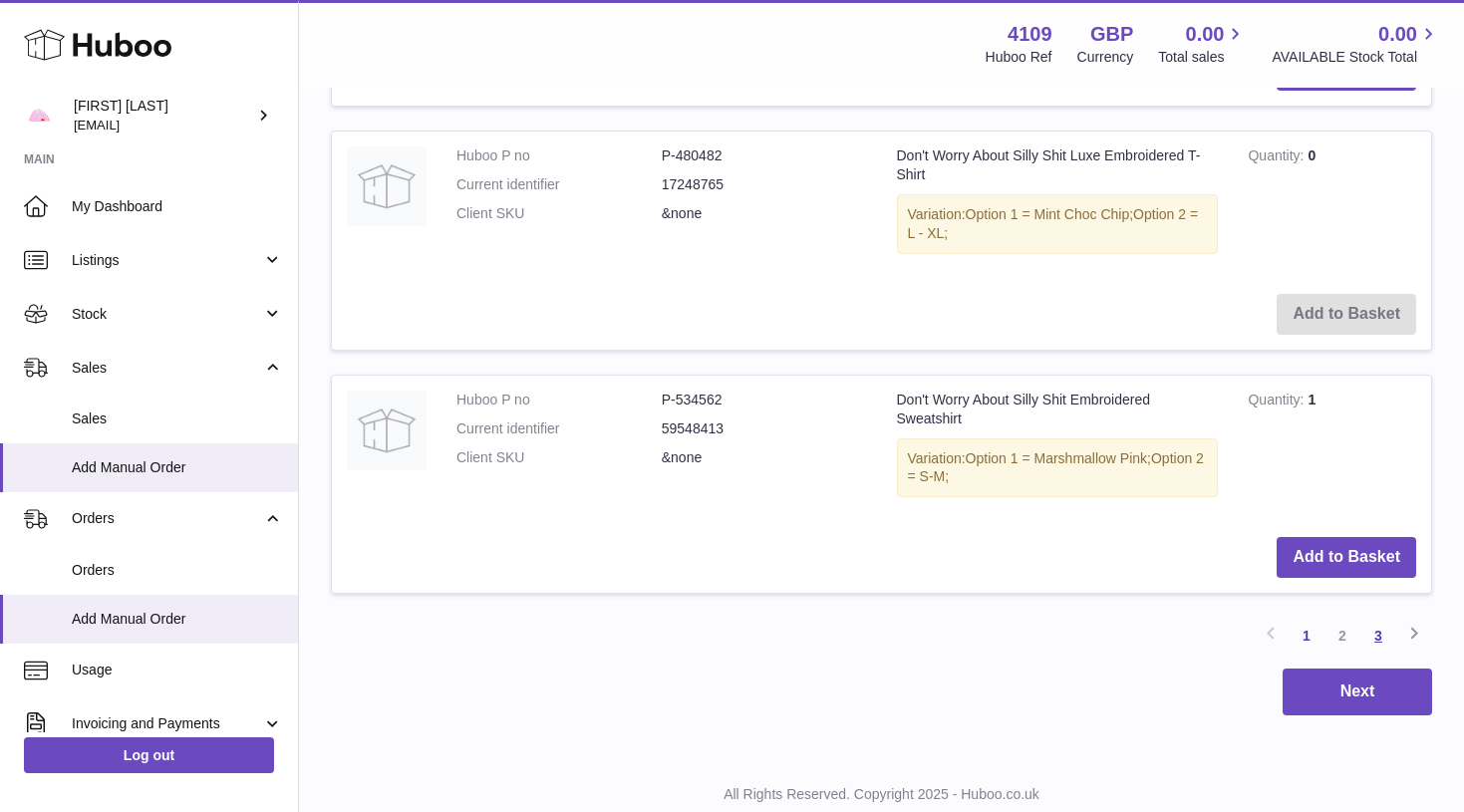 type on "**********" 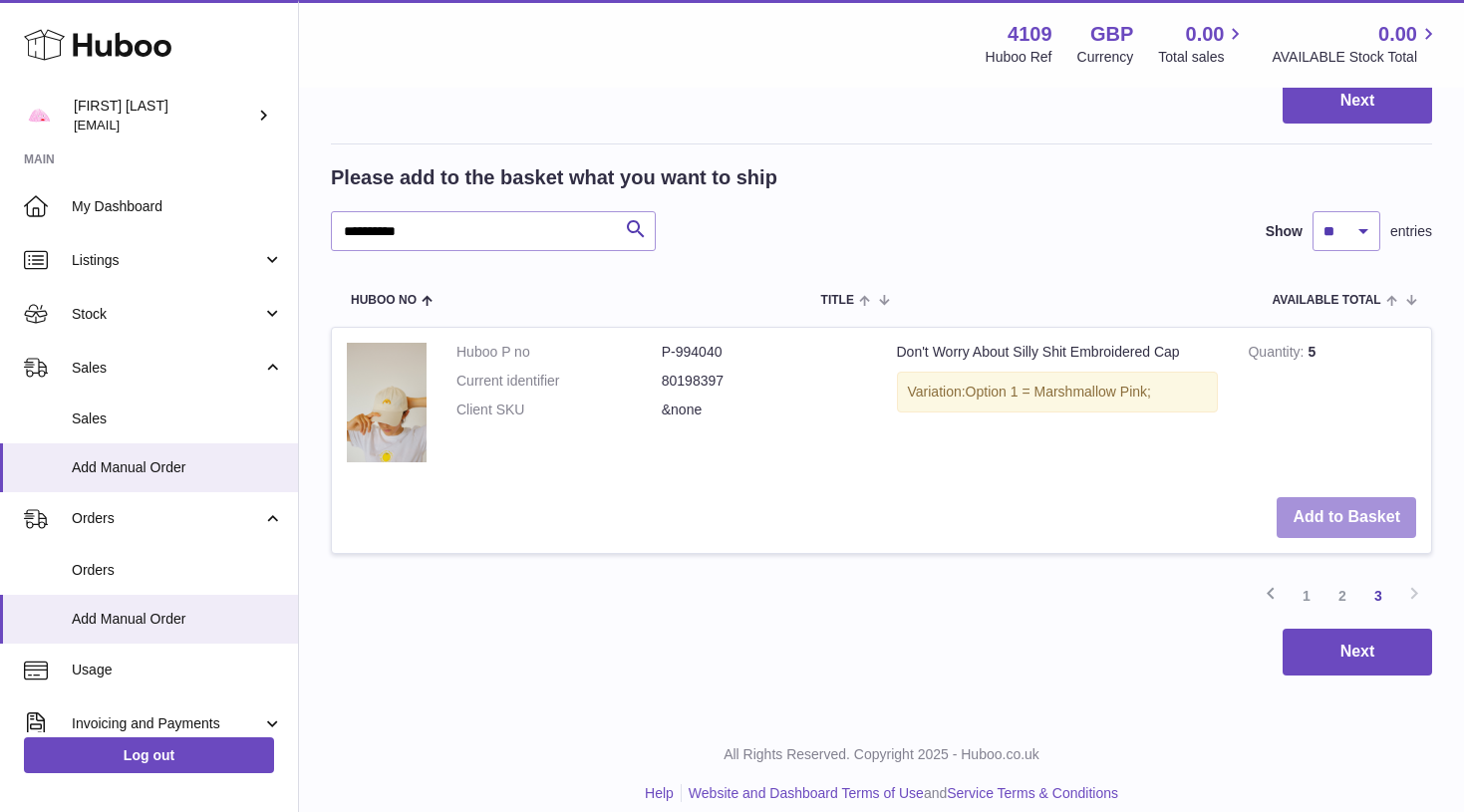 scroll, scrollTop: 1194, scrollLeft: 0, axis: vertical 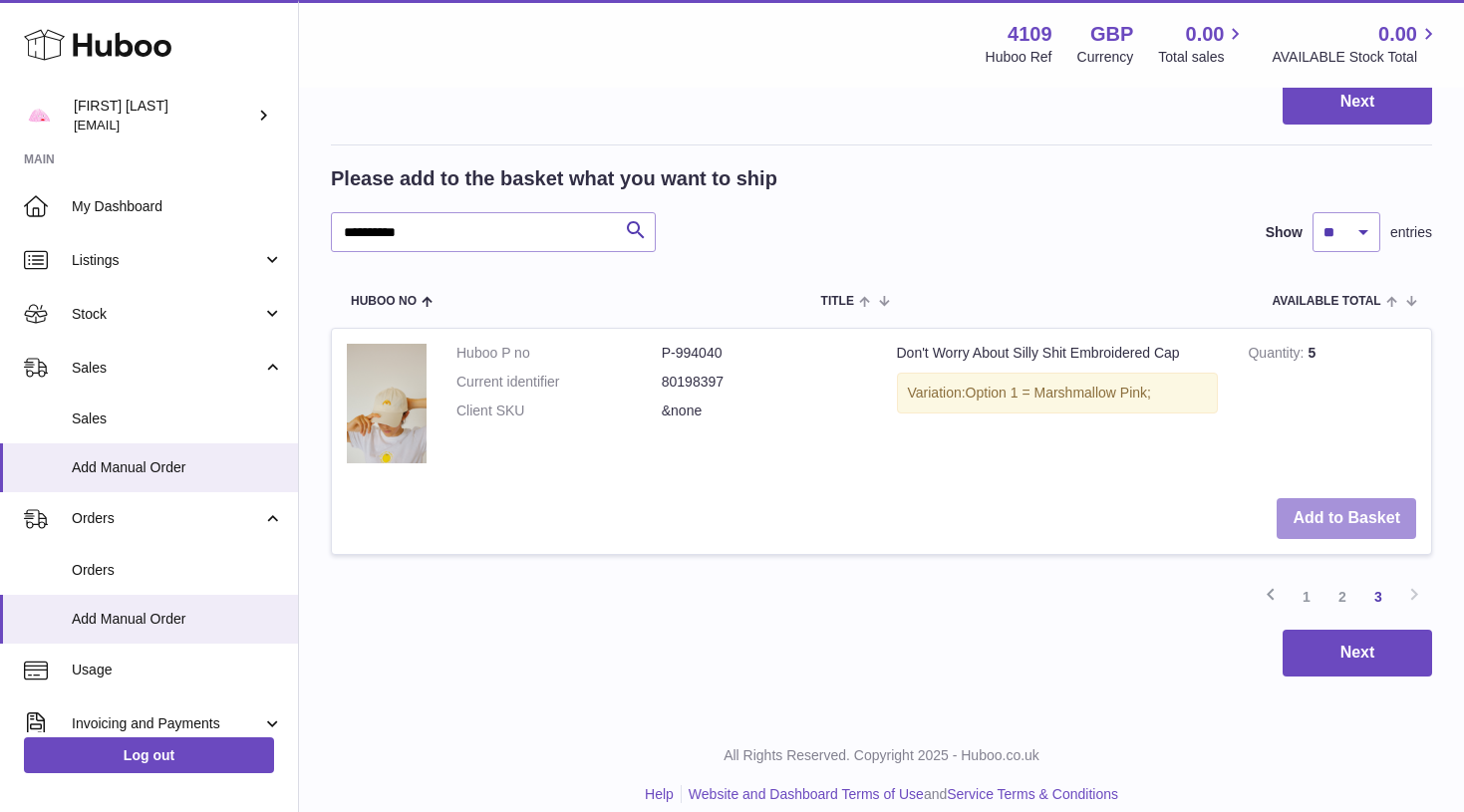 click on "Add to Basket" at bounding box center [1346, 518] 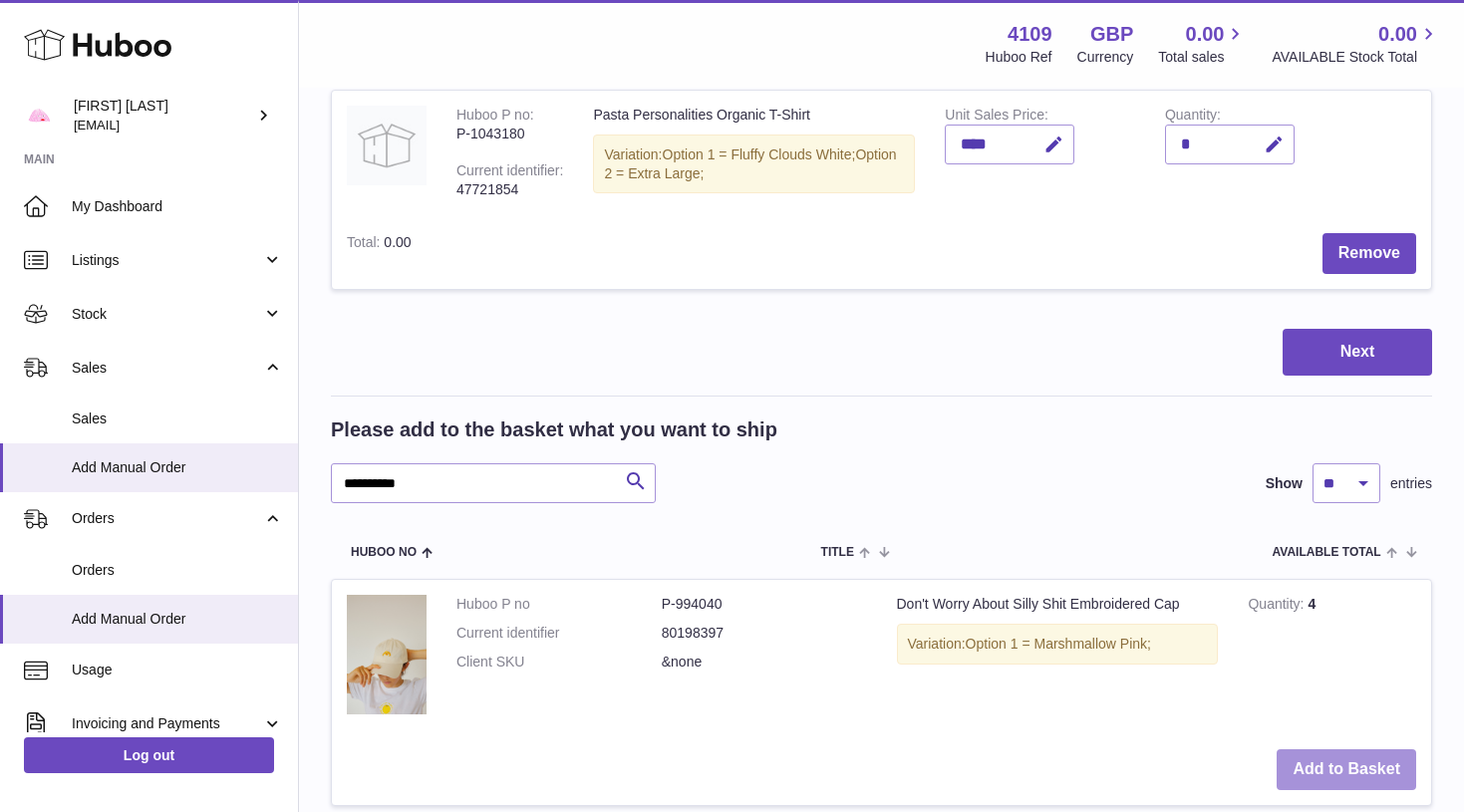 click on "Add to Basket" at bounding box center (1346, 769) 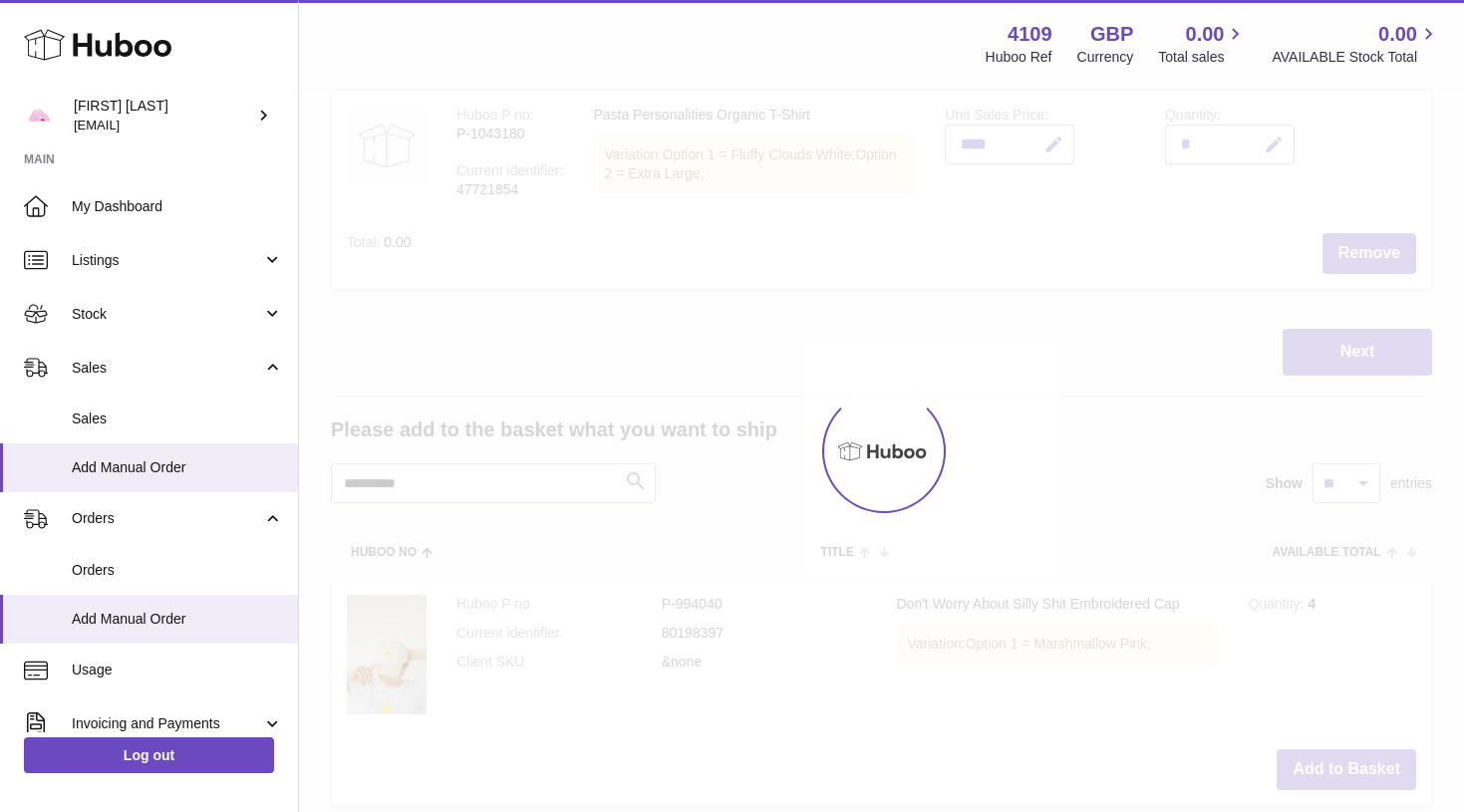 type on "*" 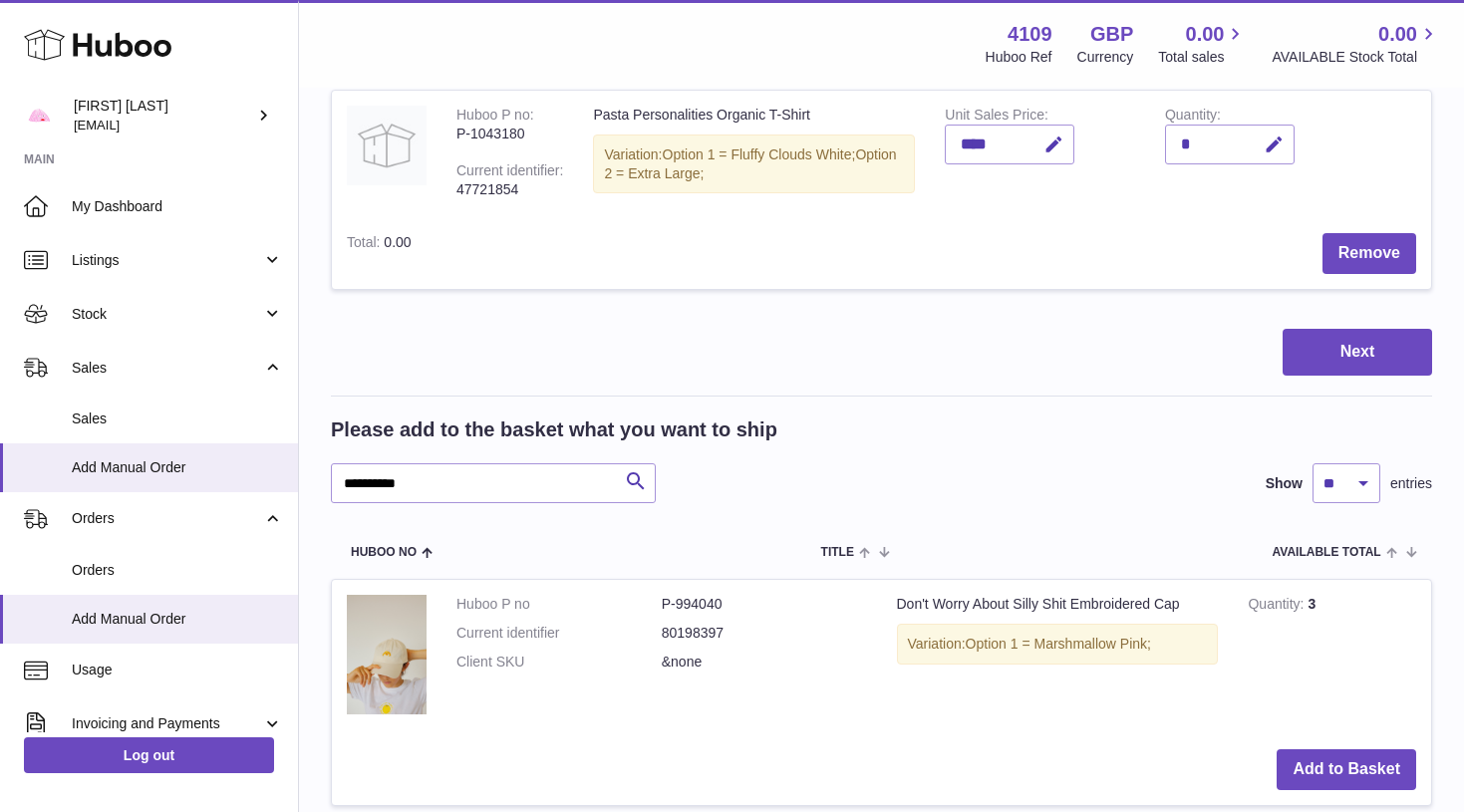 click on "Menu   Huboo     [NUMBER]   Huboo Ref    GBP   Currency   0.00     Total sales   0.00     AVAILABLE Stock Total" at bounding box center [881, 44] 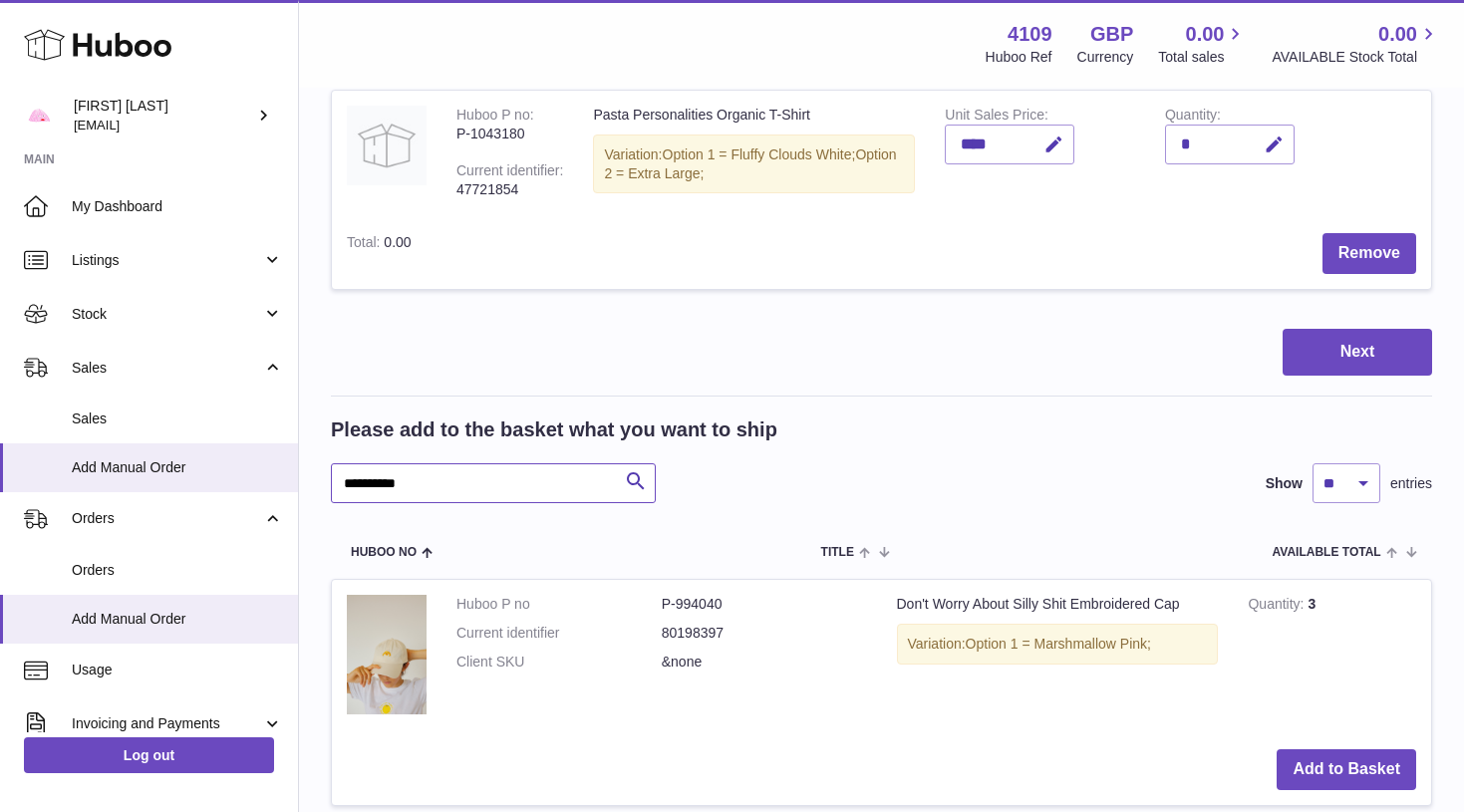 click on "**********" at bounding box center [493, 483] 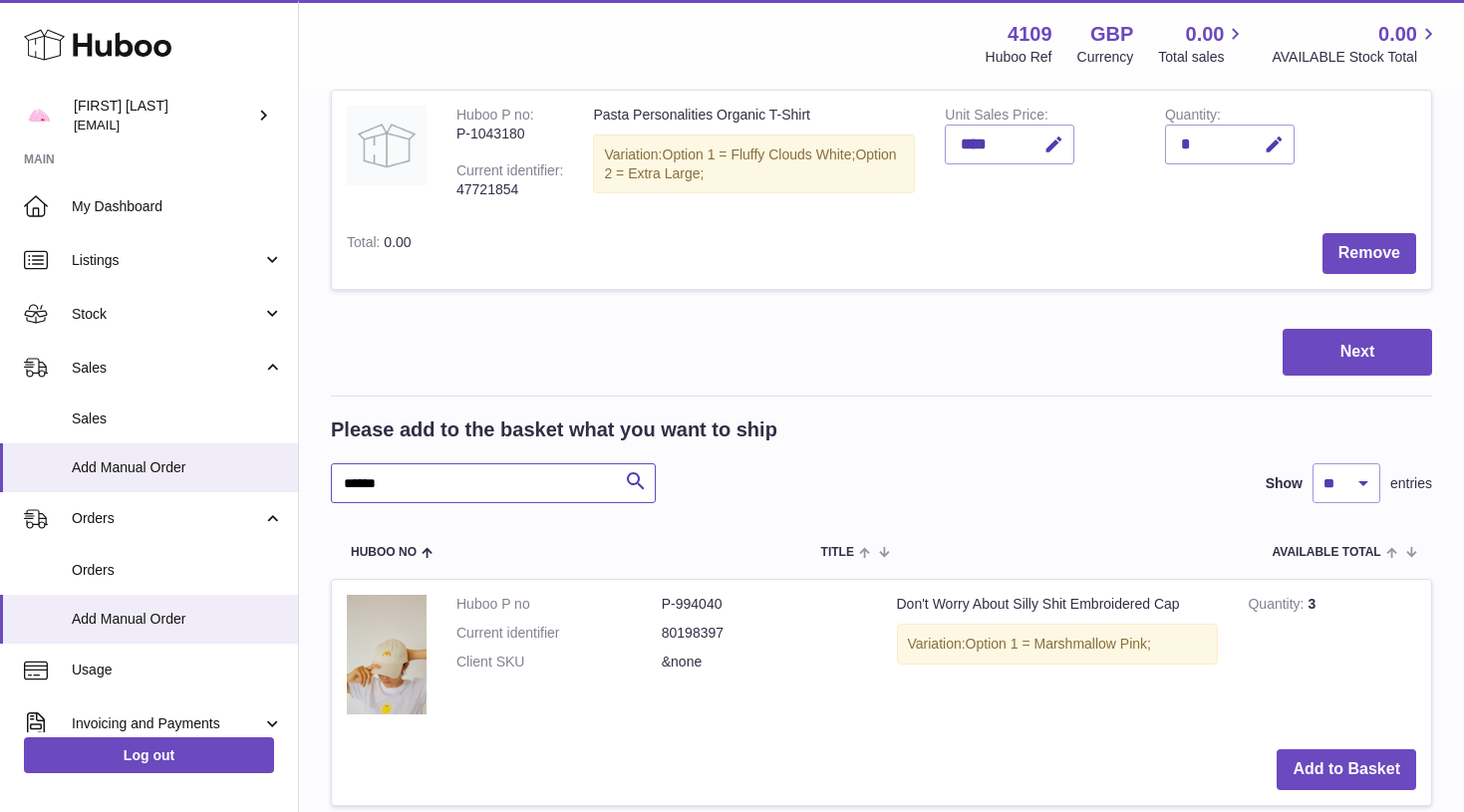 type on "*****" 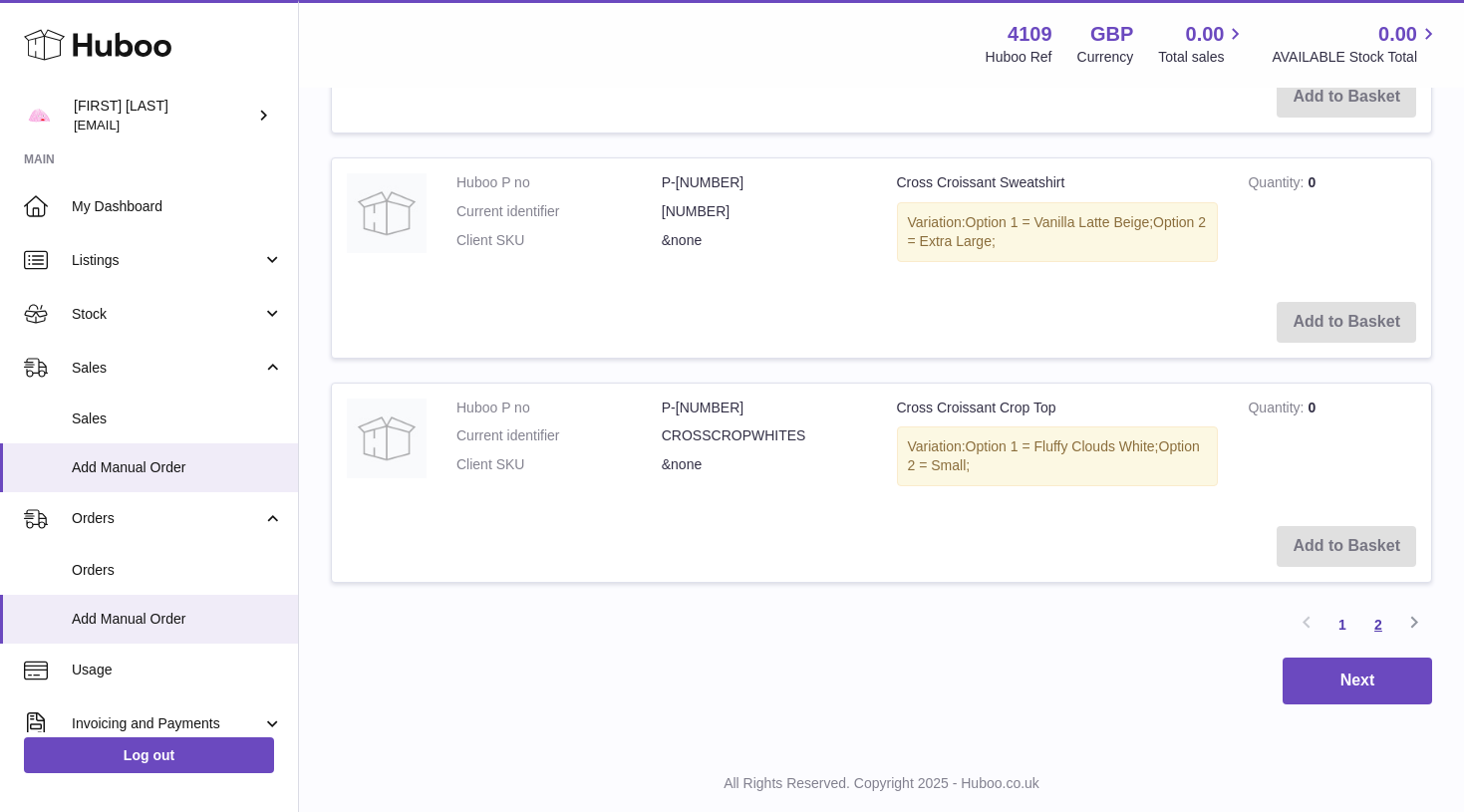 click on "2" at bounding box center [1378, 625] 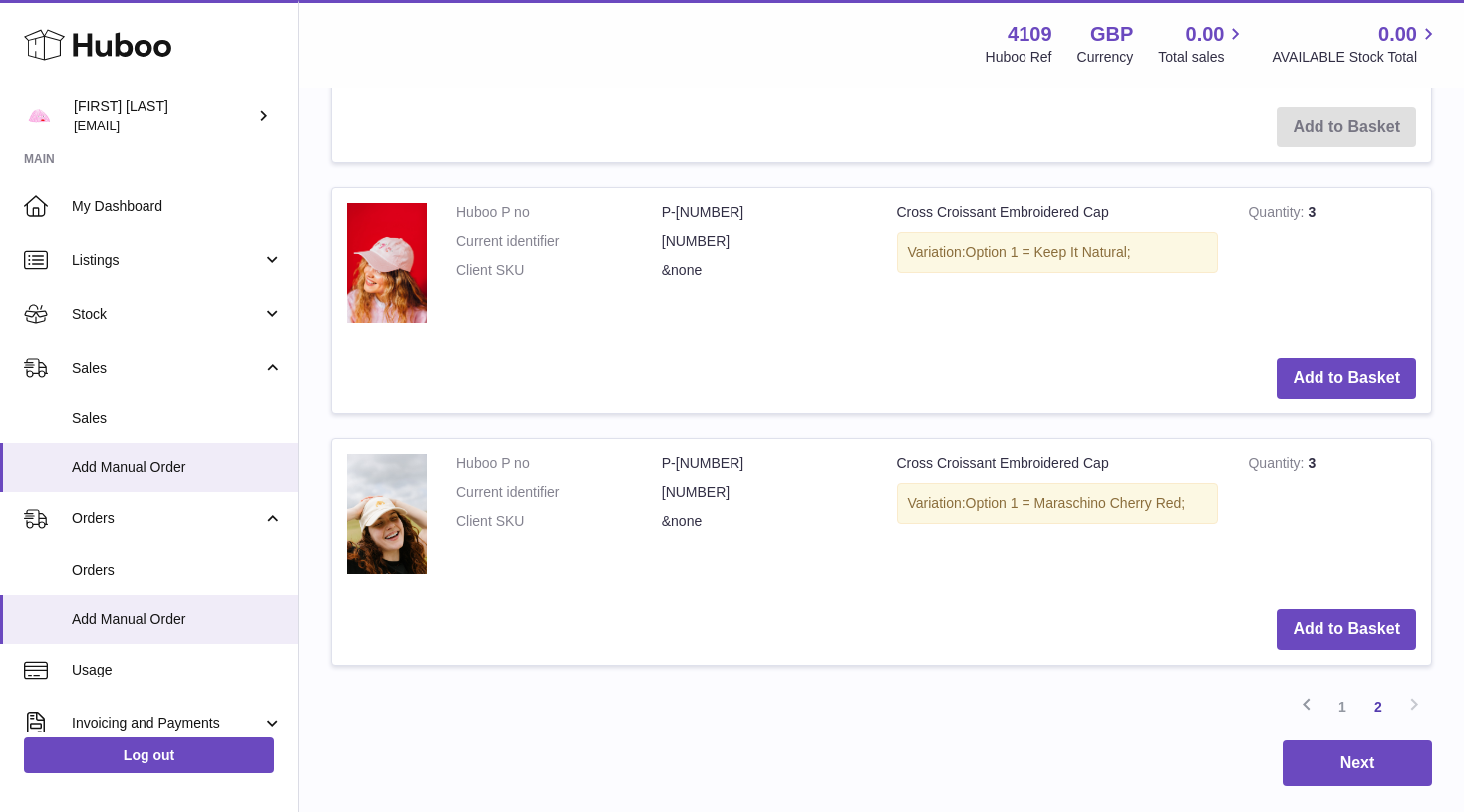 scroll, scrollTop: 2685, scrollLeft: 0, axis: vertical 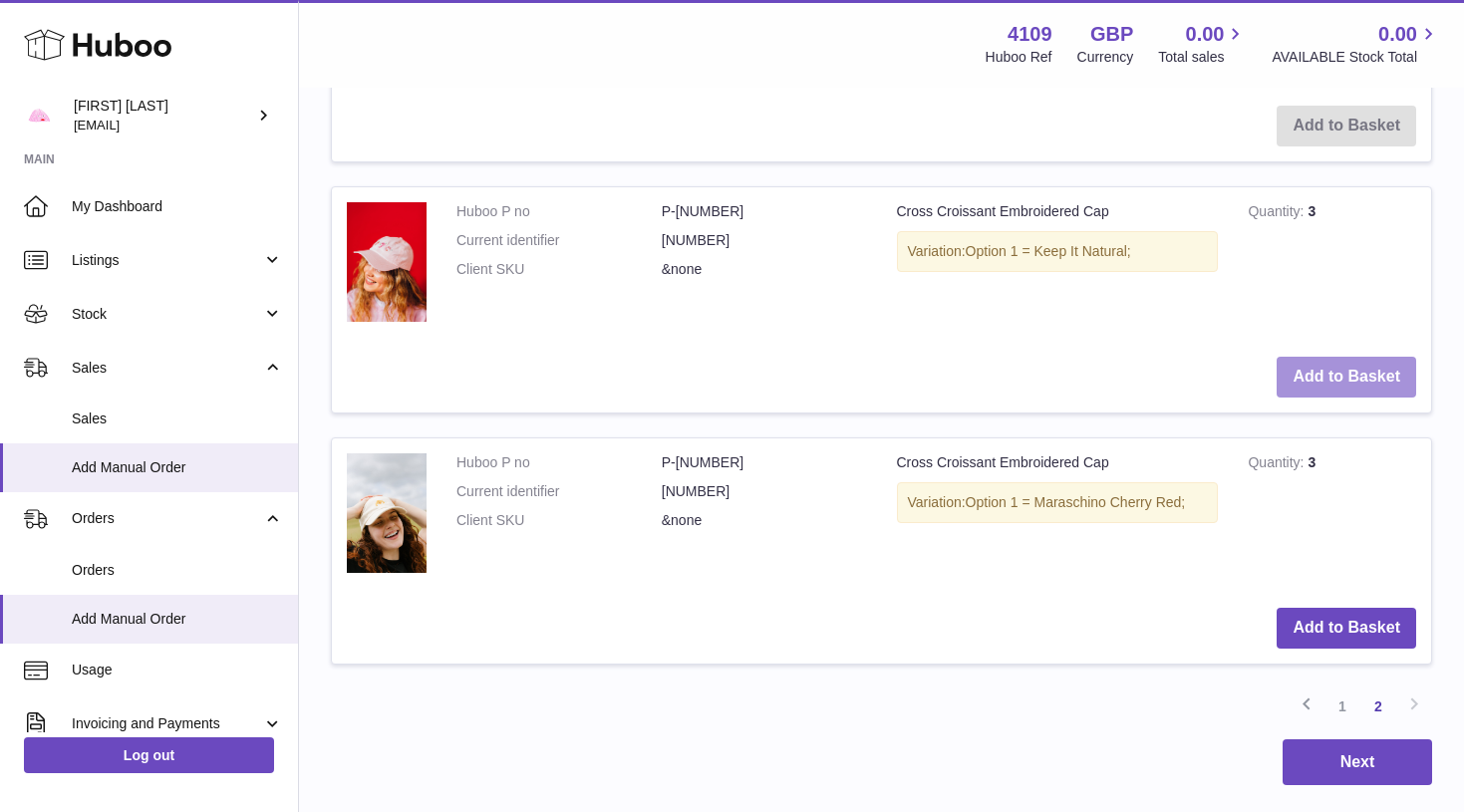 click on "Add to Basket" at bounding box center (1346, 377) 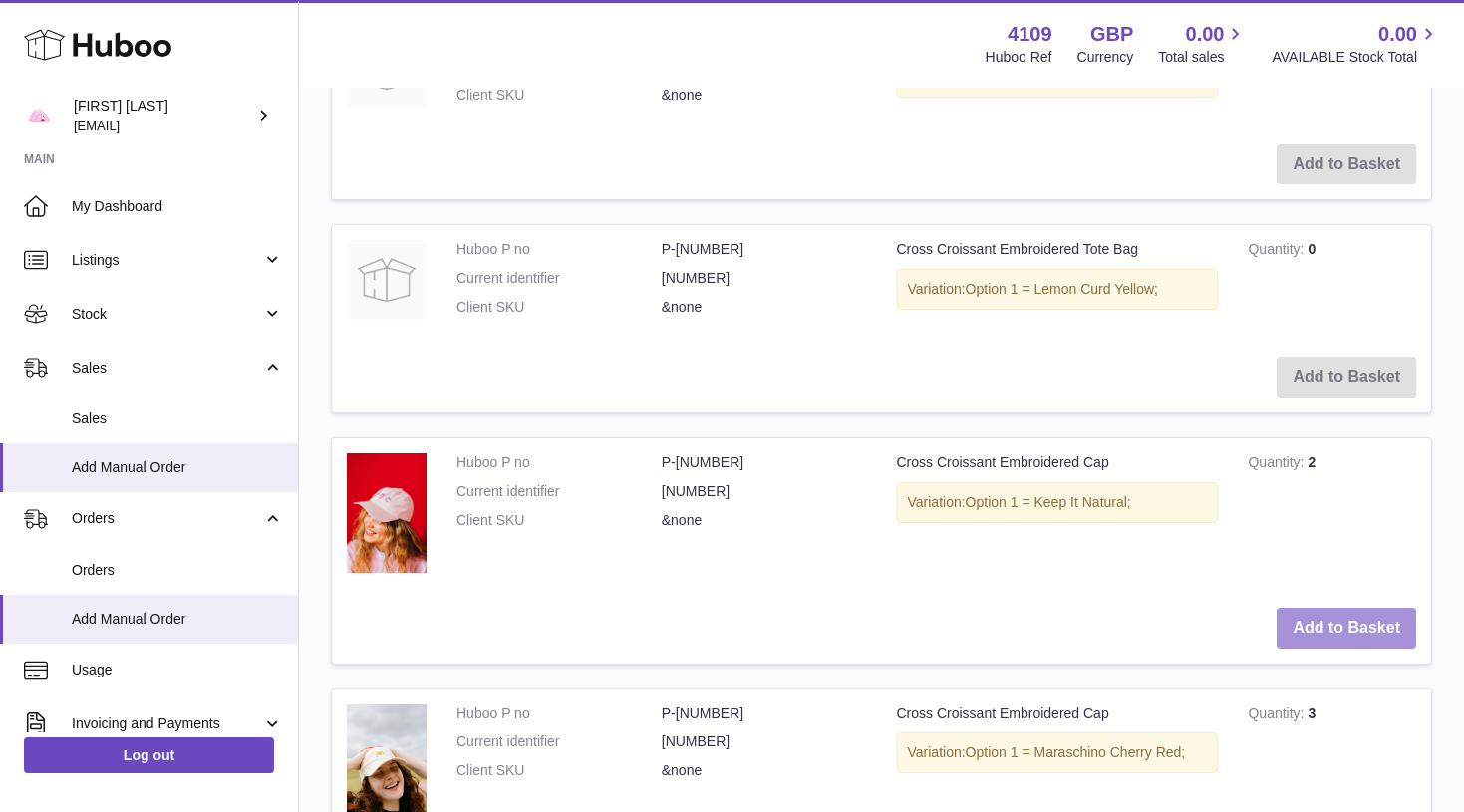 click on "Add to Basket" at bounding box center [1346, 628] 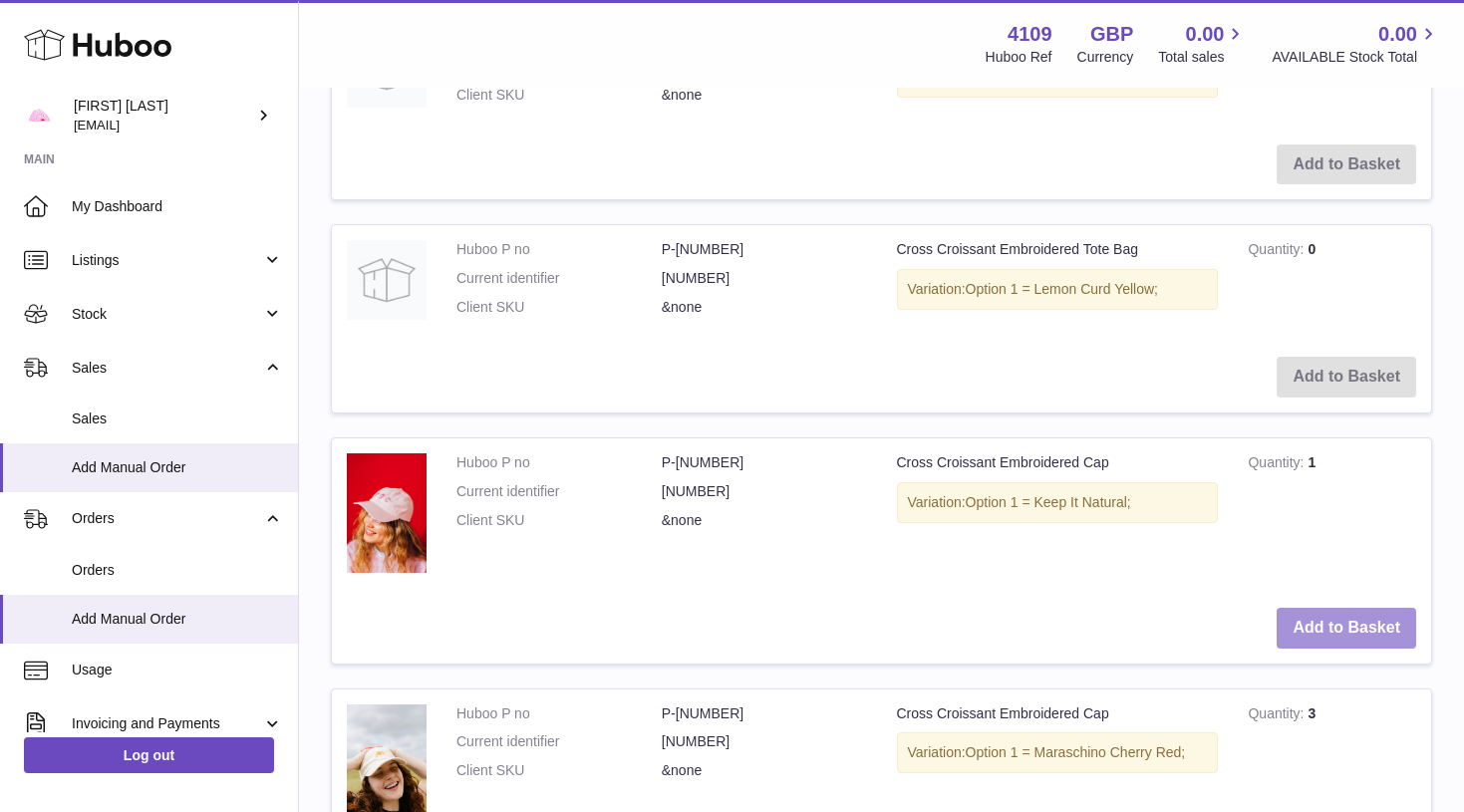 click on "Add to Basket" at bounding box center [1346, 628] 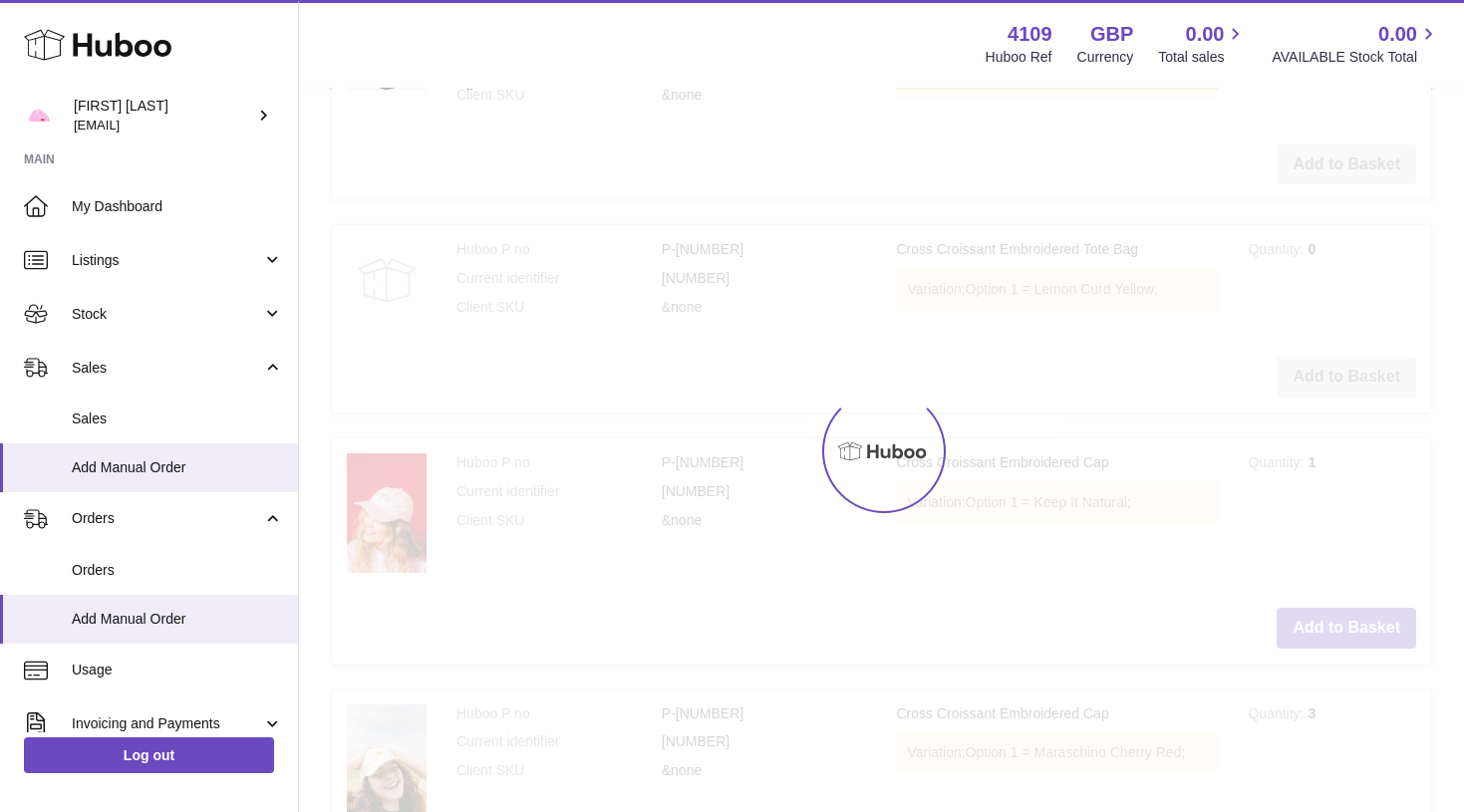 type on "*" 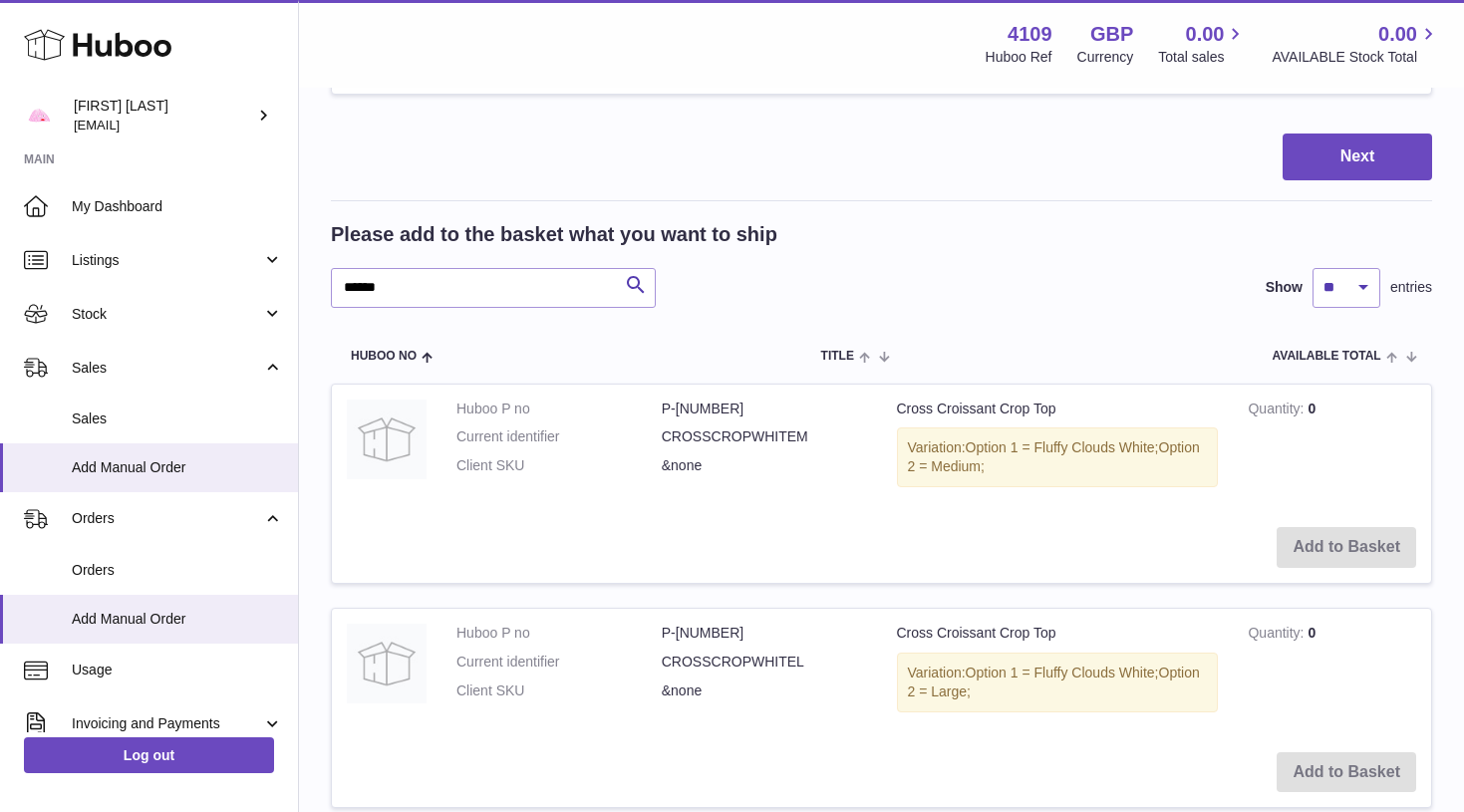 scroll, scrollTop: 1416, scrollLeft: 0, axis: vertical 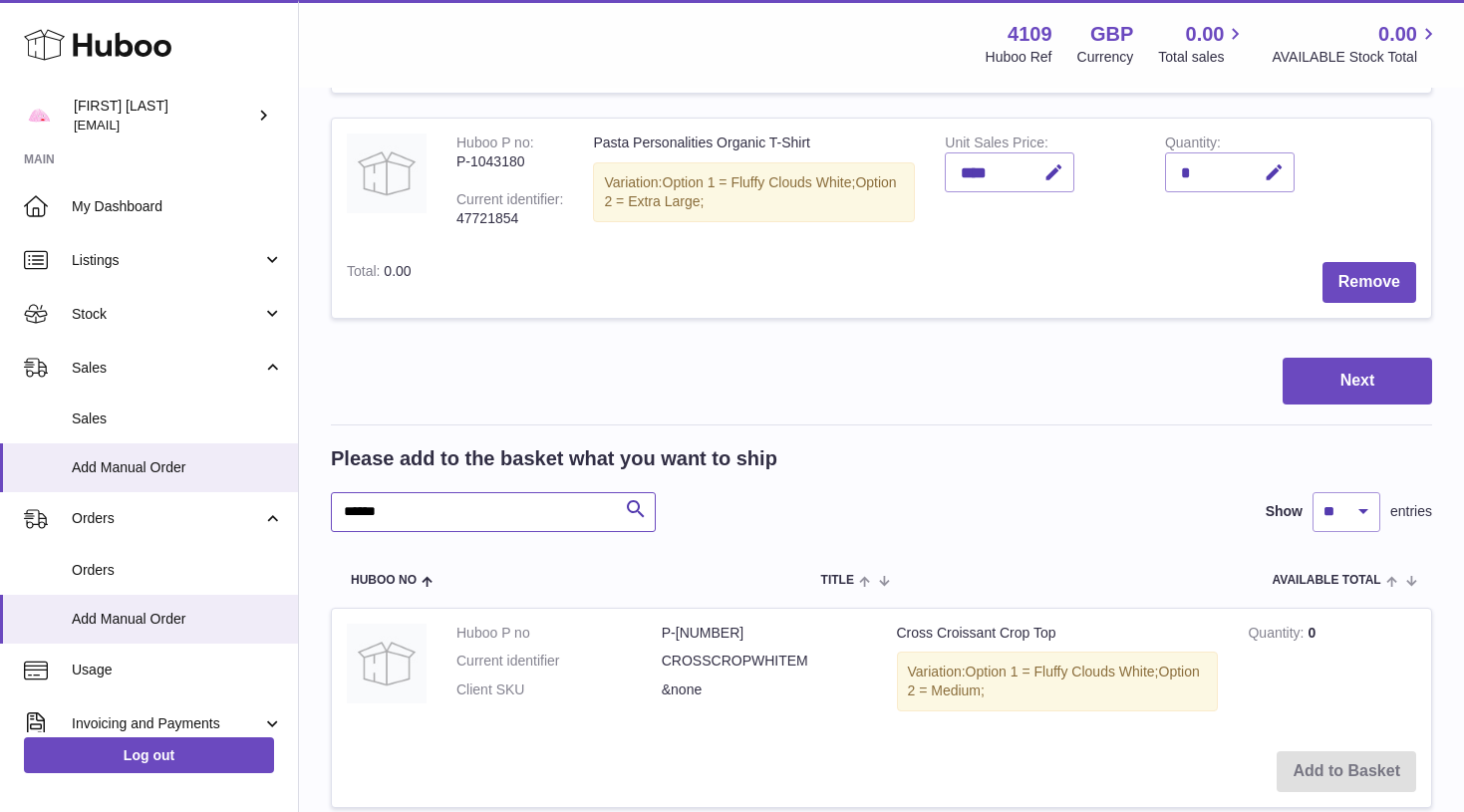 click on "*****" at bounding box center (493, 512) 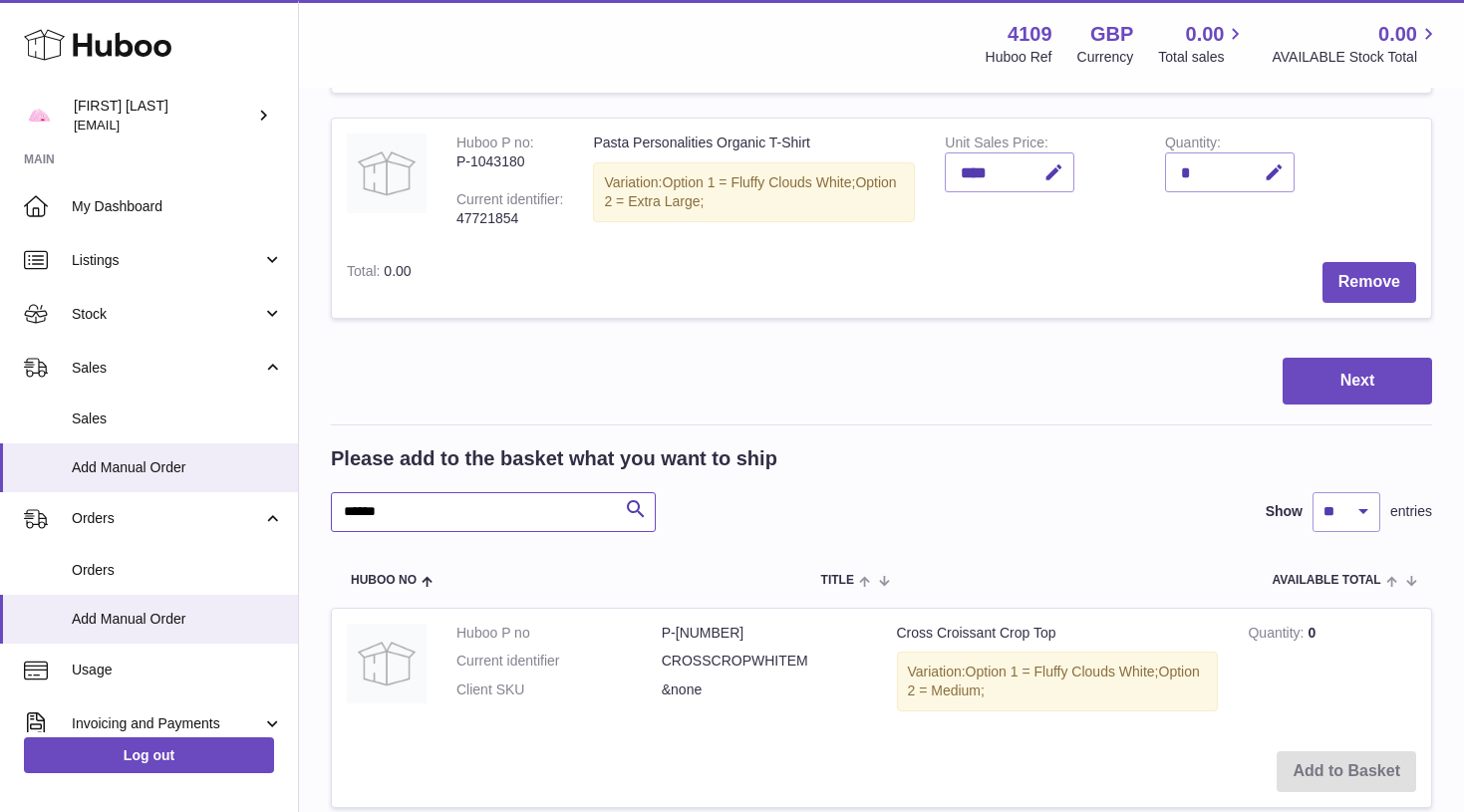 type on "******" 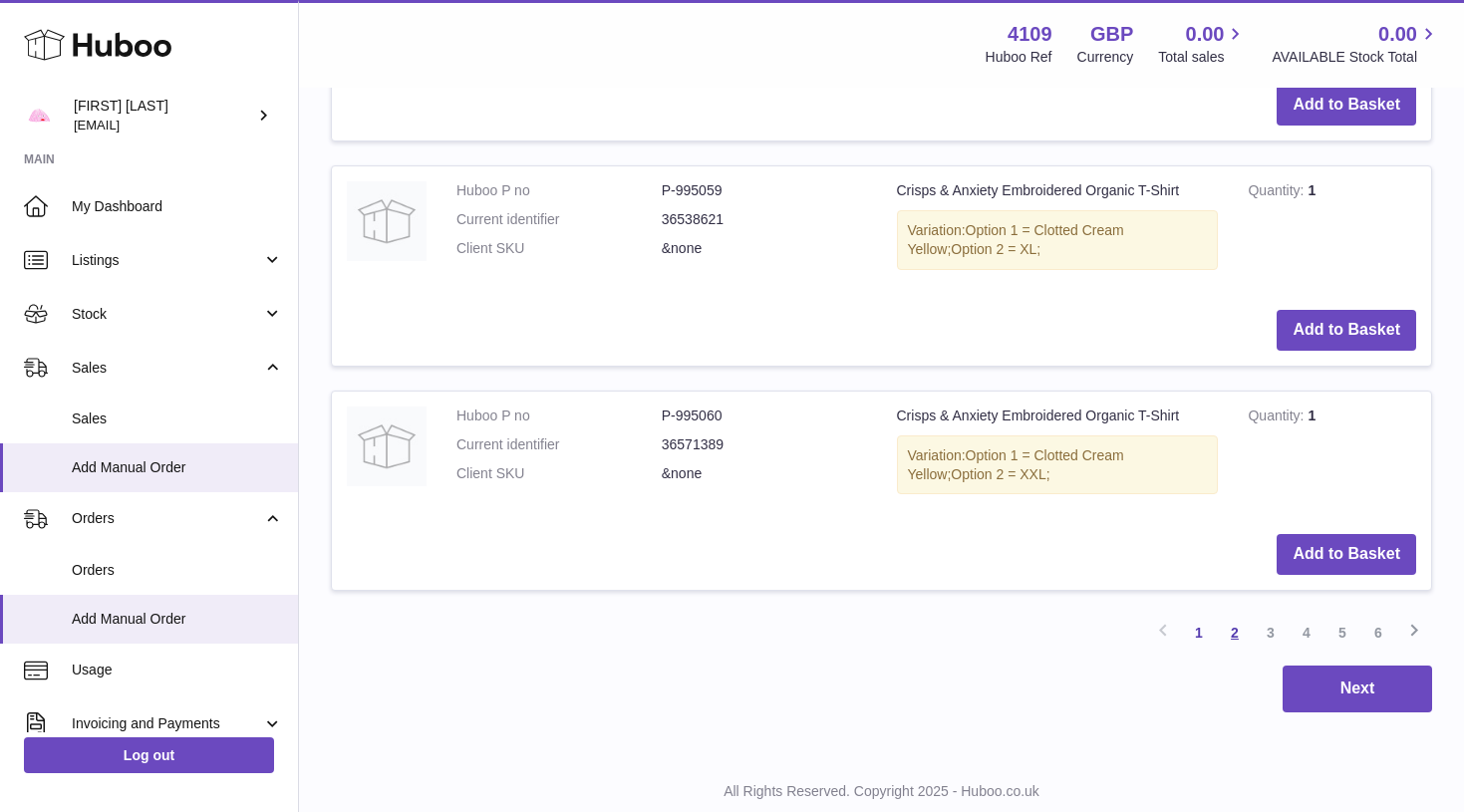 click on "2" at bounding box center [1235, 633] 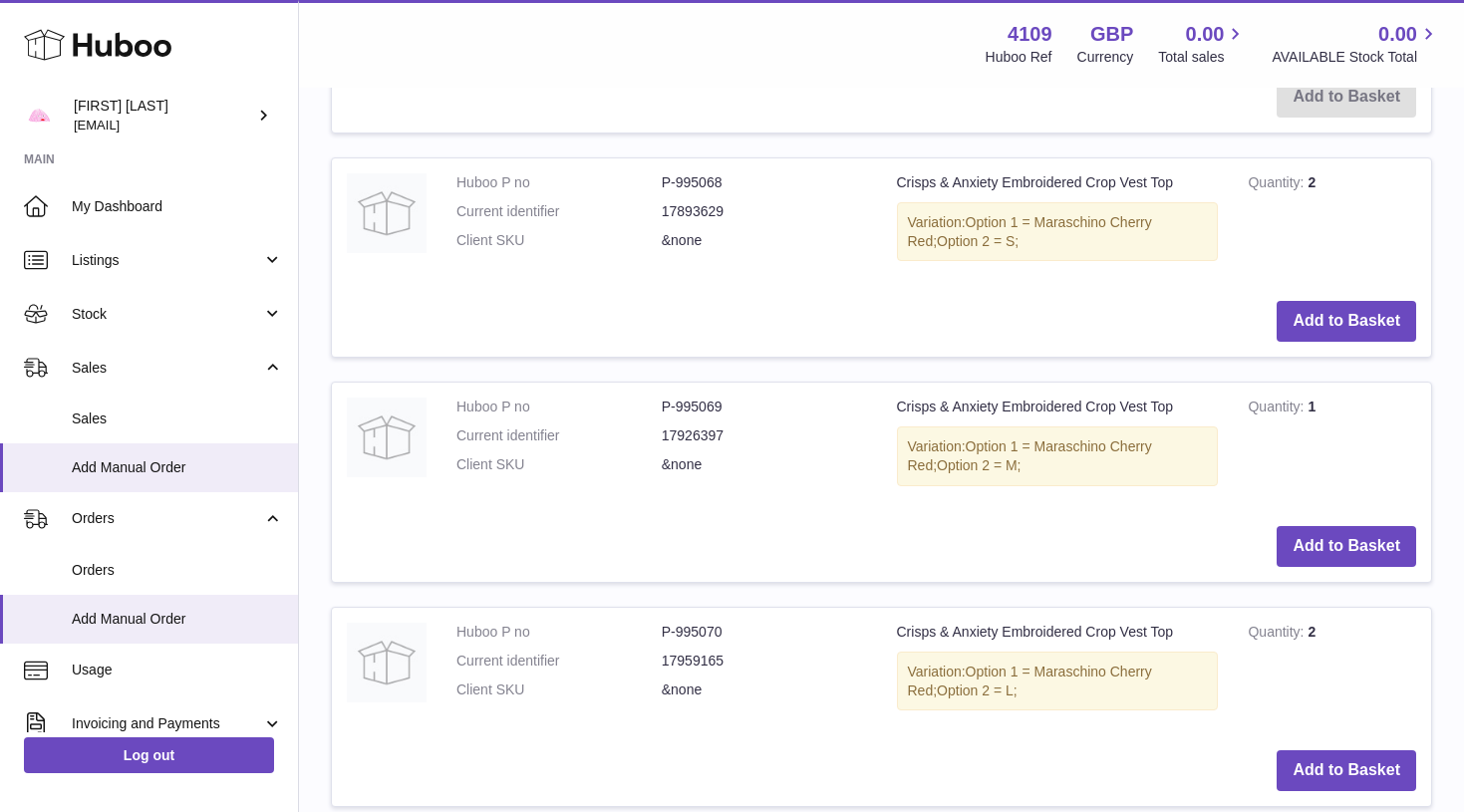 scroll, scrollTop: 3433, scrollLeft: 0, axis: vertical 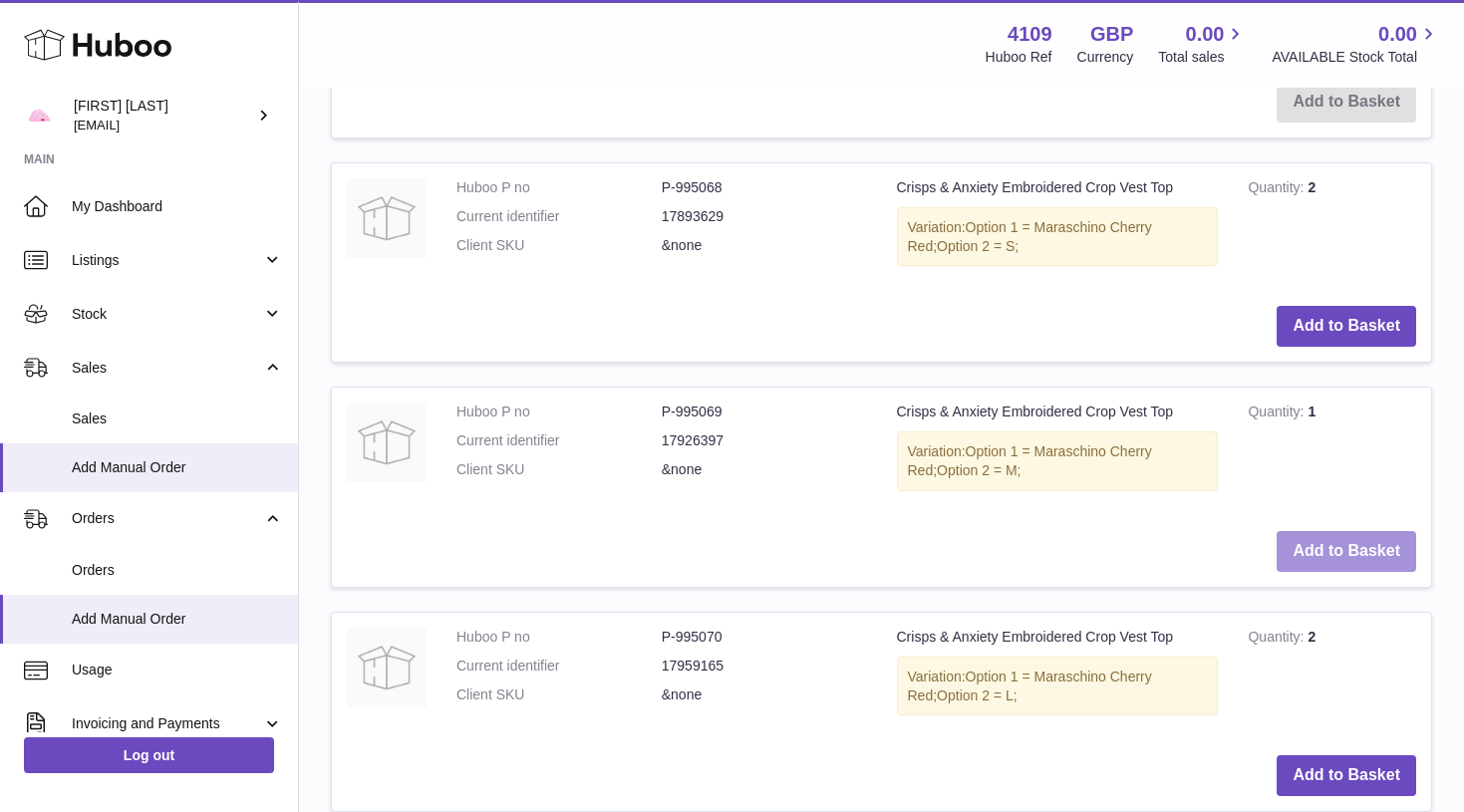 click on "Add to Basket" at bounding box center (1346, 551) 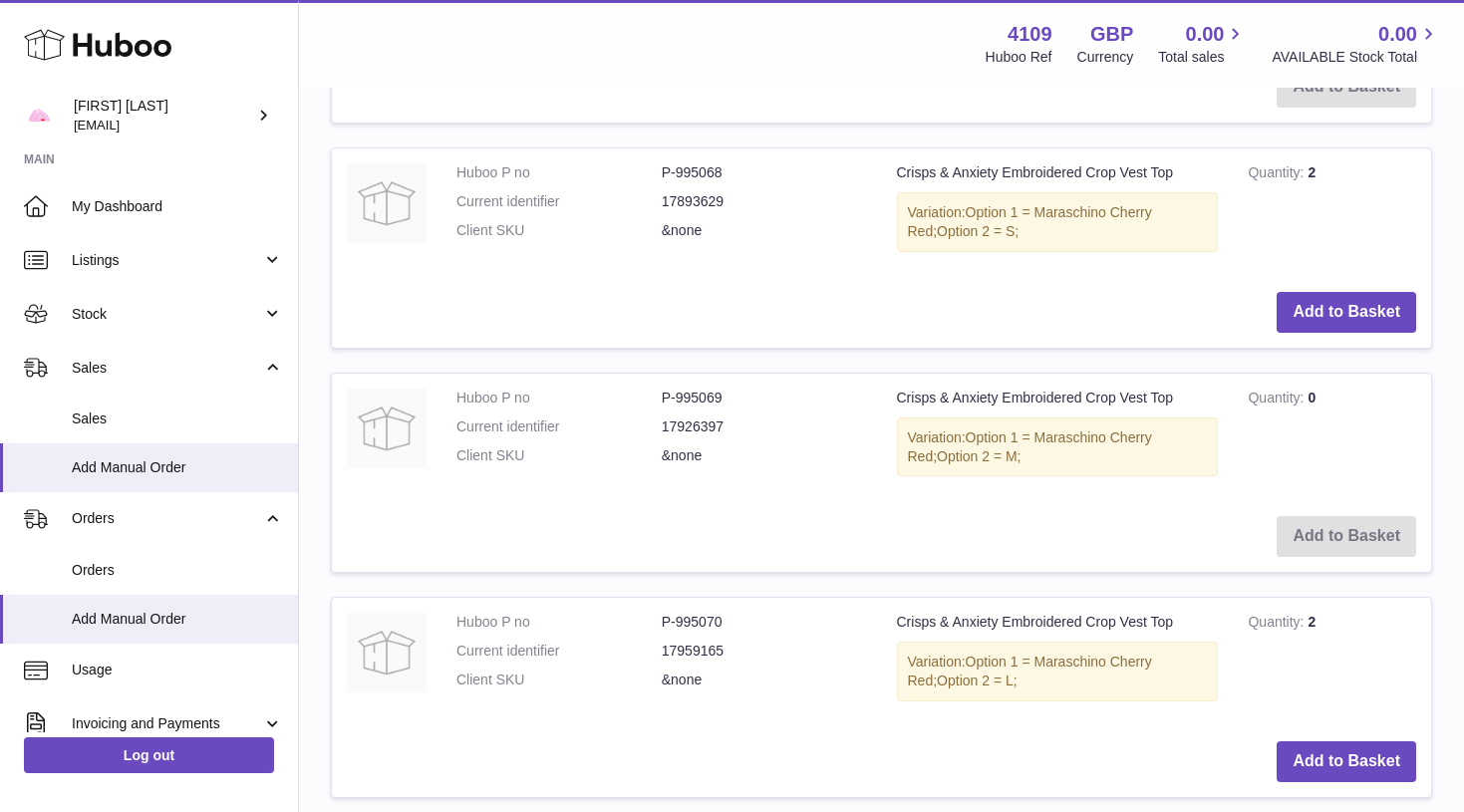 scroll, scrollTop: 3697, scrollLeft: 1, axis: both 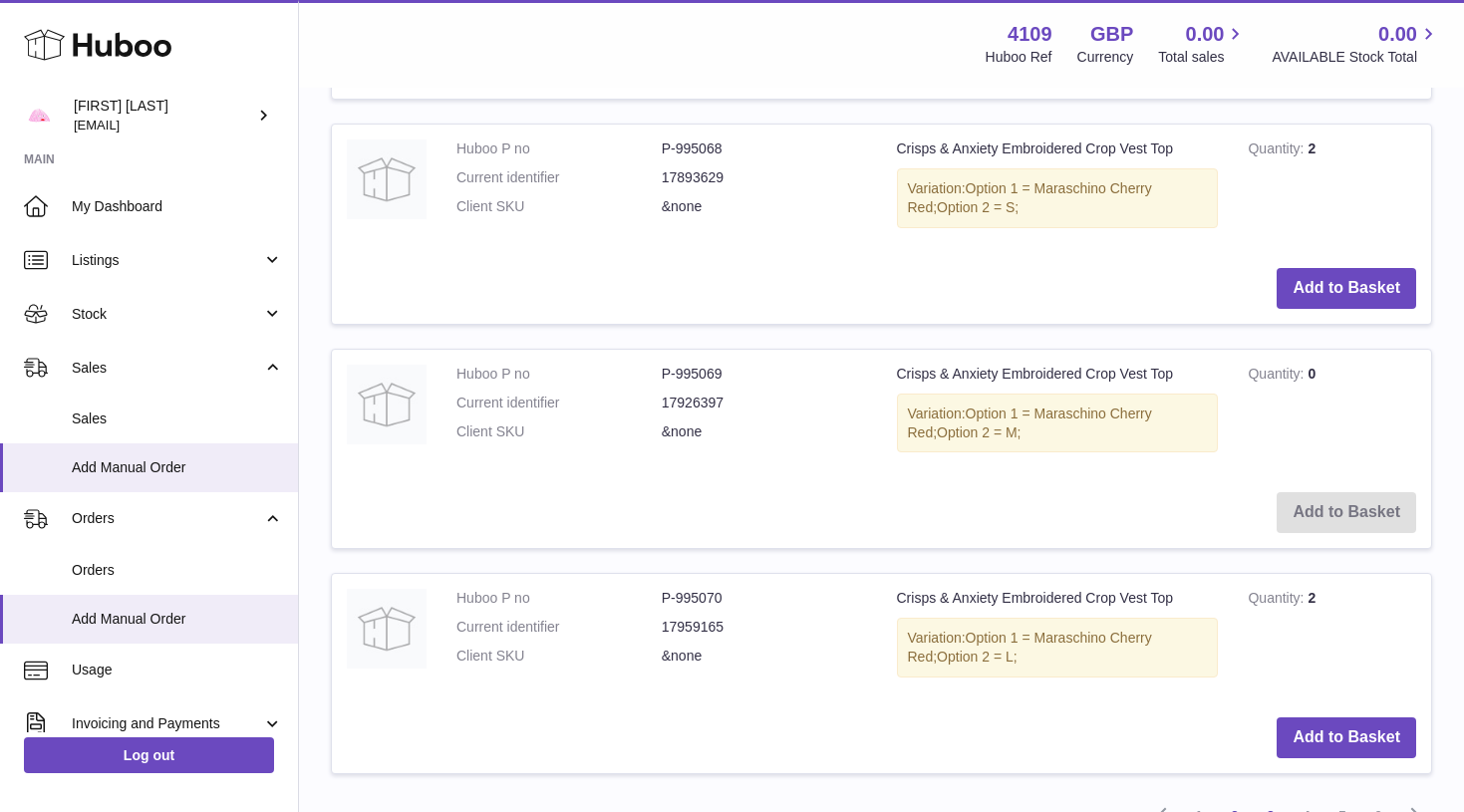 click on "3" at bounding box center [1271, 816] 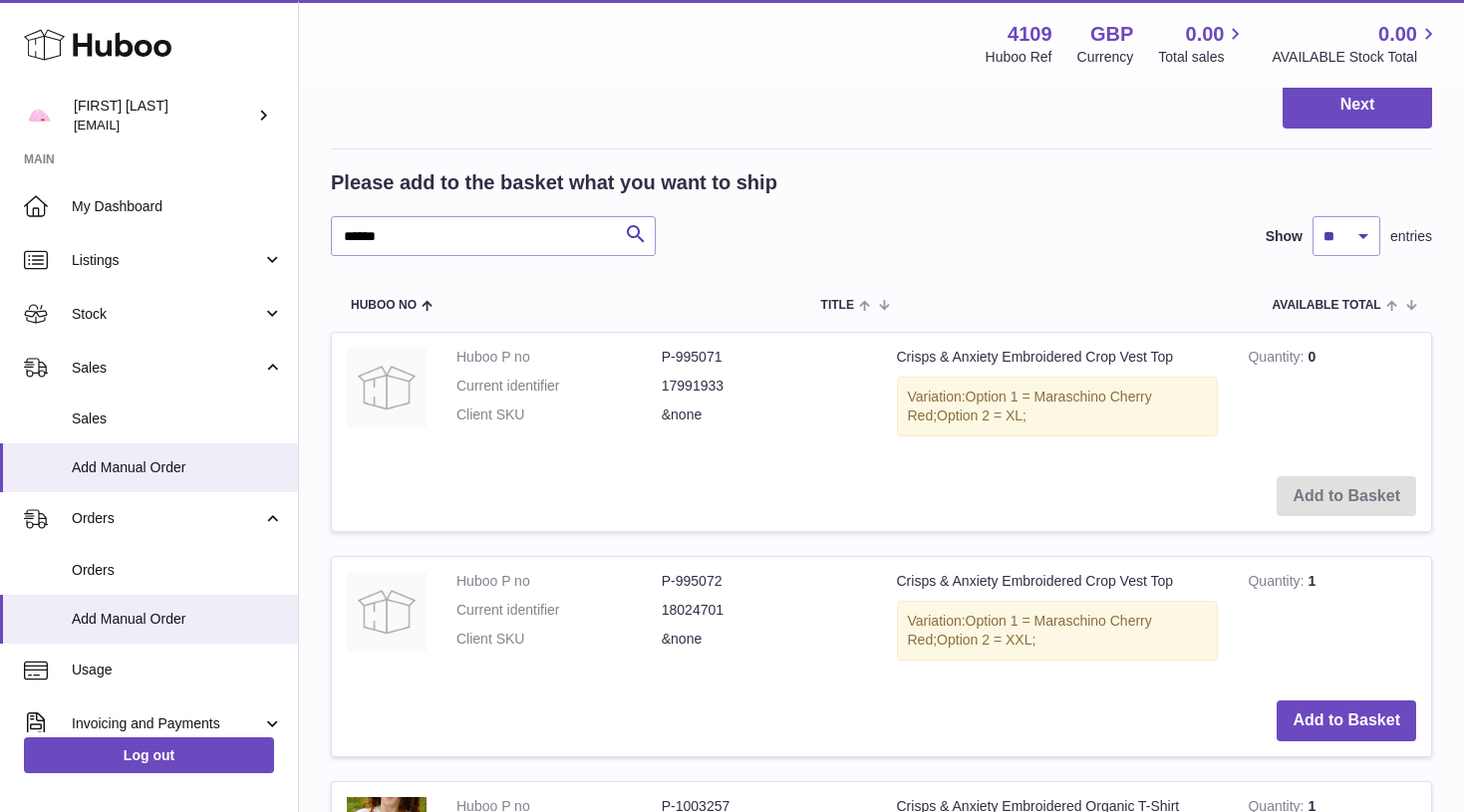 scroll, scrollTop: 1959, scrollLeft: 0, axis: vertical 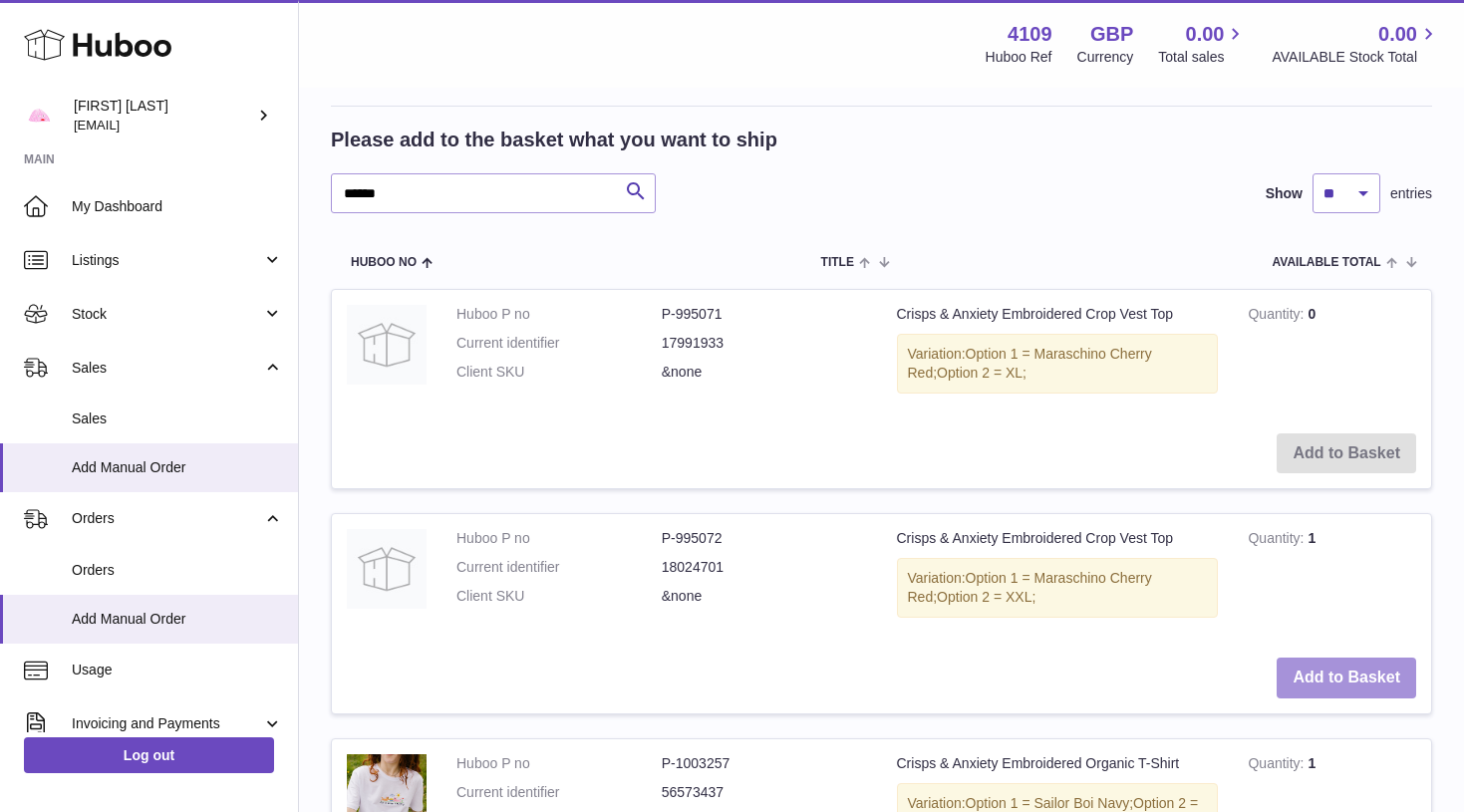 click on "Add to Basket" at bounding box center [1346, 677] 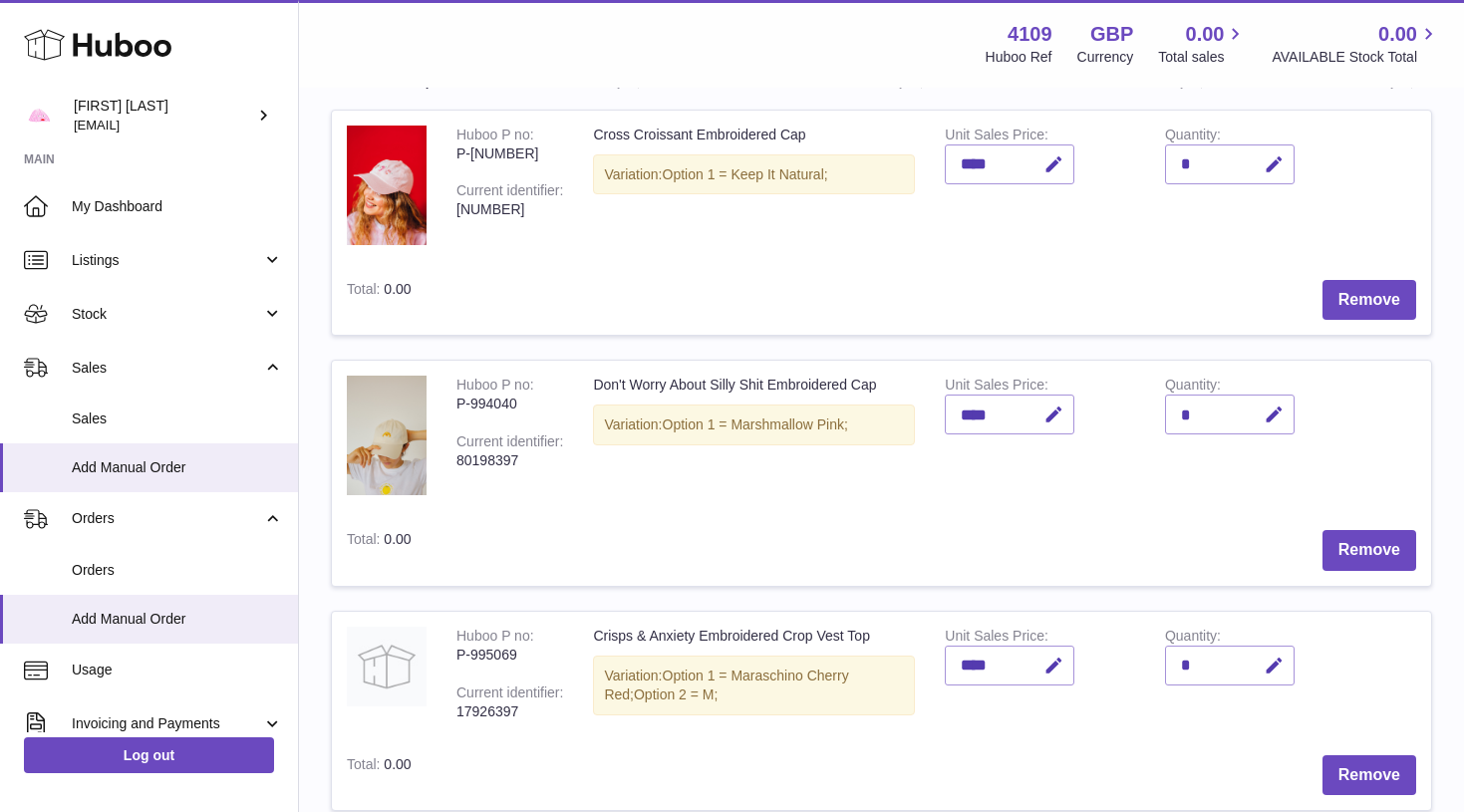 scroll, scrollTop: 1935, scrollLeft: 0, axis: vertical 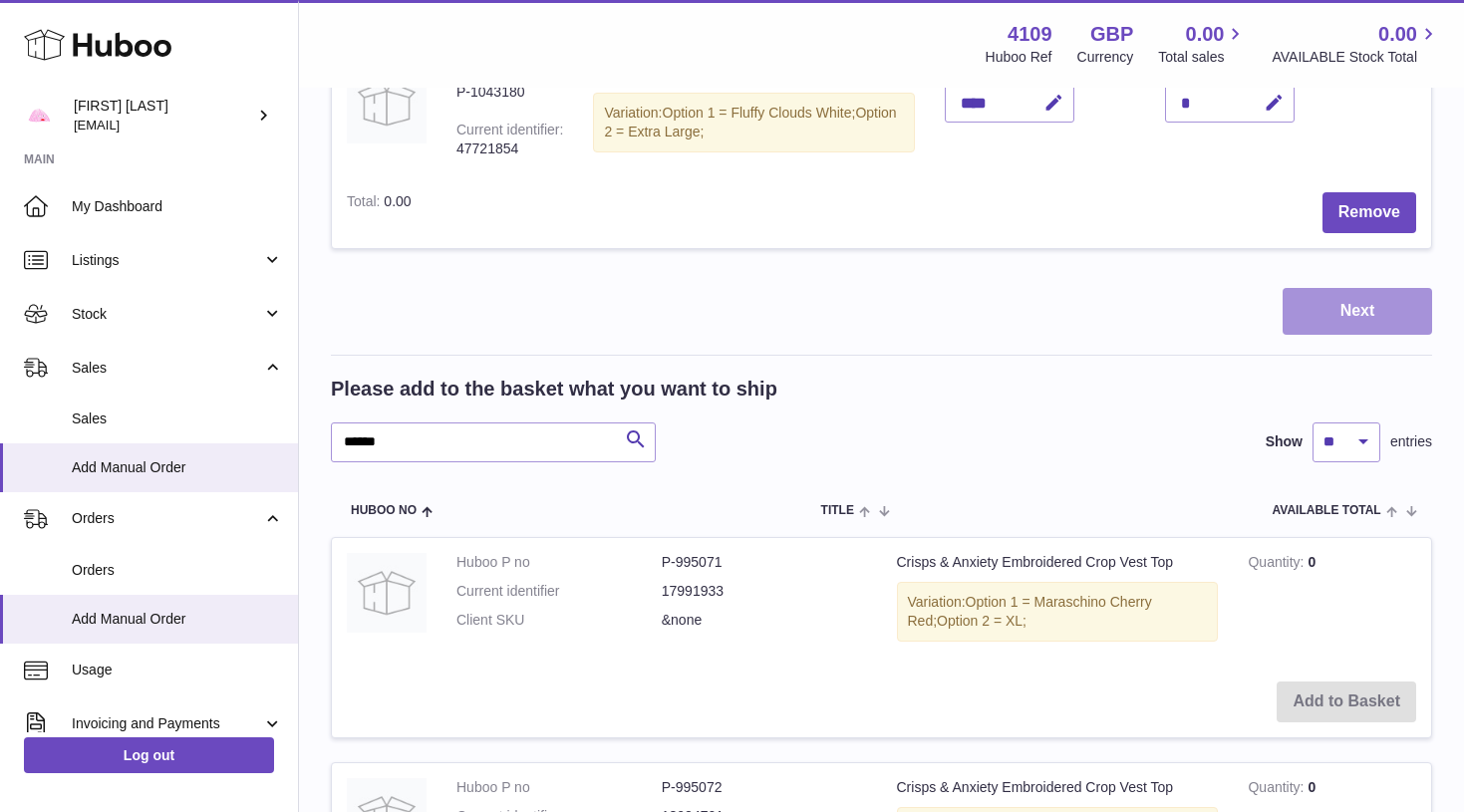 click on "Next" at bounding box center [1357, 311] 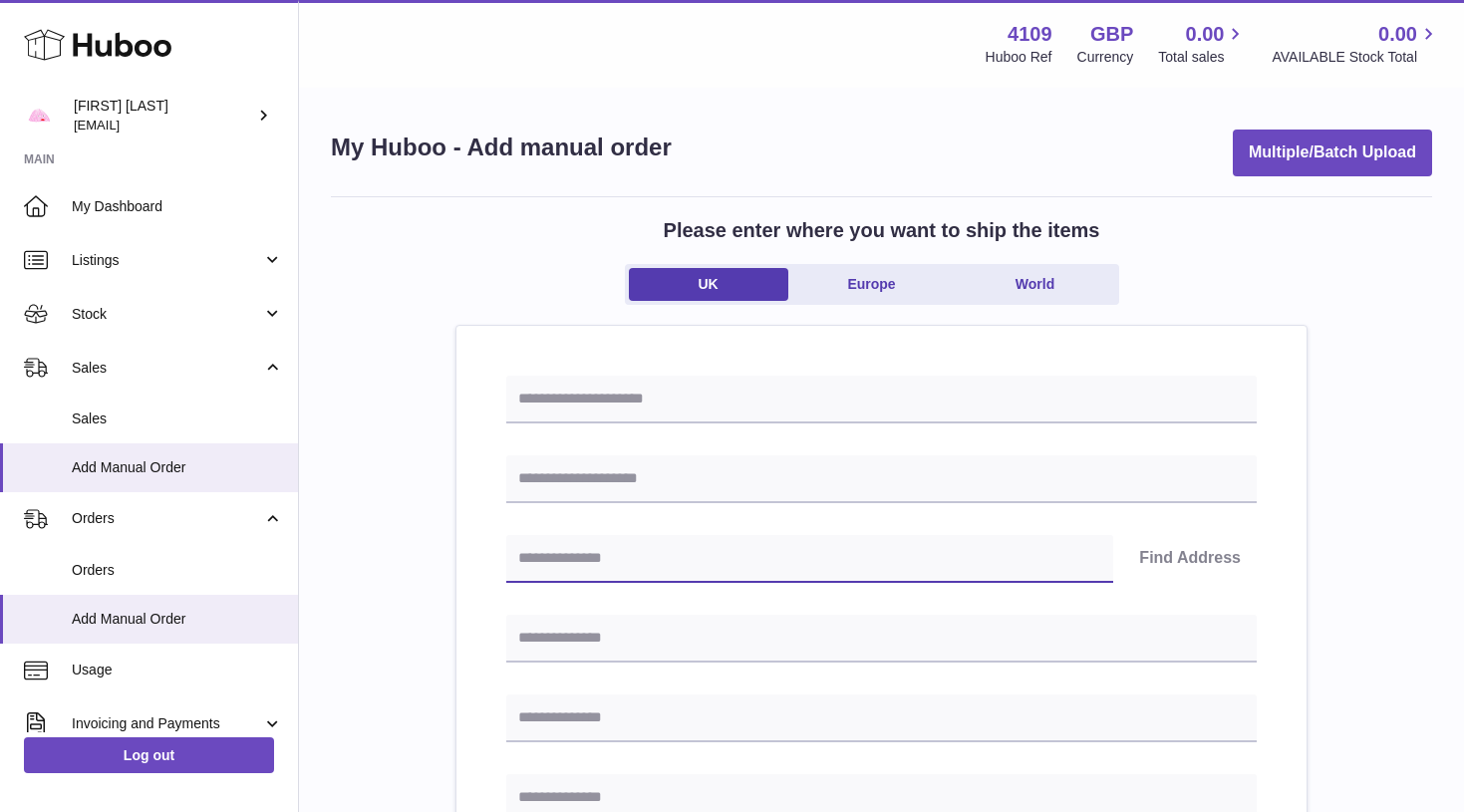 paste on "*******" 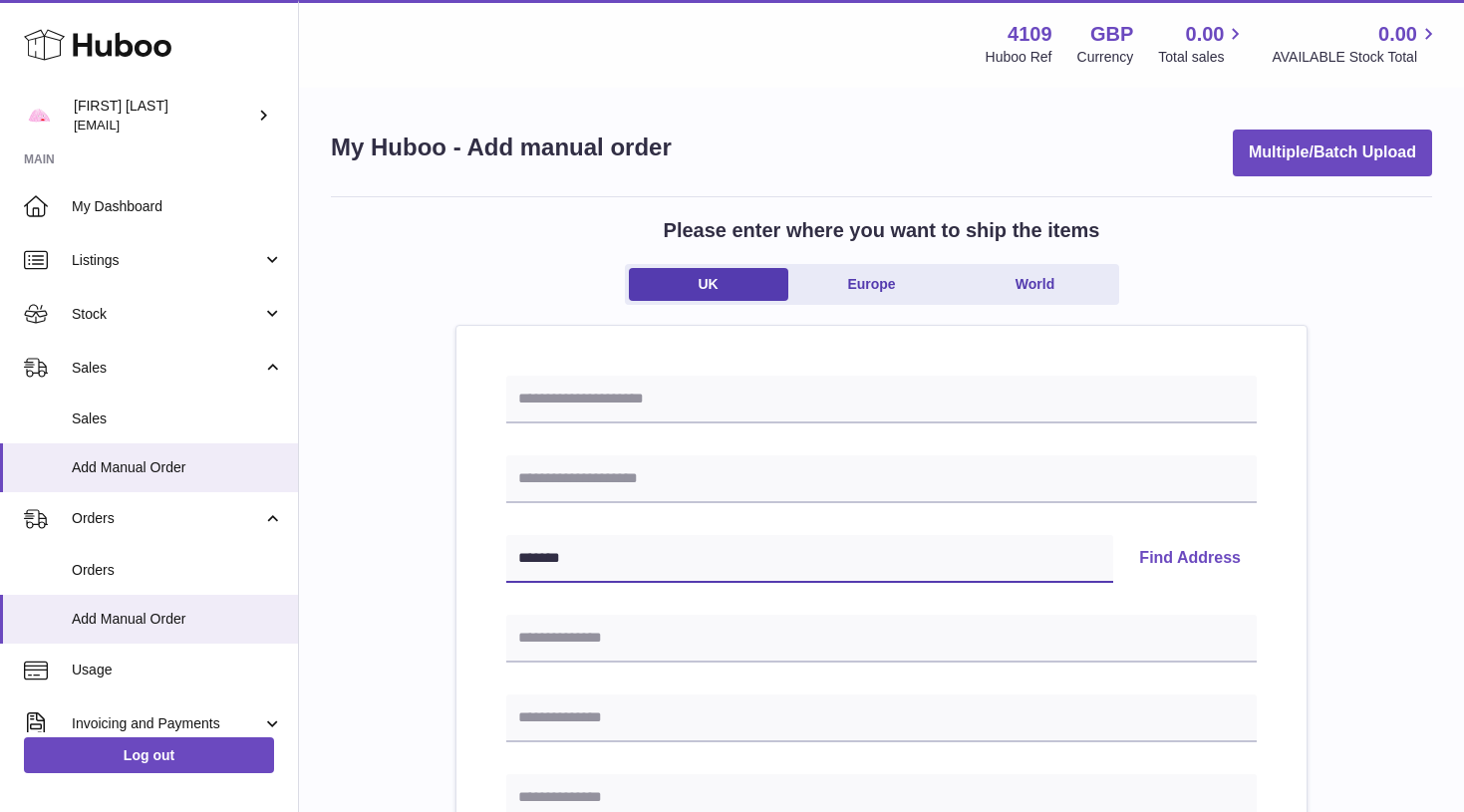 type on "*******" 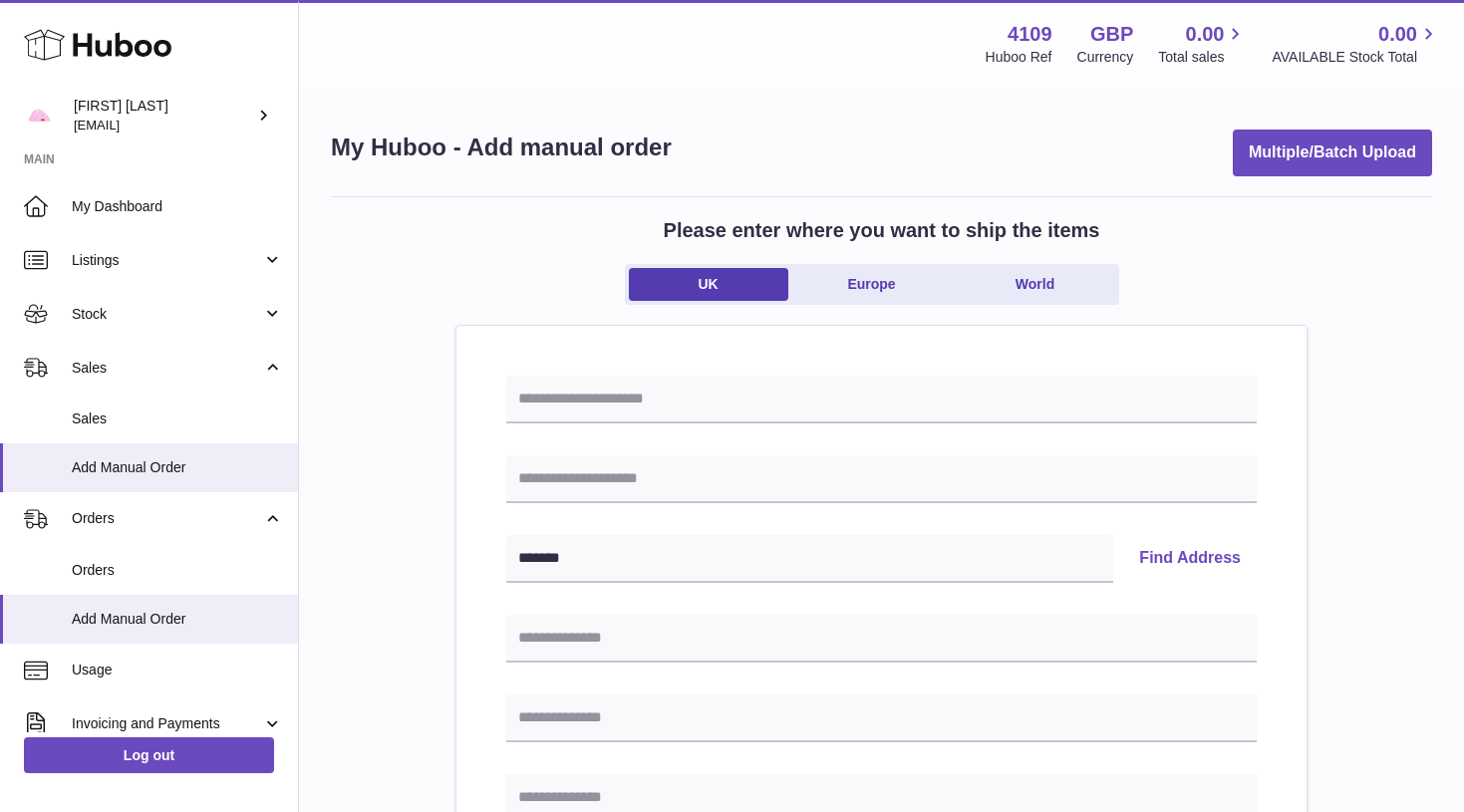 click on "Find Address" at bounding box center (1190, 559) 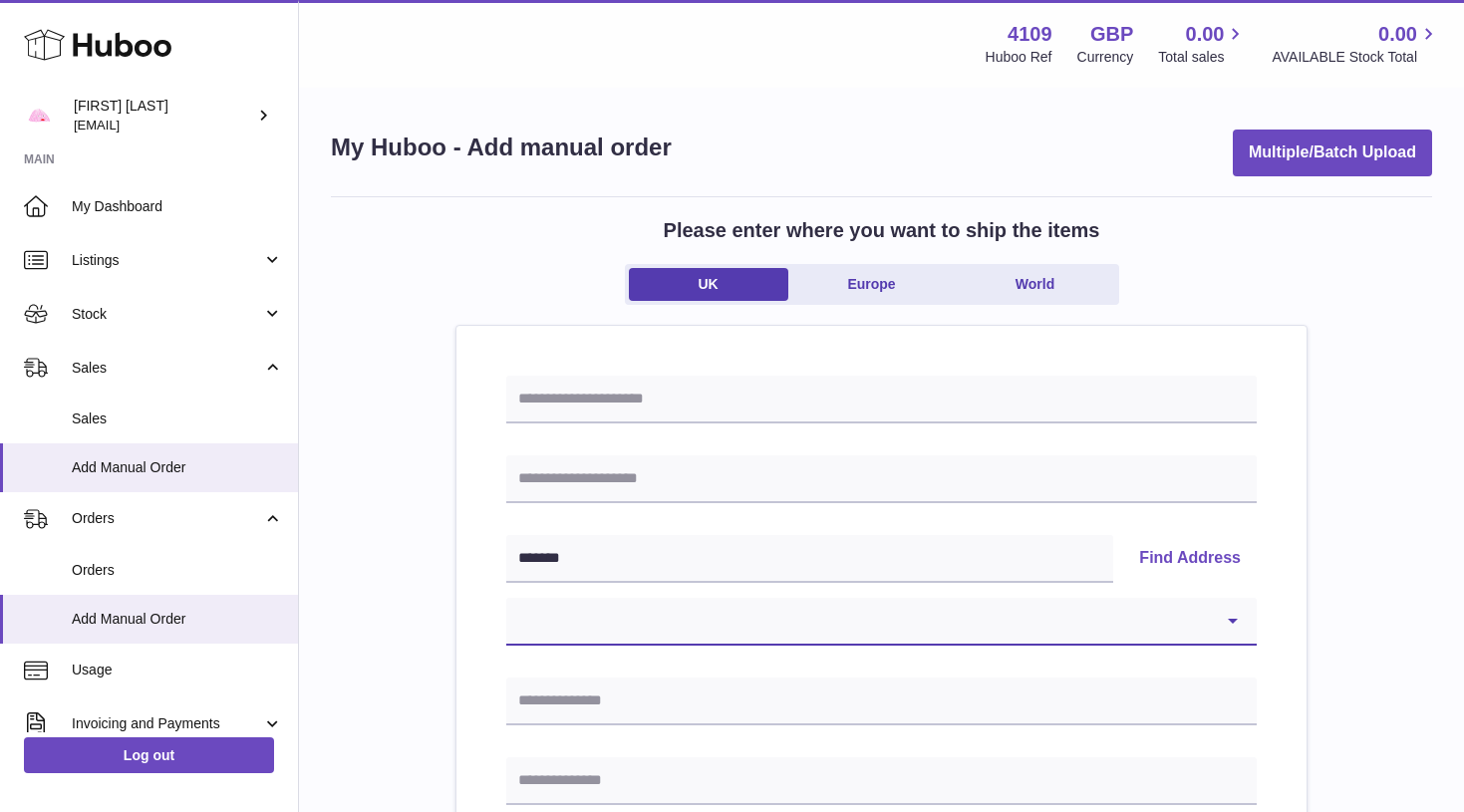 select on "*" 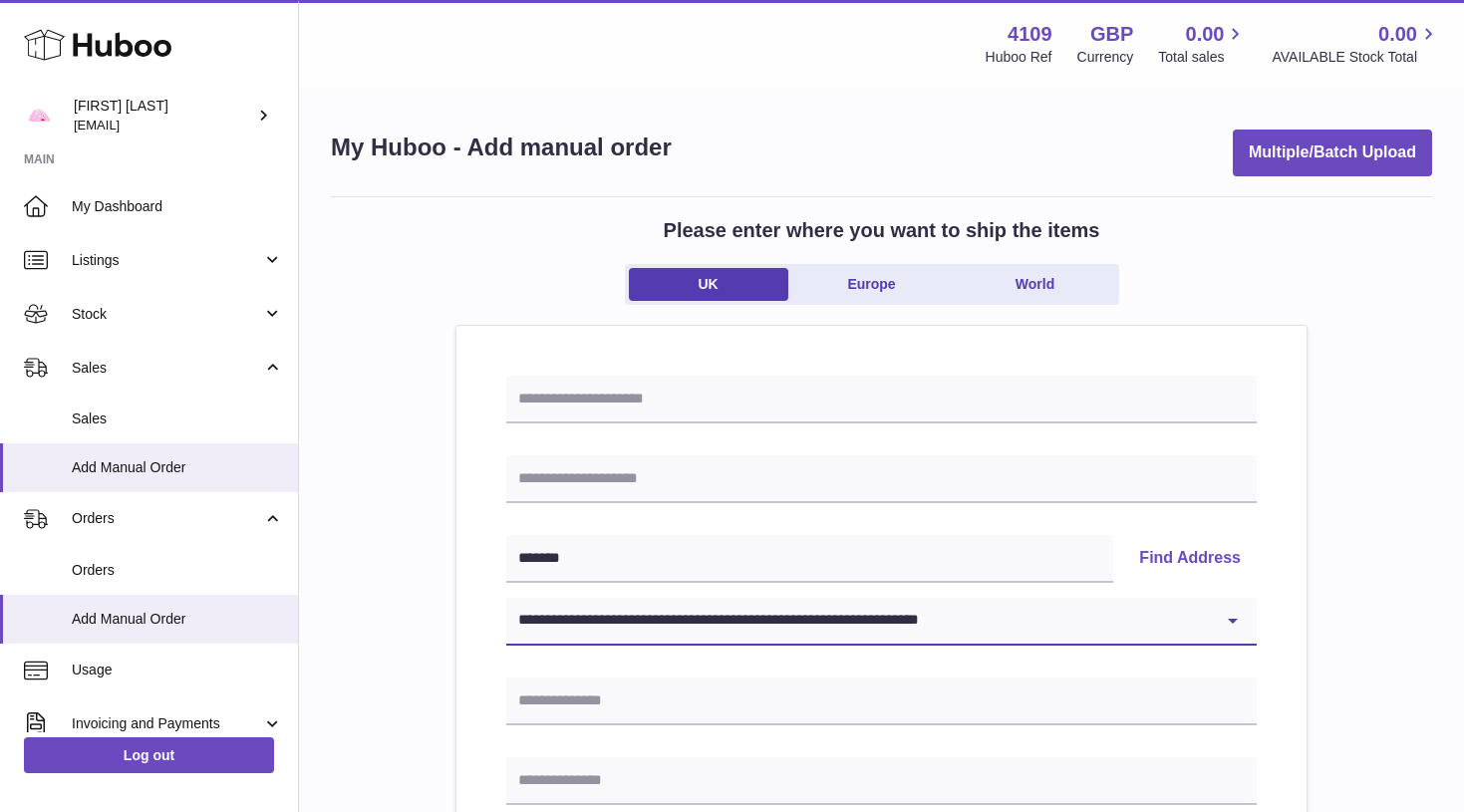 type on "**********" 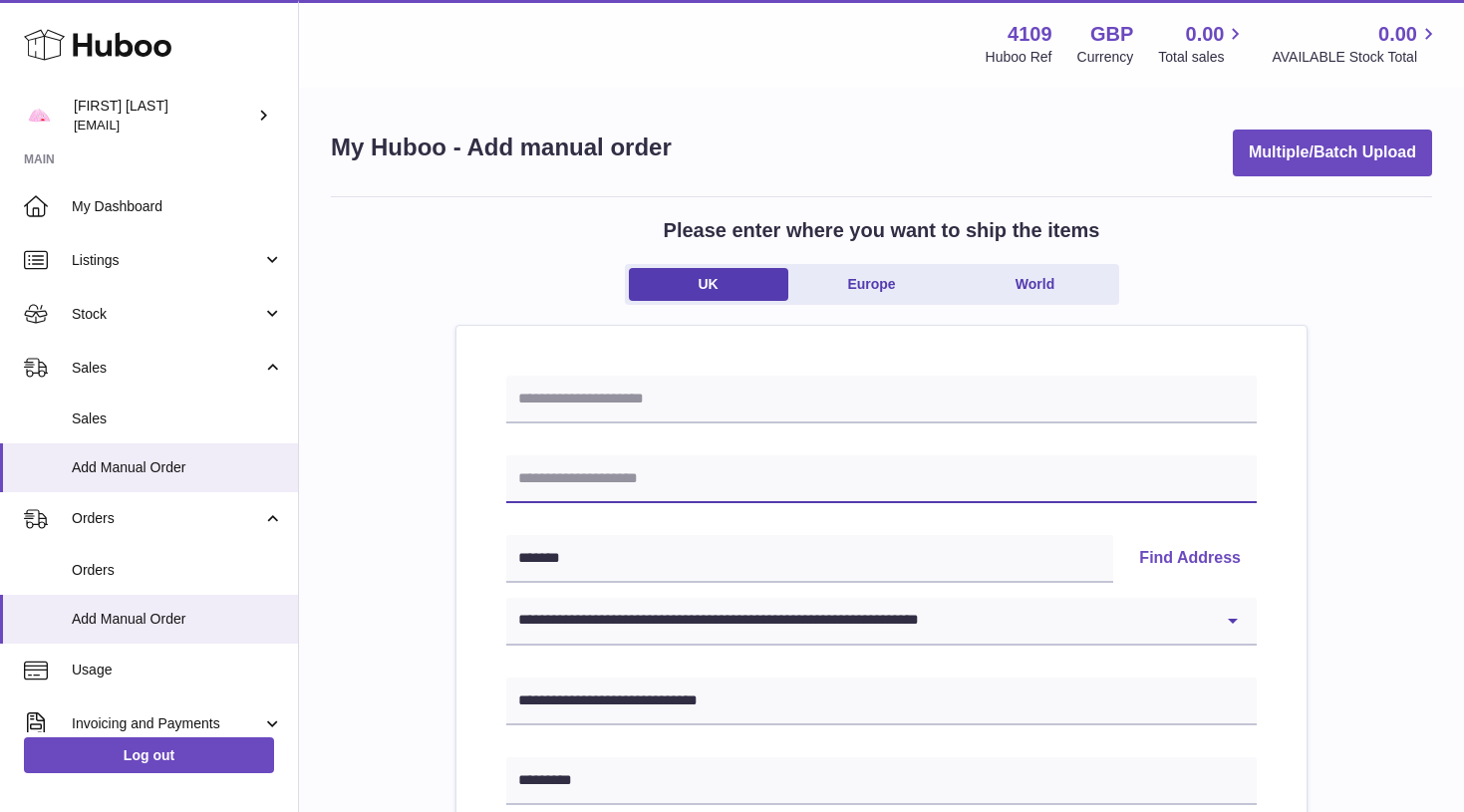 paste on "**********" 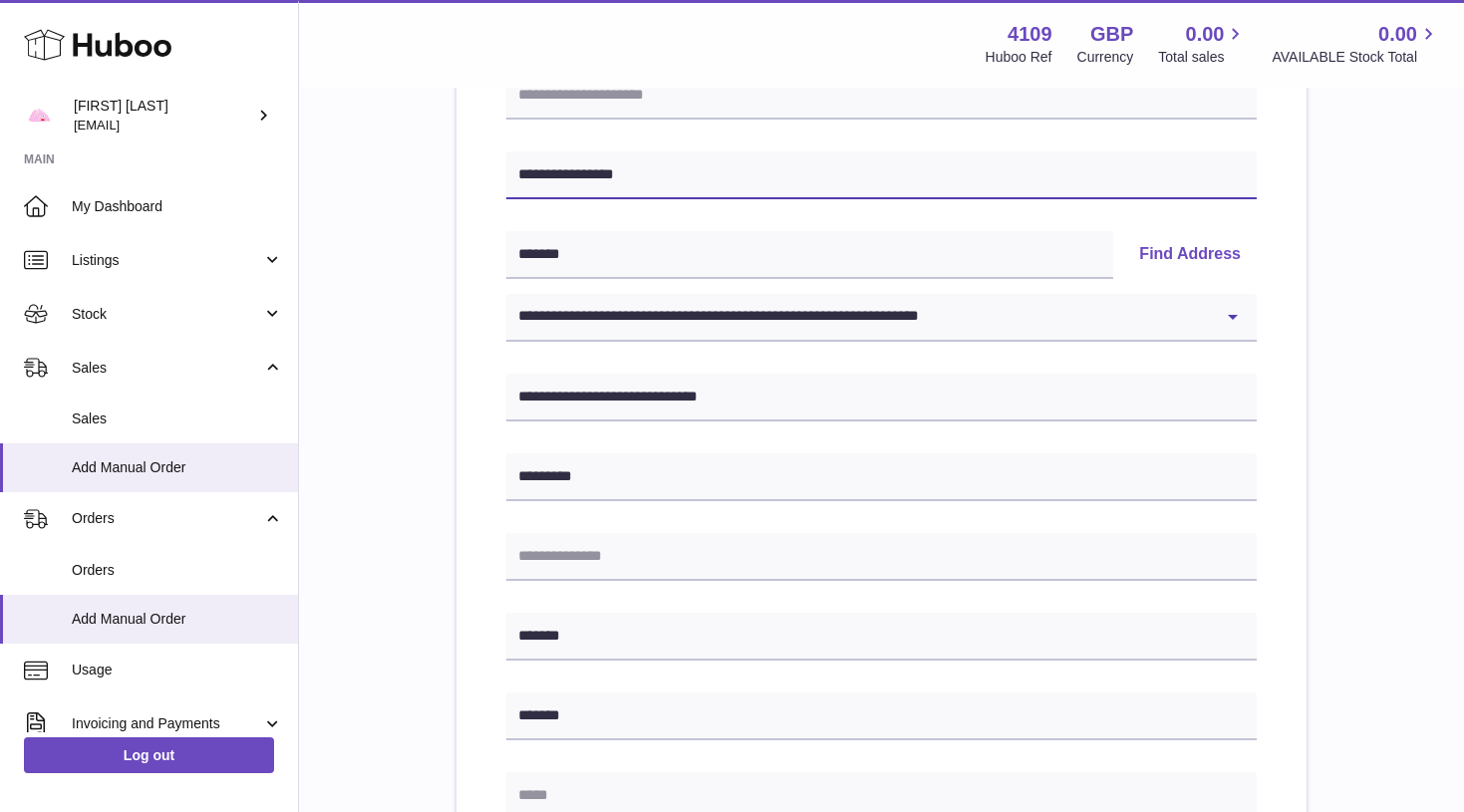 scroll, scrollTop: 308, scrollLeft: 0, axis: vertical 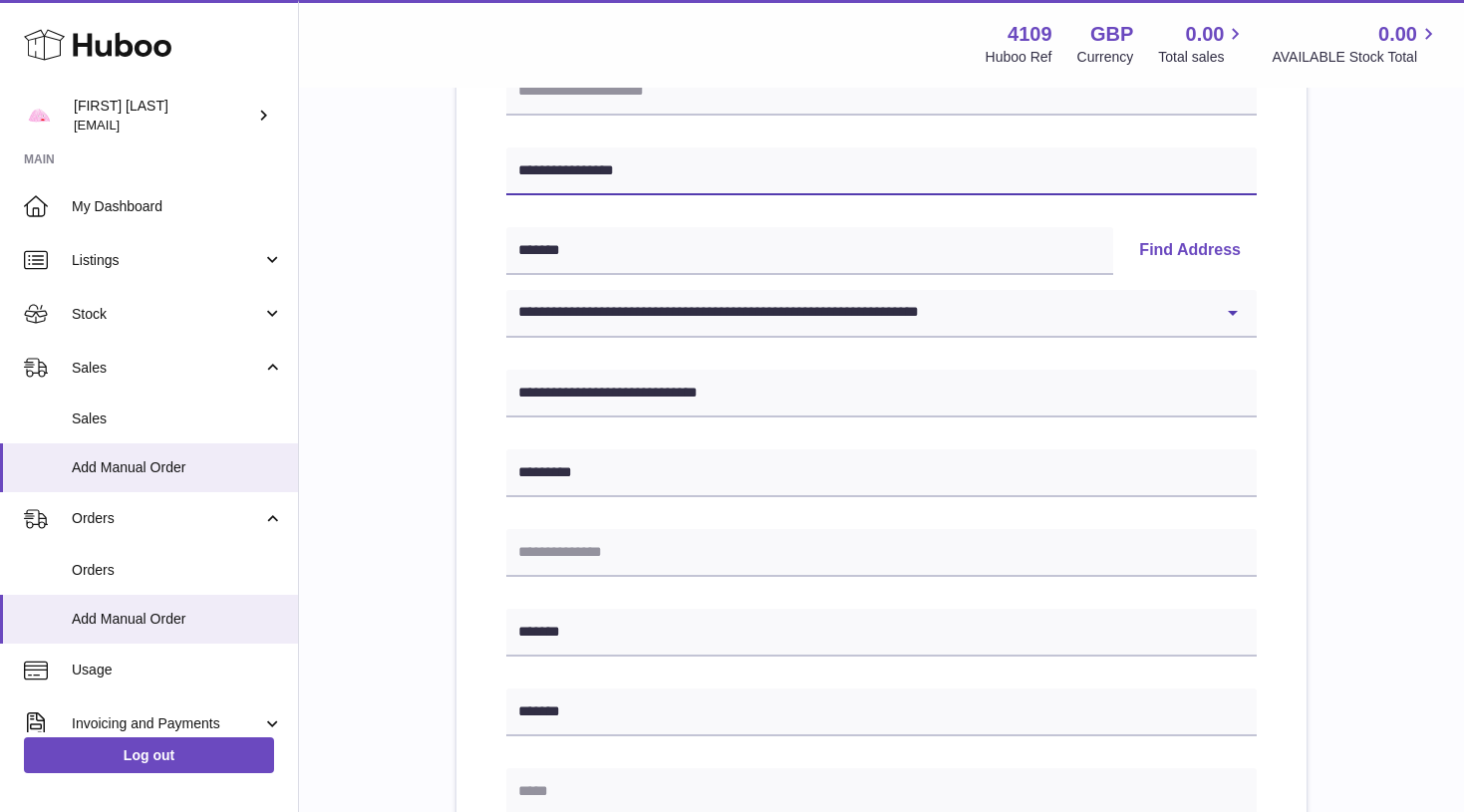 type on "**********" 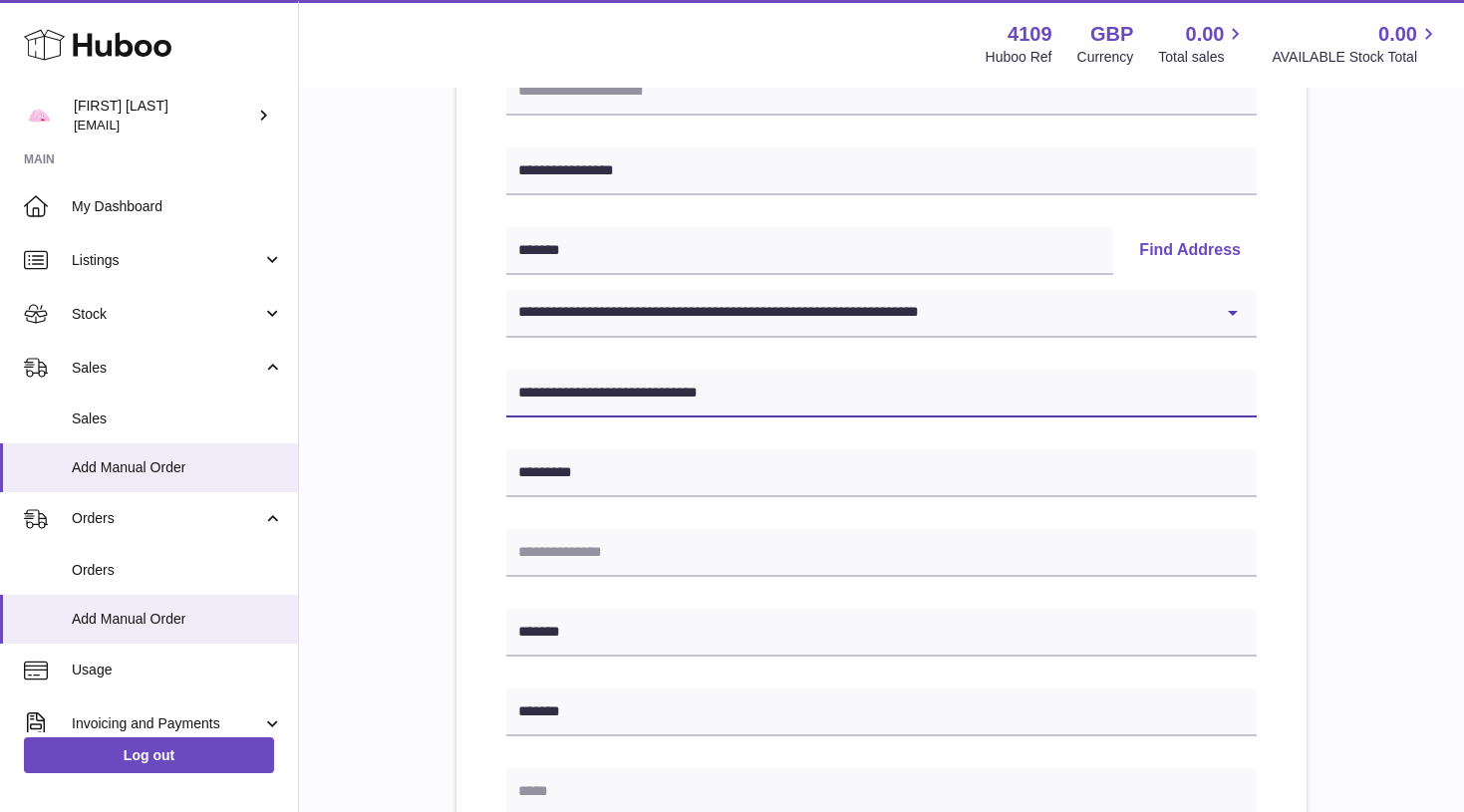 click on "**********" at bounding box center (881, 394) 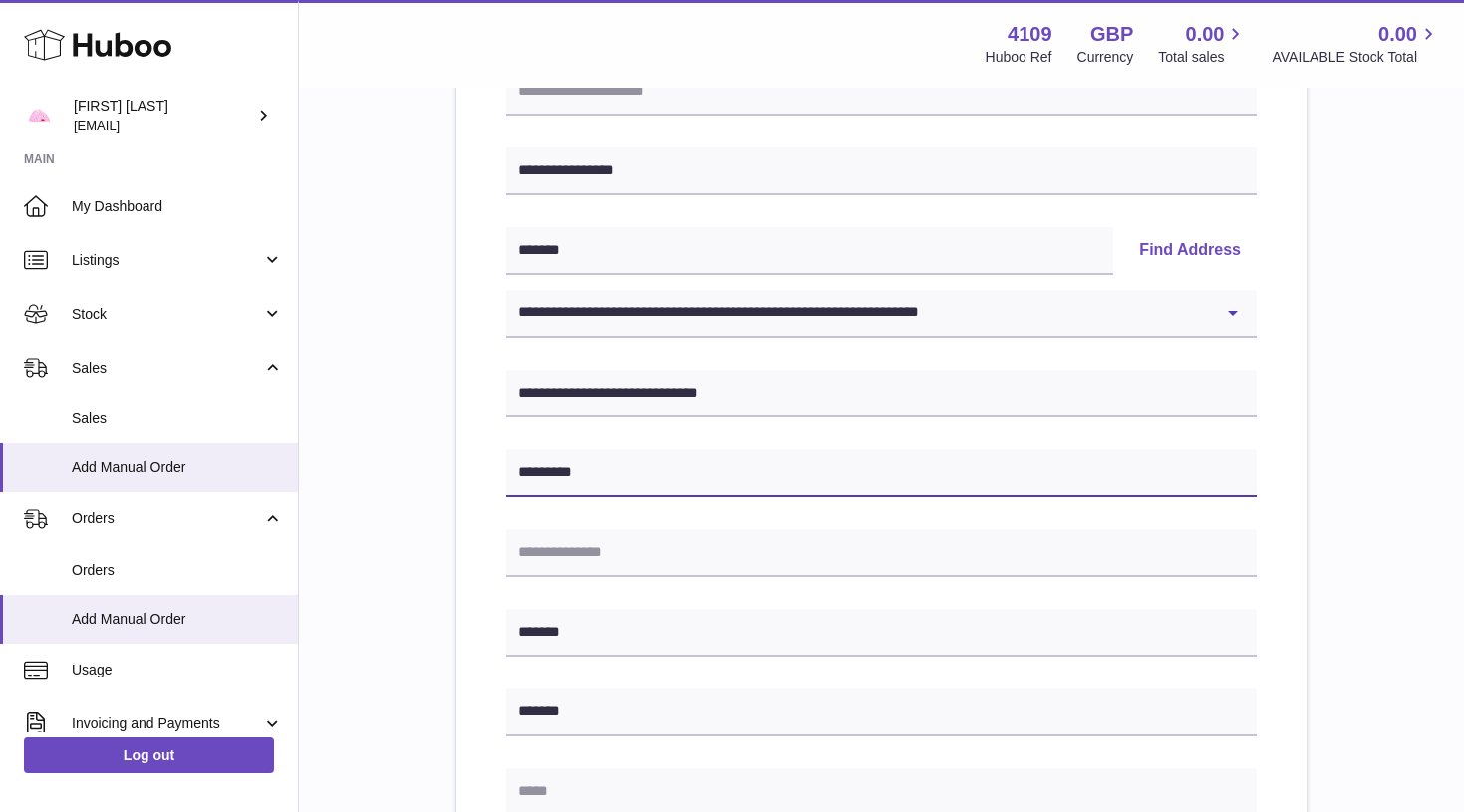 click on "*********" at bounding box center (881, 473) 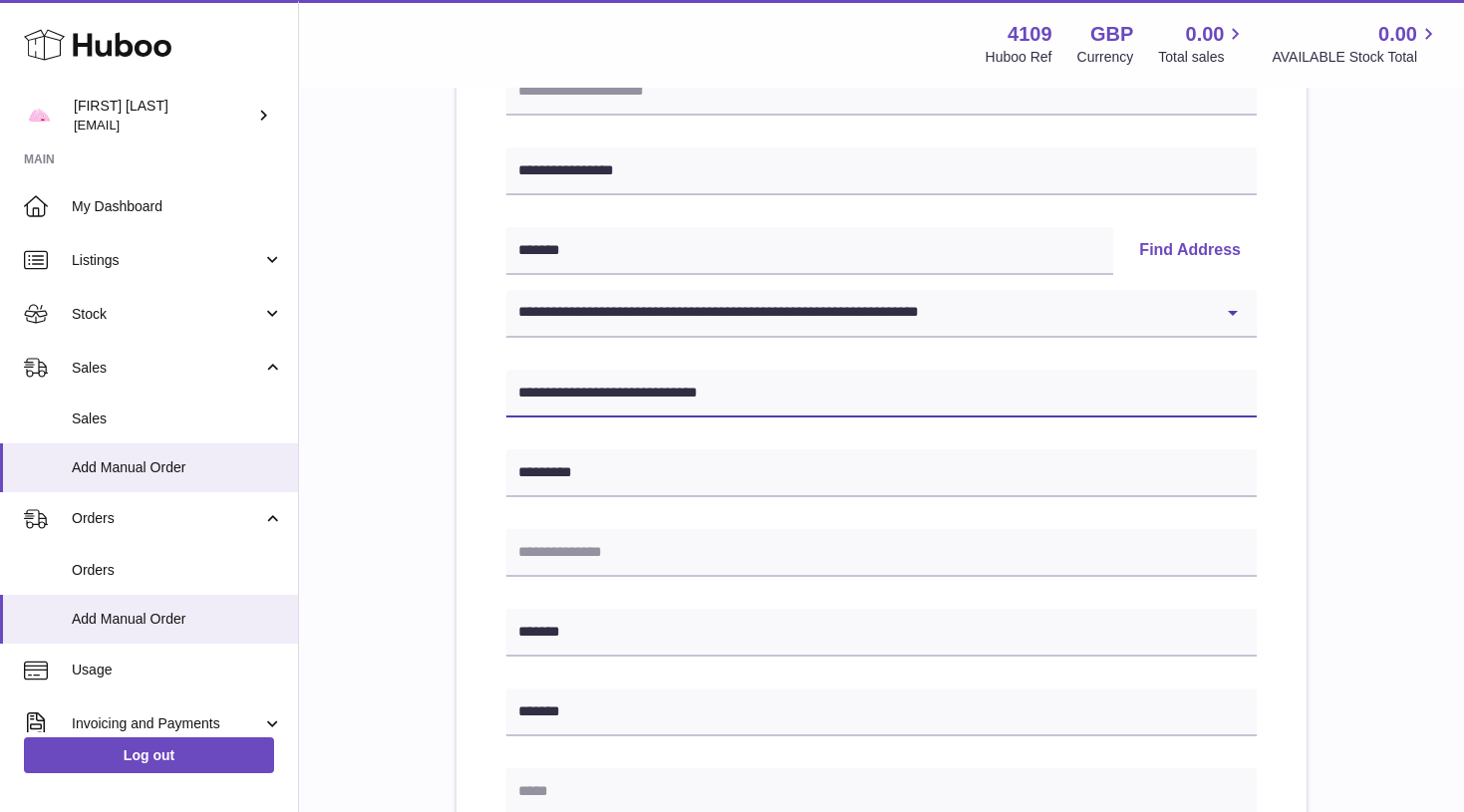 click on "**********" at bounding box center (881, 394) 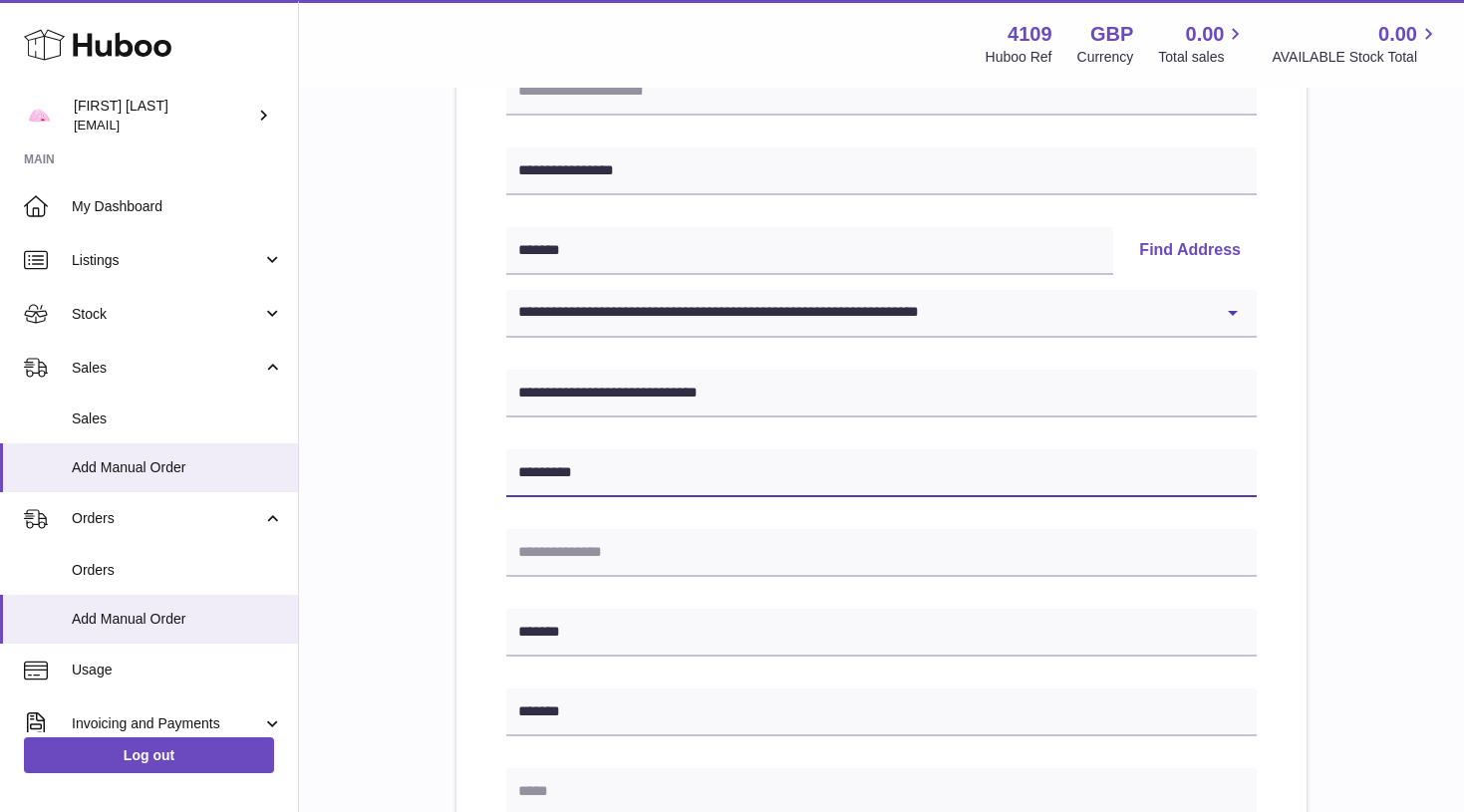 click on "*********" at bounding box center [881, 473] 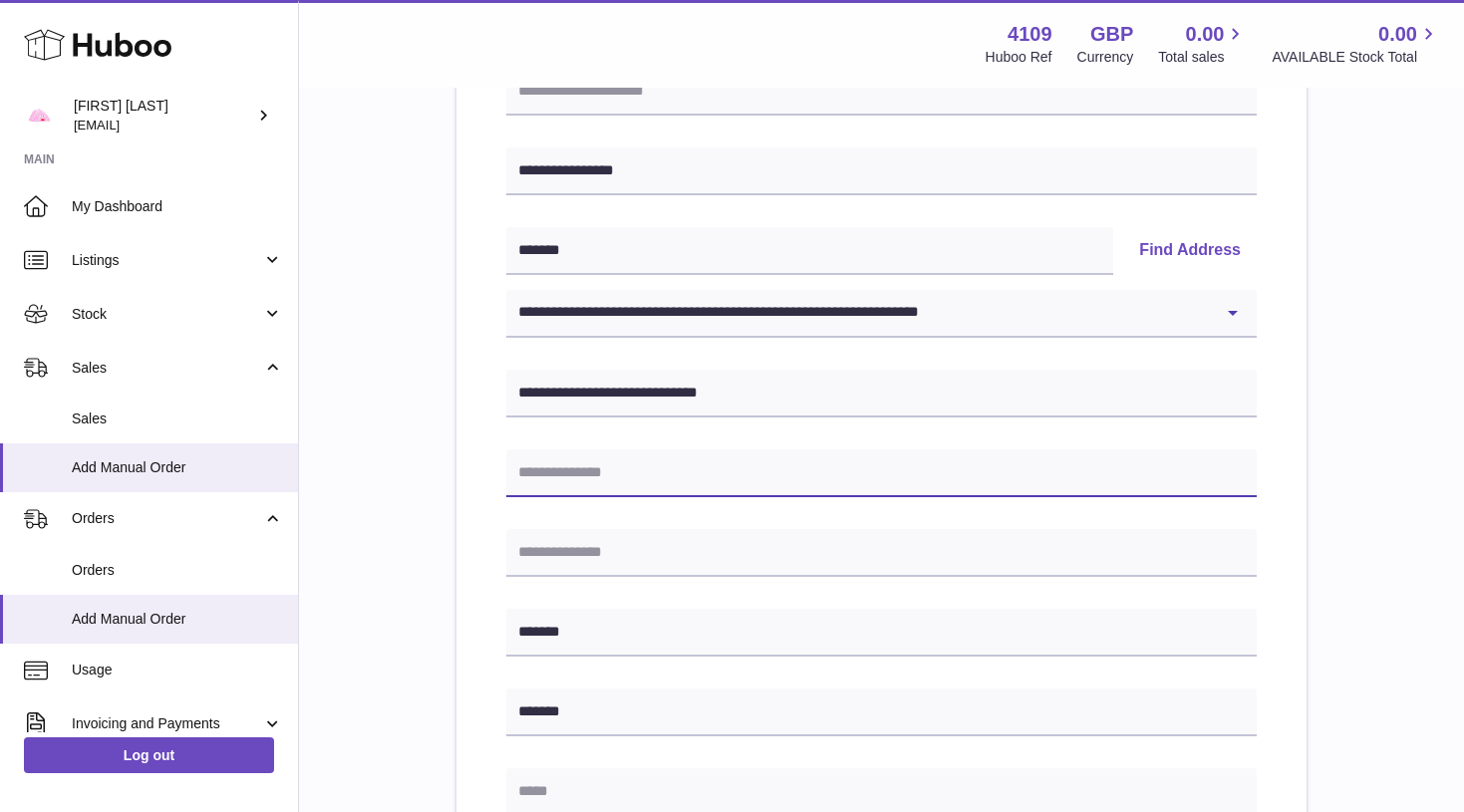 paste on "**********" 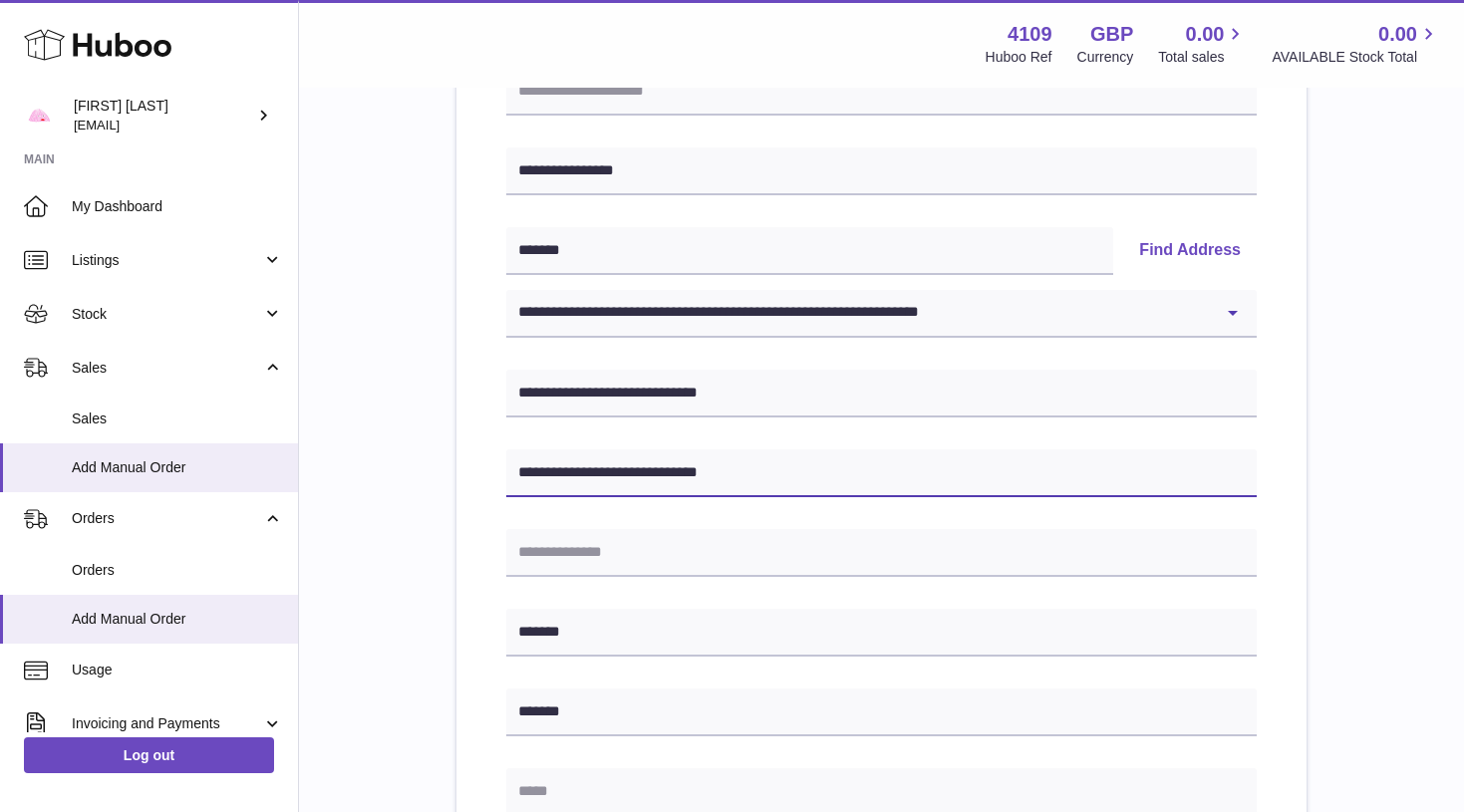 type on "**********" 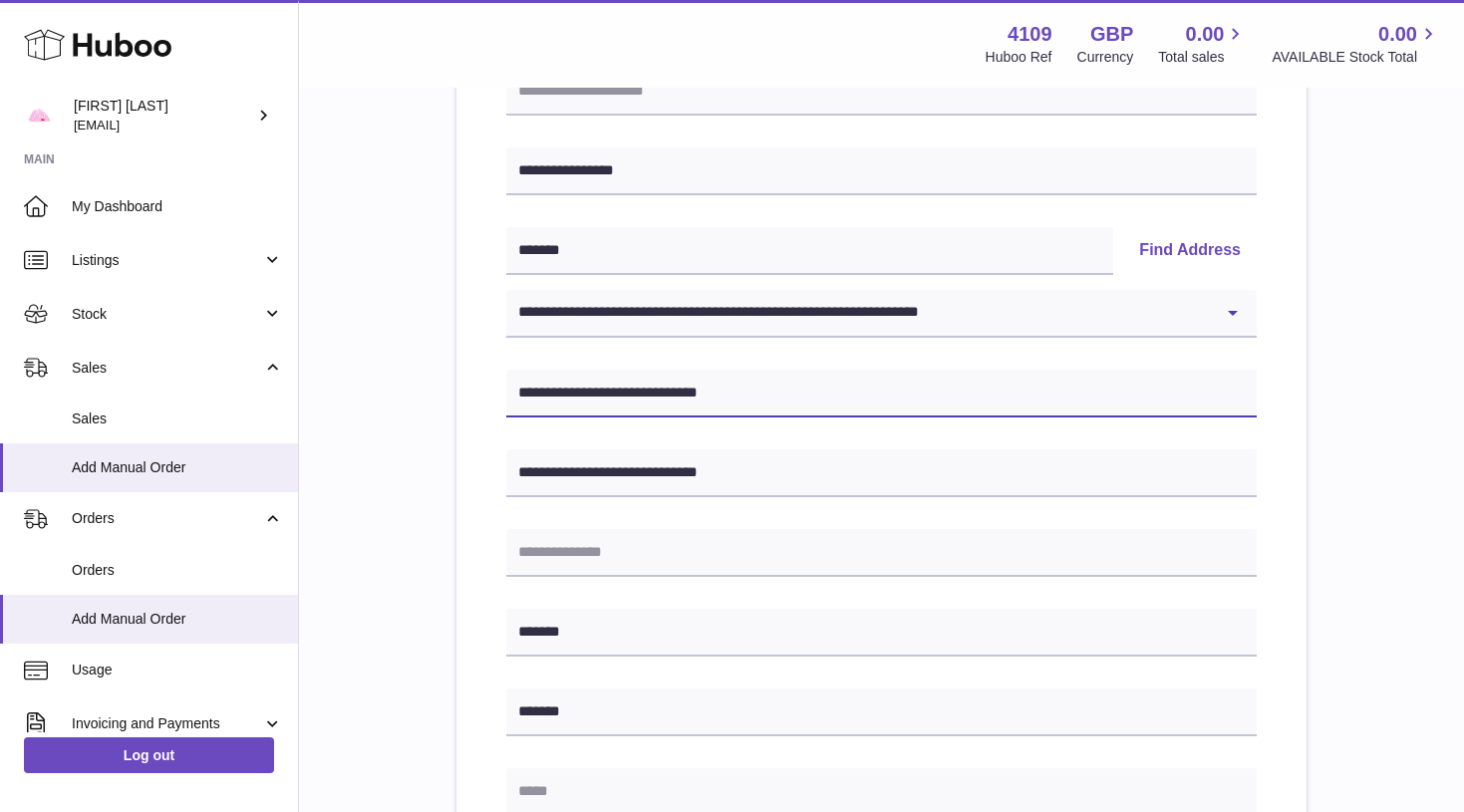 click on "**********" at bounding box center [881, 394] 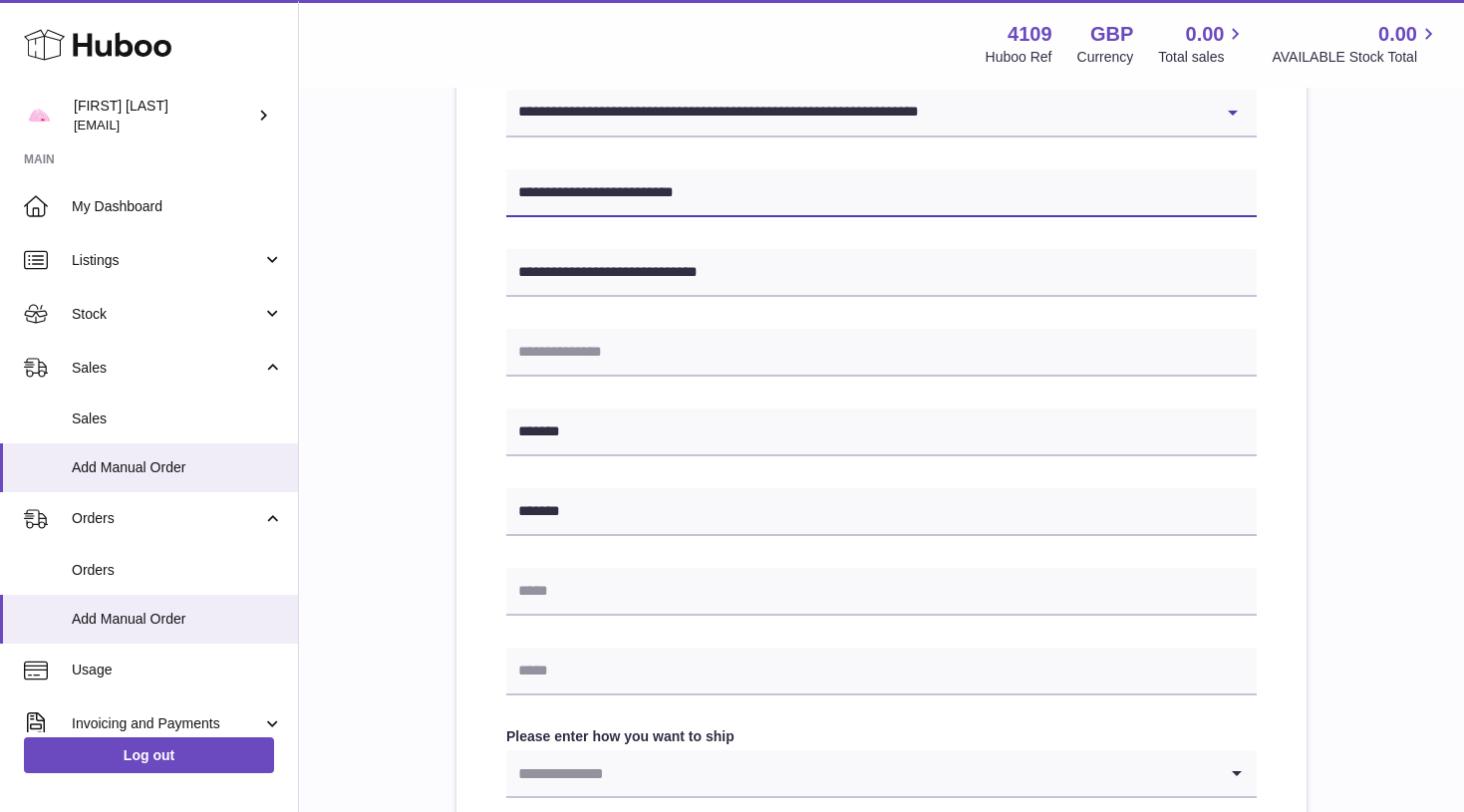 scroll, scrollTop: 512, scrollLeft: 0, axis: vertical 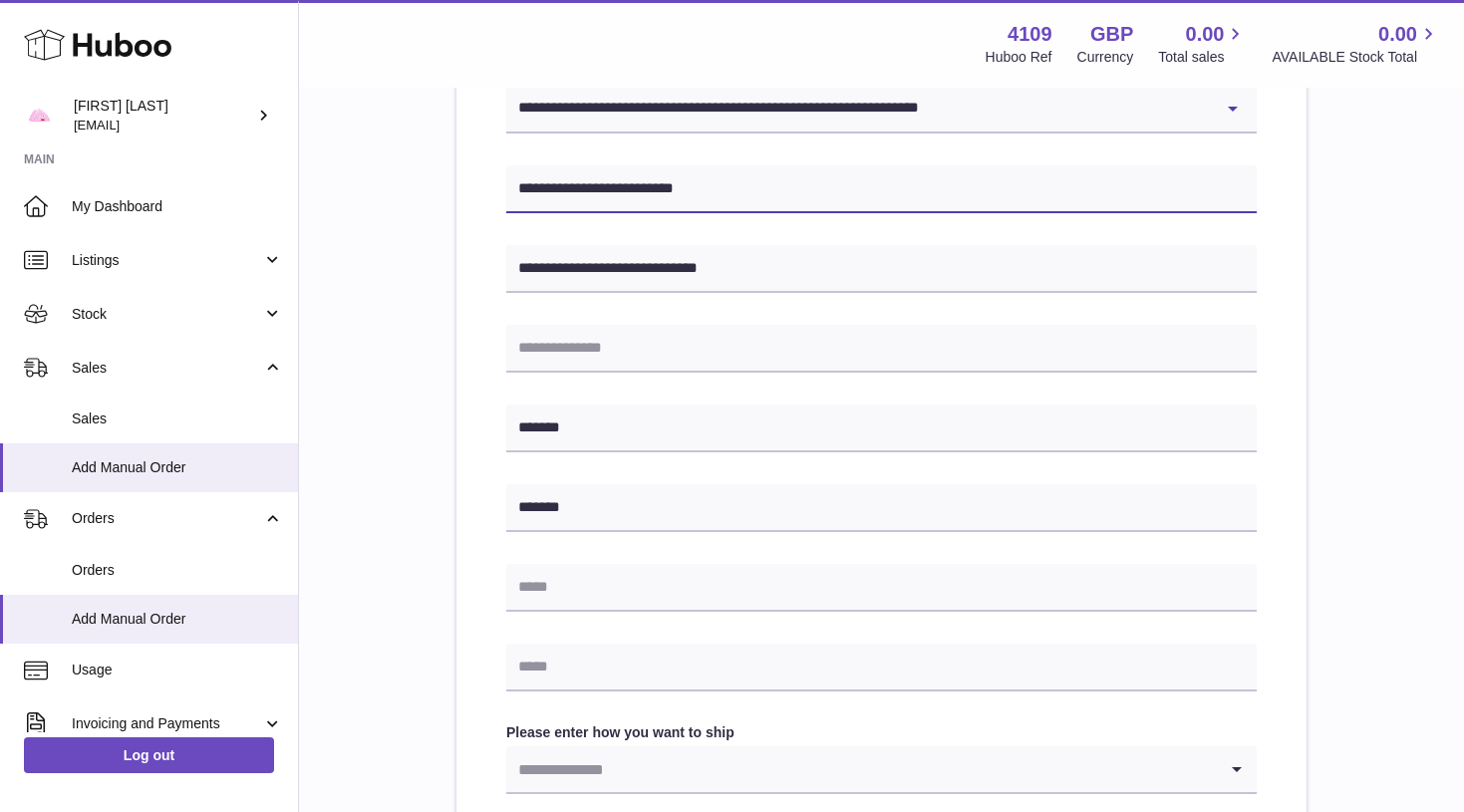 type on "**********" 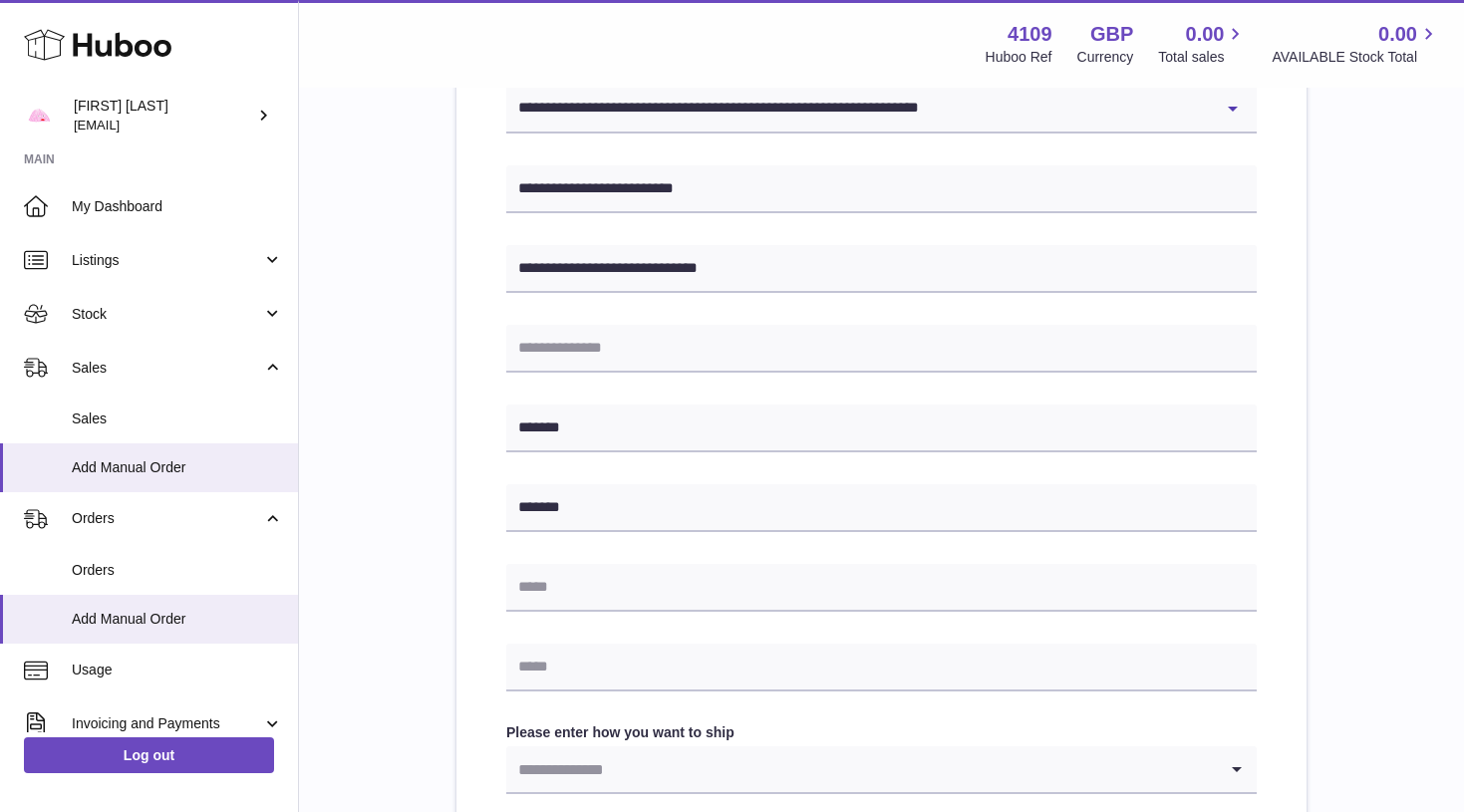 click on "Menu   Huboo     [NUMBER]   Huboo Ref    GBP   Currency   0.00     Total sales   0.00     AVAILABLE Stock Total" at bounding box center (881, 44) 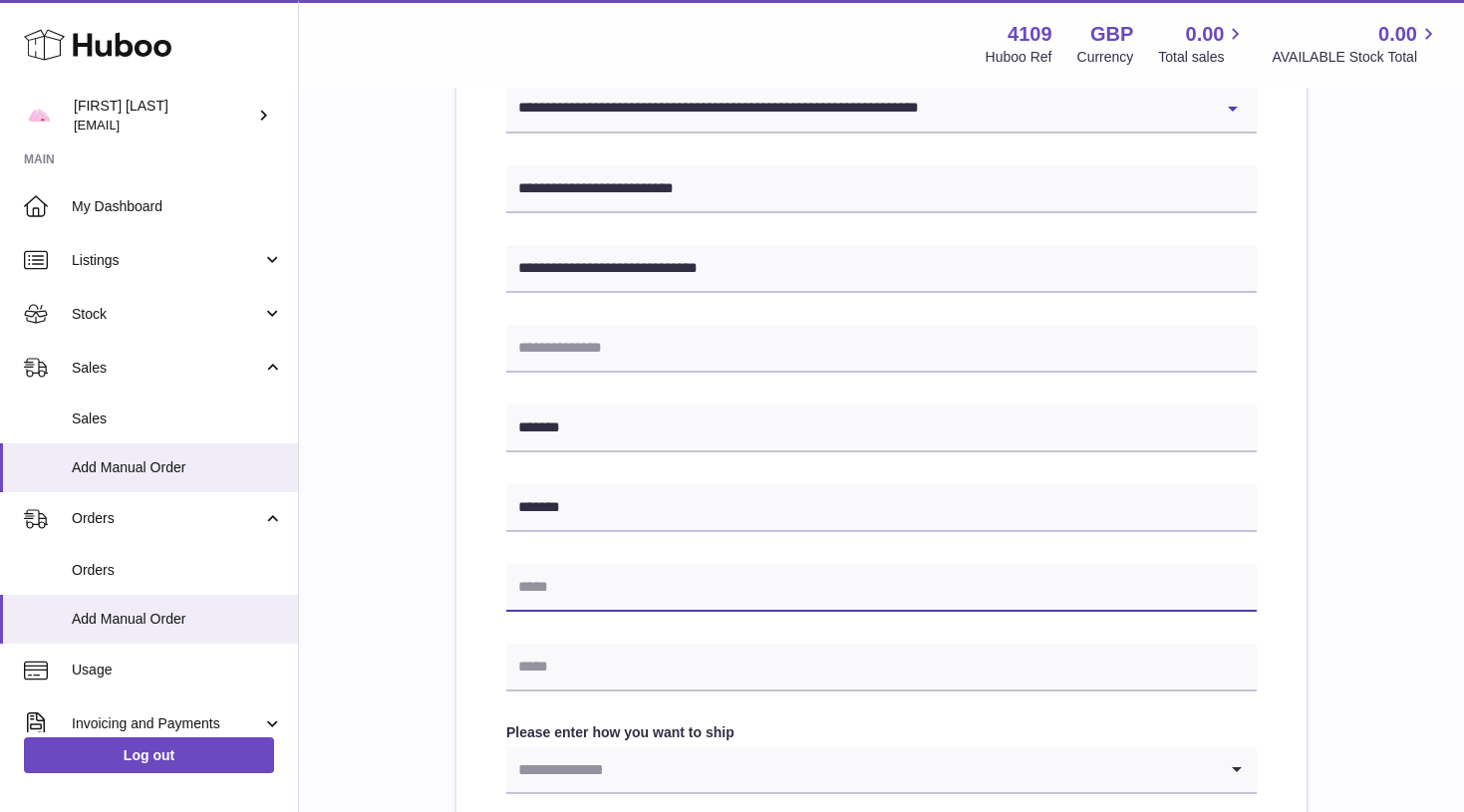 paste on "**********" 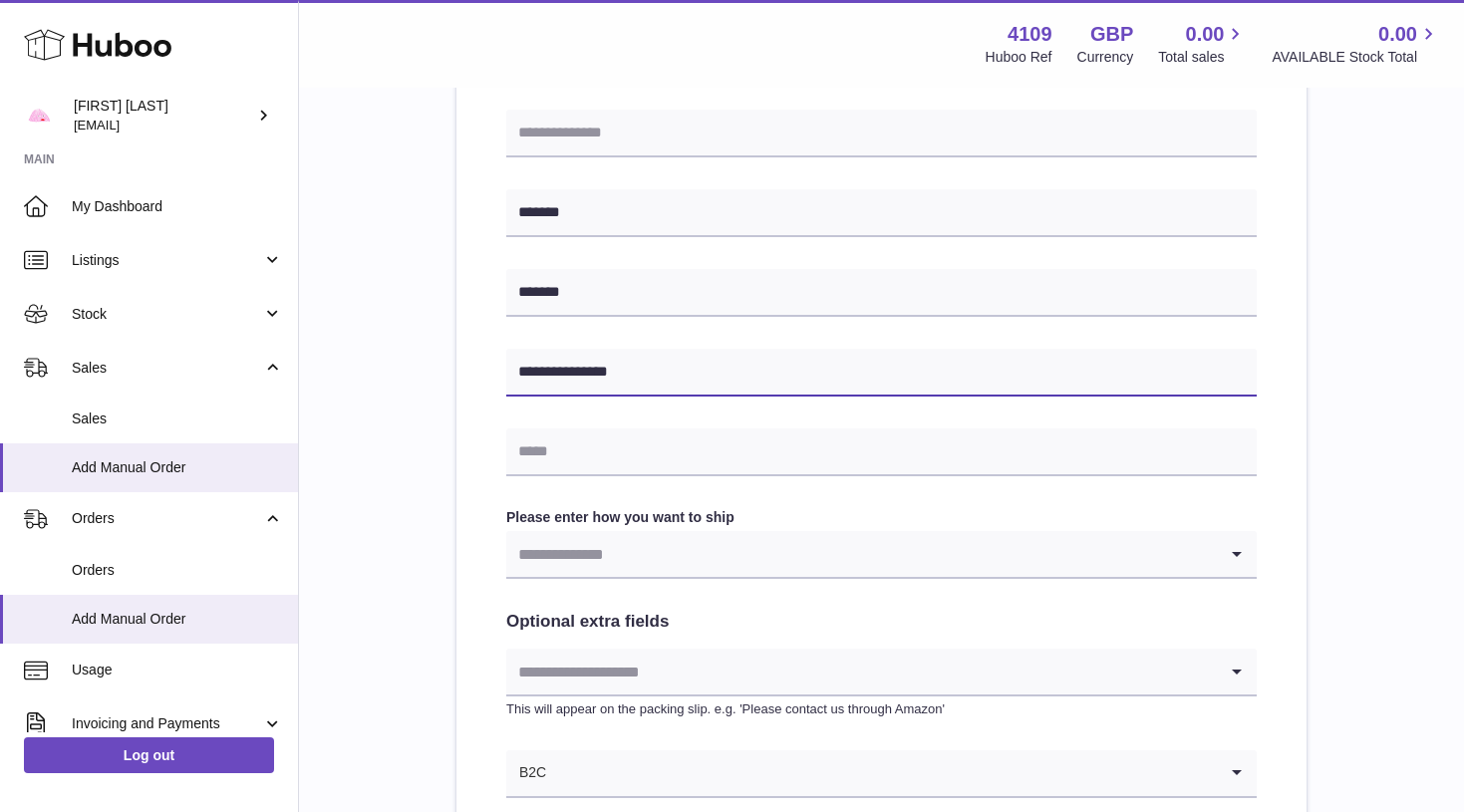 scroll, scrollTop: 730, scrollLeft: 0, axis: vertical 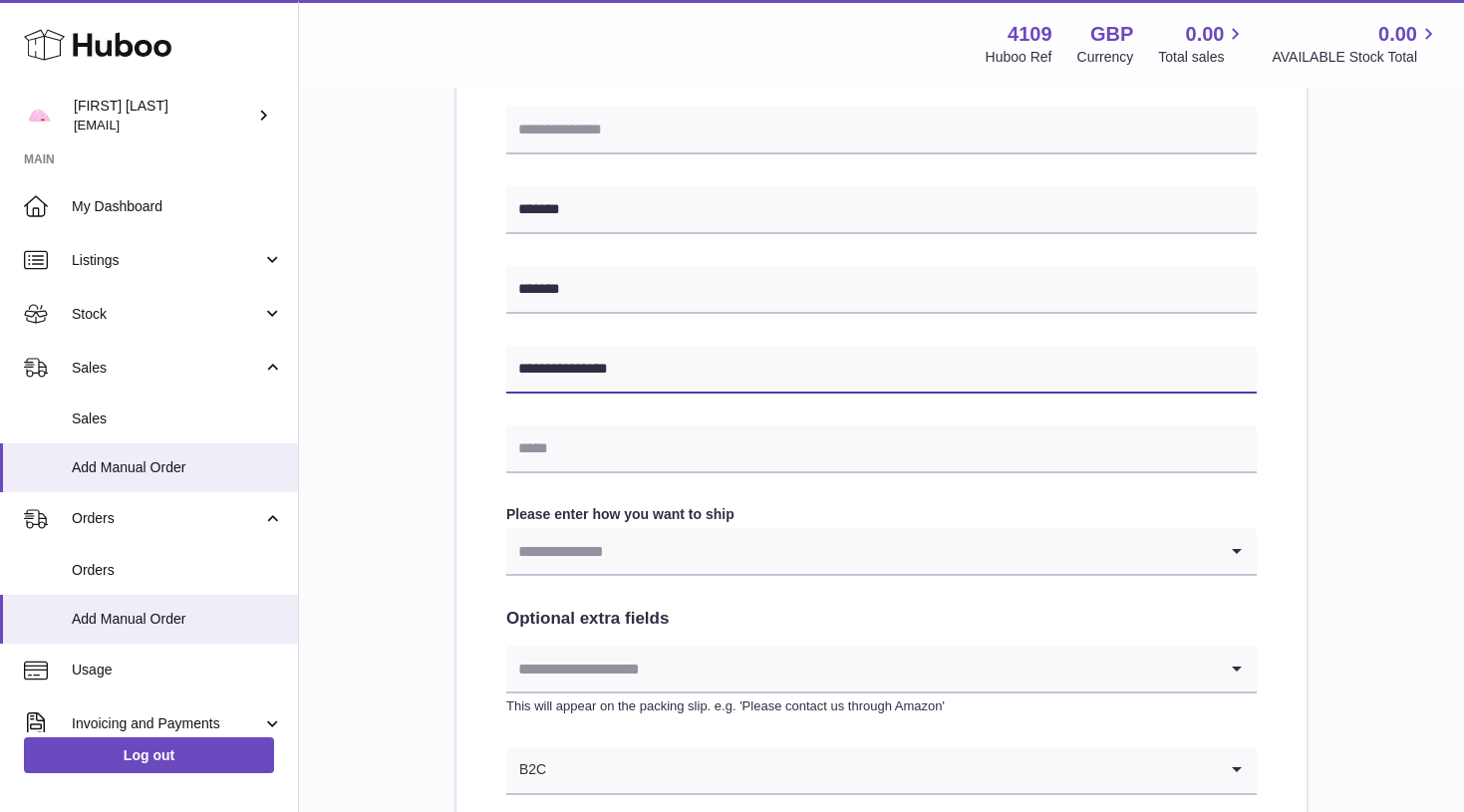 type on "**********" 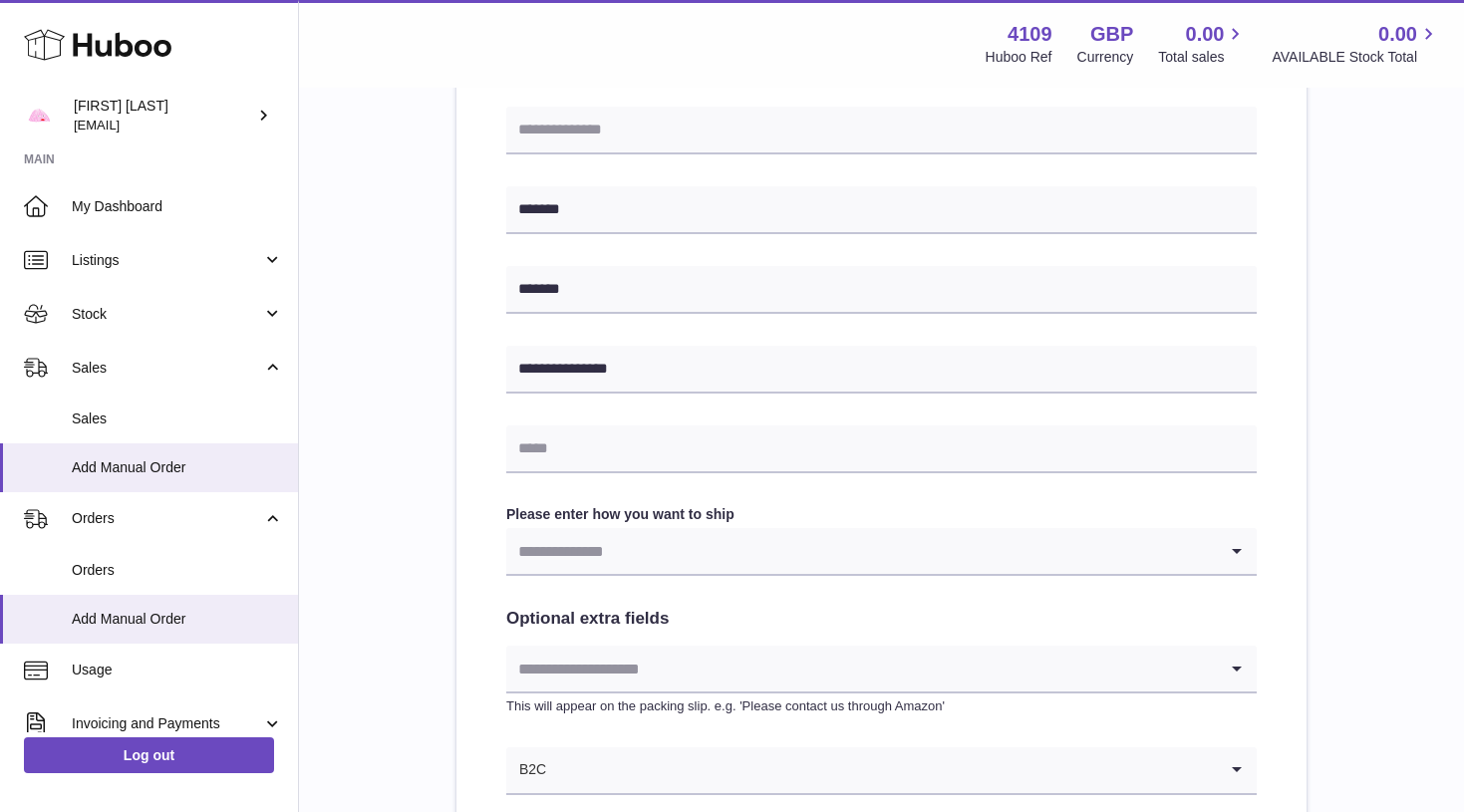 click at bounding box center (861, 551) 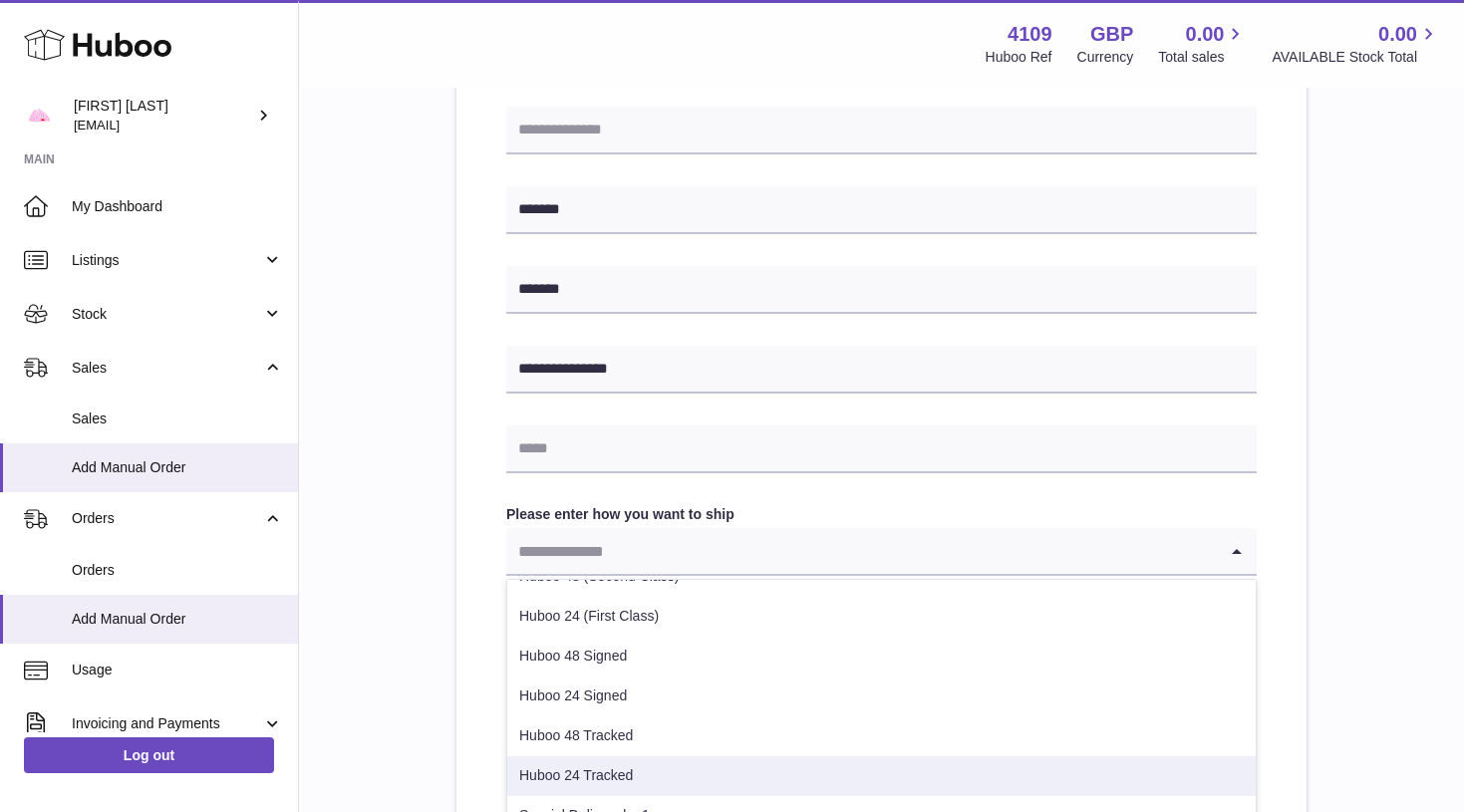 scroll, scrollTop: 29, scrollLeft: 0, axis: vertical 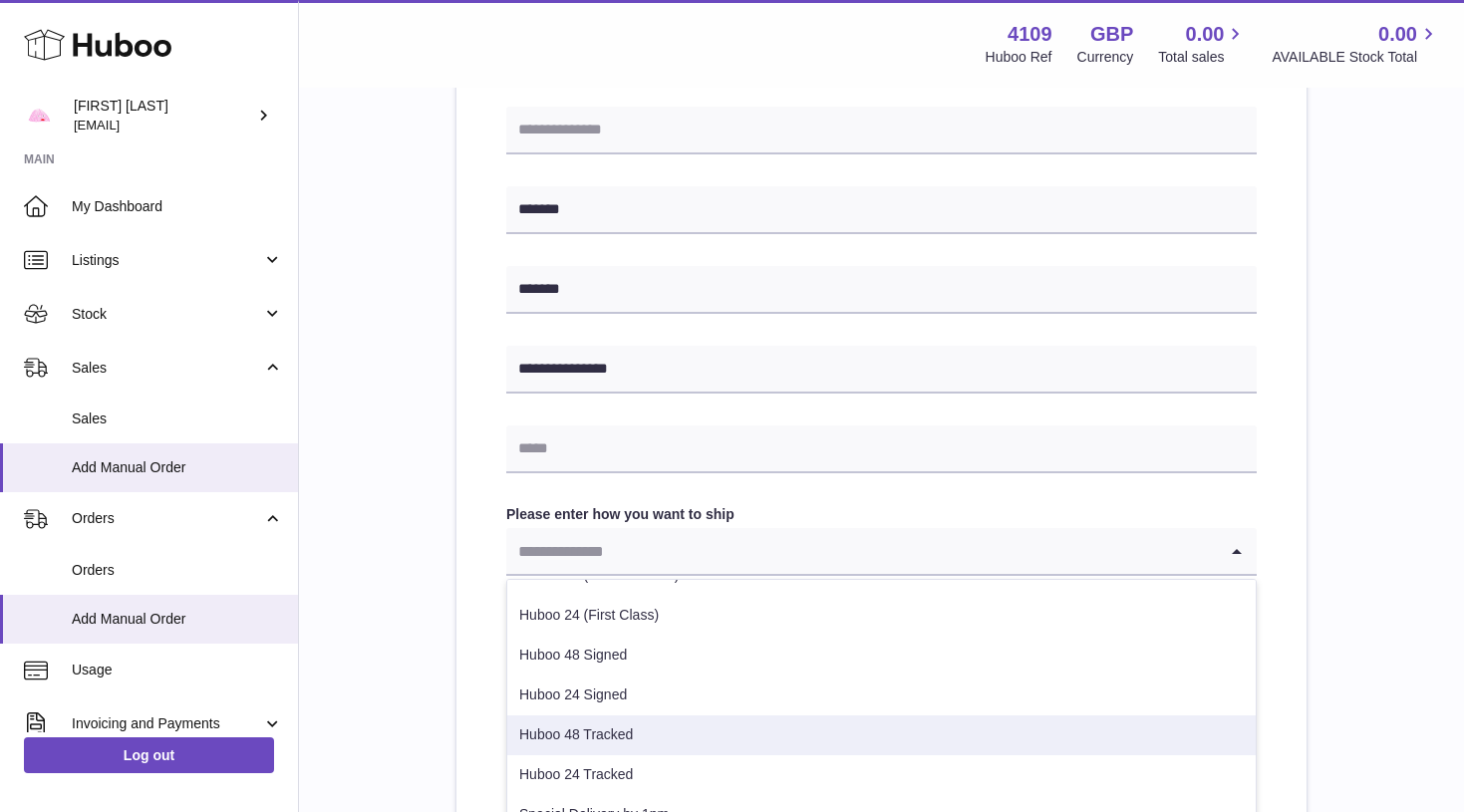 click on "Huboo 48 Tracked" at bounding box center (881, 735) 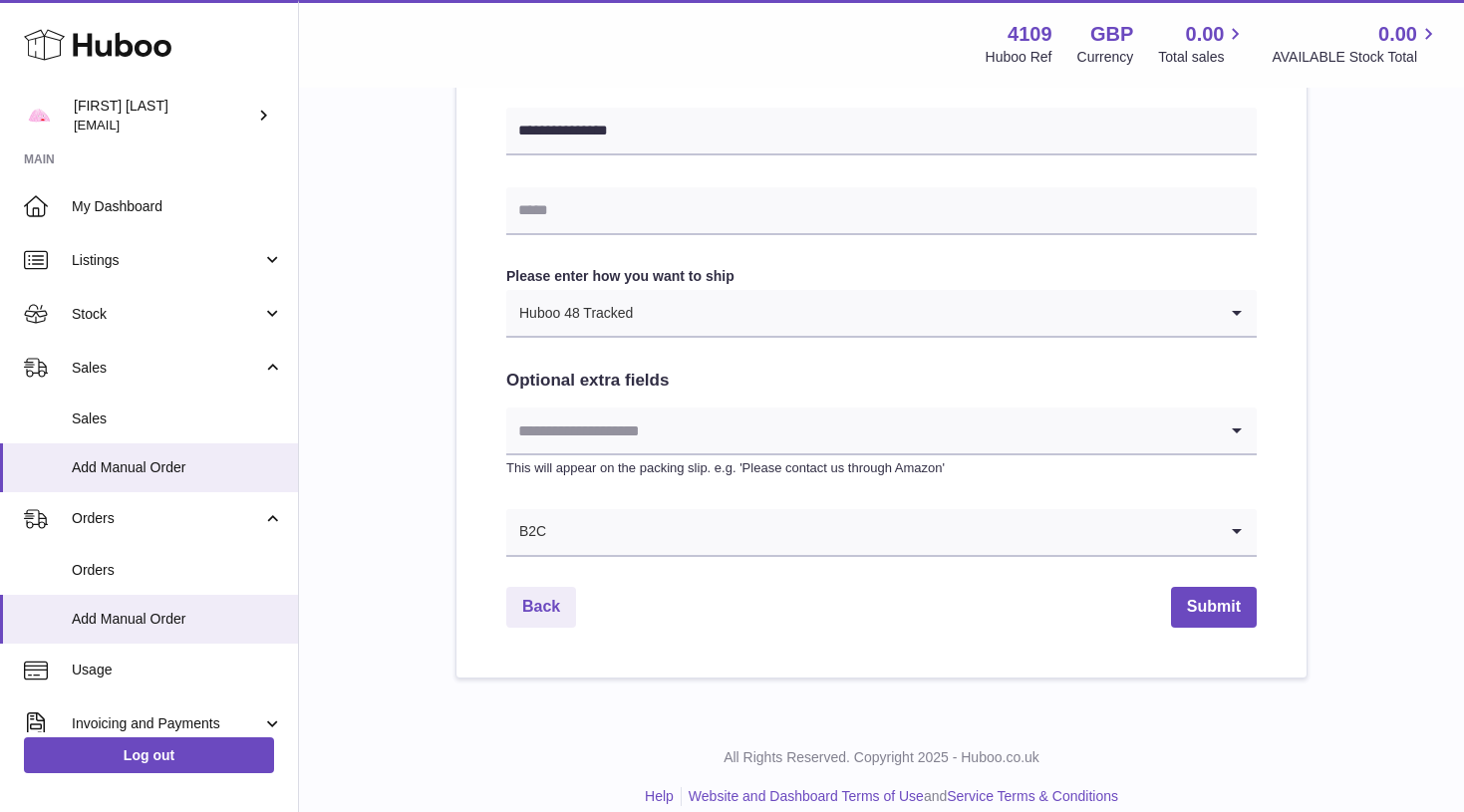 scroll, scrollTop: 970, scrollLeft: 0, axis: vertical 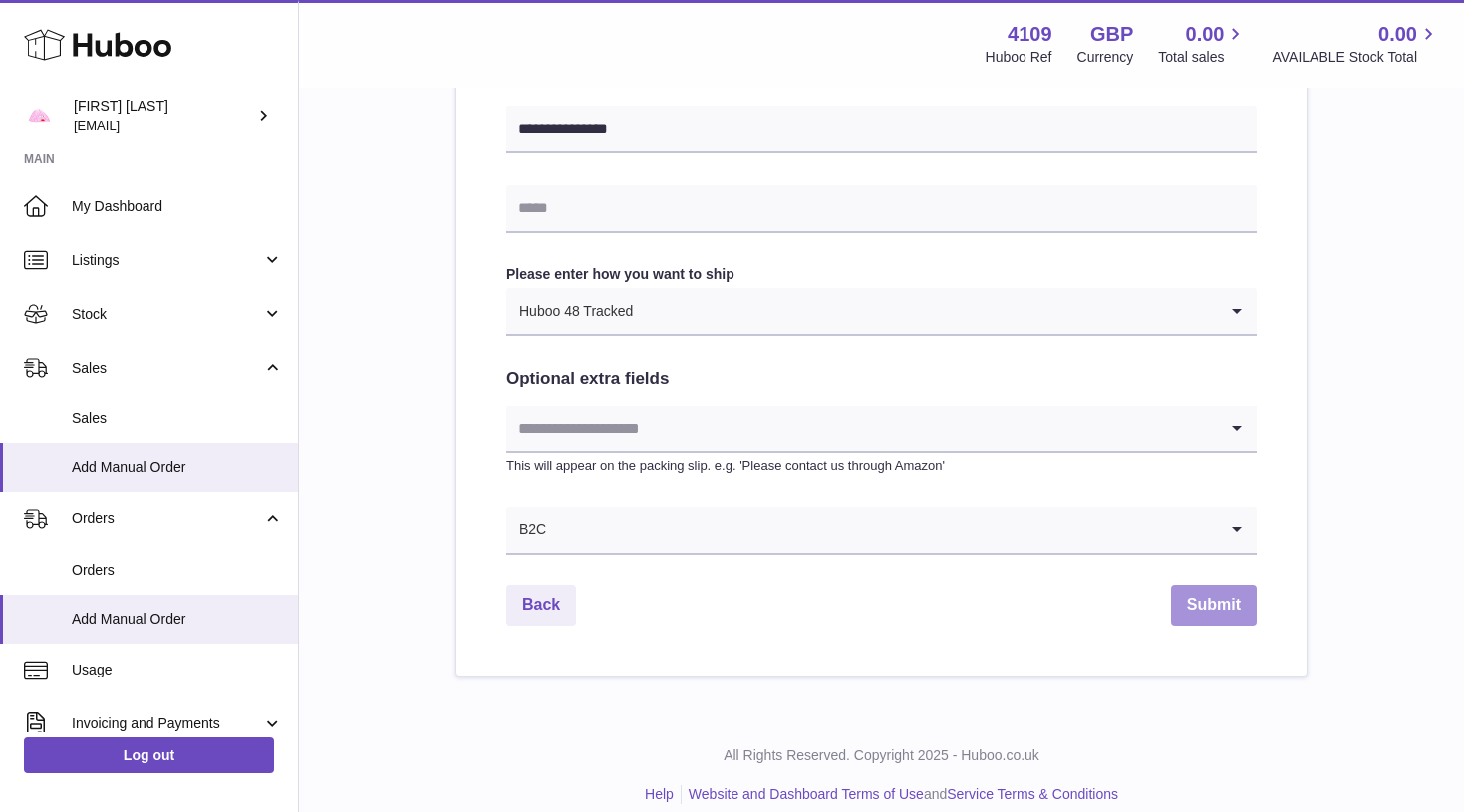 click on "Submit" at bounding box center (1214, 605) 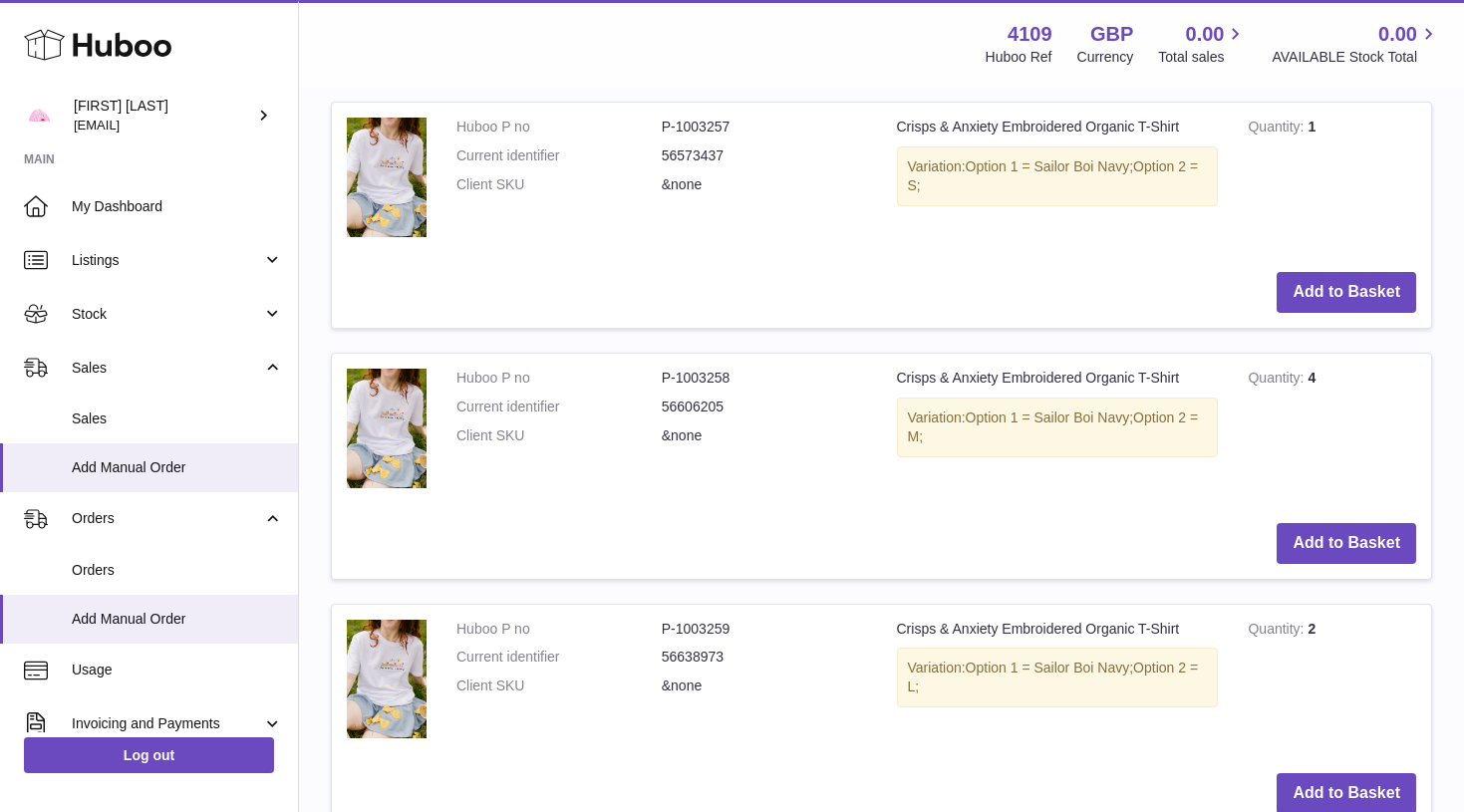 scroll, scrollTop: 0, scrollLeft: 0, axis: both 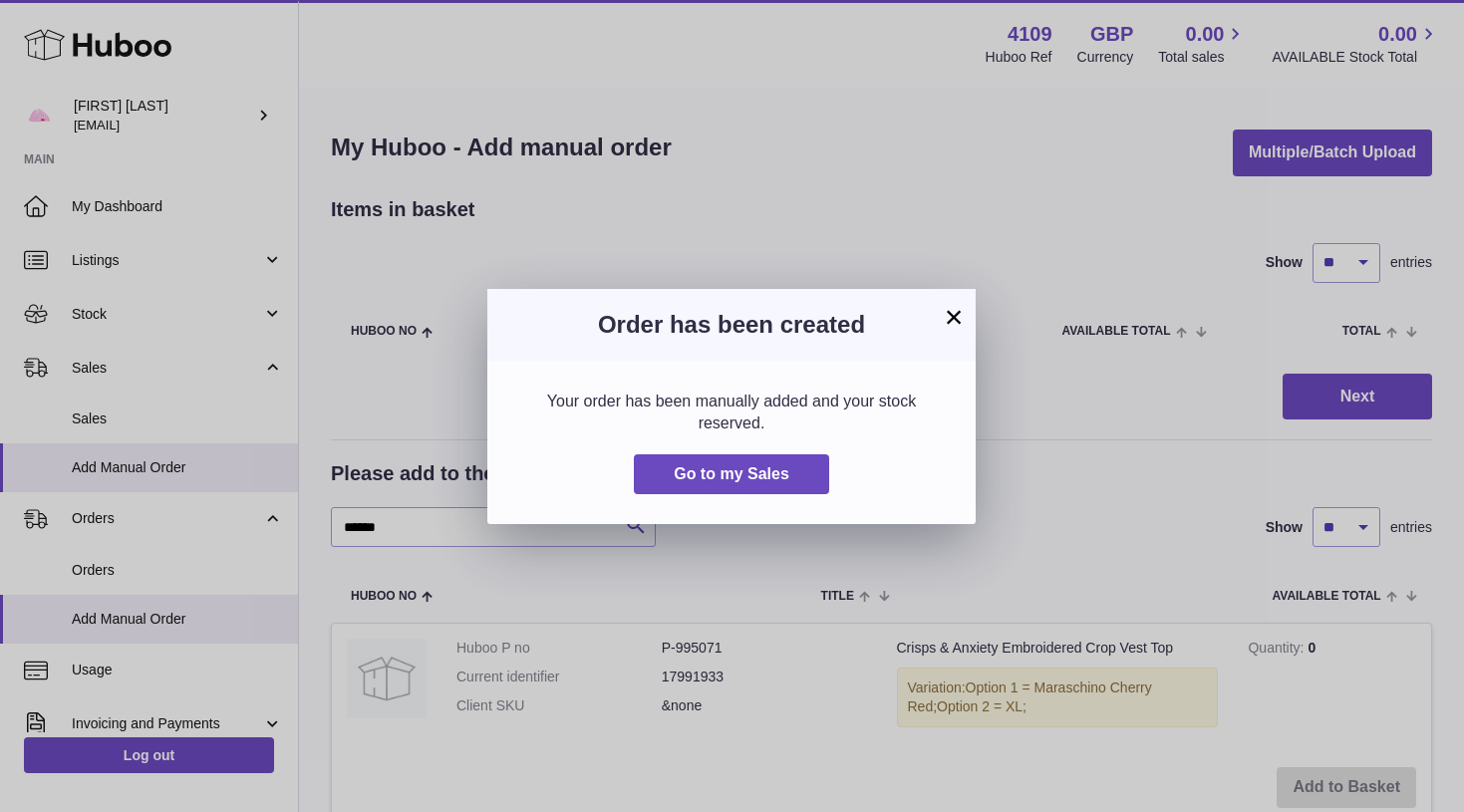 click on "×" at bounding box center [954, 317] 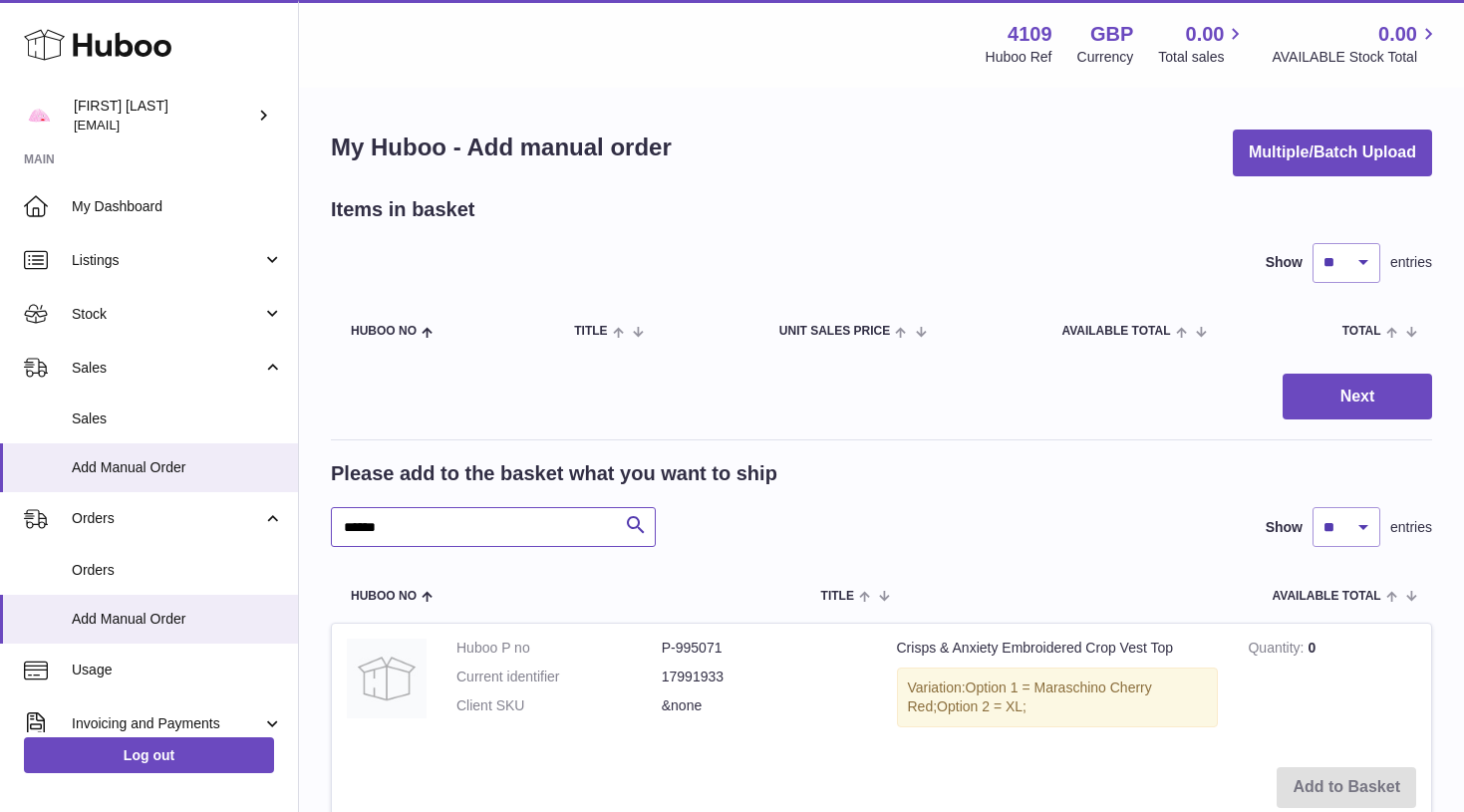 click on "******" at bounding box center (493, 527) 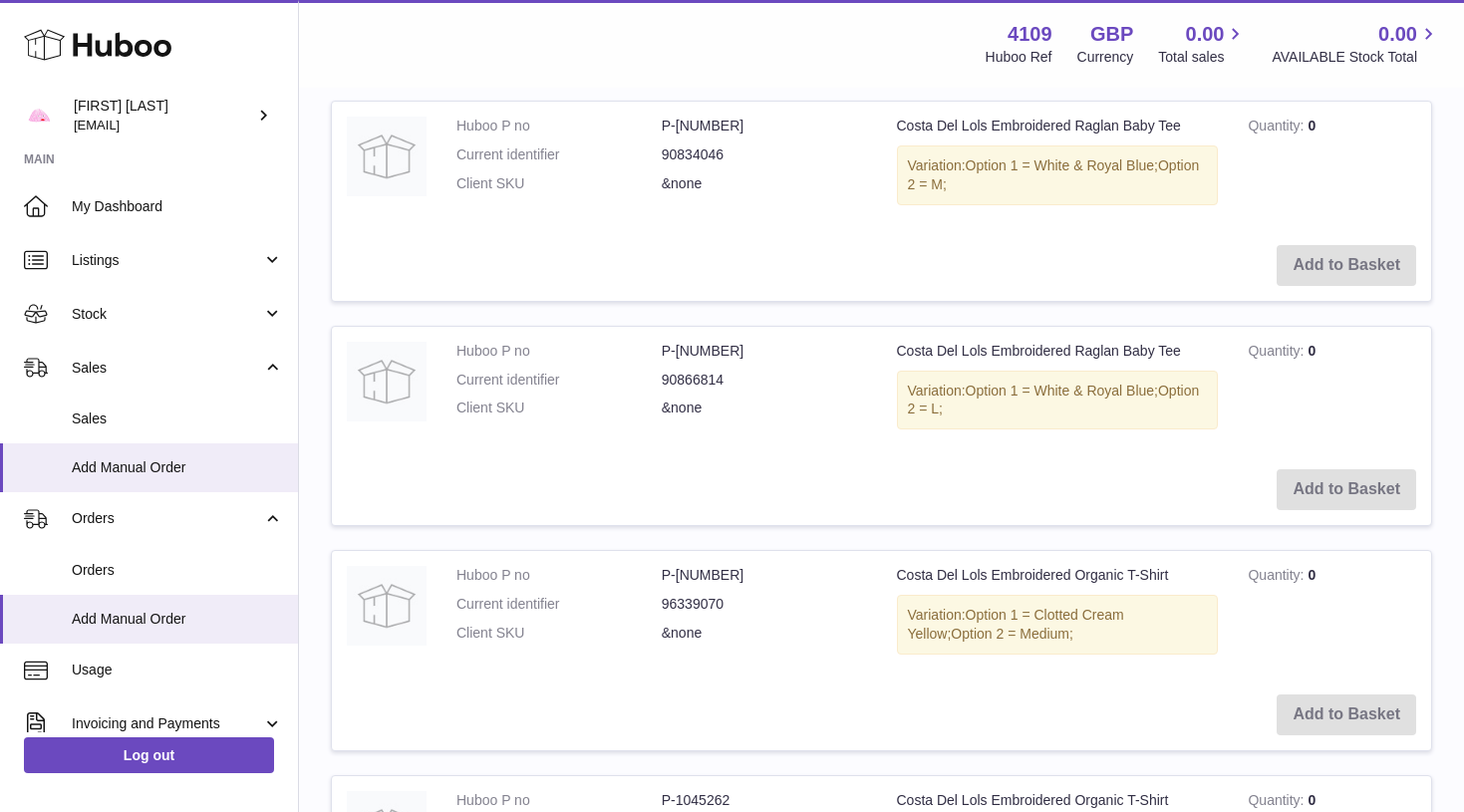 scroll, scrollTop: 984, scrollLeft: 0, axis: vertical 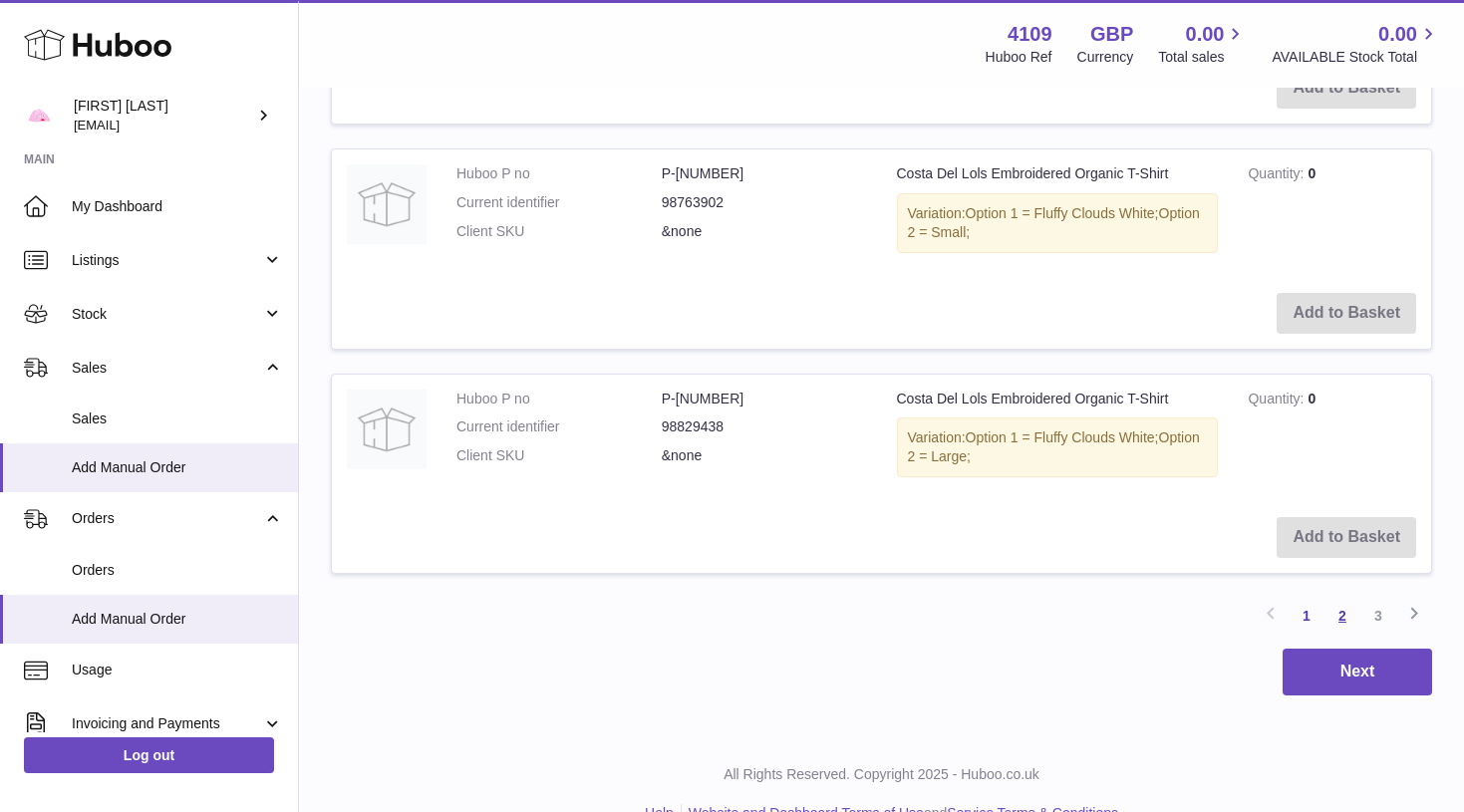 click on "2" at bounding box center [1342, 616] 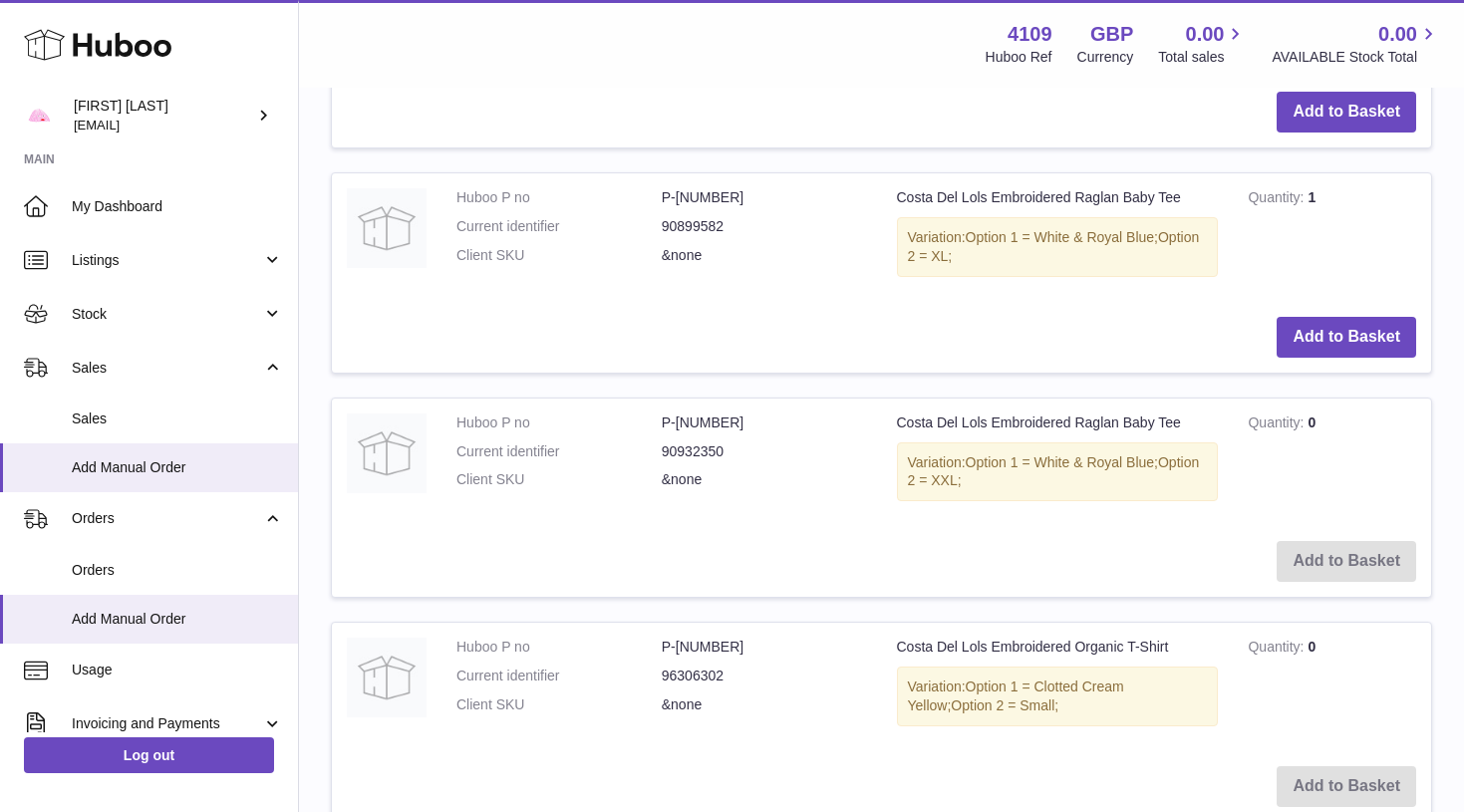 scroll, scrollTop: 907, scrollLeft: 0, axis: vertical 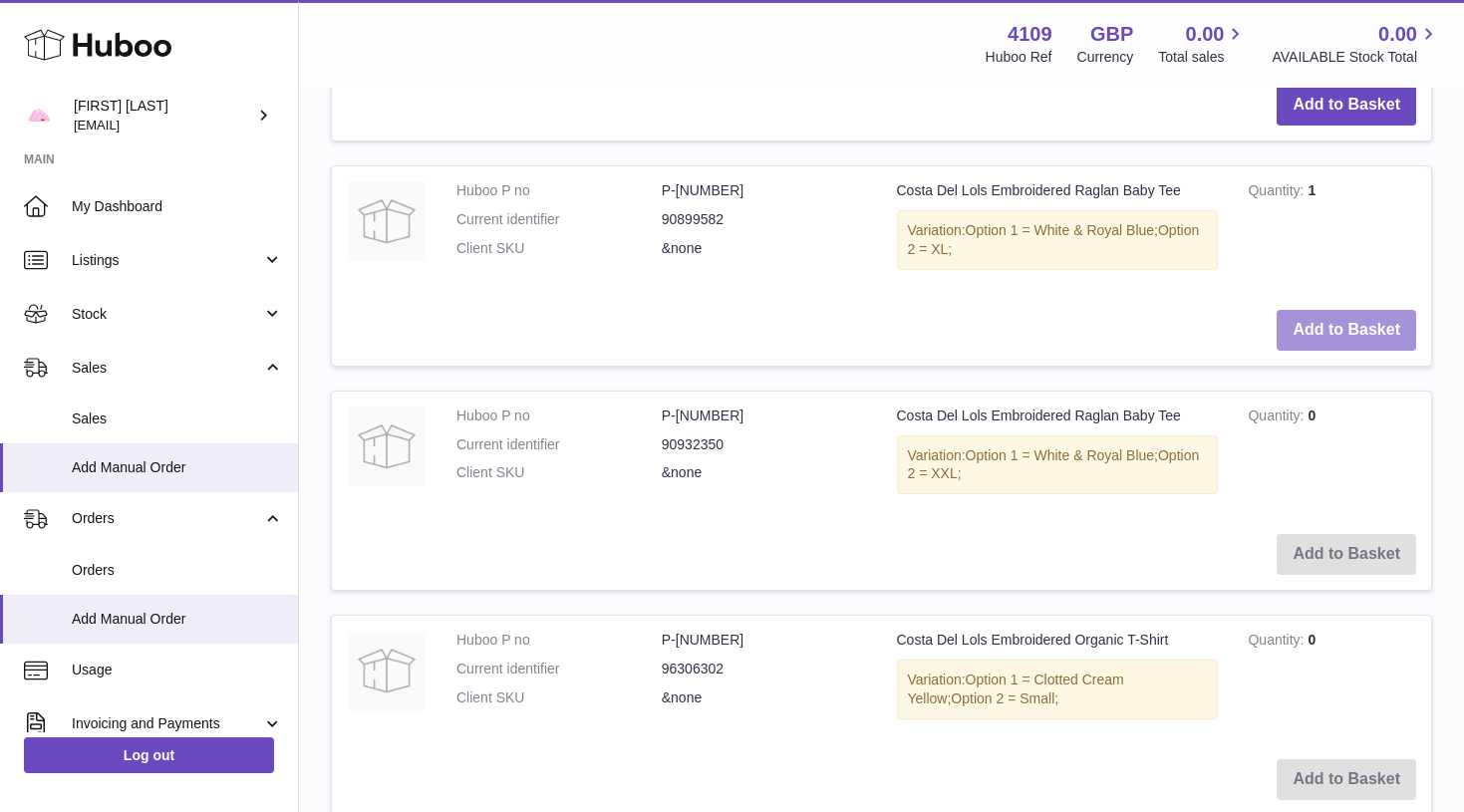 click on "Add to Basket" at bounding box center (1346, 330) 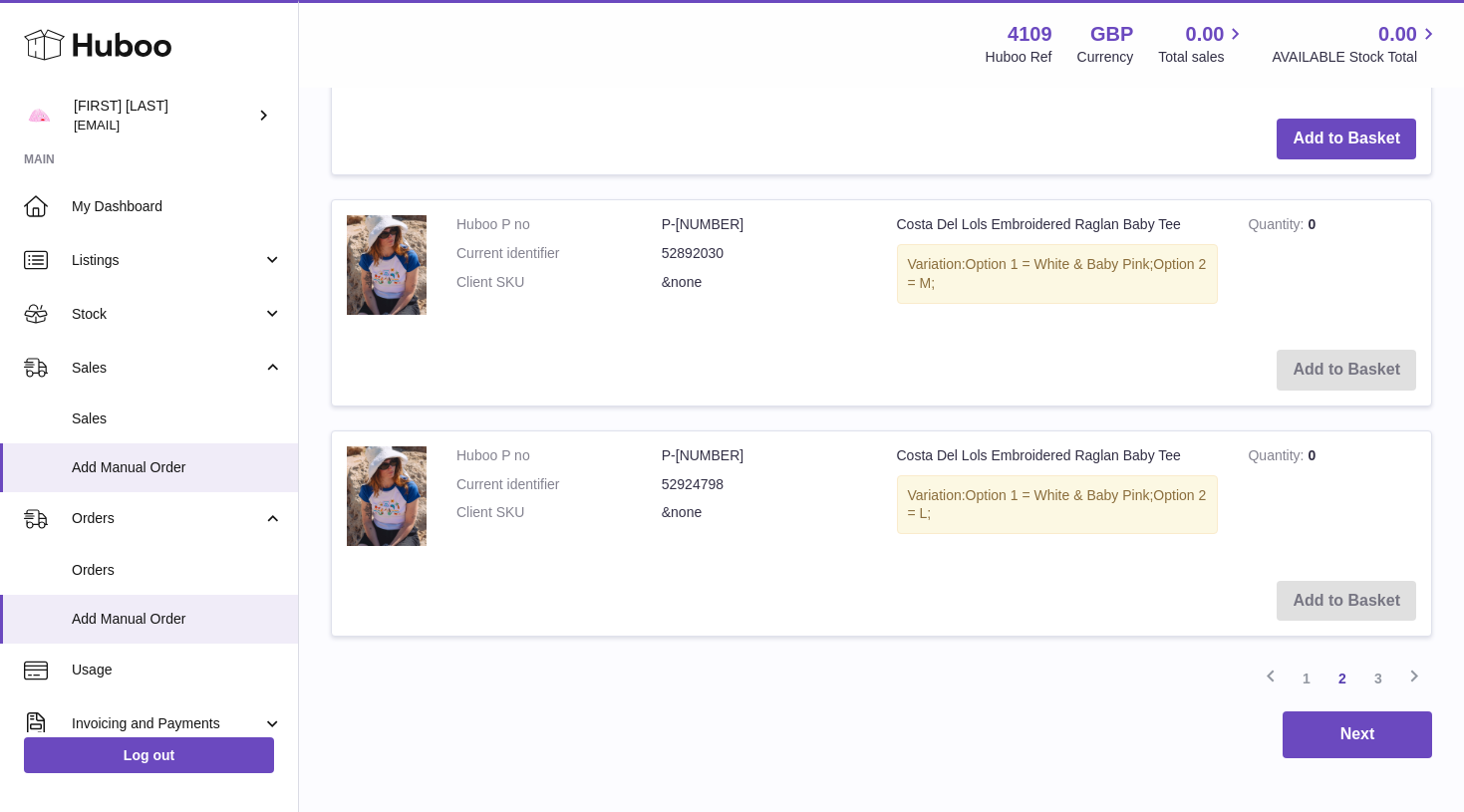 scroll, scrollTop: 2469, scrollLeft: 0, axis: vertical 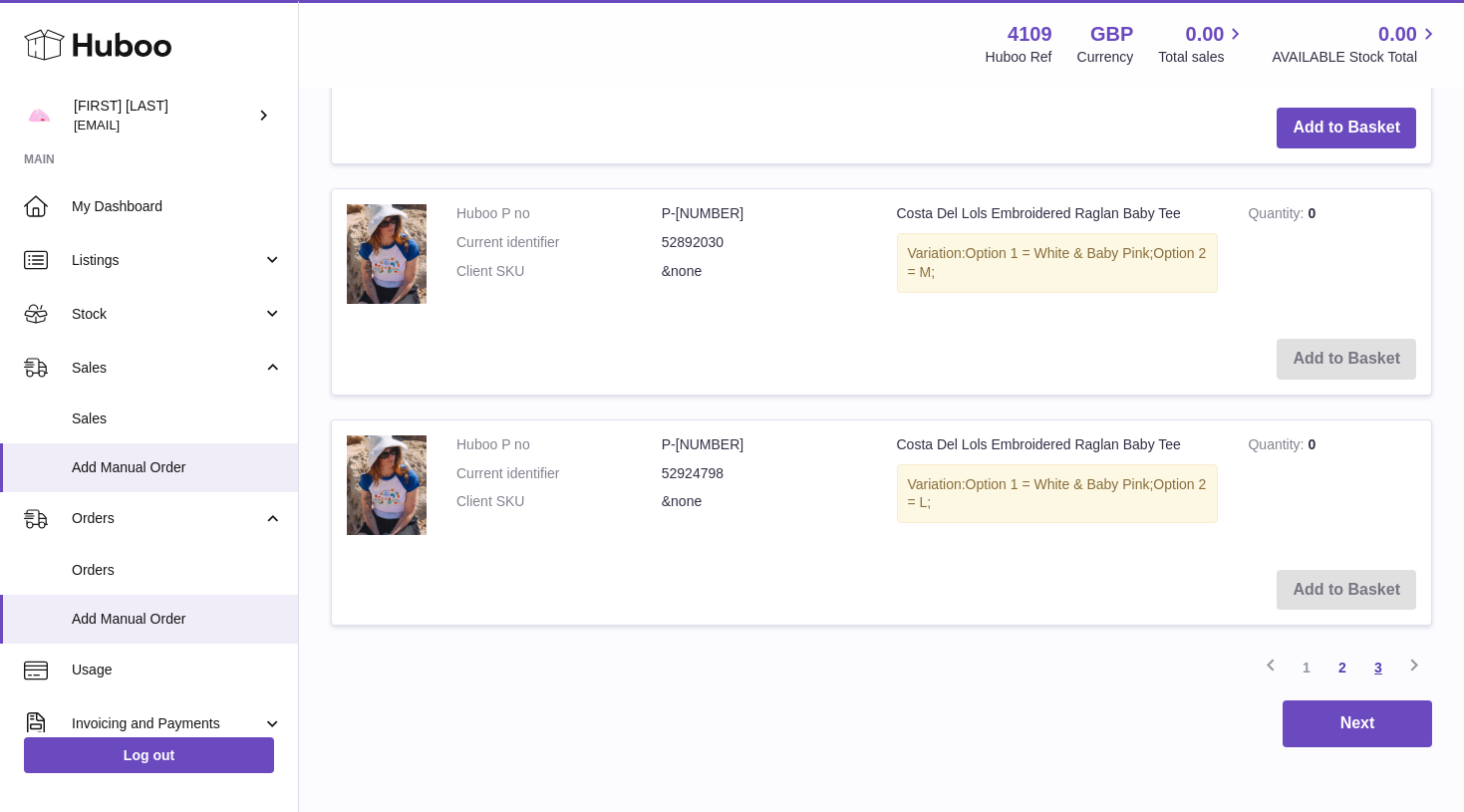click on "3" at bounding box center (1378, 668) 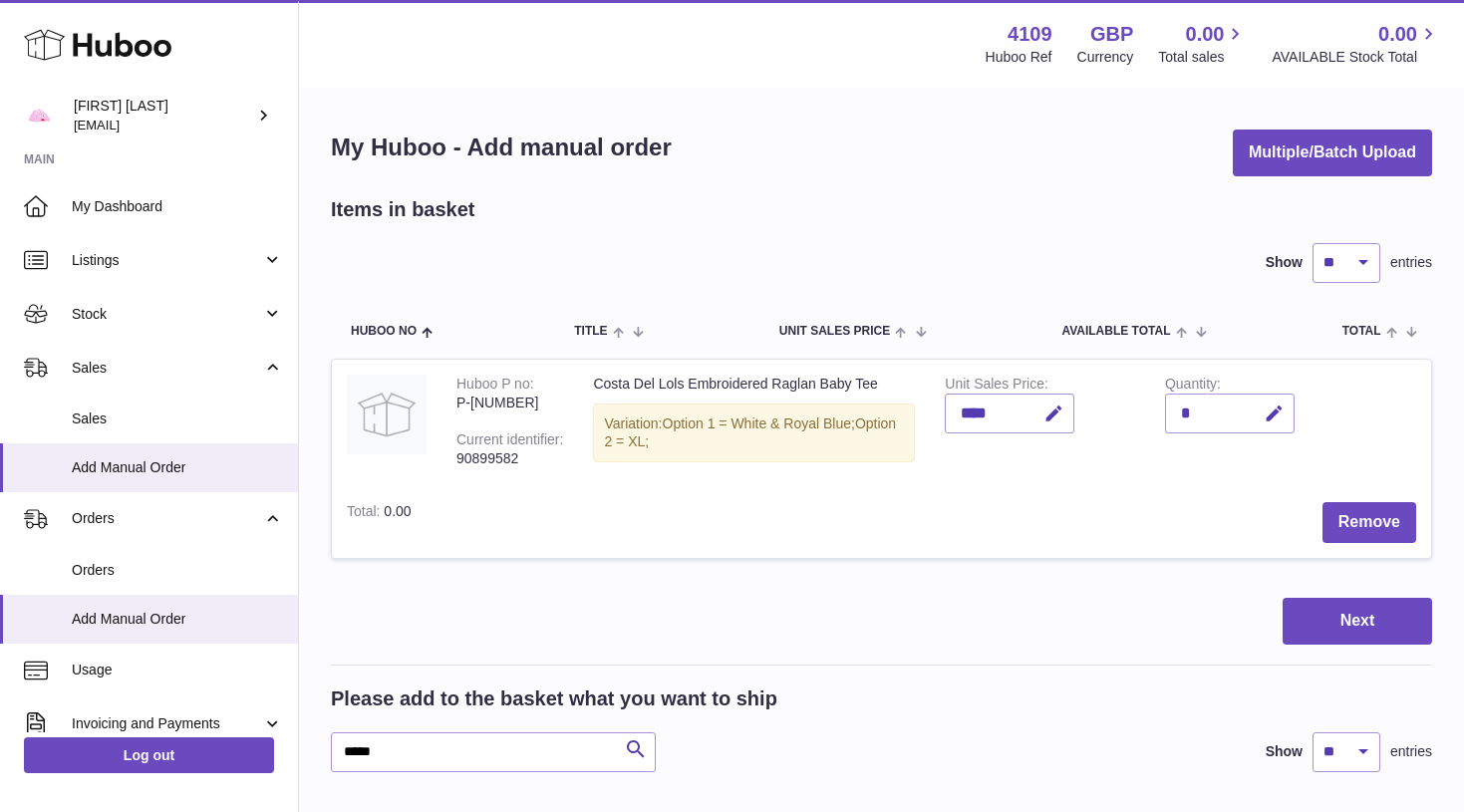 scroll, scrollTop: 0, scrollLeft: 0, axis: both 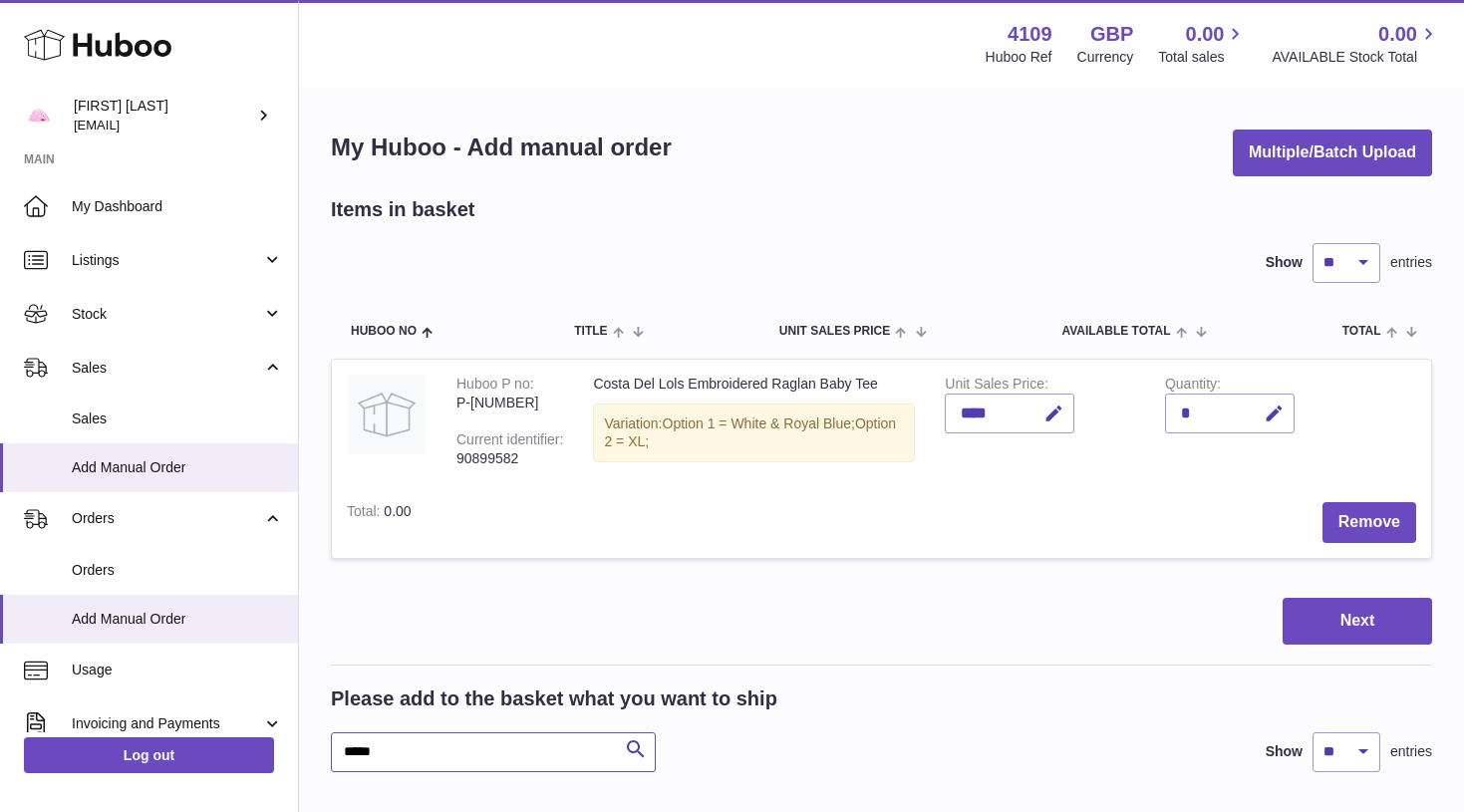 click on "*****" at bounding box center [493, 752] 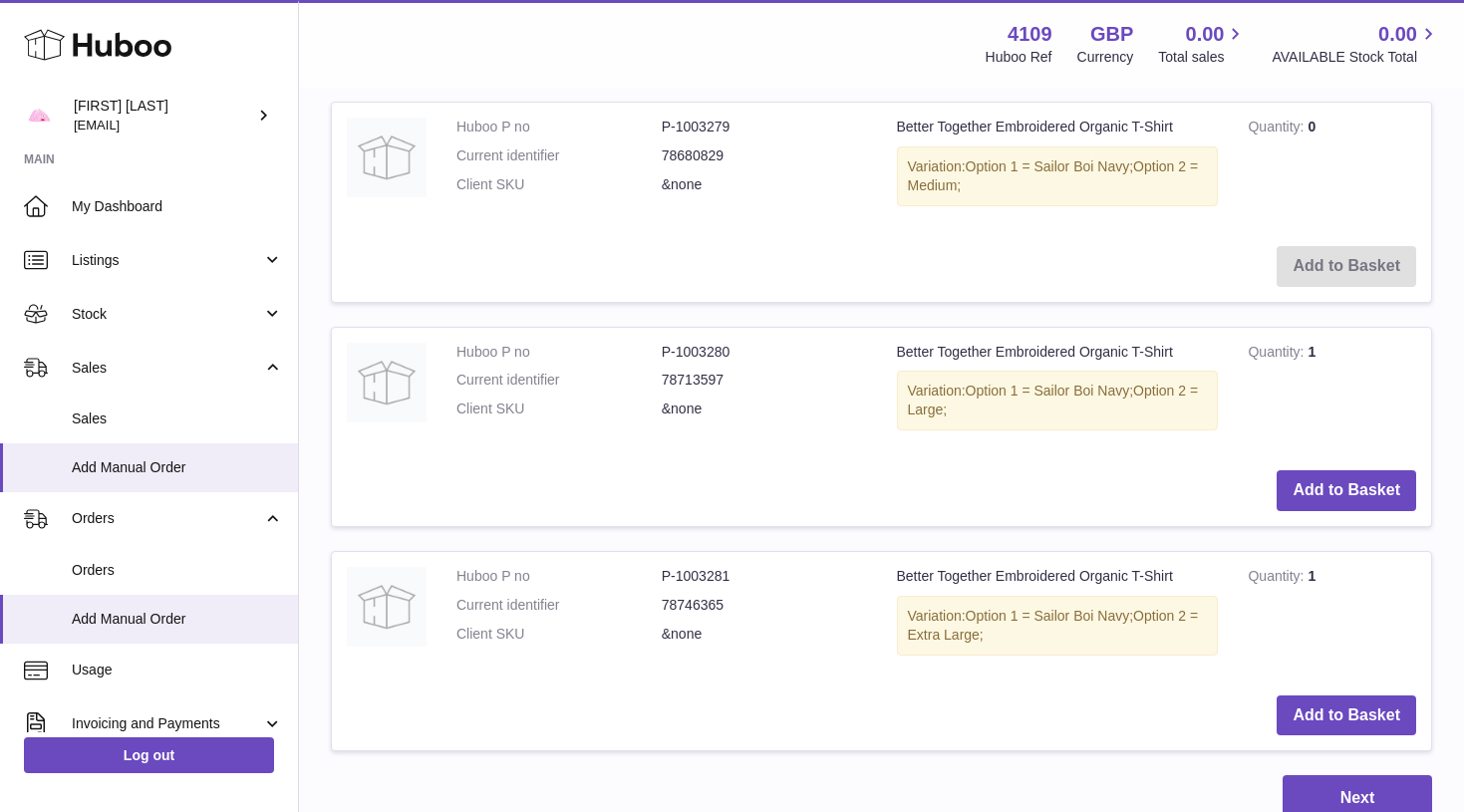 scroll, scrollTop: 341, scrollLeft: 0, axis: vertical 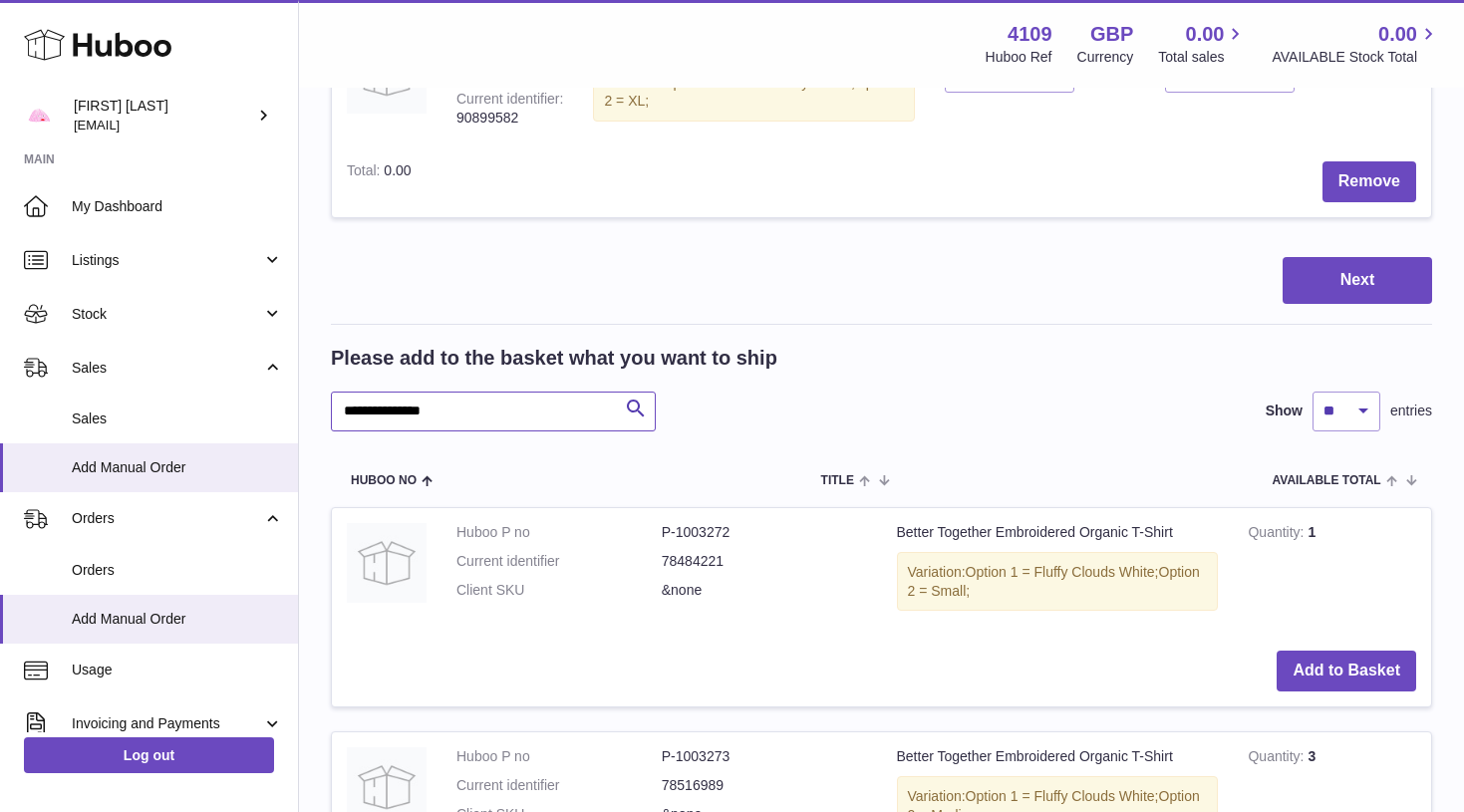 click on "**********" at bounding box center (493, 411) 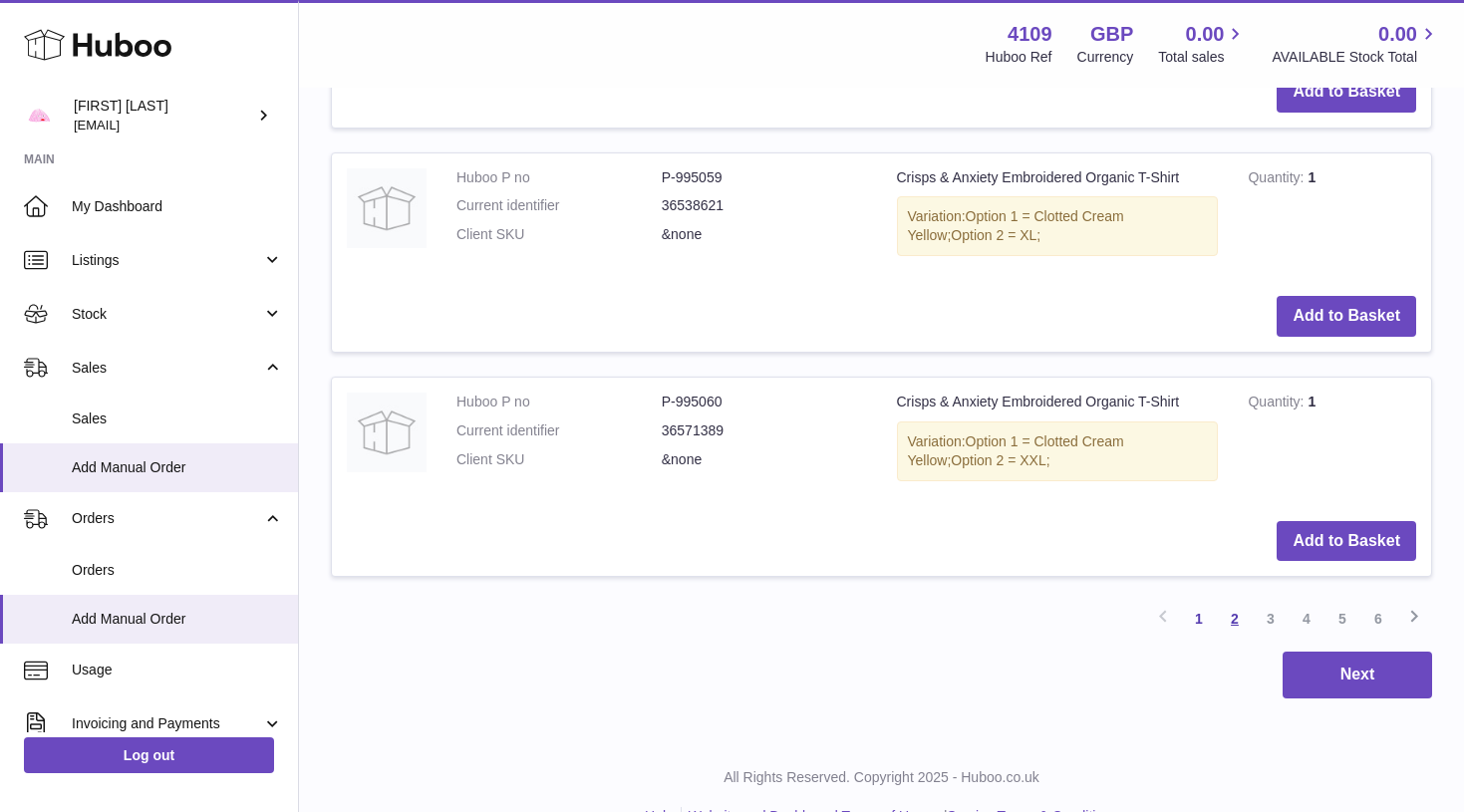 click on "2" at bounding box center (1235, 619) 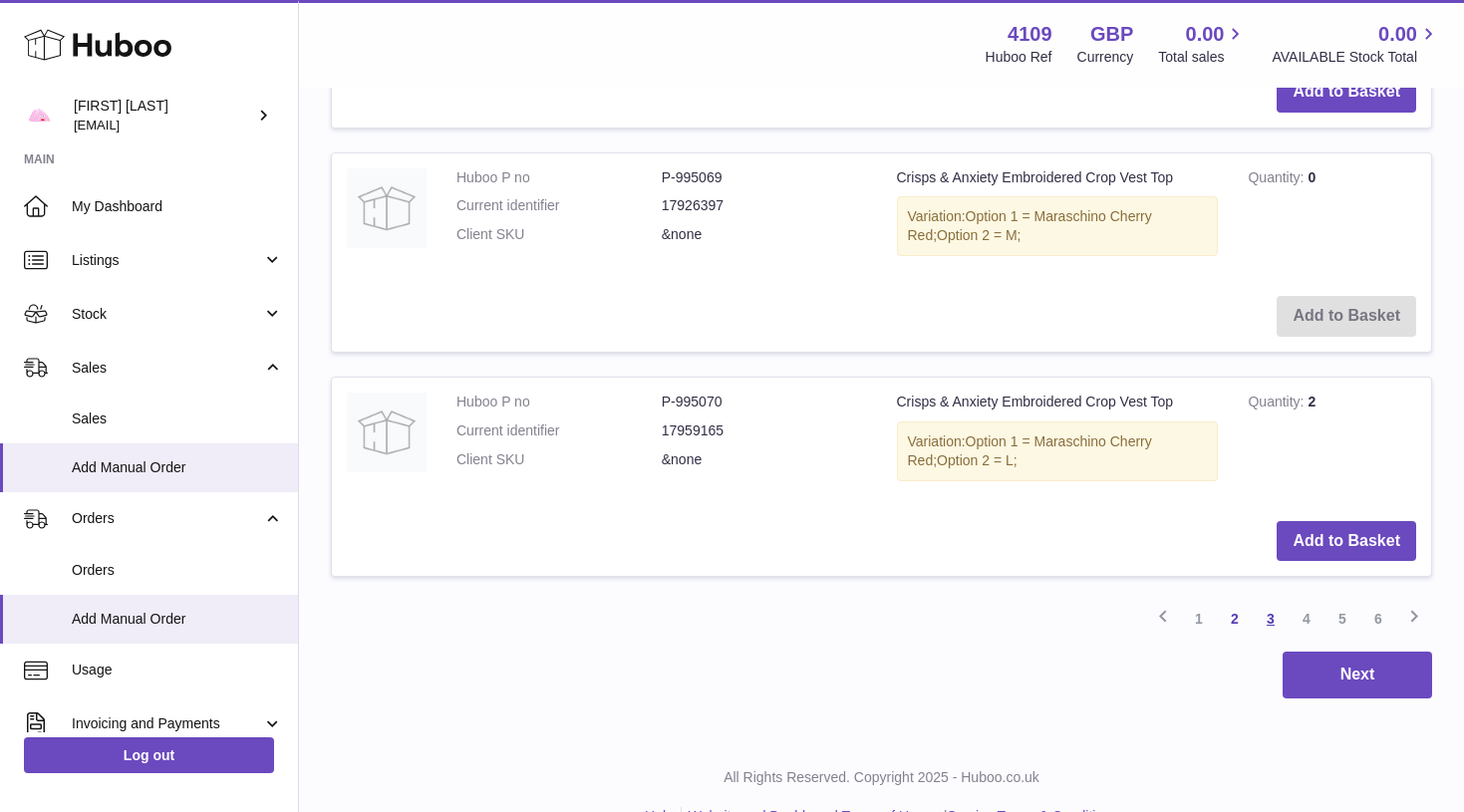 click on "3" at bounding box center (1271, 619) 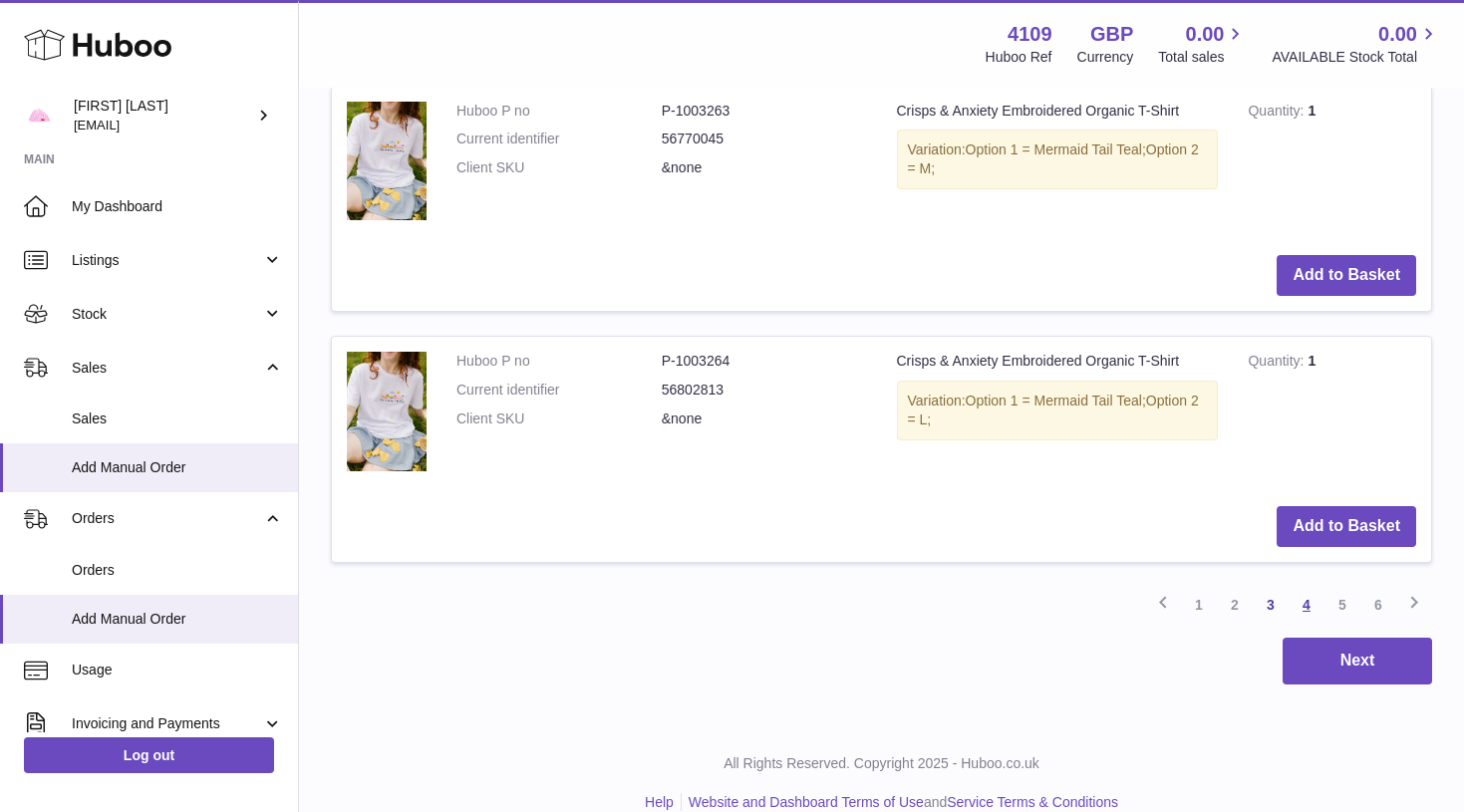 click on "4" at bounding box center (1307, 605) 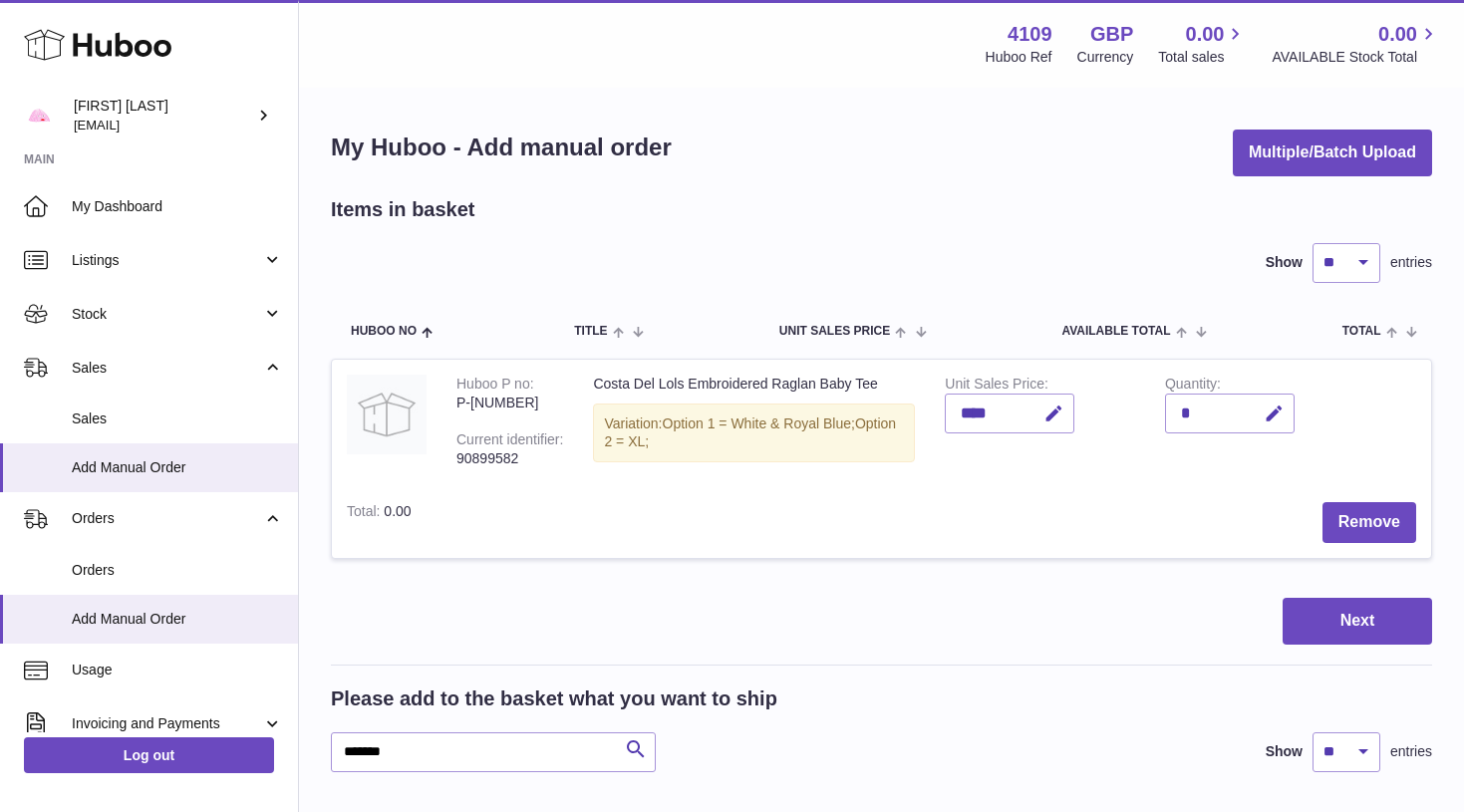 scroll, scrollTop: 0, scrollLeft: 0, axis: both 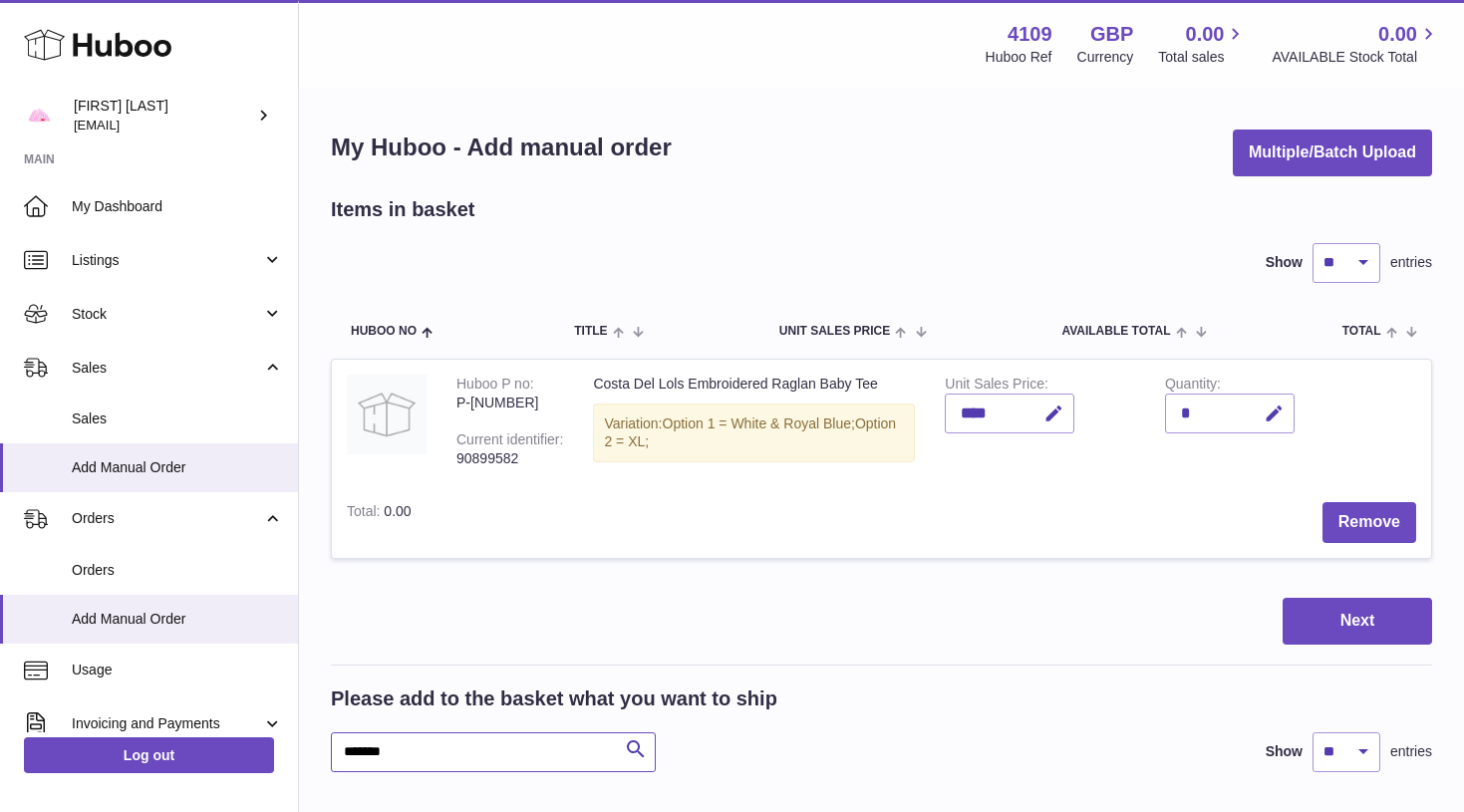 click on "******" at bounding box center (493, 752) 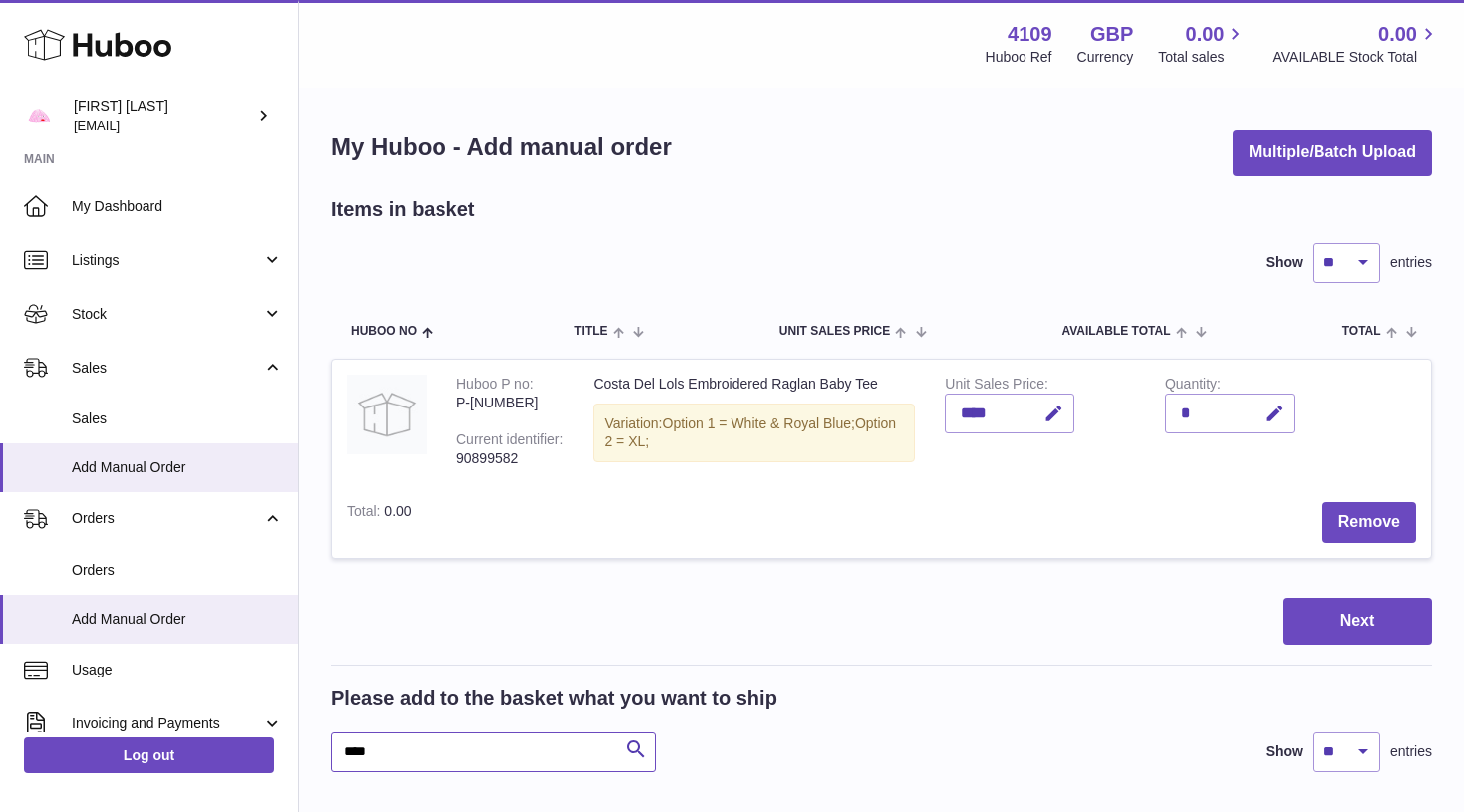 type on "****" 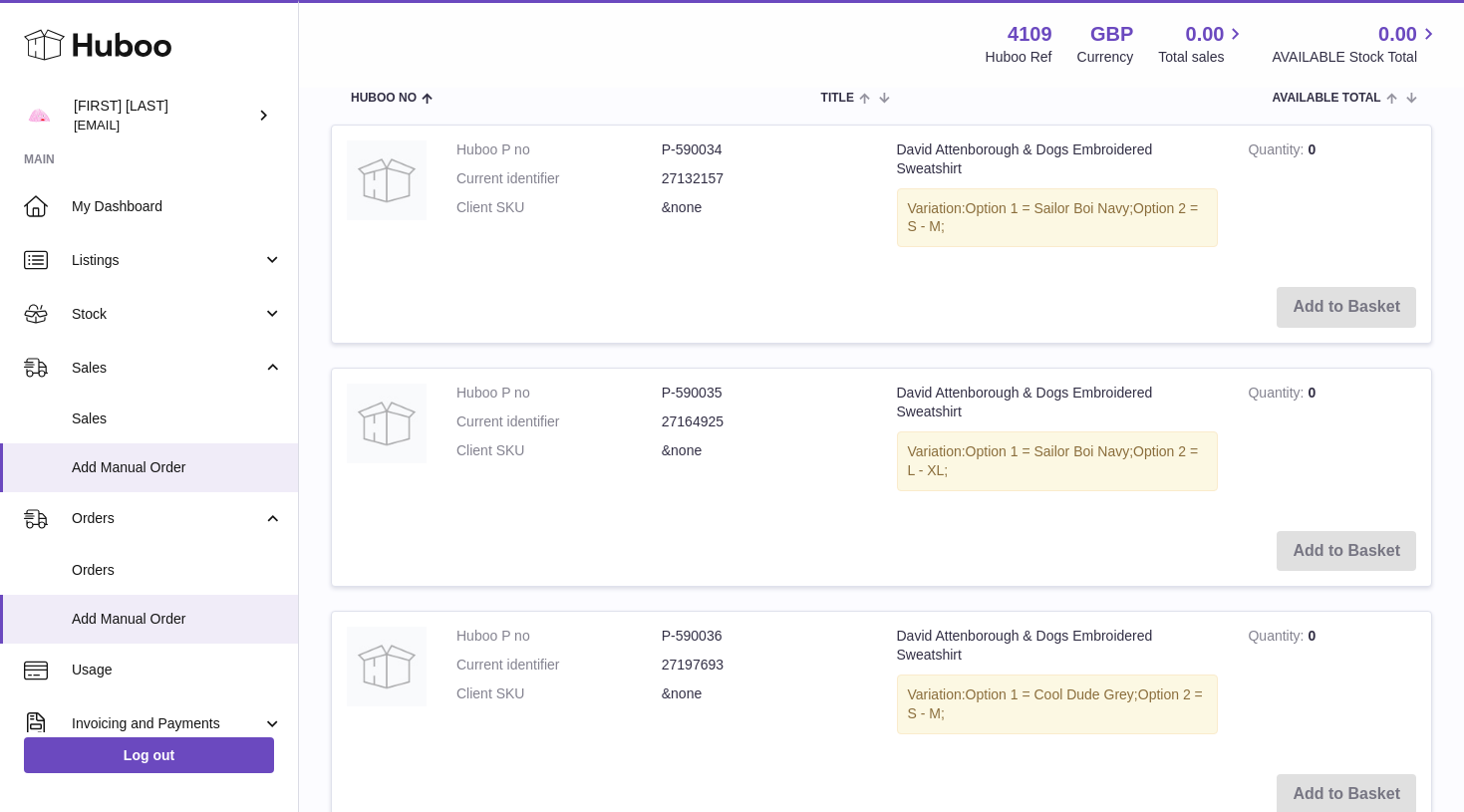 scroll, scrollTop: 1933, scrollLeft: 0, axis: vertical 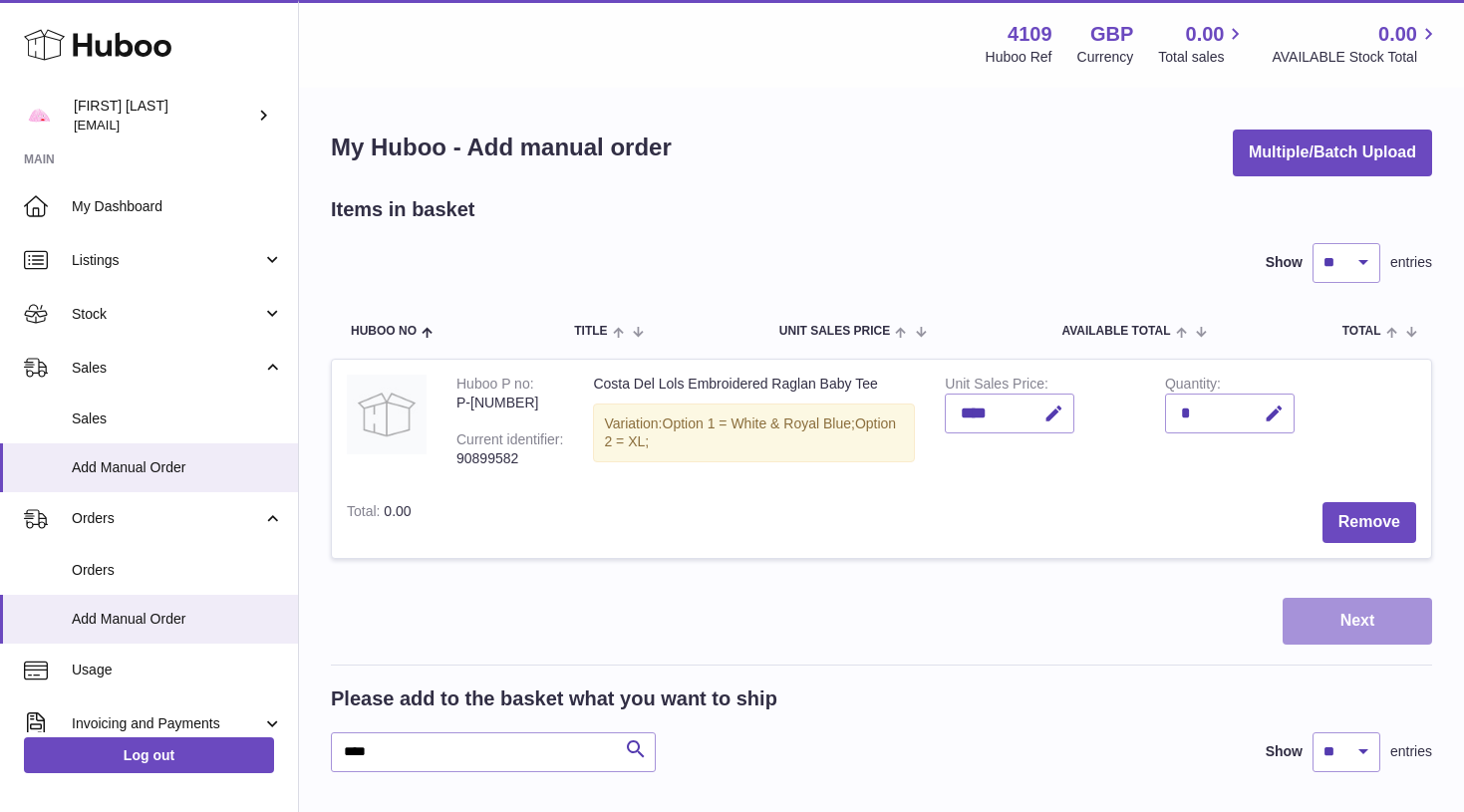 click on "Next" at bounding box center [1357, 621] 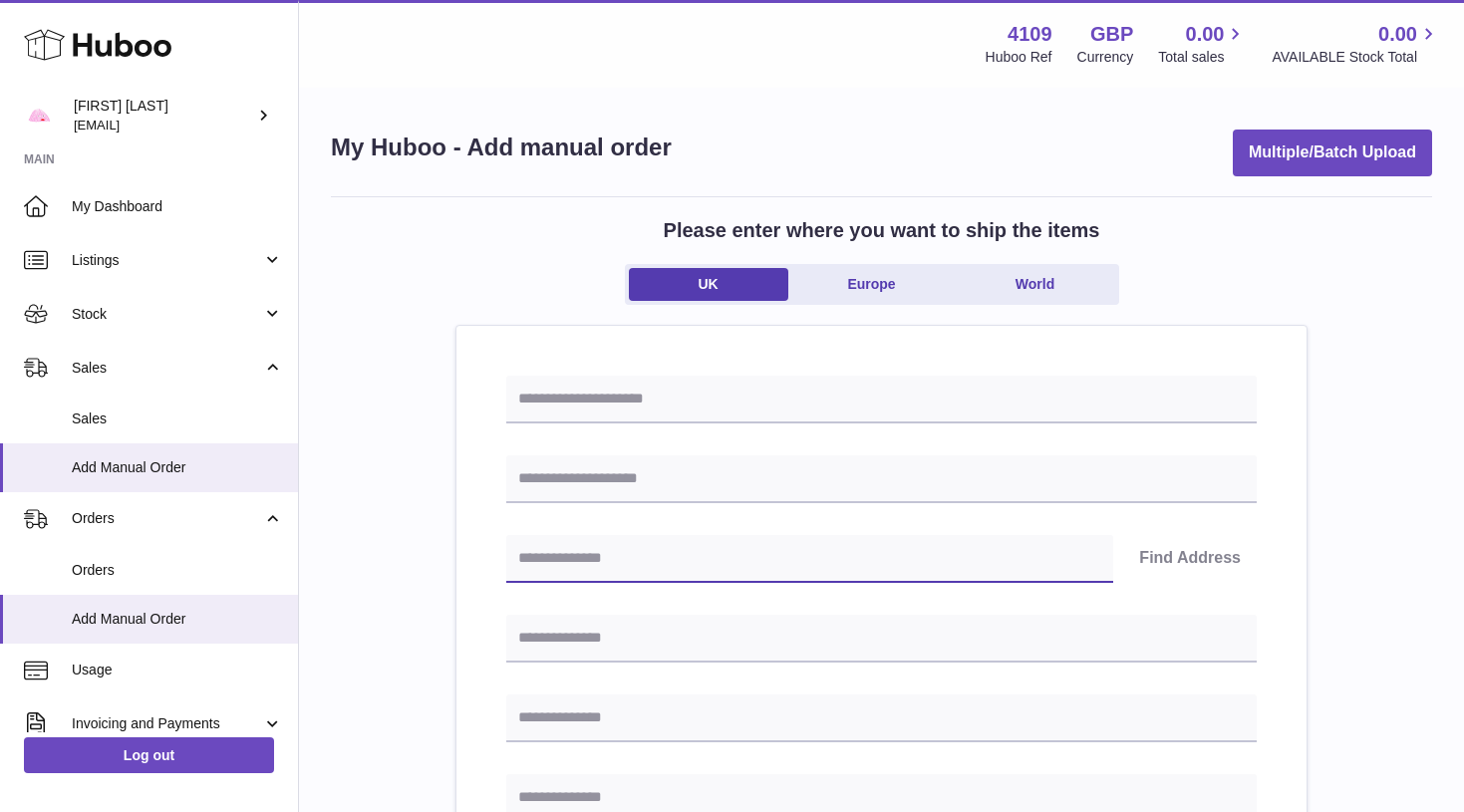 paste on "*******" 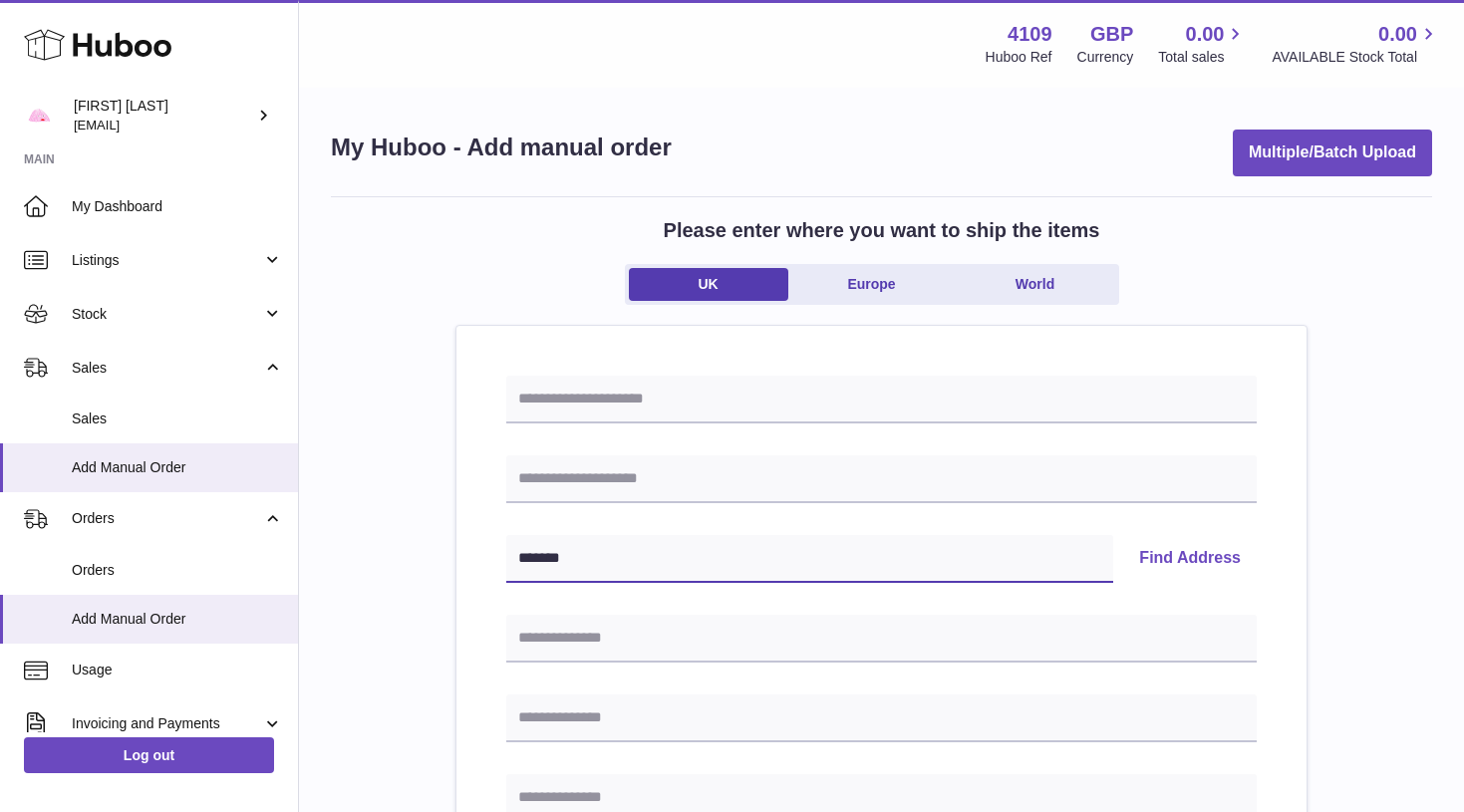 type on "*******" 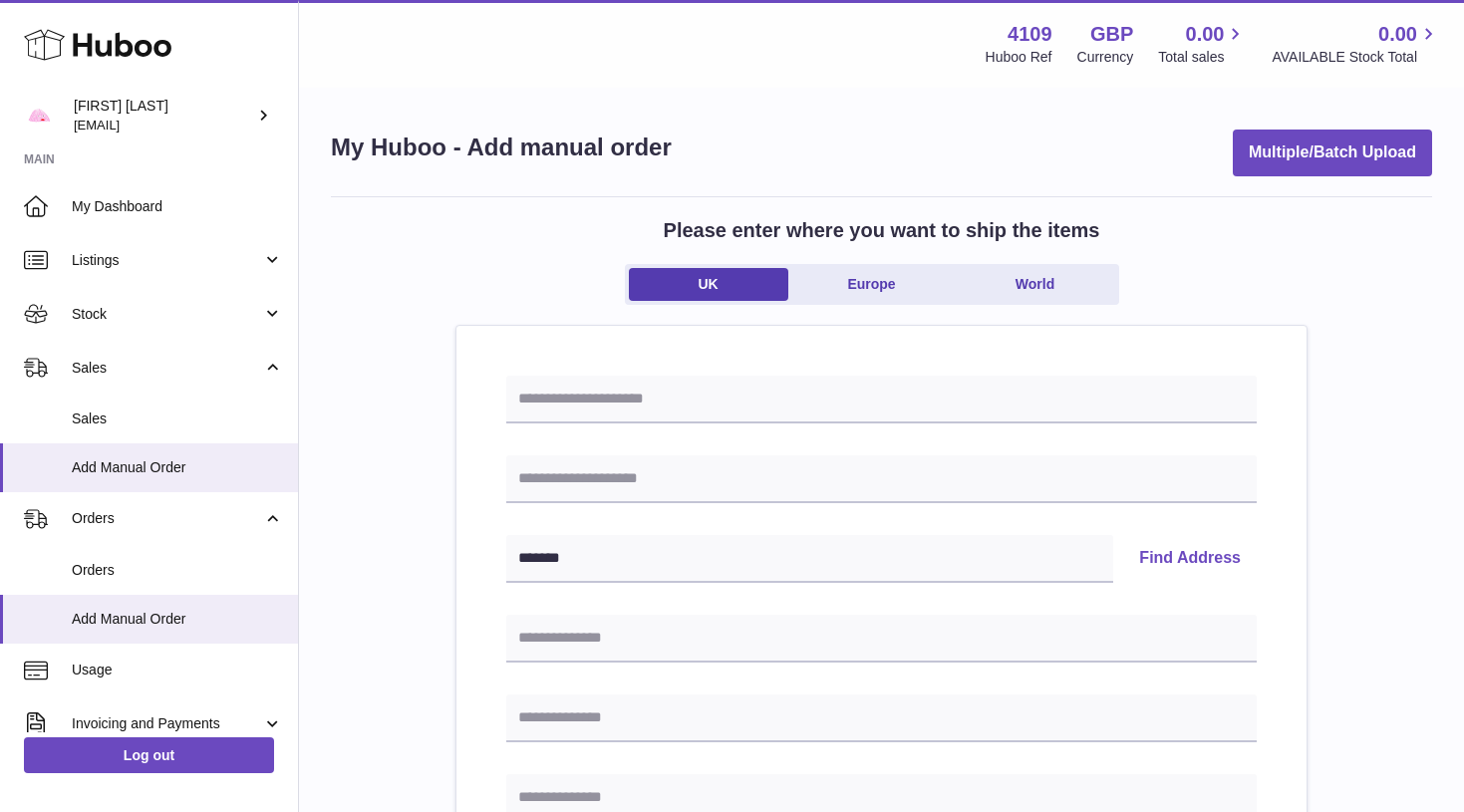 click on "Find Address" at bounding box center [1190, 559] 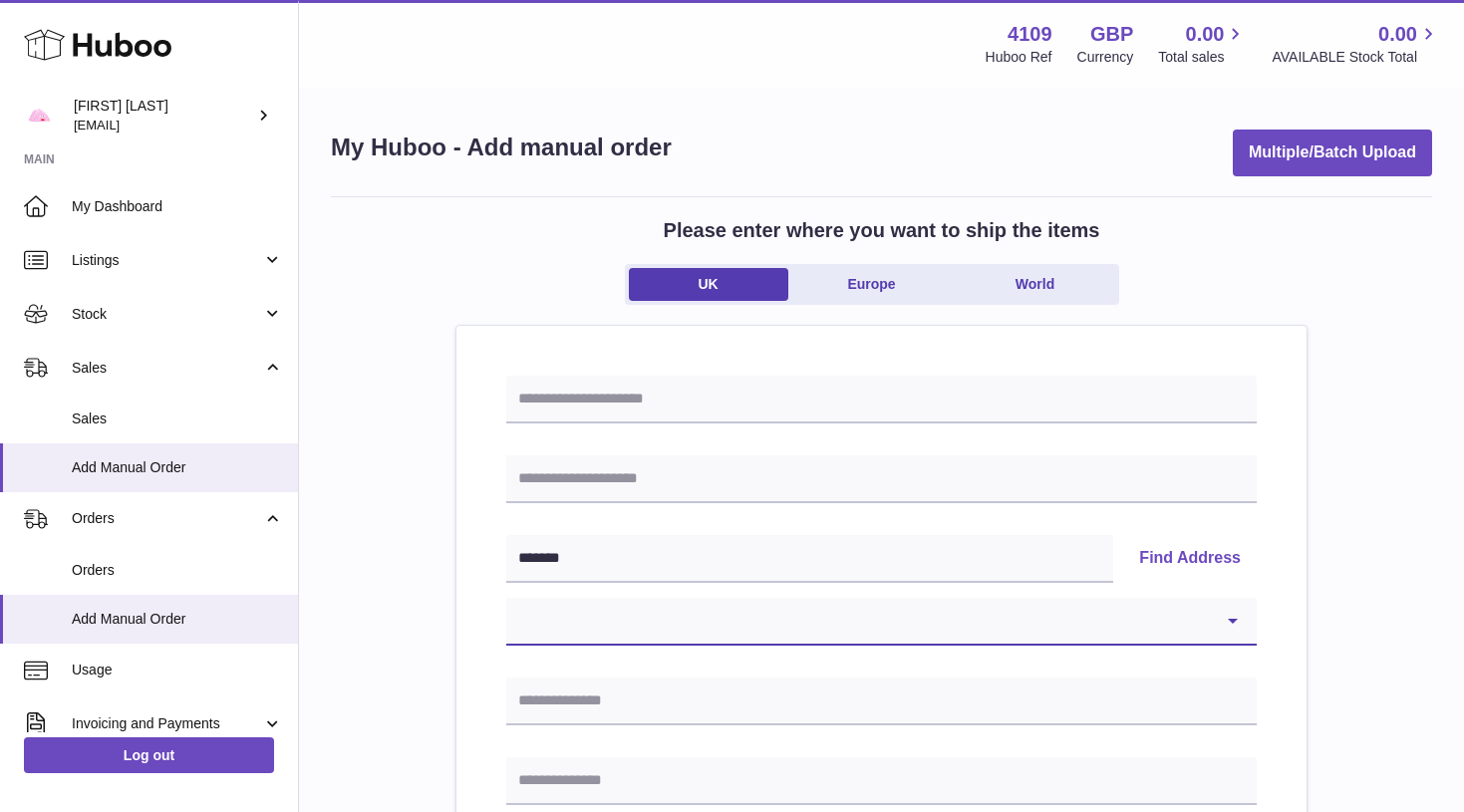 select on "*" 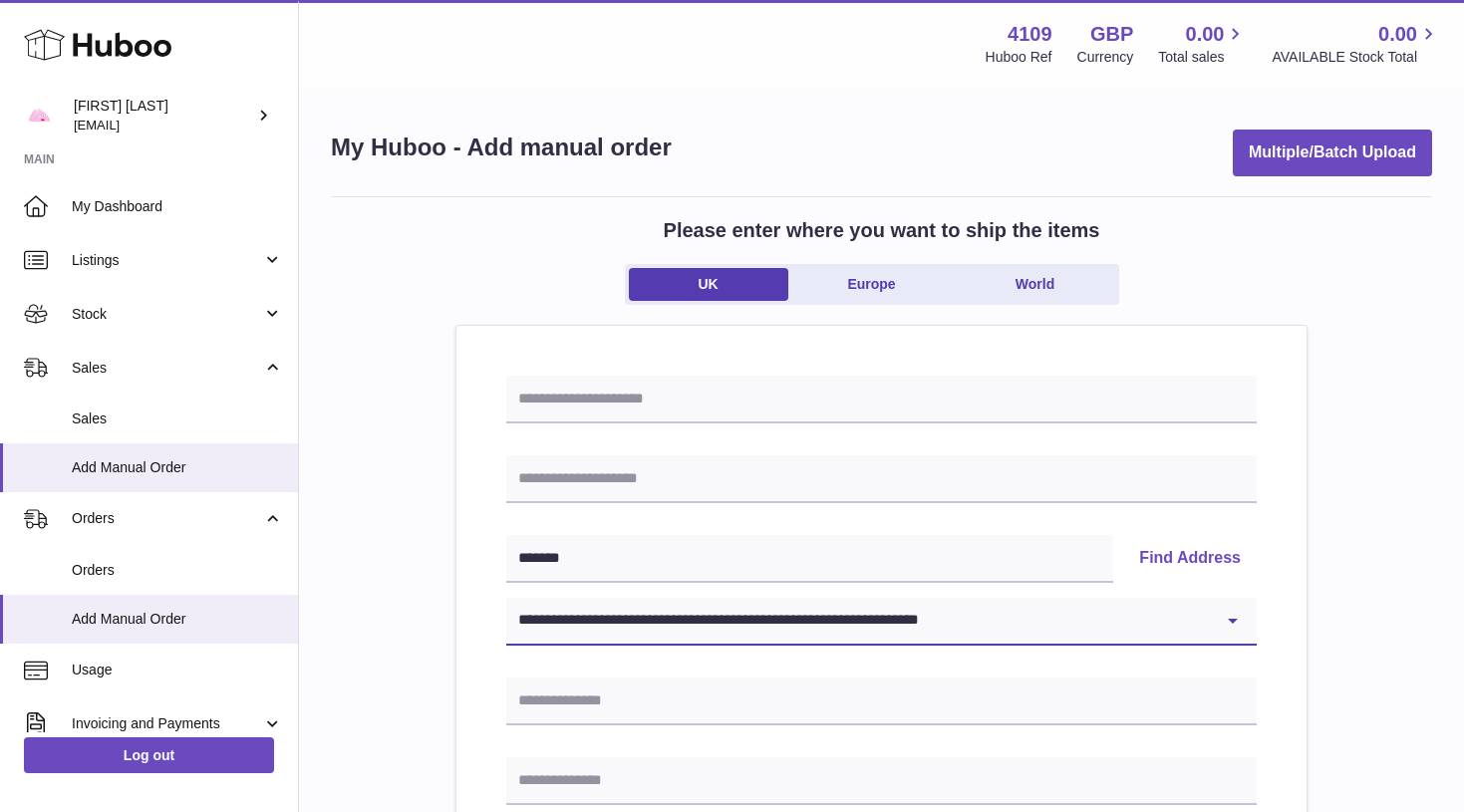 type on "**********" 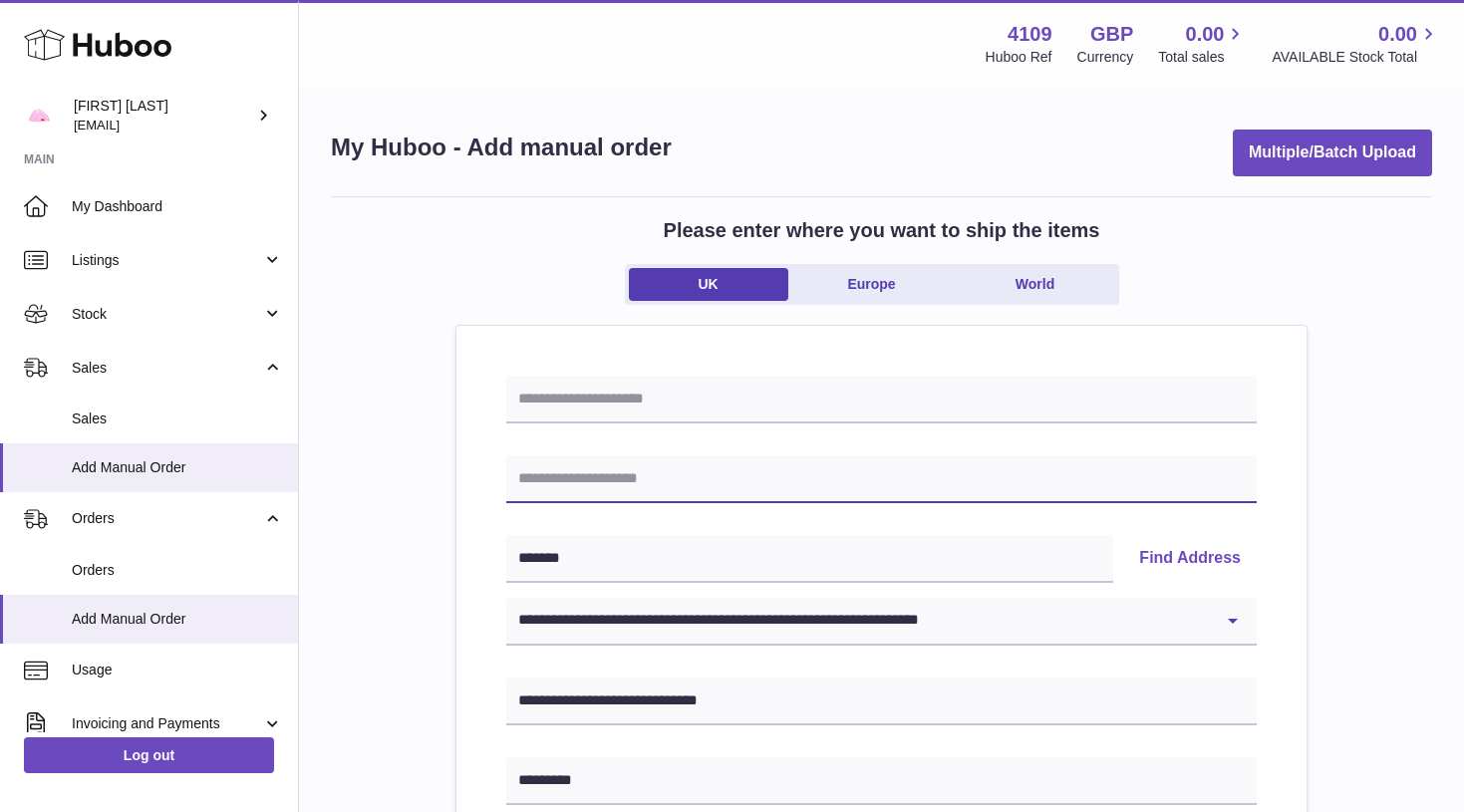 paste on "**********" 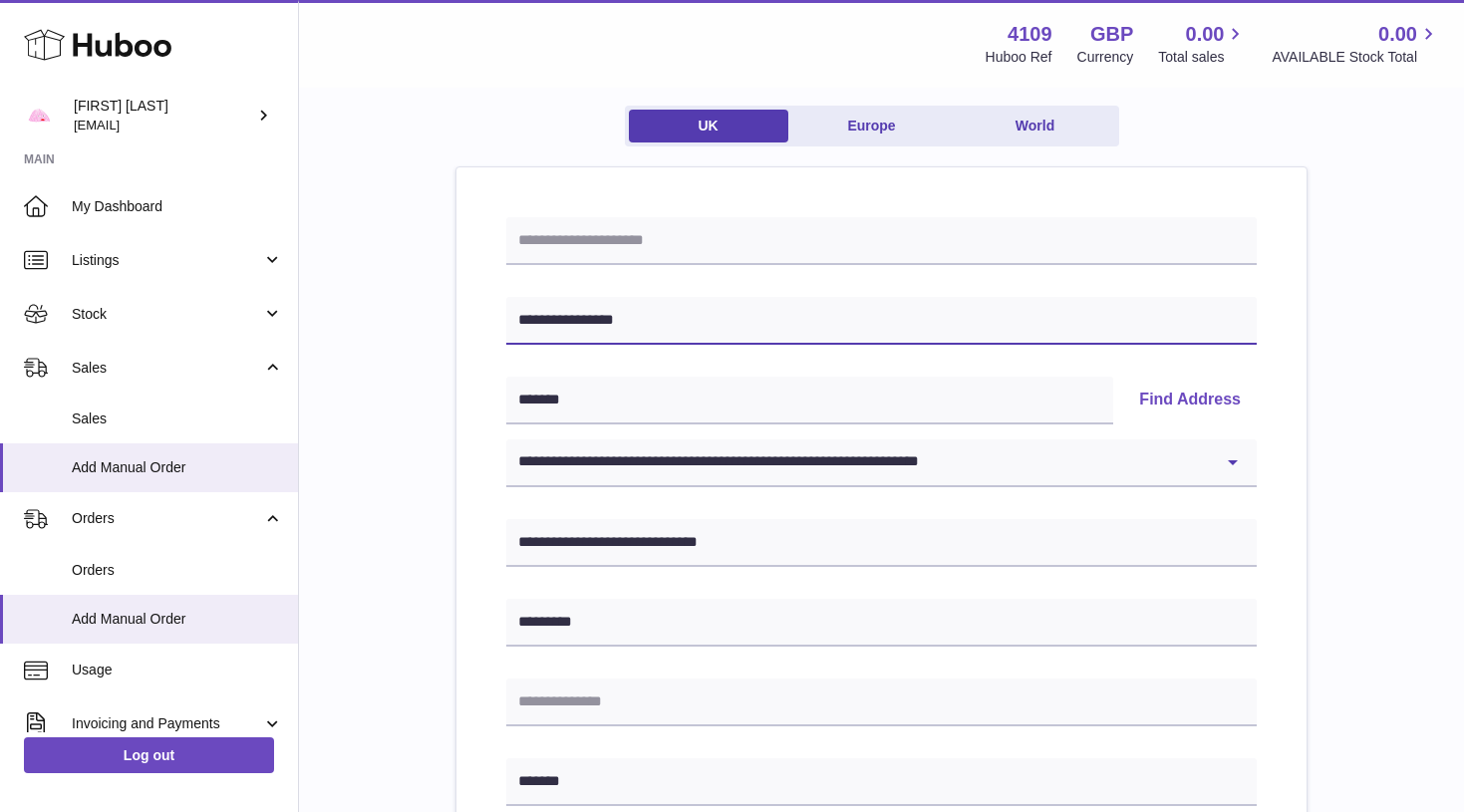 scroll, scrollTop: 160, scrollLeft: 0, axis: vertical 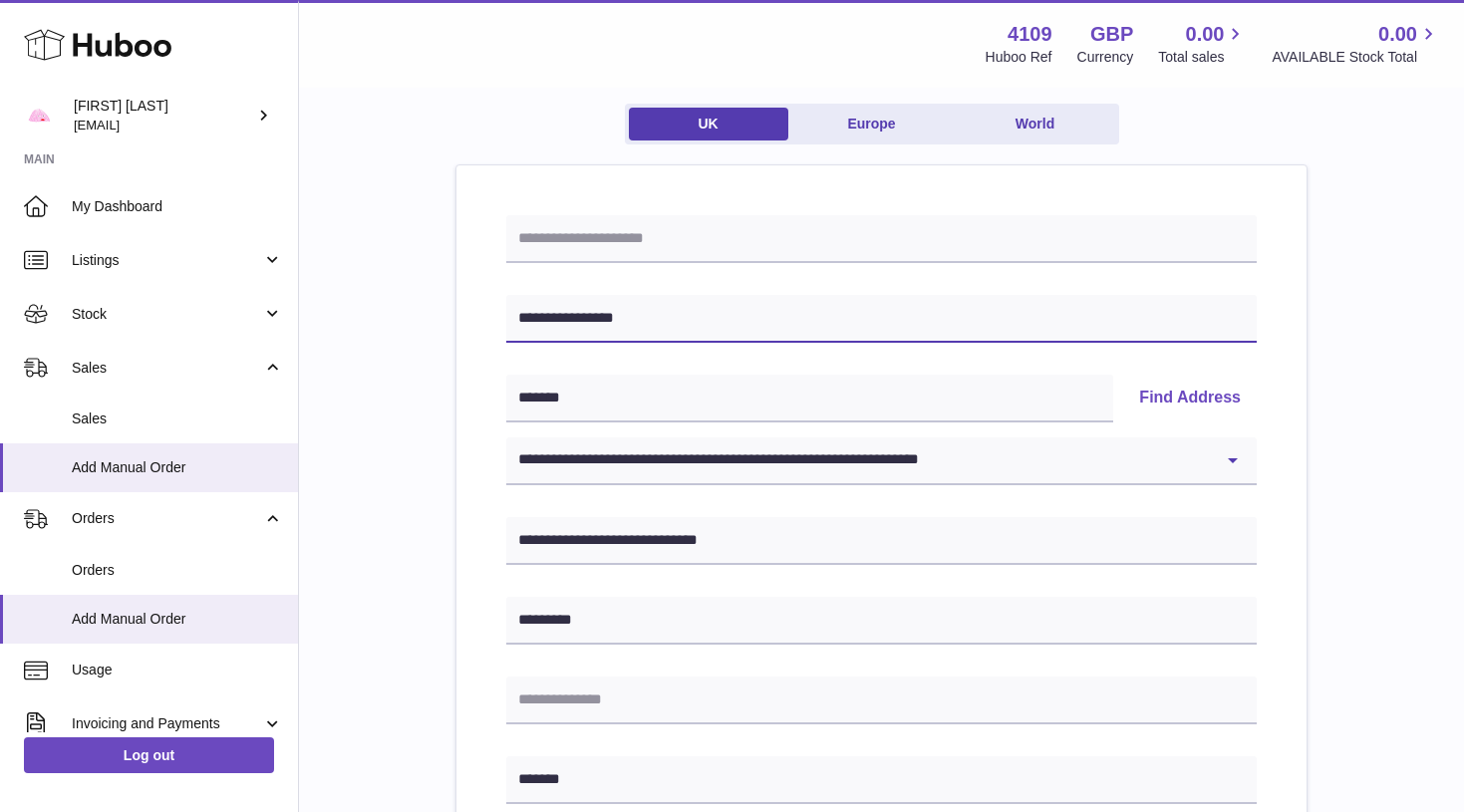 type on "**********" 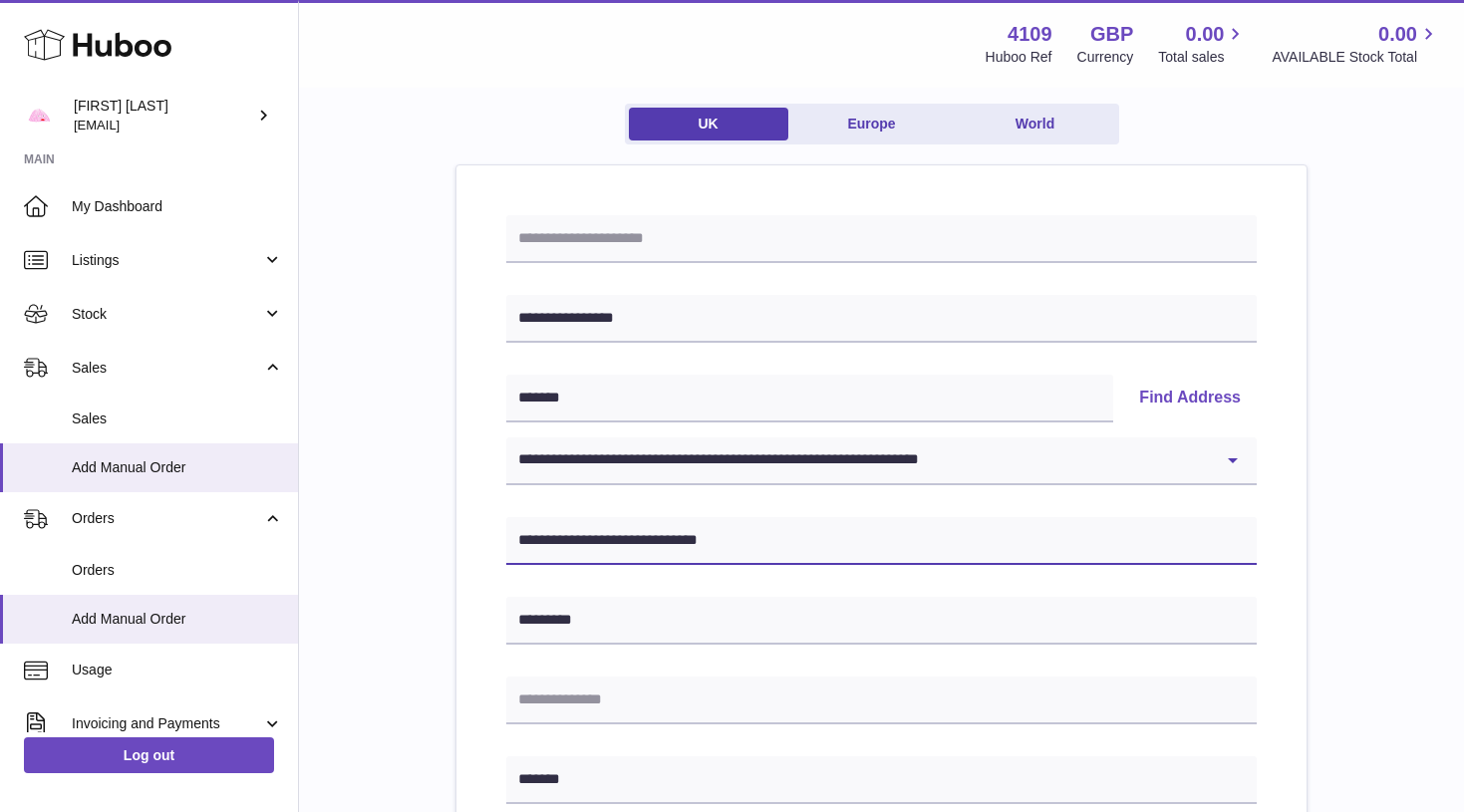 click on "**********" at bounding box center (881, 541) 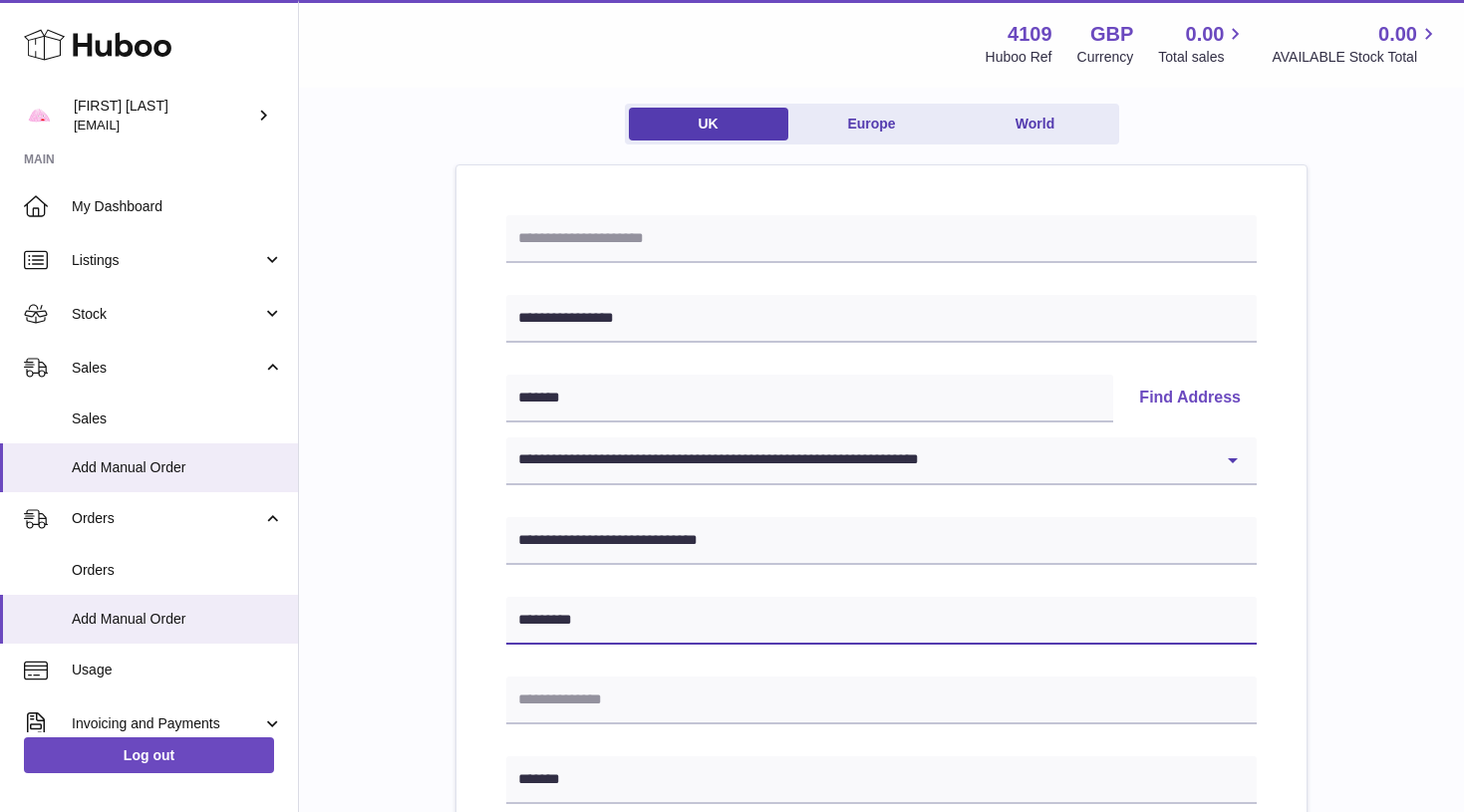 click on "*********" at bounding box center (881, 621) 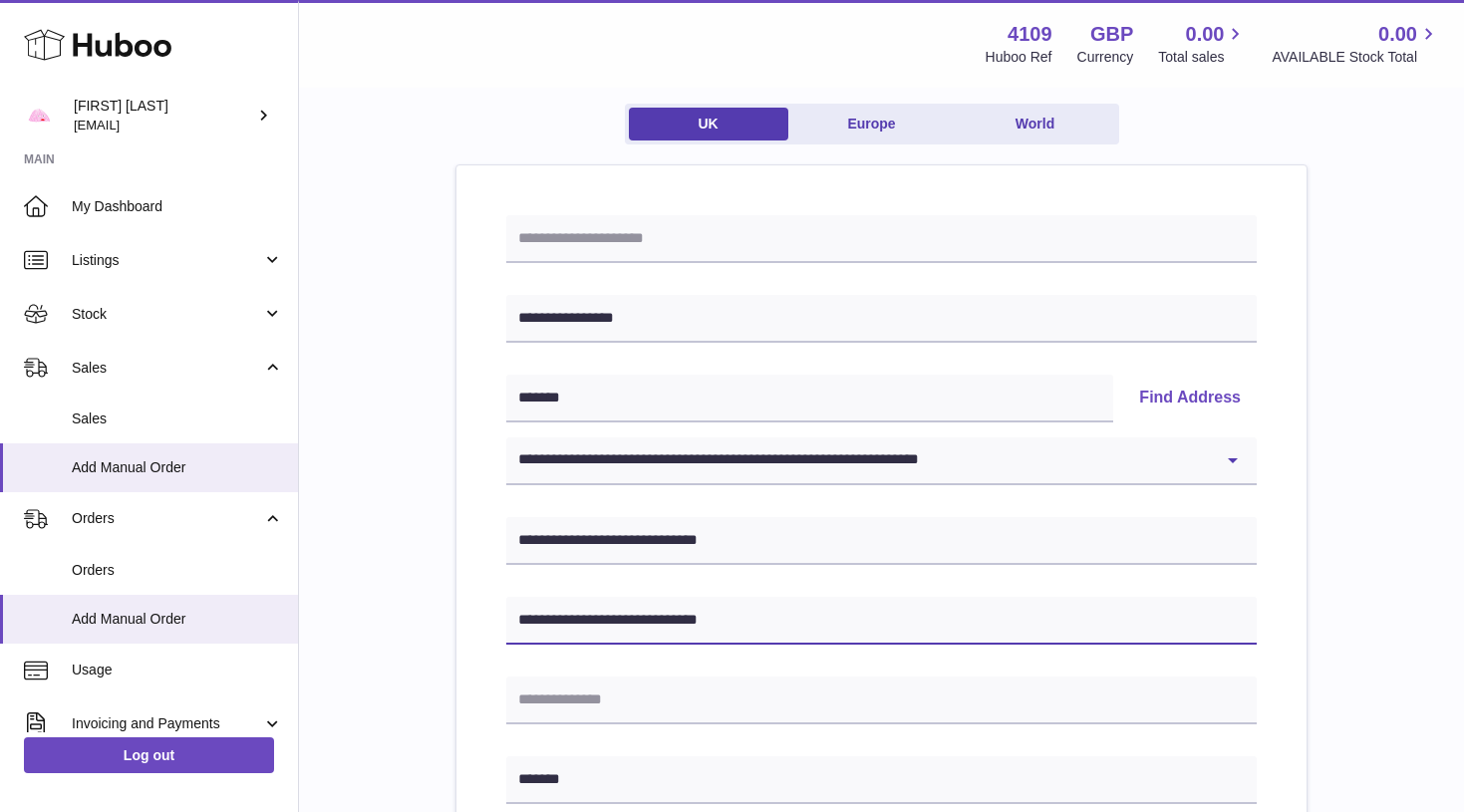 type on "**********" 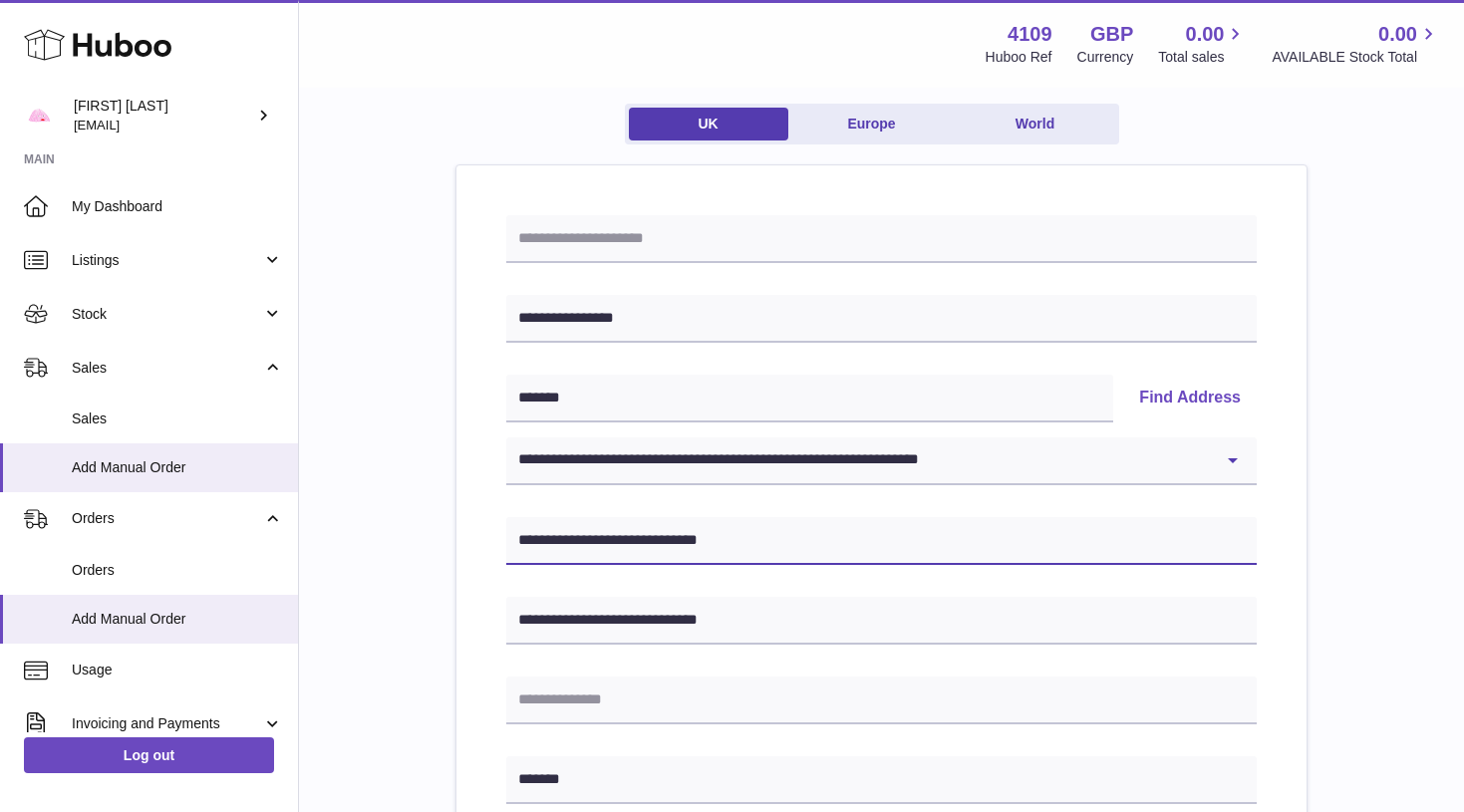 click on "**********" at bounding box center (881, 541) 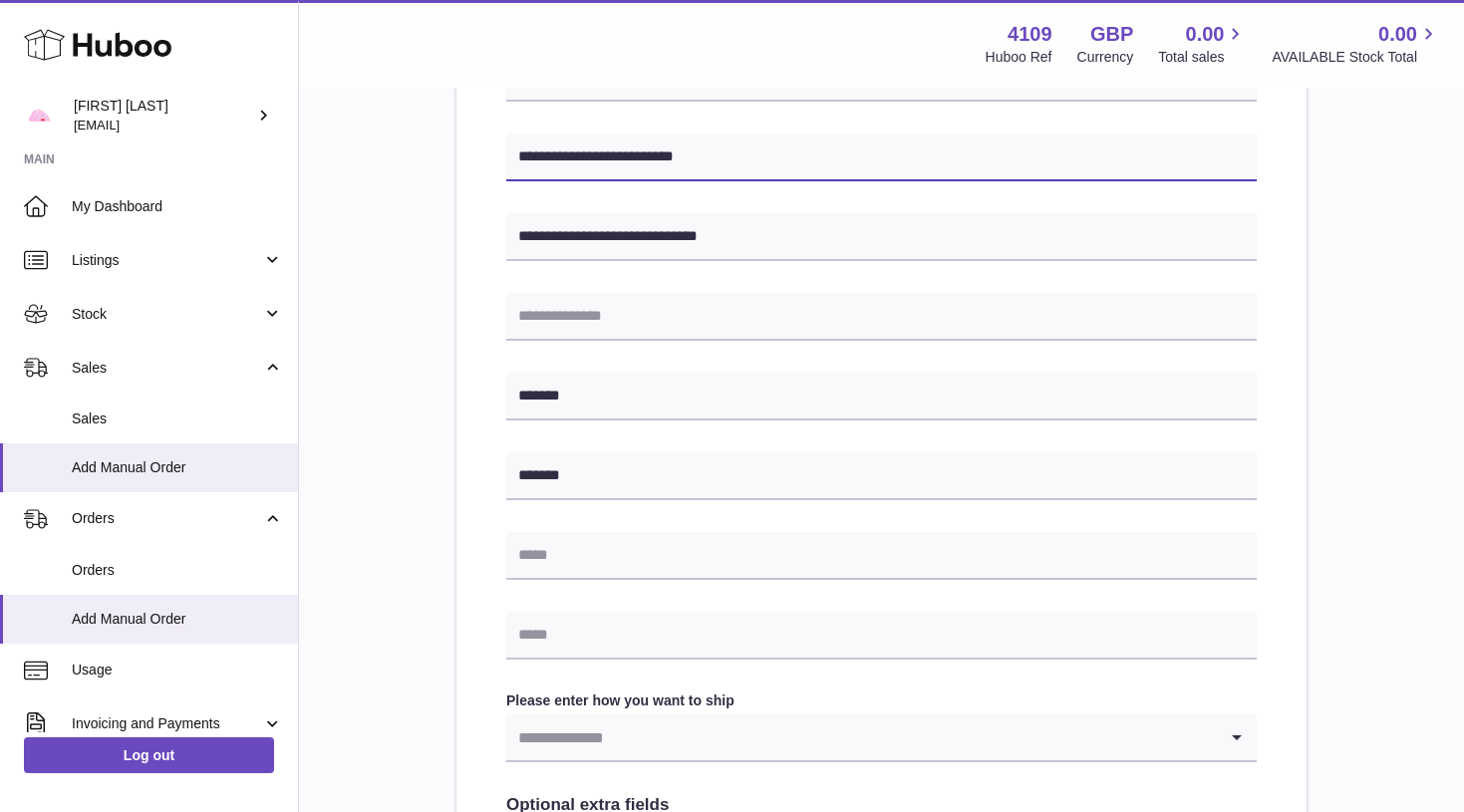 scroll, scrollTop: 553, scrollLeft: 0, axis: vertical 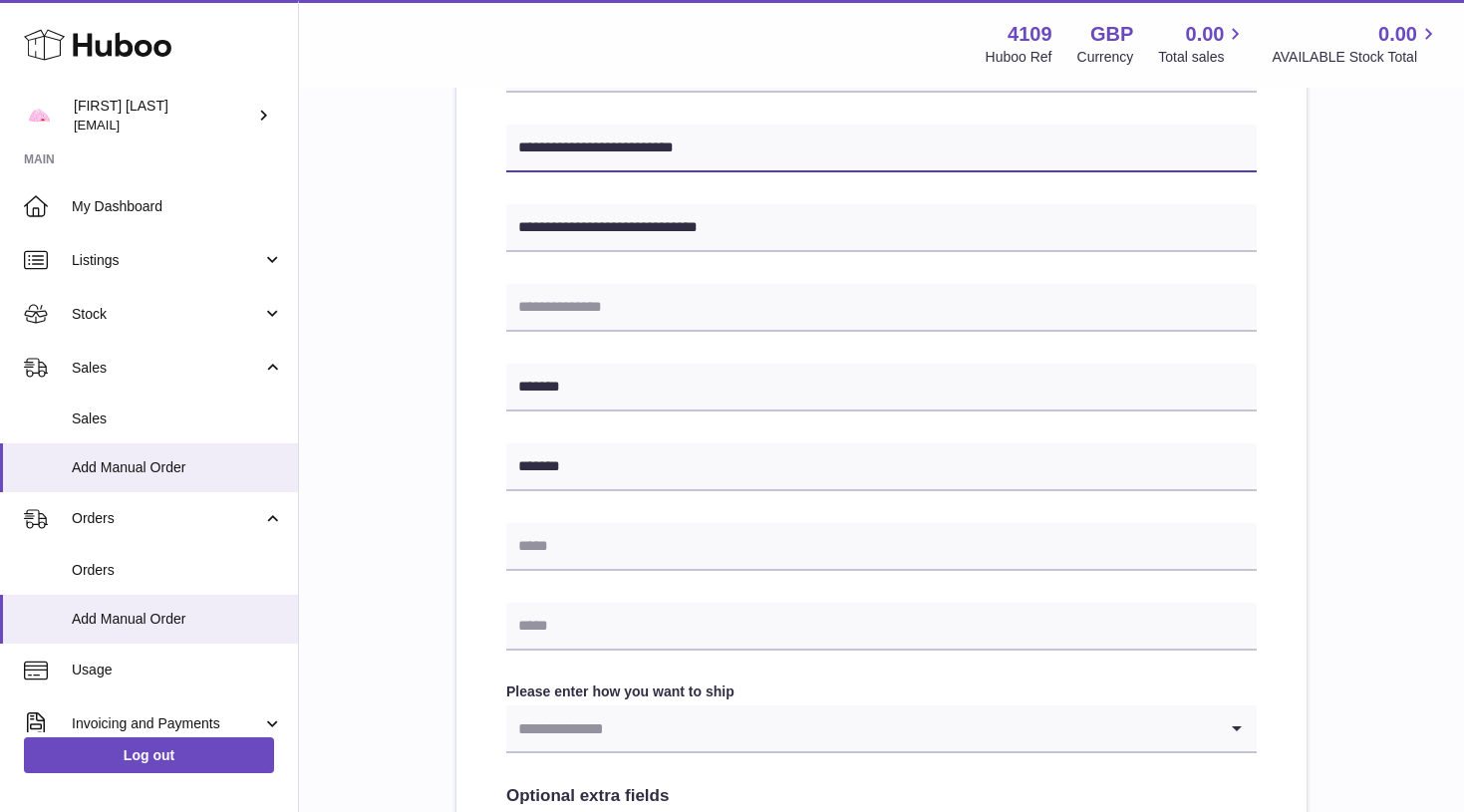 type on "**********" 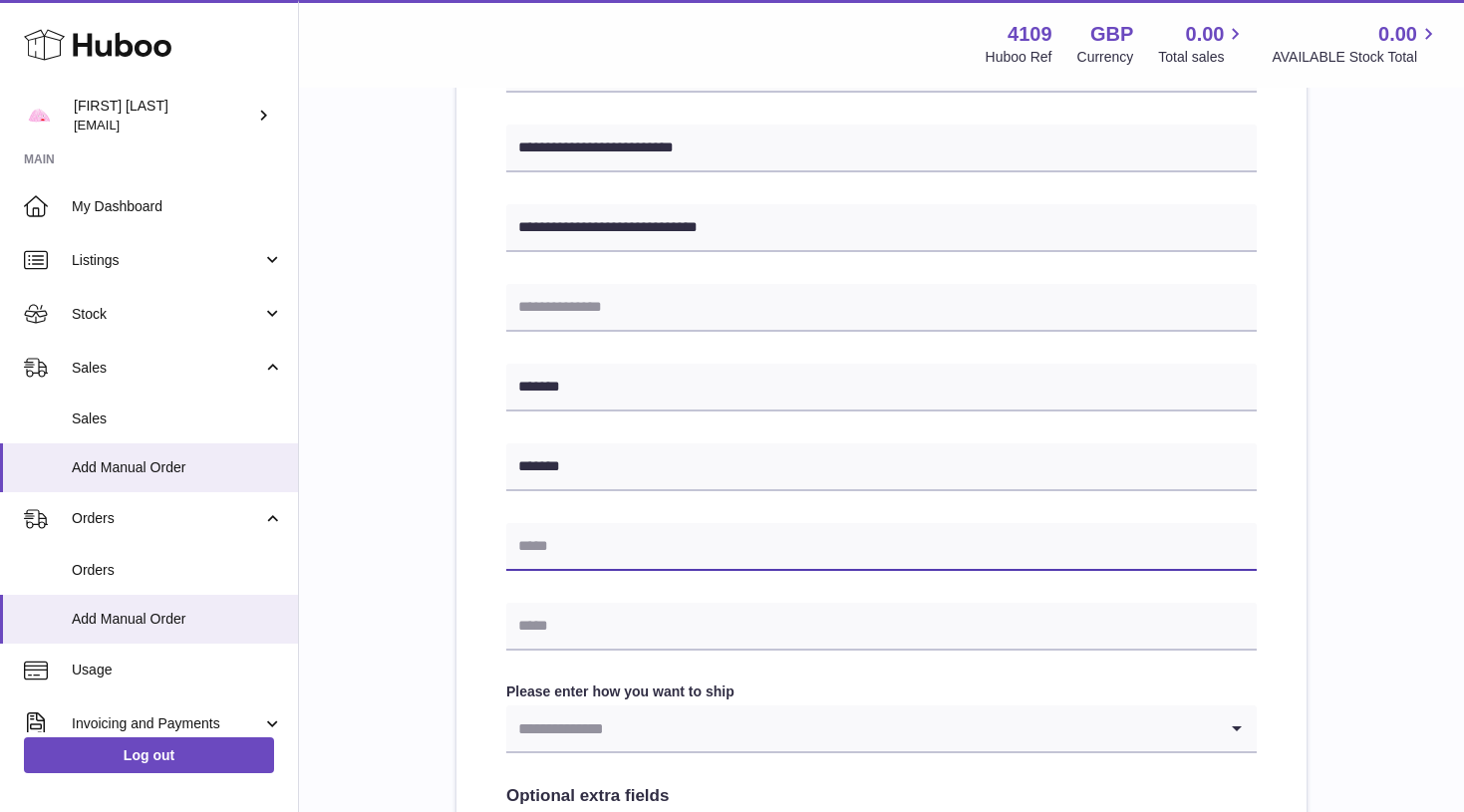 paste on "**********" 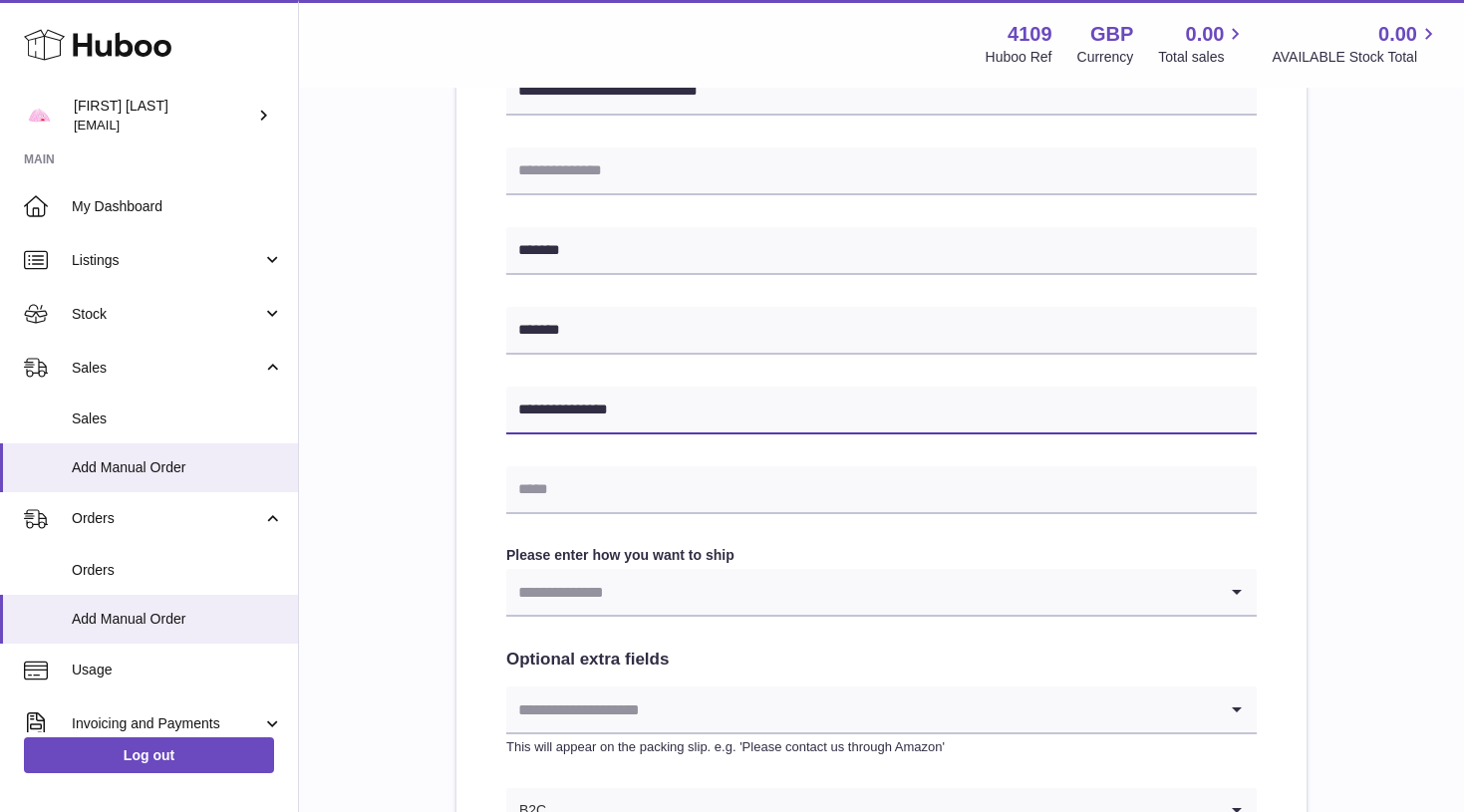 scroll, scrollTop: 739, scrollLeft: 0, axis: vertical 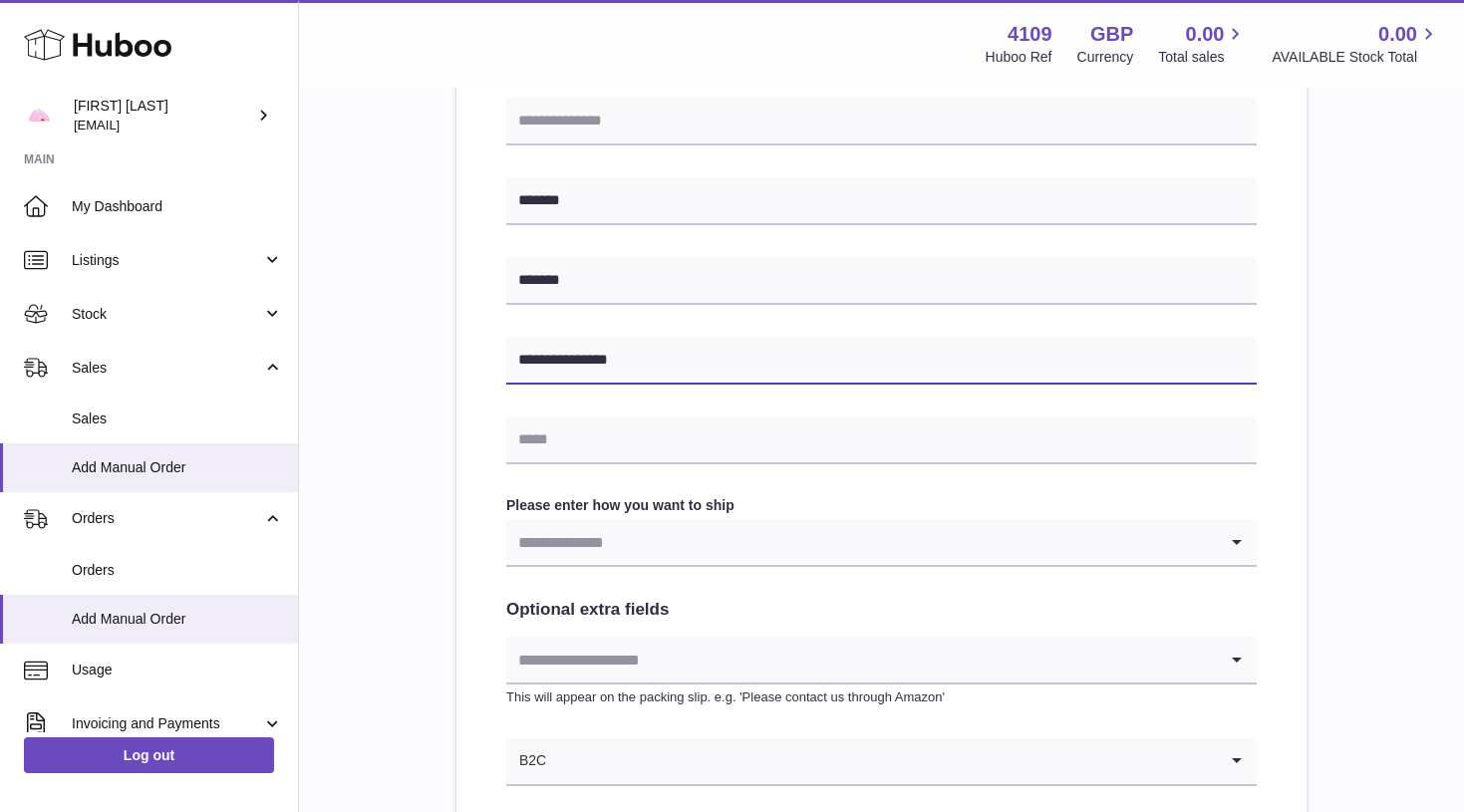 type on "**********" 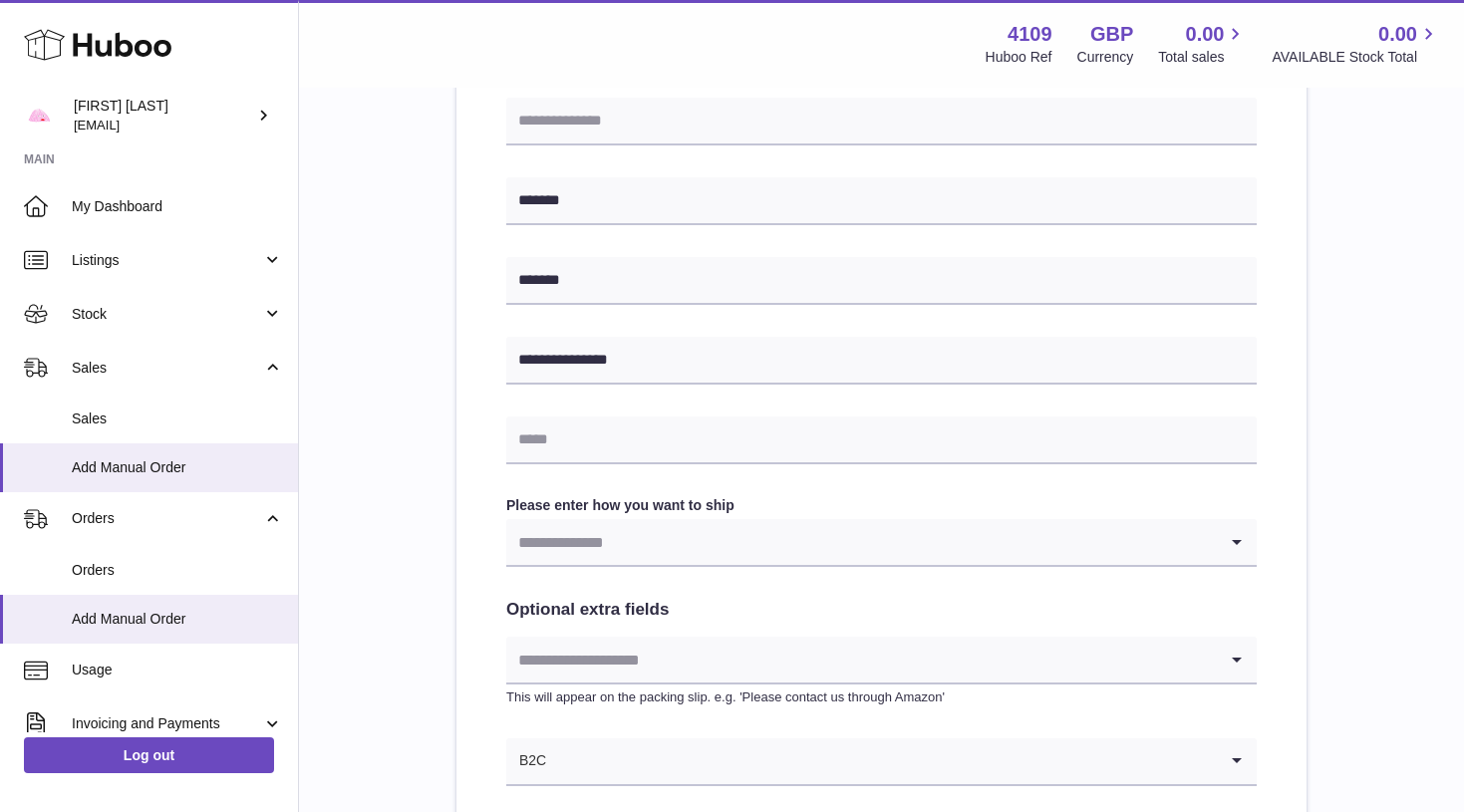 click at bounding box center [861, 542] 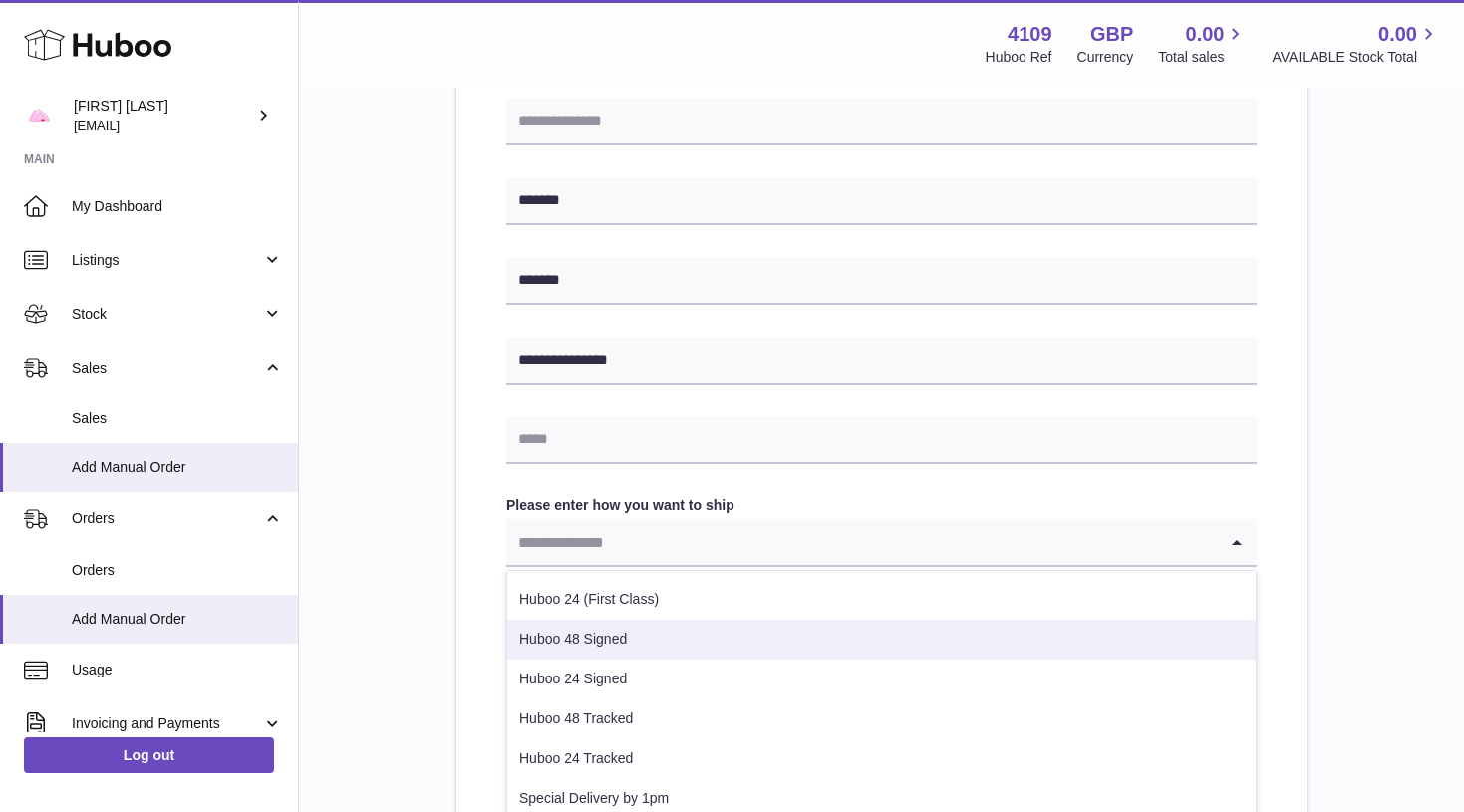scroll, scrollTop: 0, scrollLeft: 0, axis: both 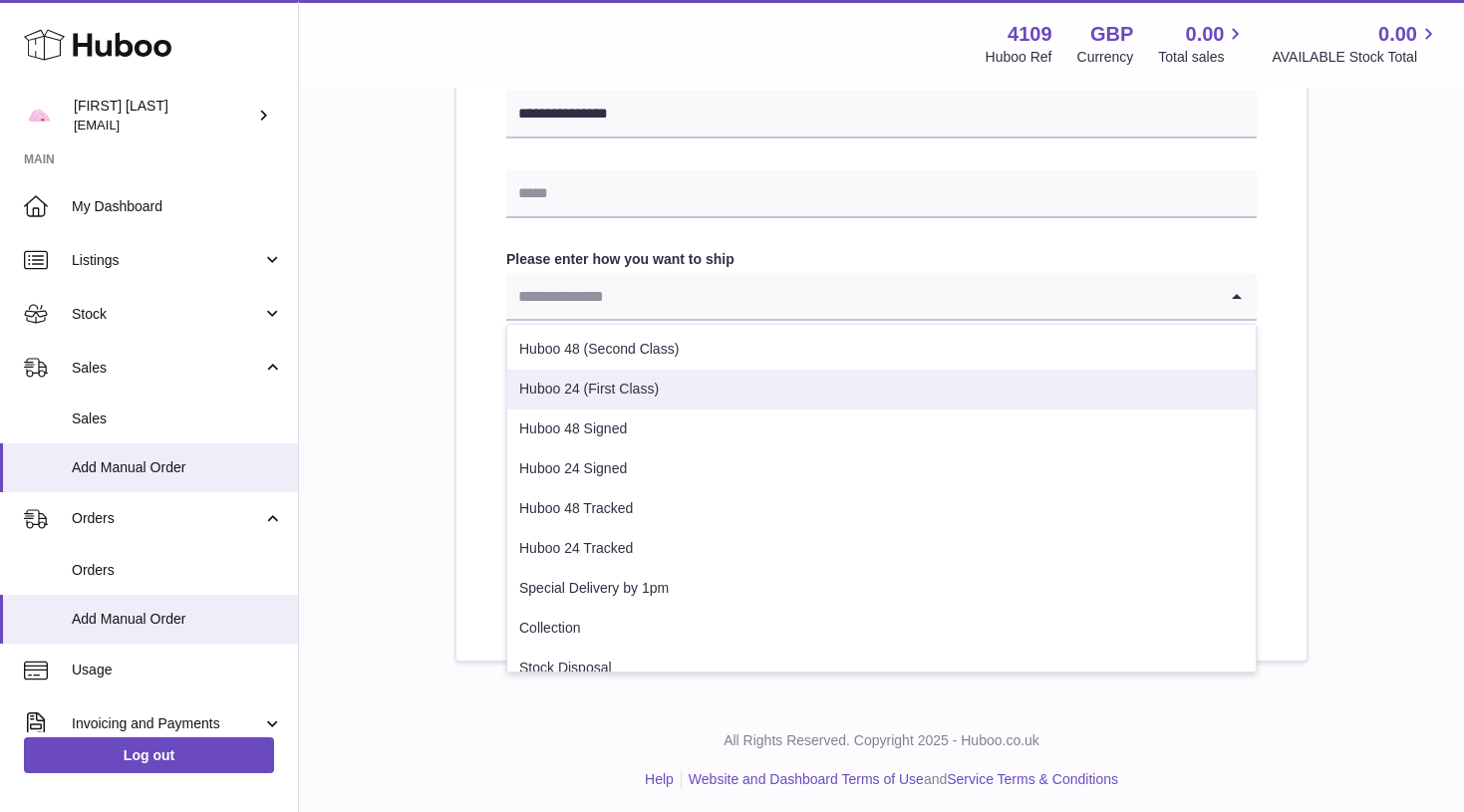 click on "Huboo 24 (First Class)" at bounding box center [881, 390] 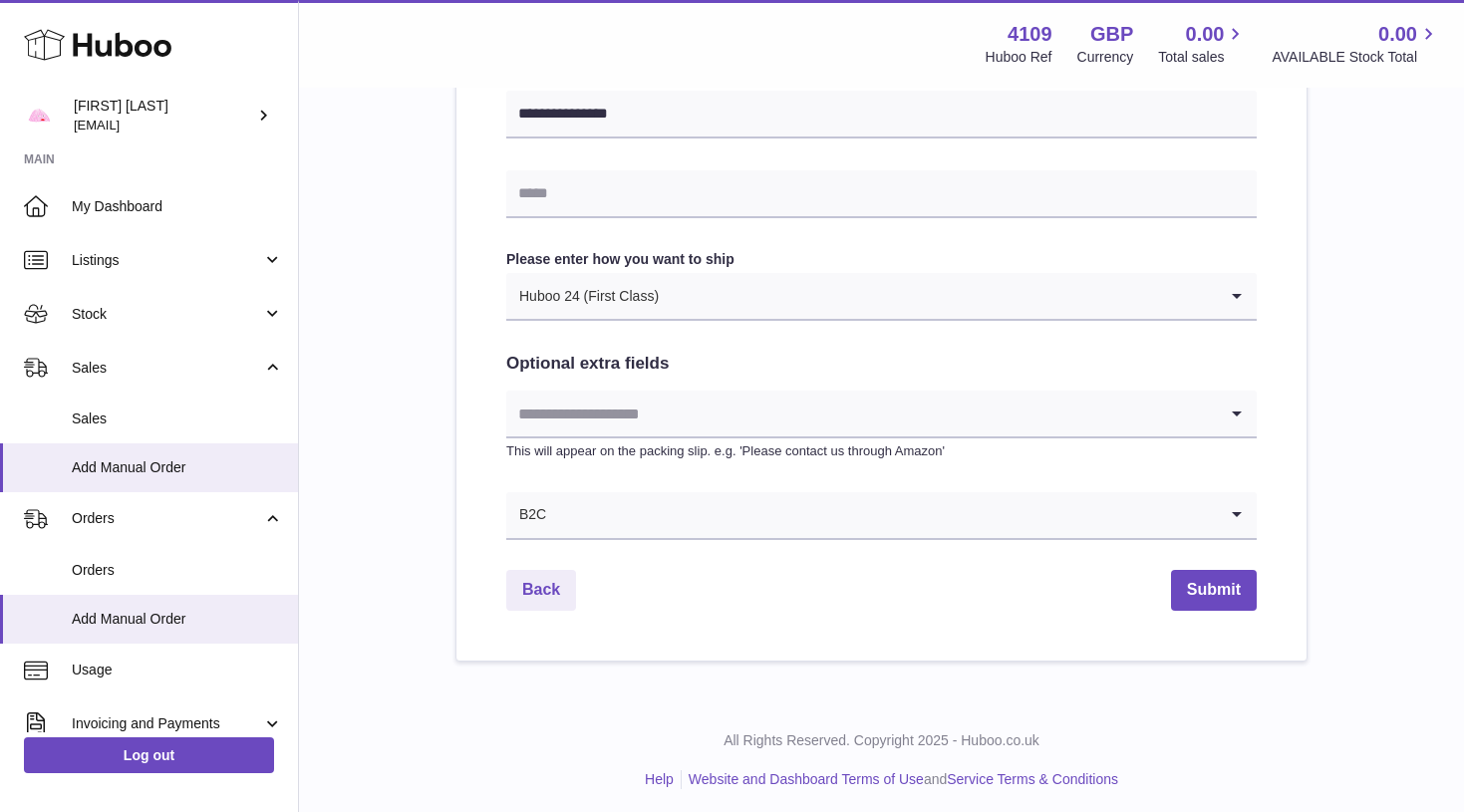 click on "Huboo 24 (First Class)" at bounding box center (861, 296) 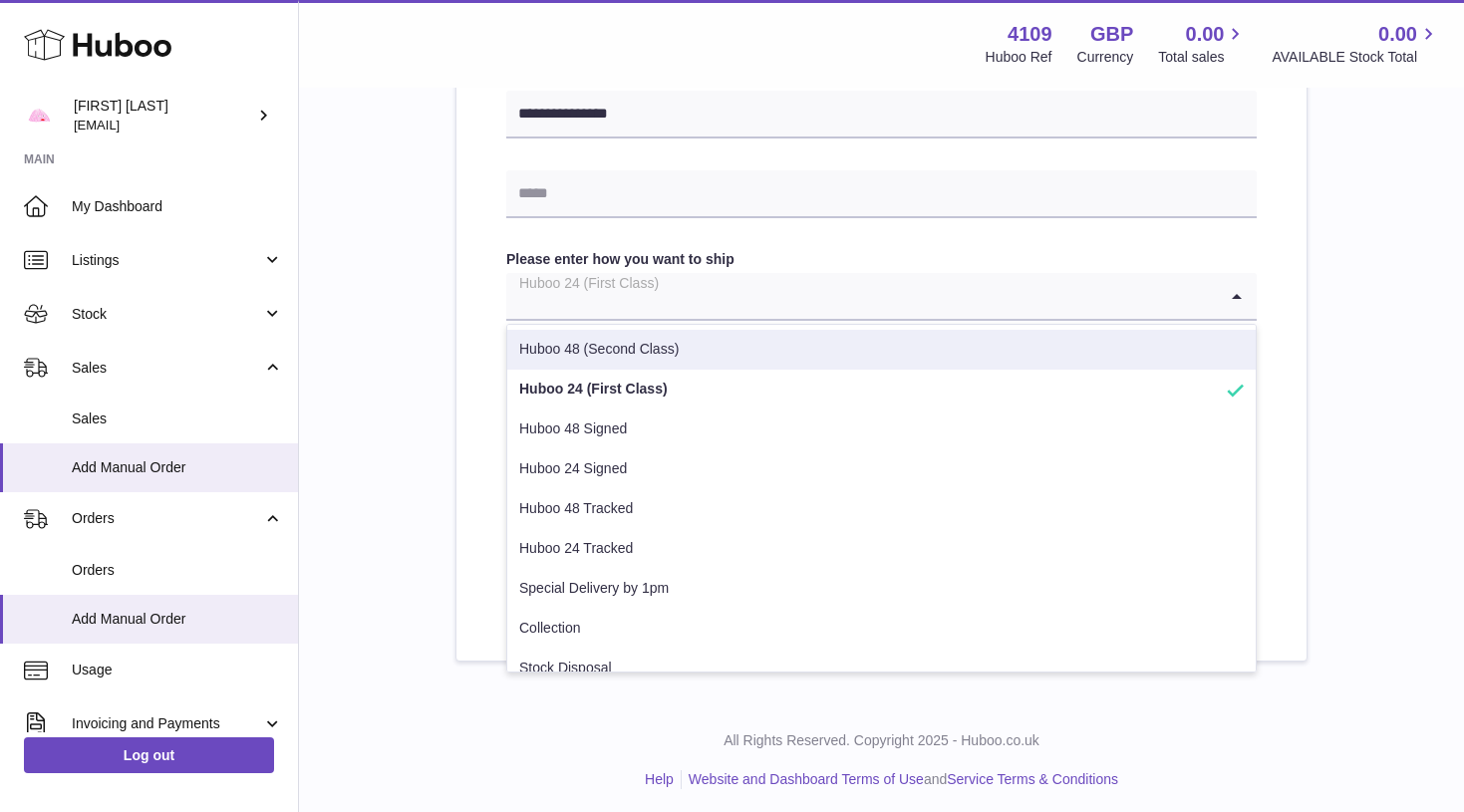 click on "Huboo 48 (Second Class)" at bounding box center [881, 350] 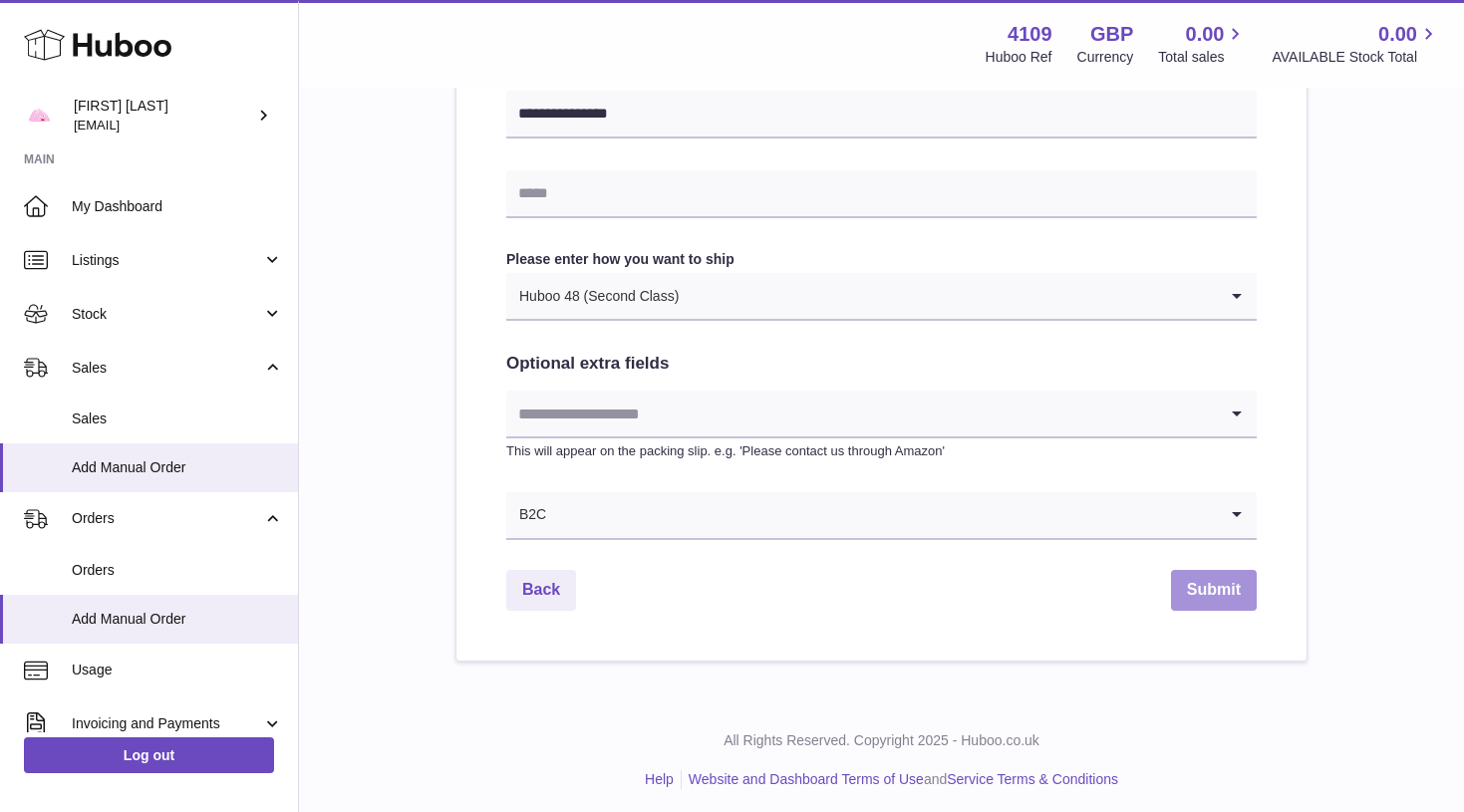 click on "Submit" at bounding box center (1214, 590) 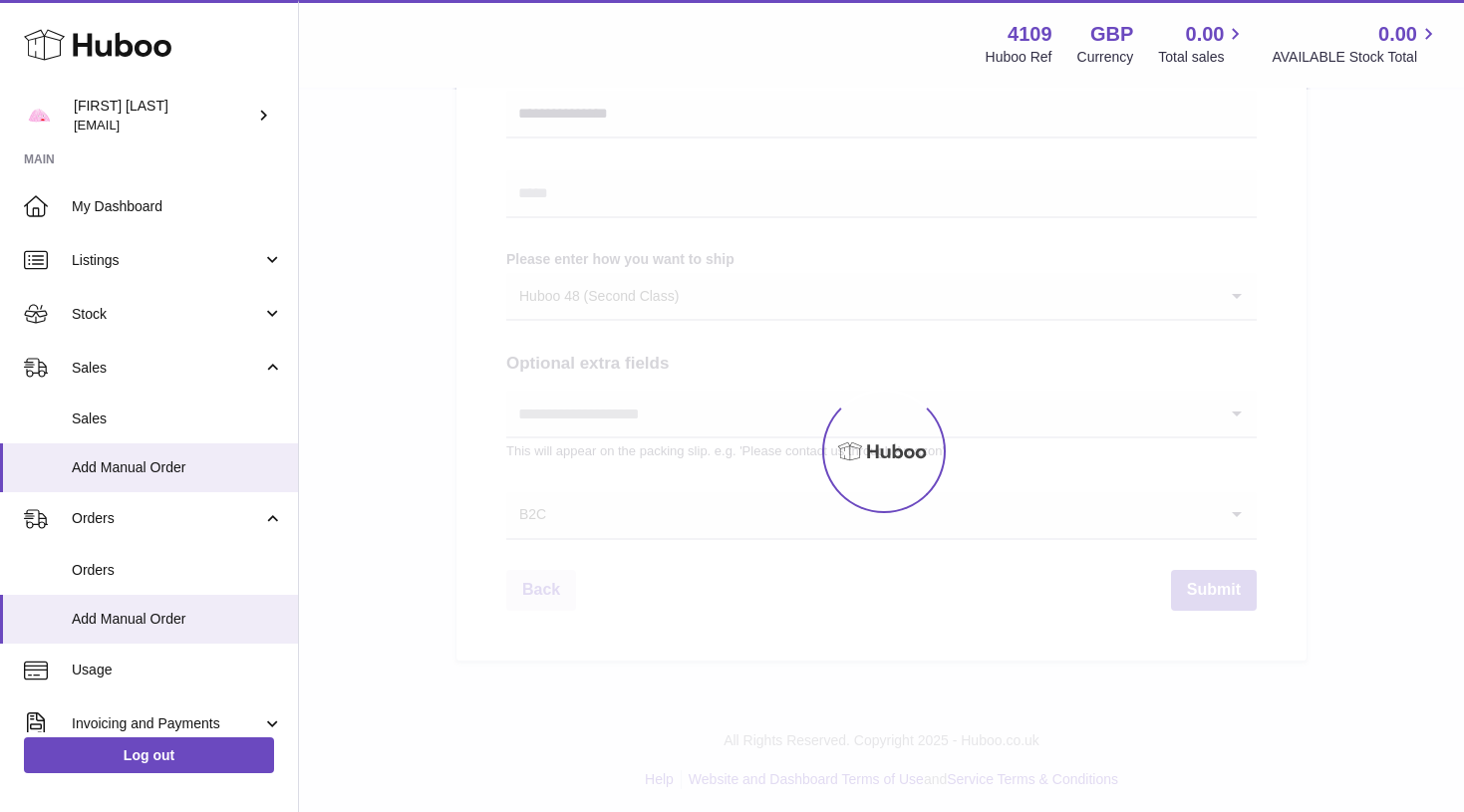 scroll, scrollTop: 0, scrollLeft: 0, axis: both 